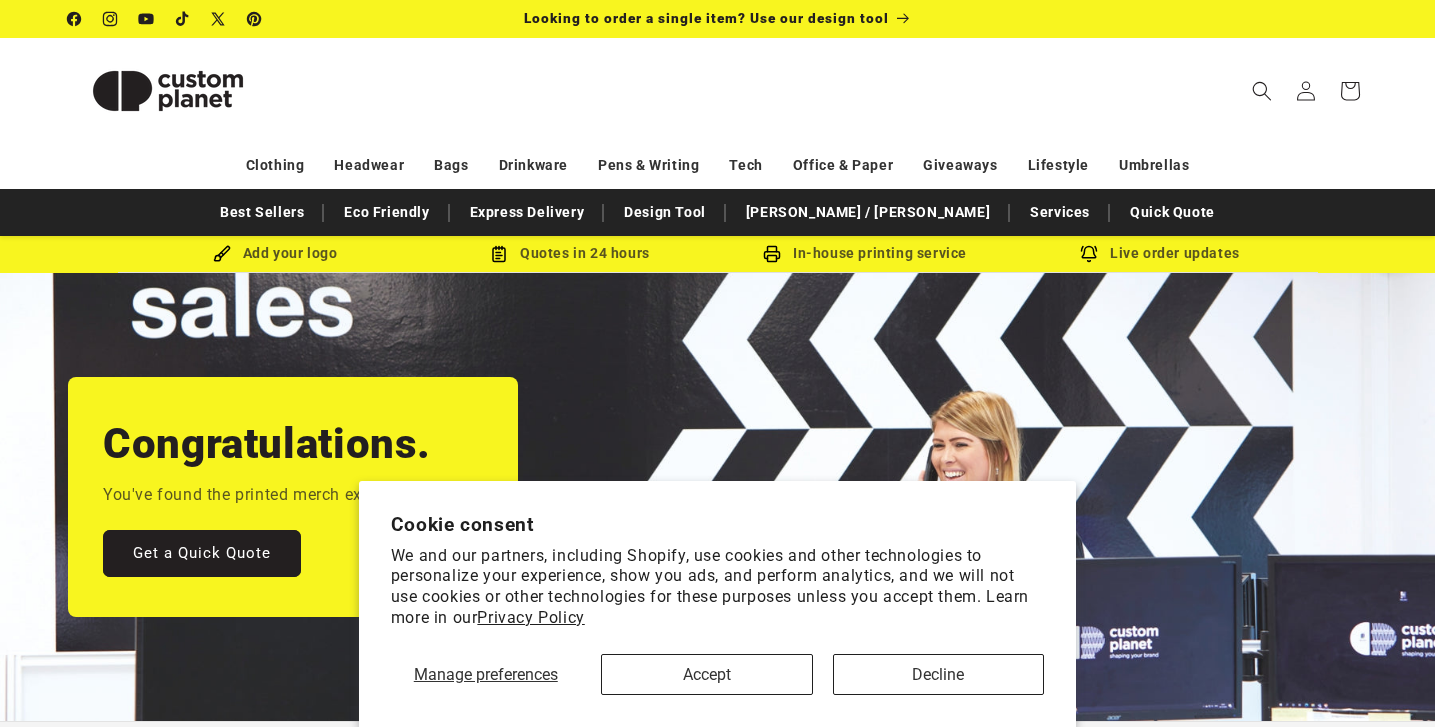scroll, scrollTop: 0, scrollLeft: 0, axis: both 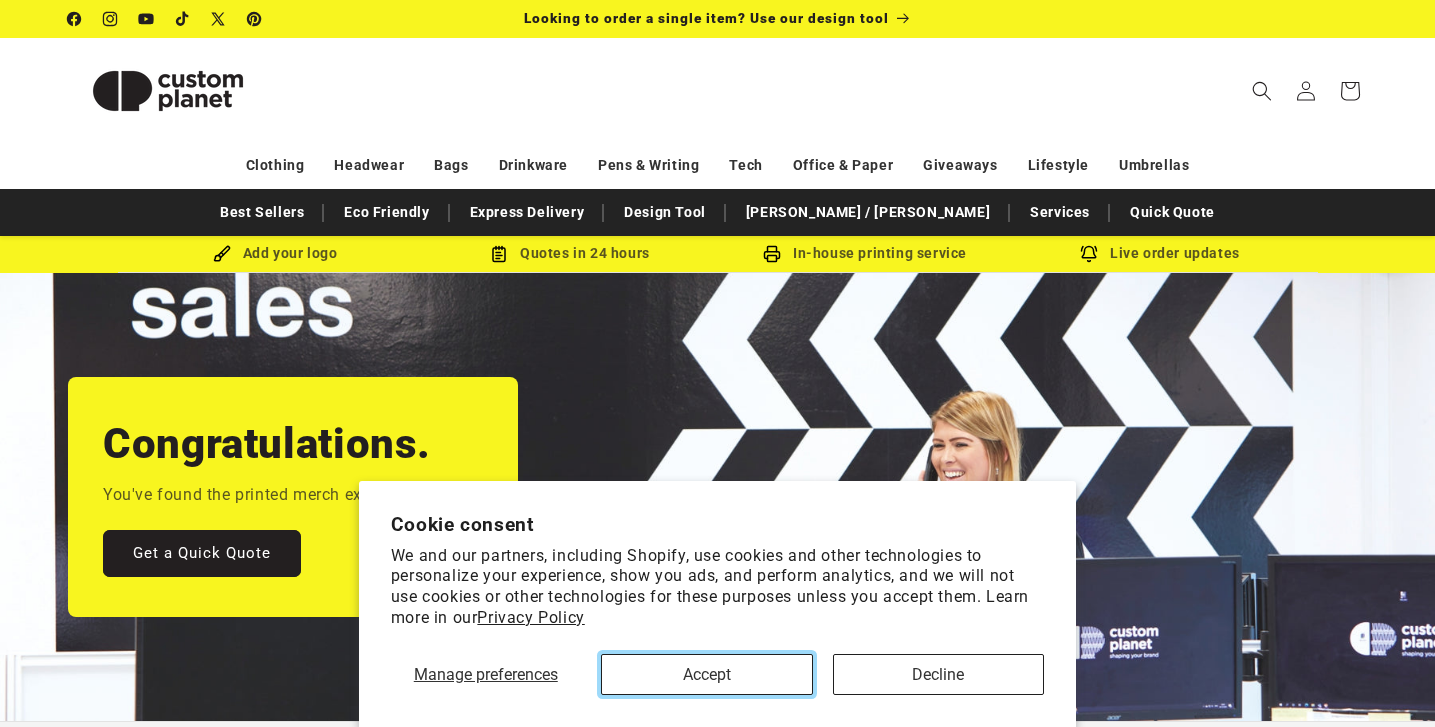 click on "Accept" at bounding box center [707, 674] 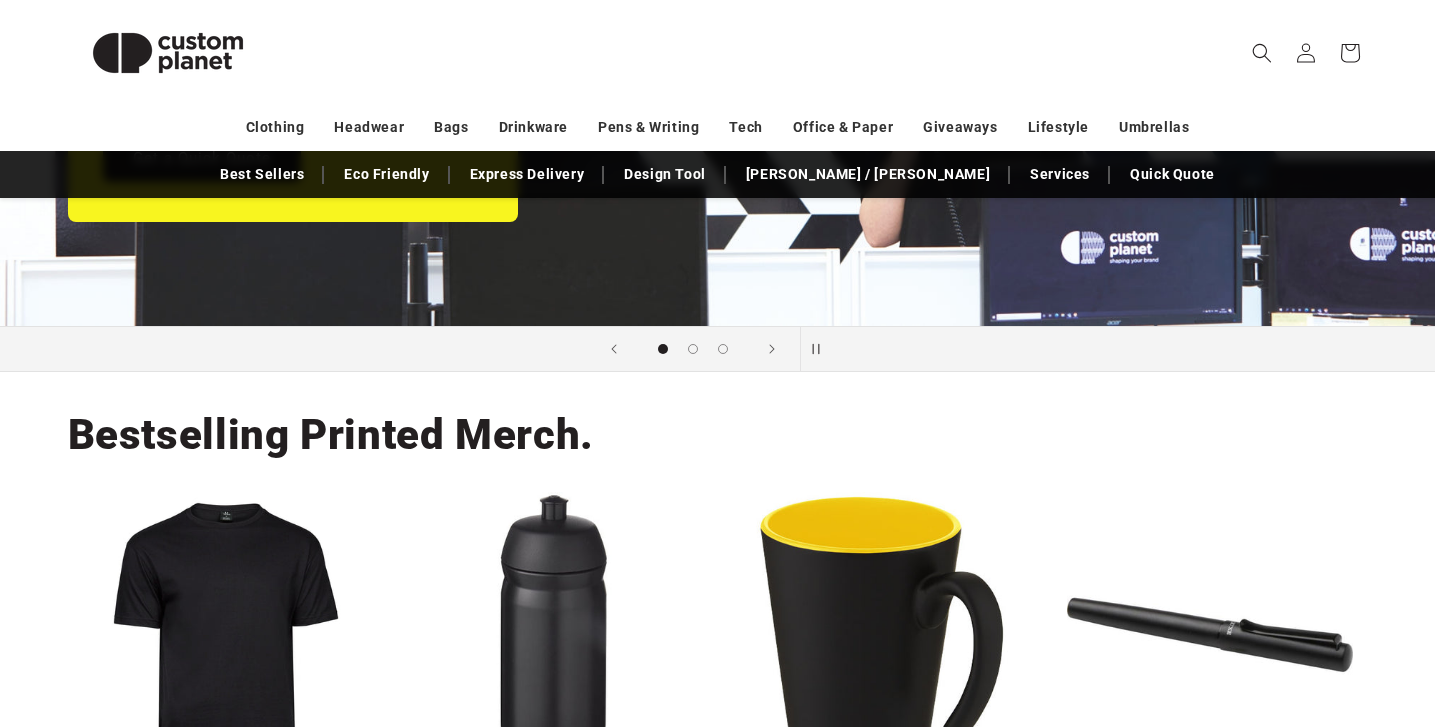 scroll, scrollTop: 792, scrollLeft: 0, axis: vertical 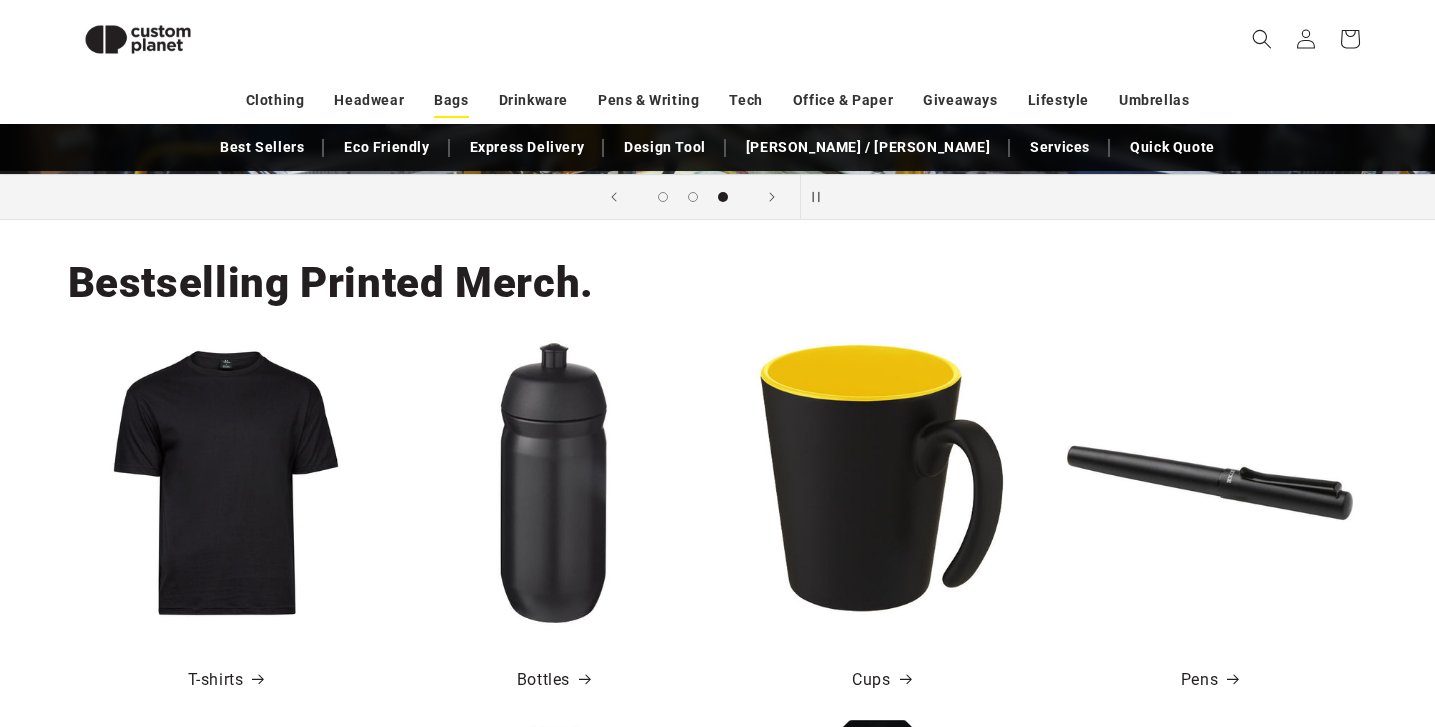 click on "Bags" at bounding box center (451, 100) 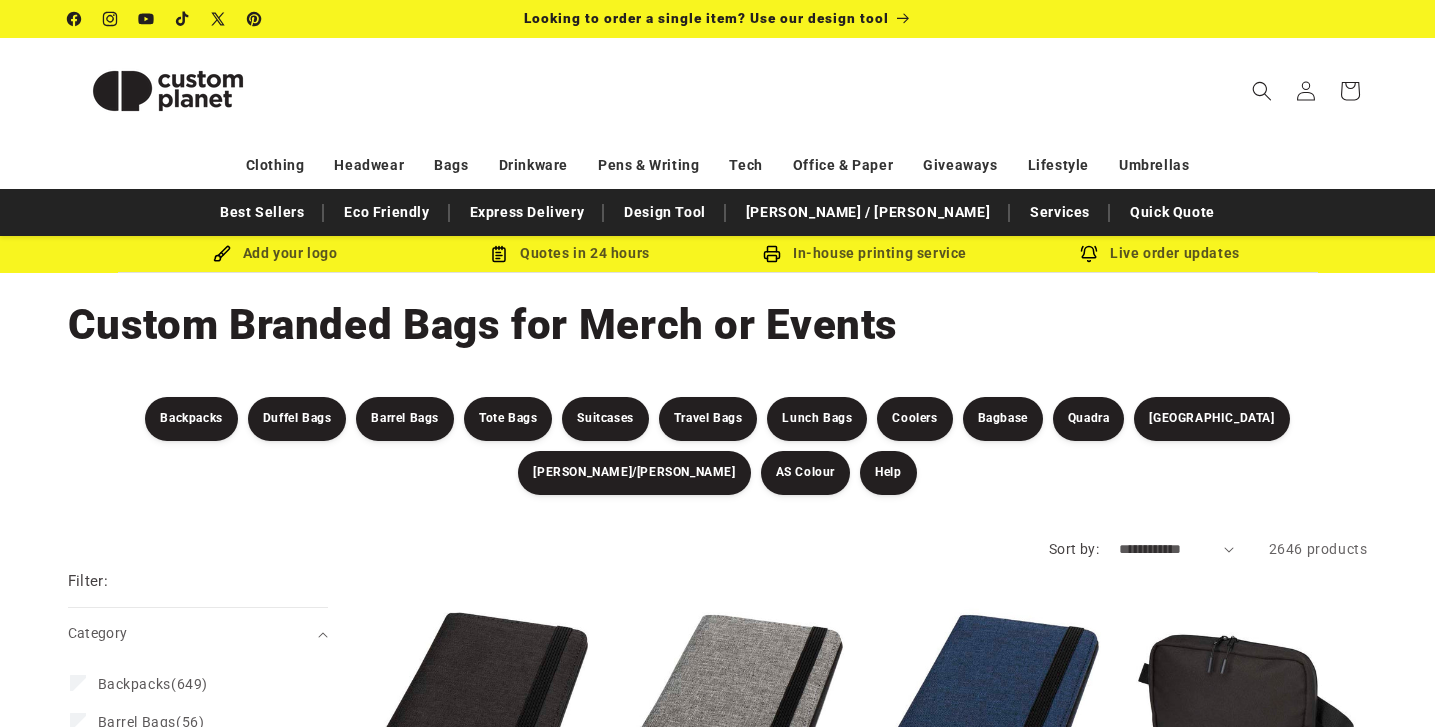 scroll, scrollTop: 0, scrollLeft: 0, axis: both 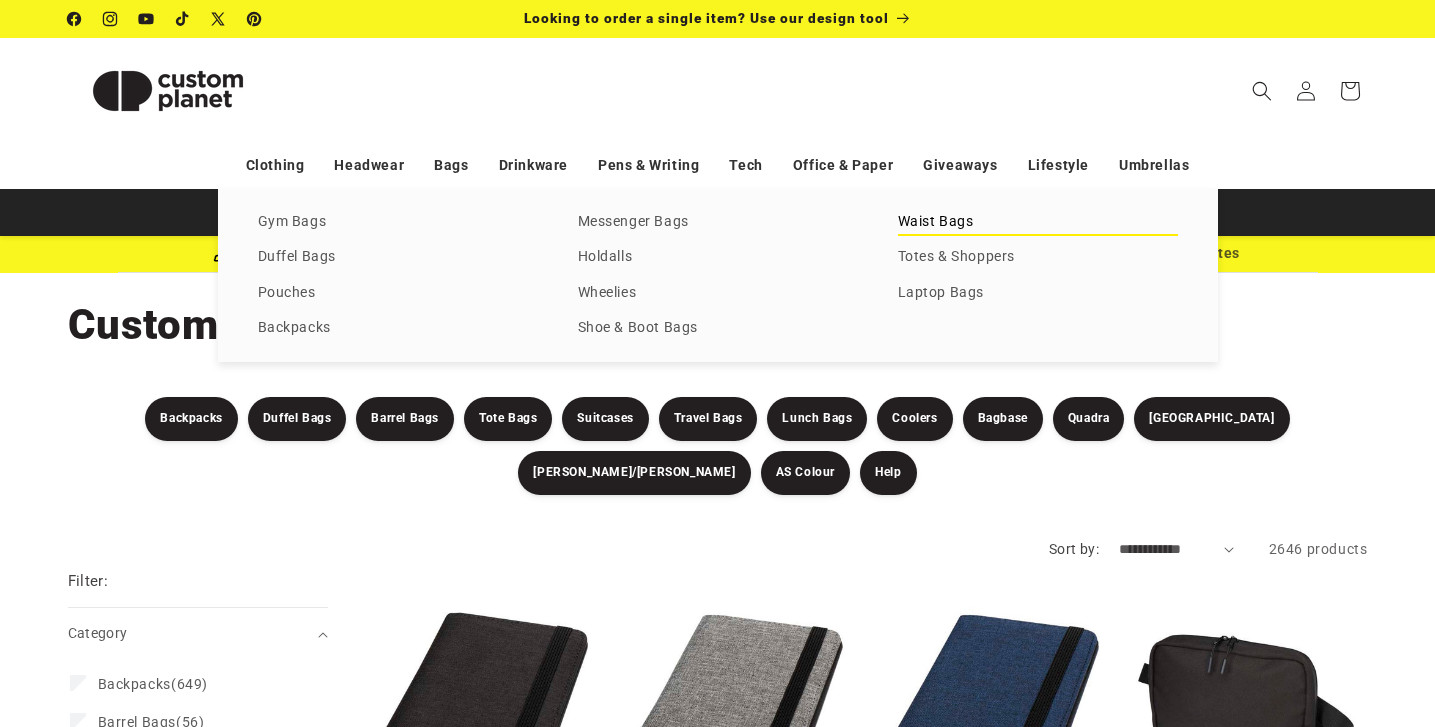 click on "Waist Bags" at bounding box center [1038, 222] 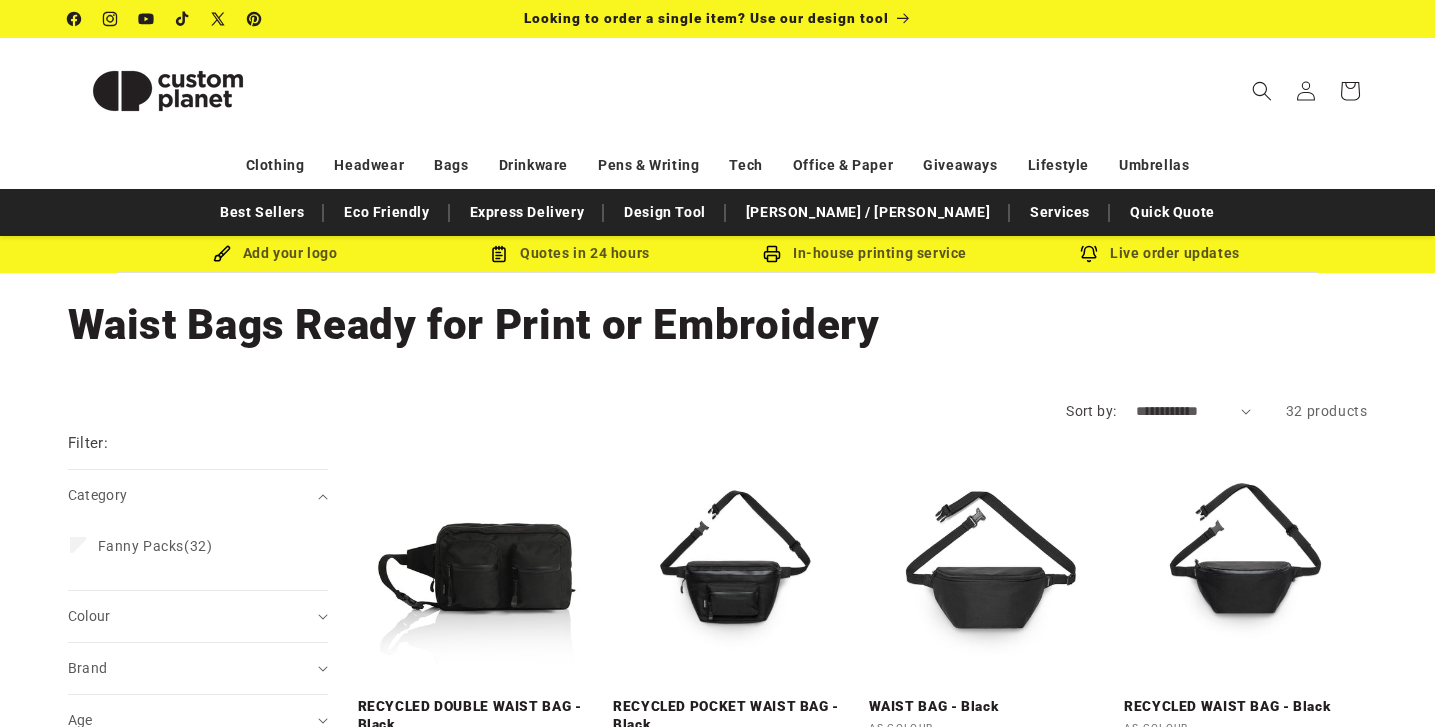 scroll, scrollTop: 0, scrollLeft: 0, axis: both 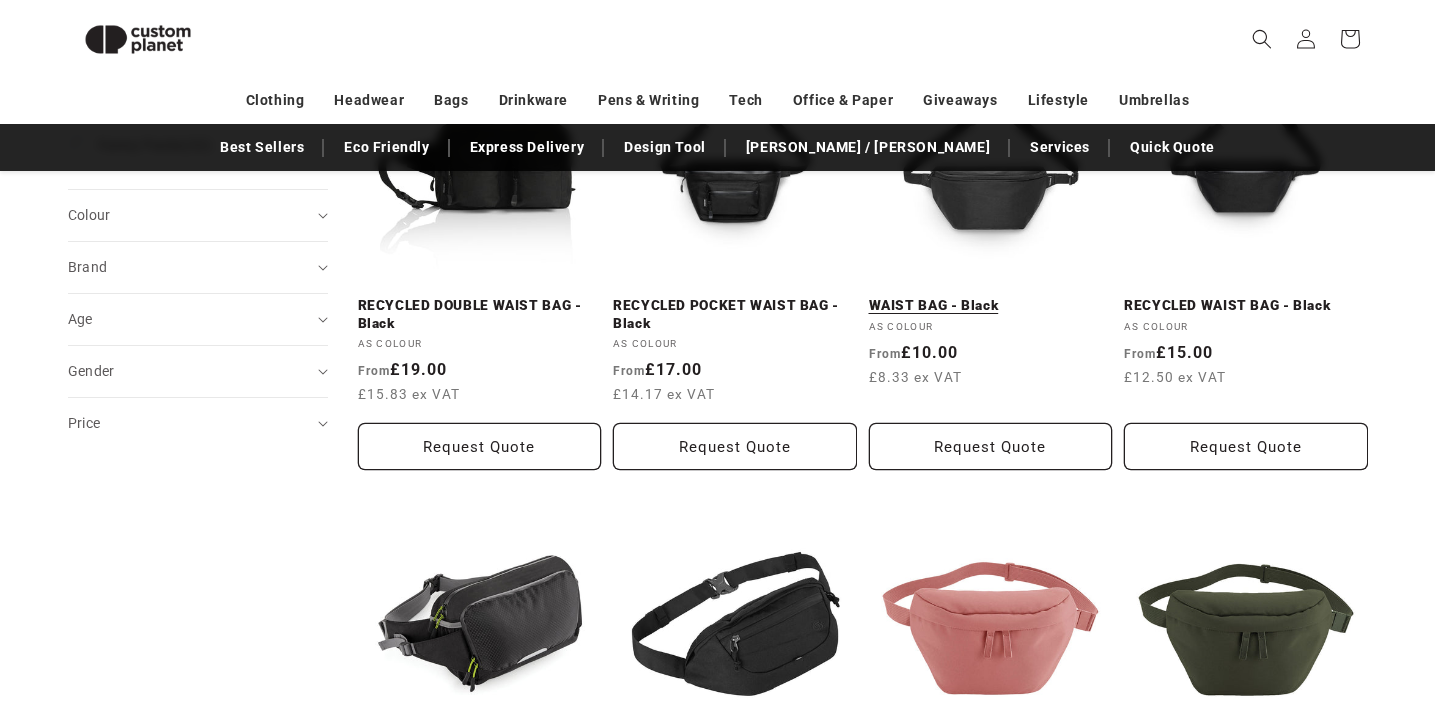 click on "WAIST BAG - Black" at bounding box center [991, 306] 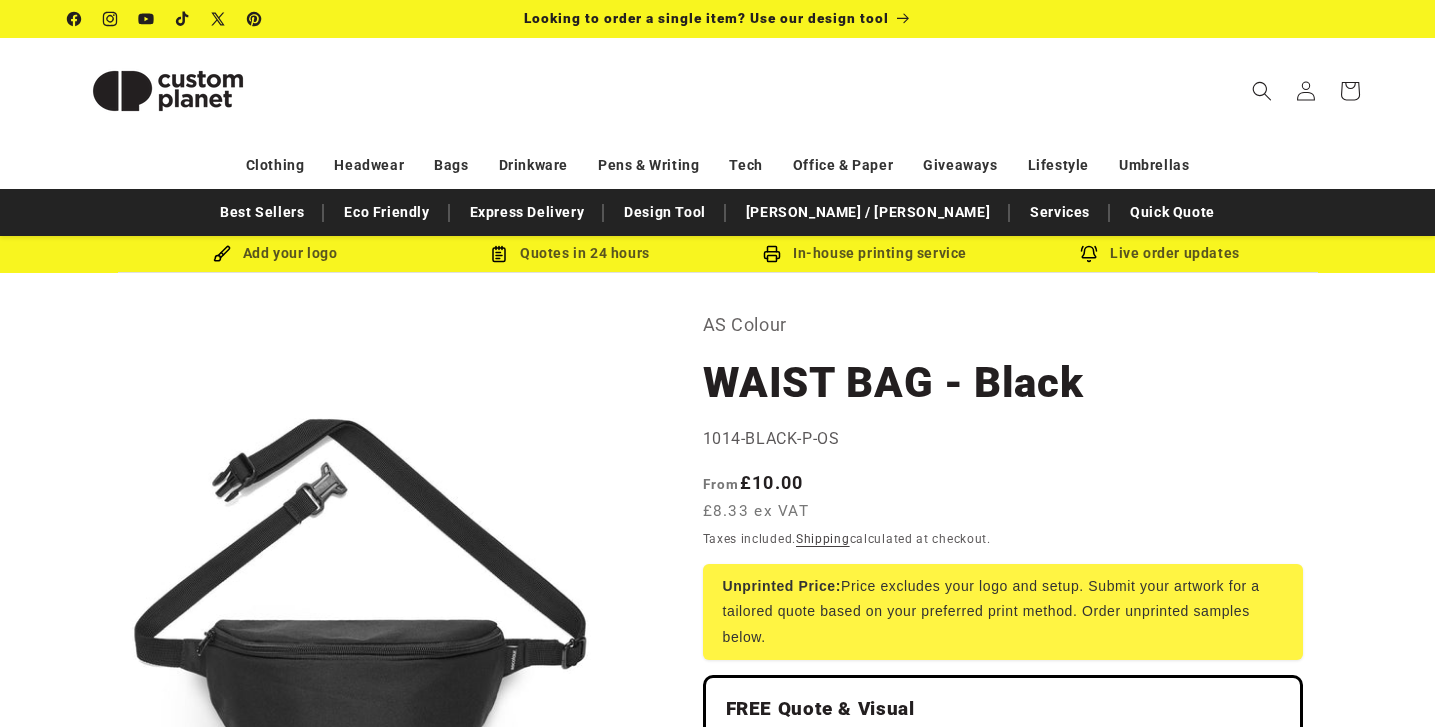 scroll, scrollTop: 0, scrollLeft: 0, axis: both 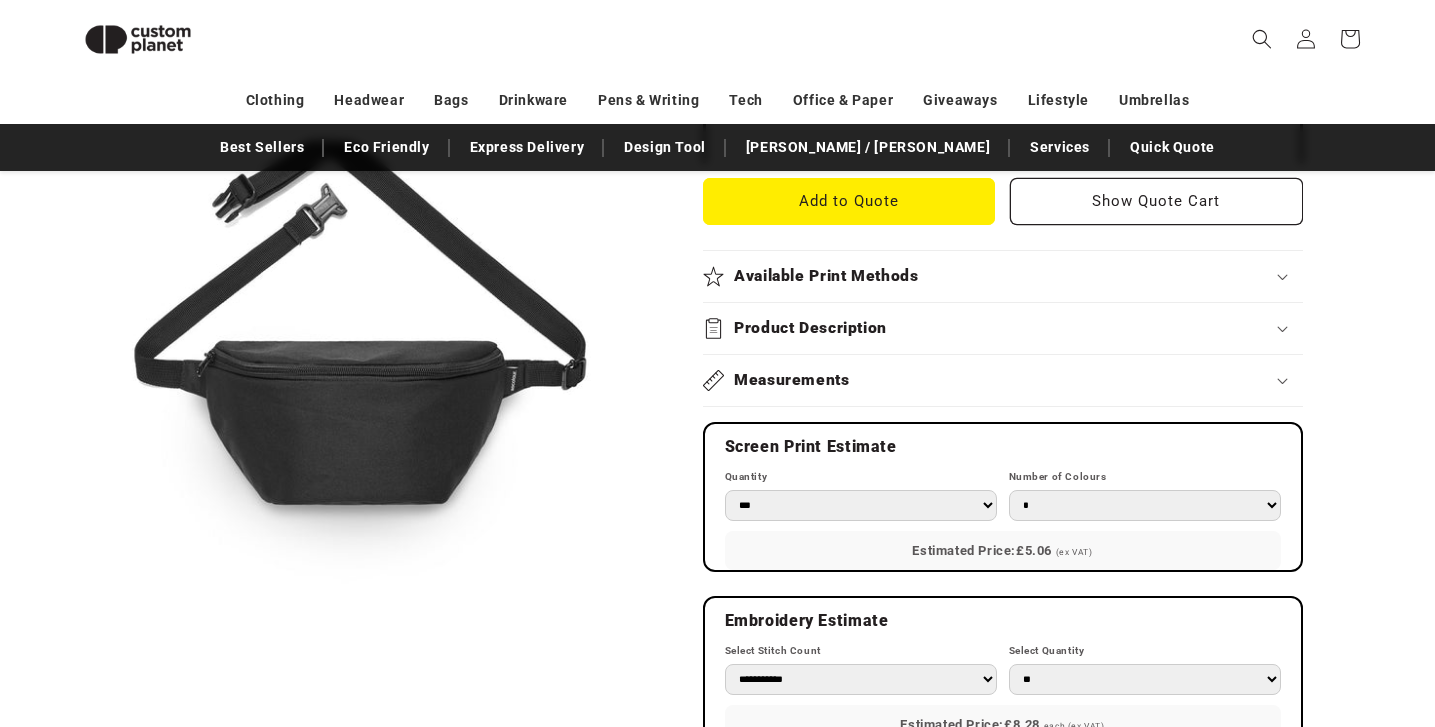 click on "Product Description" at bounding box center (1003, 328) 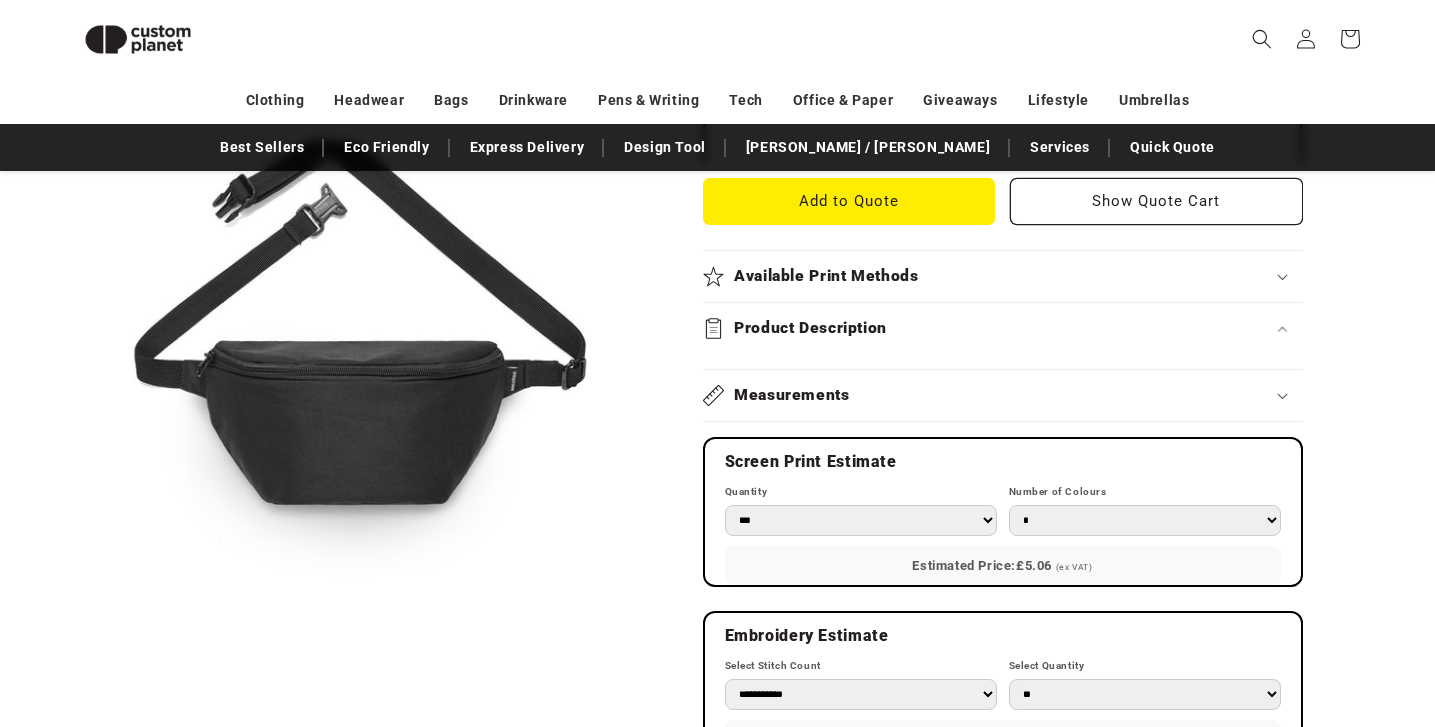 click on "Product Description" at bounding box center (1003, 328) 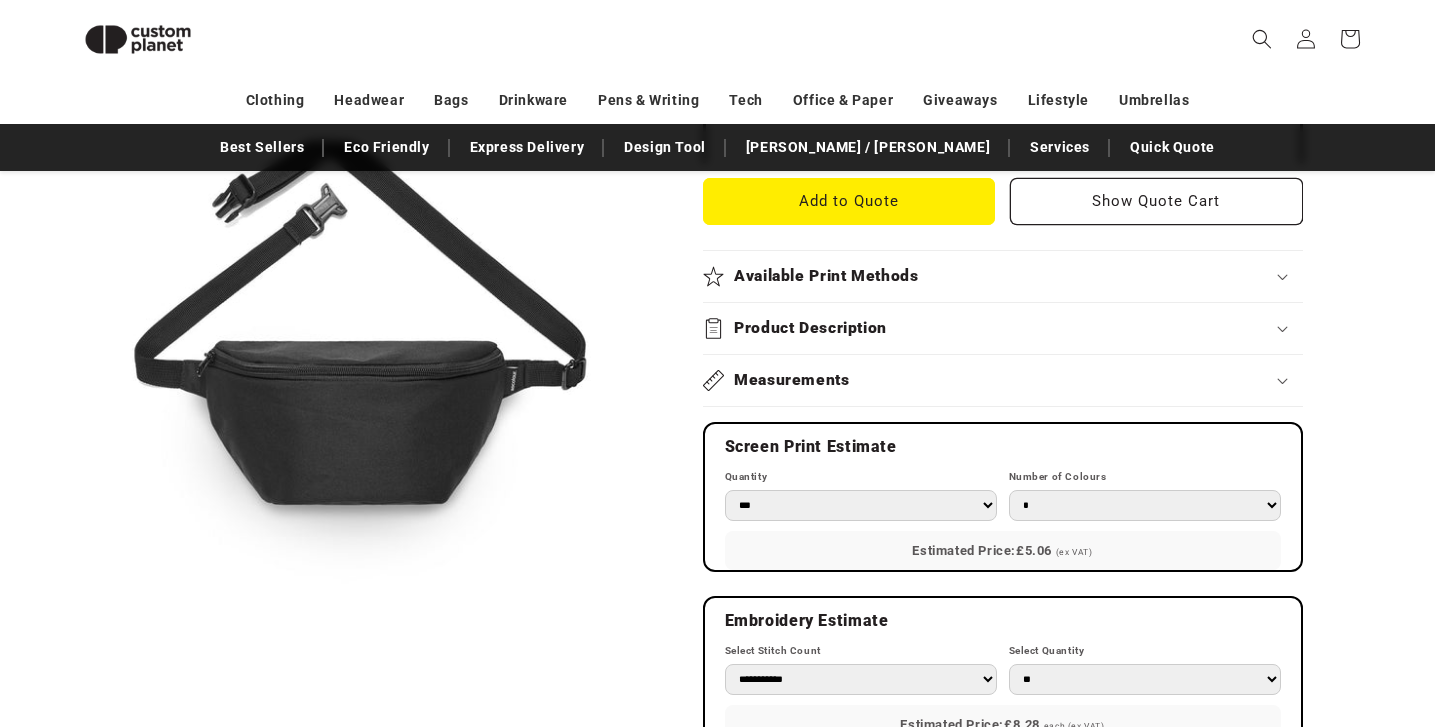 click on "Available Print Methods" at bounding box center (1003, 276) 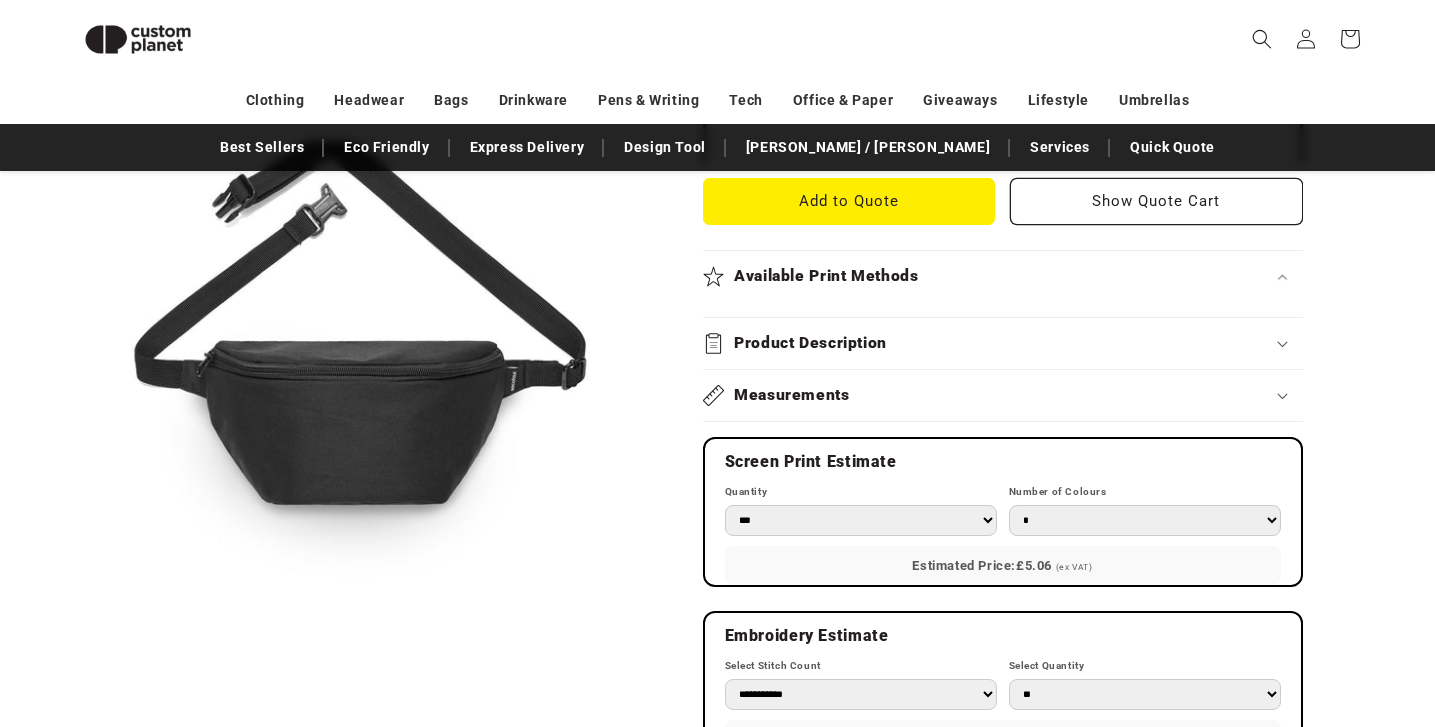 click on "Available Print Methods" at bounding box center [1003, 276] 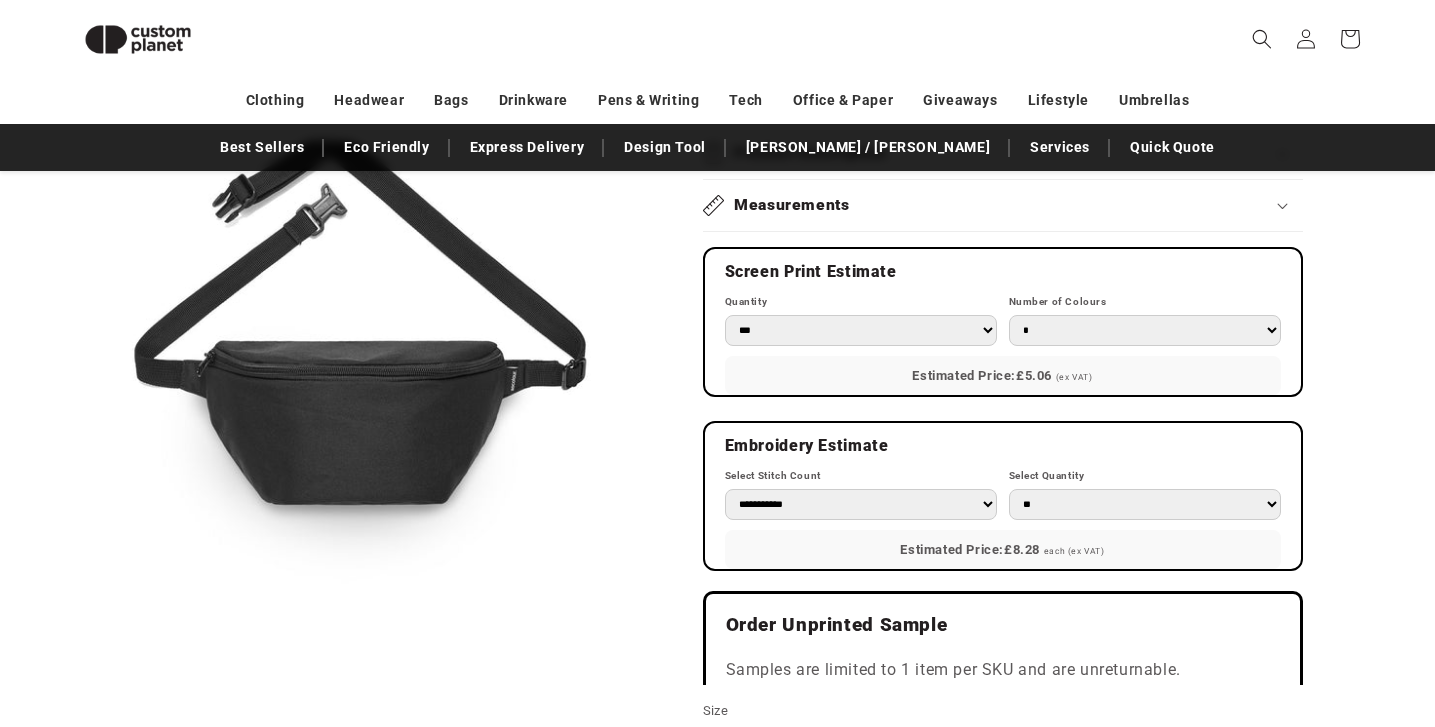 scroll, scrollTop: 912, scrollLeft: 0, axis: vertical 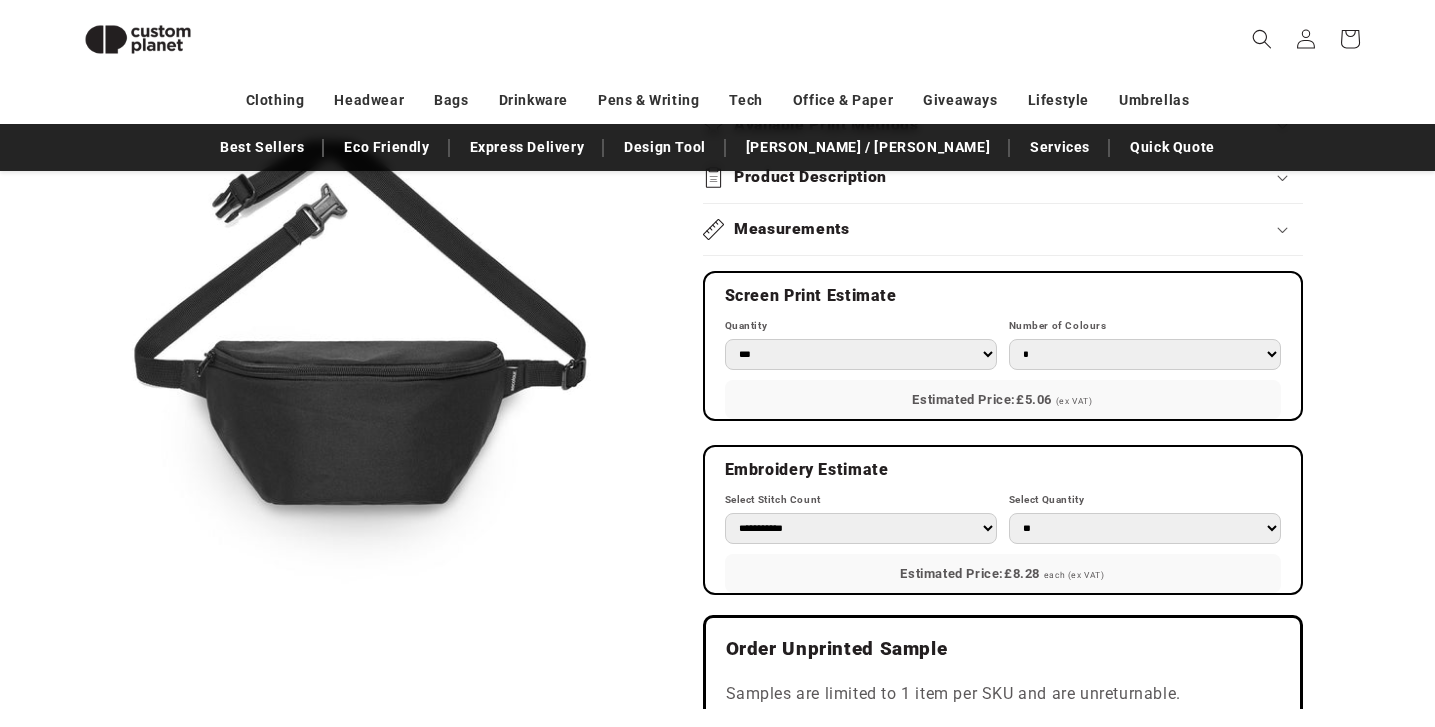 click on "***
***
***
****
****
****
*****
*****" at bounding box center (861, 354) 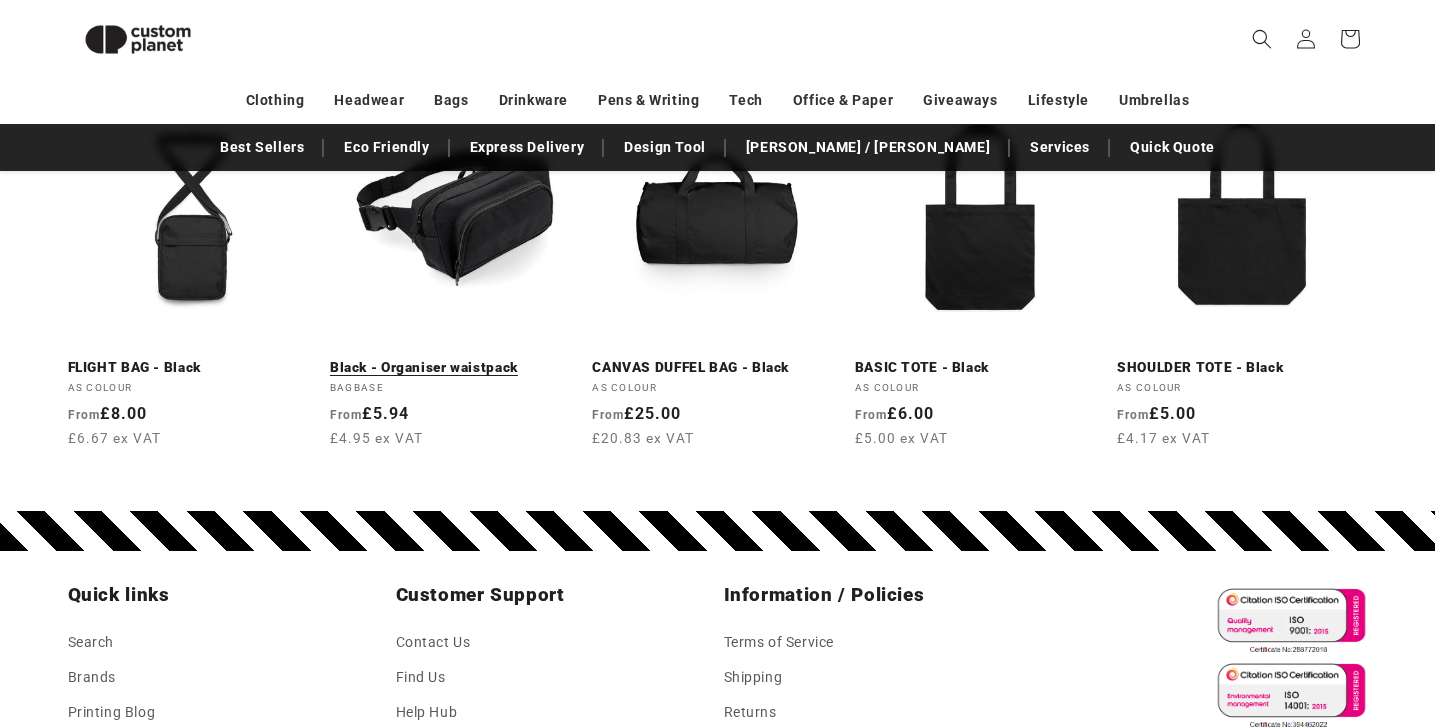 scroll, scrollTop: 2056, scrollLeft: 0, axis: vertical 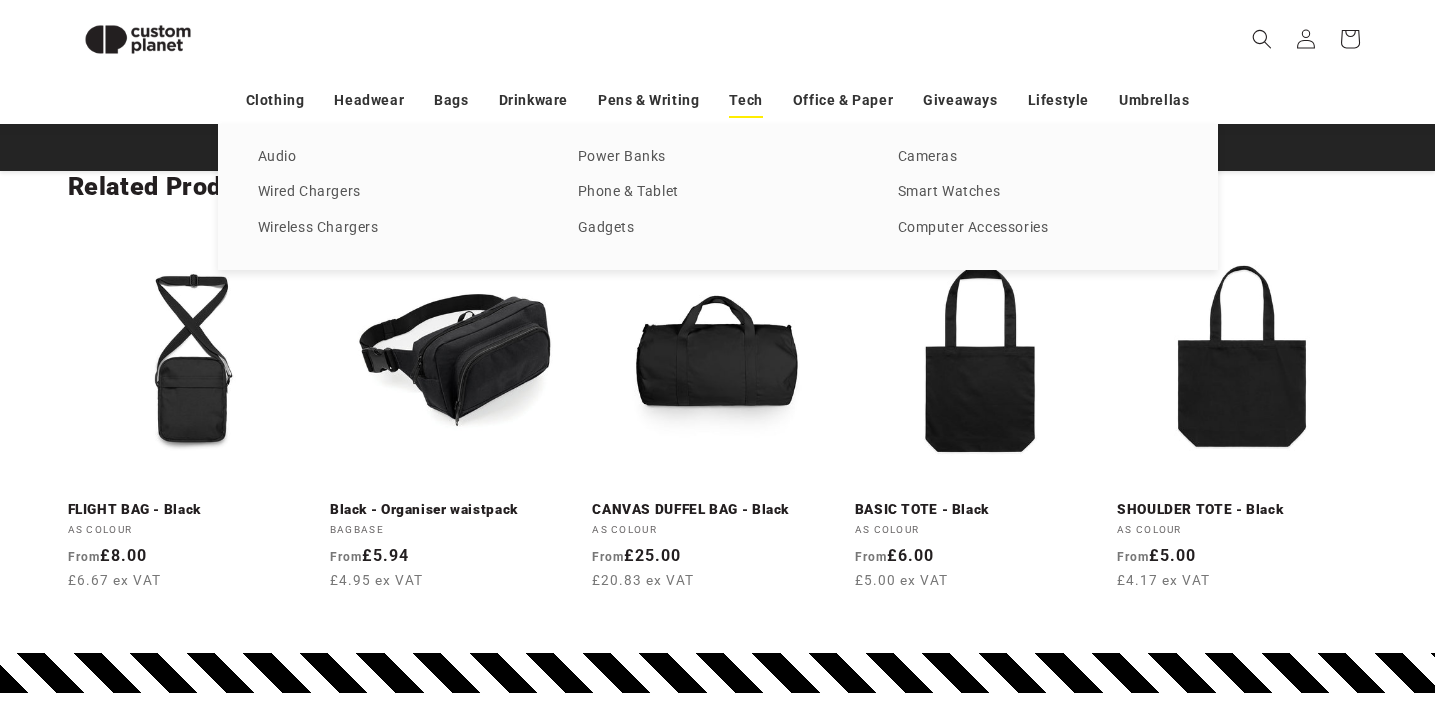 click on "Tech" at bounding box center [745, 100] 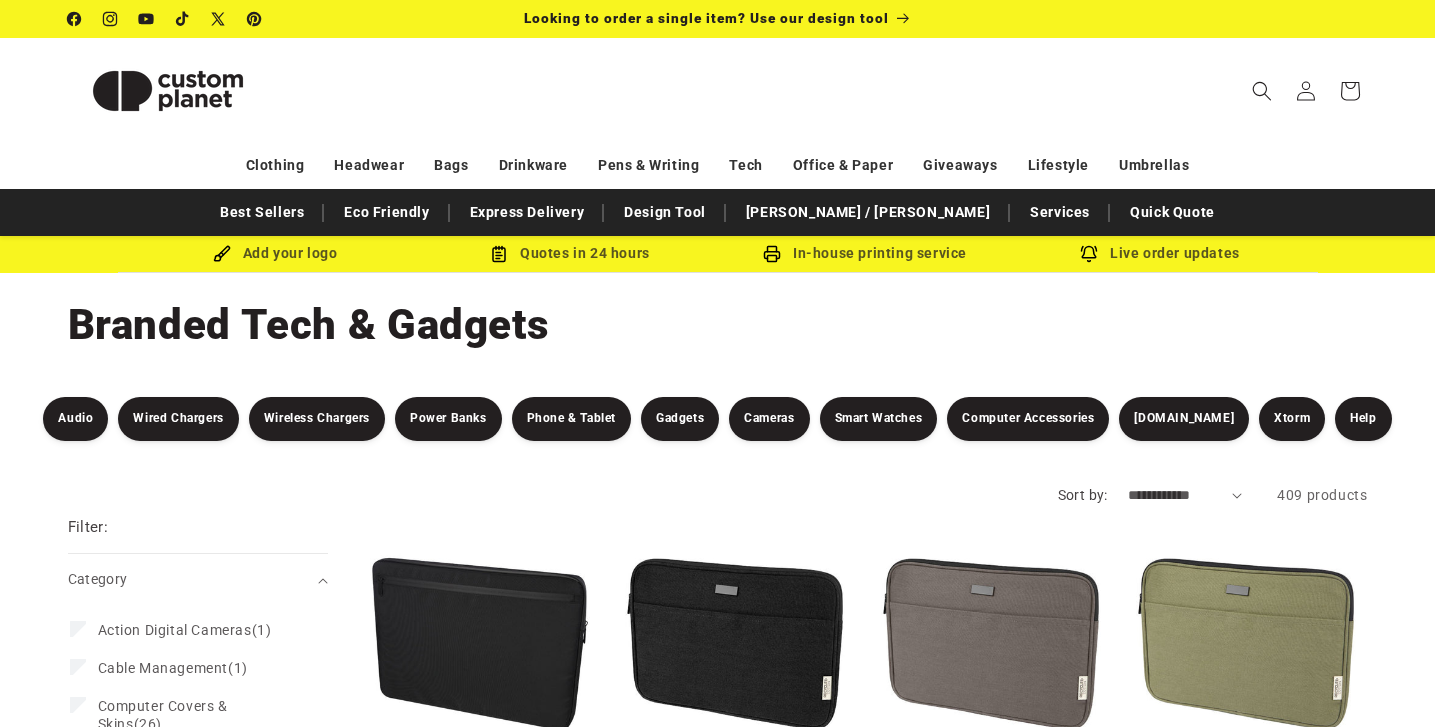scroll, scrollTop: 0, scrollLeft: 0, axis: both 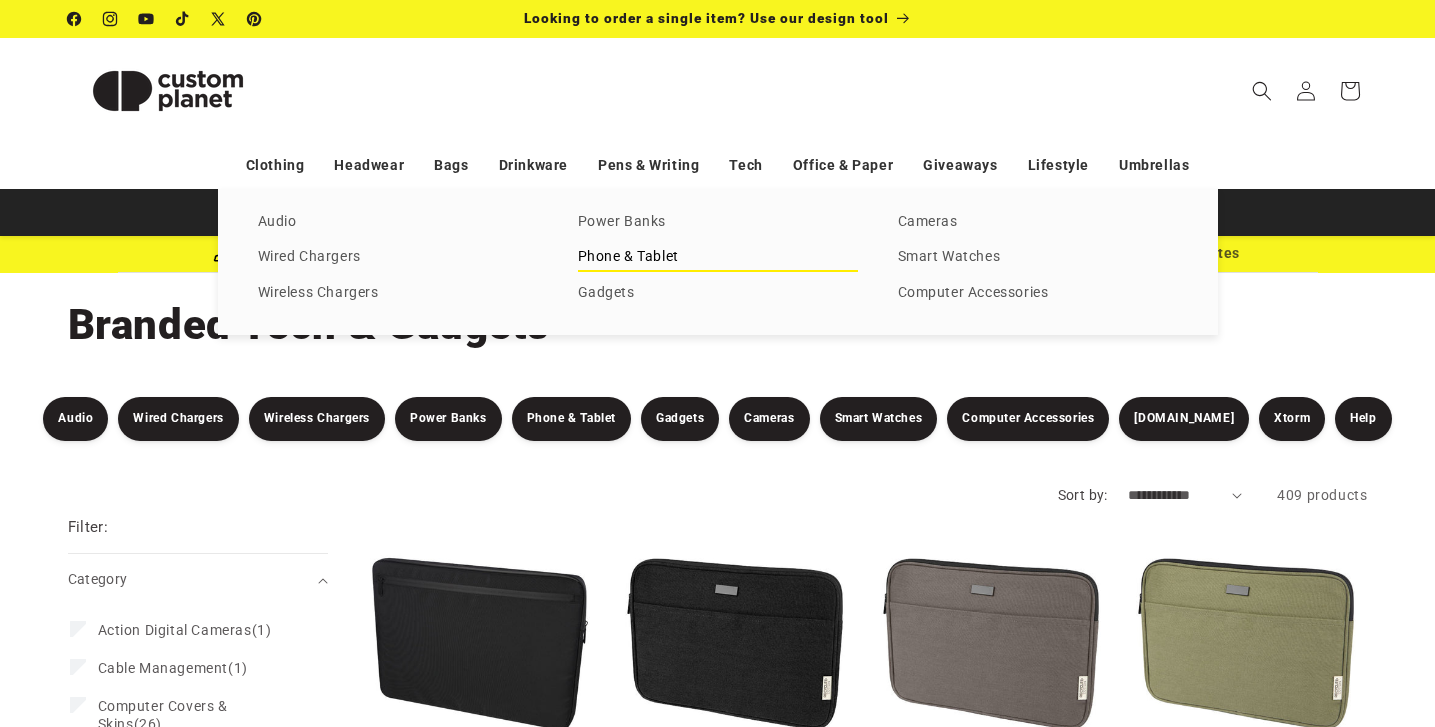 click on "Phone & Tablet" at bounding box center (718, 257) 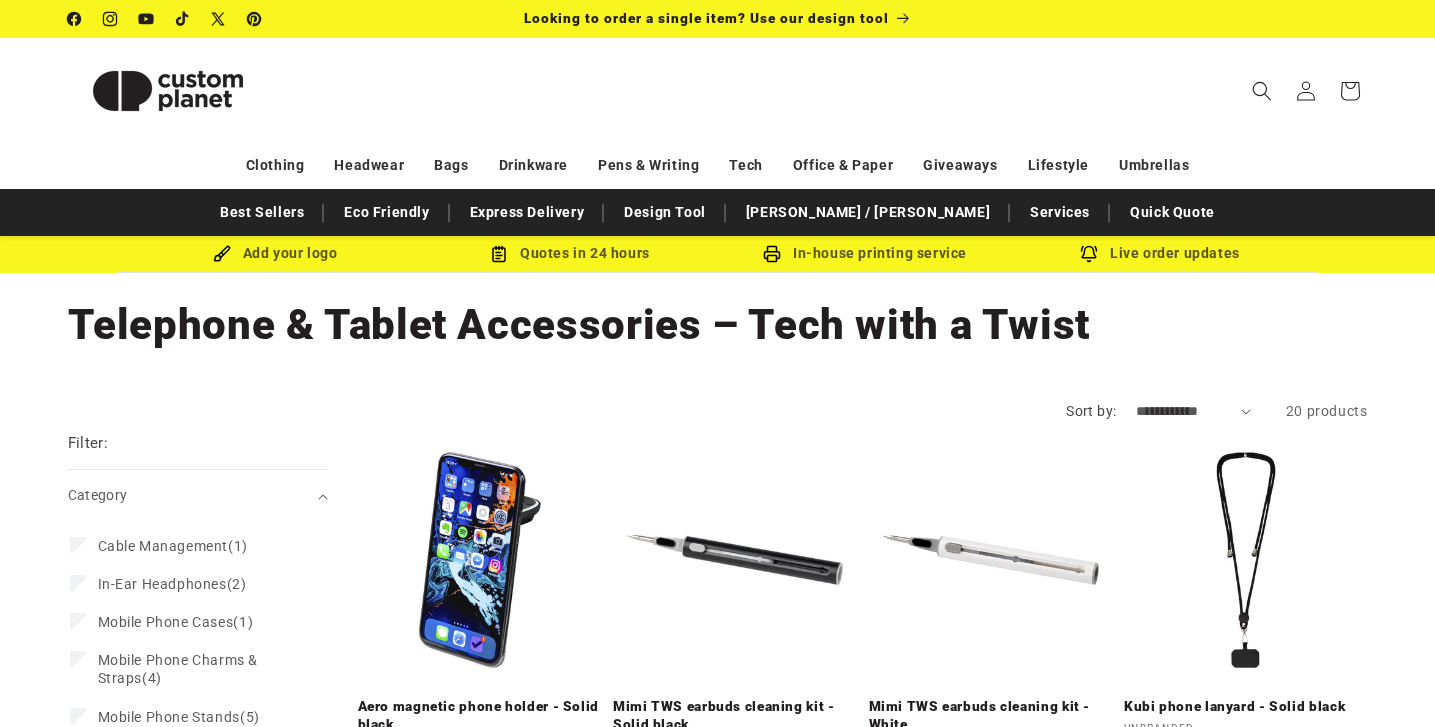 scroll, scrollTop: 0, scrollLeft: 0, axis: both 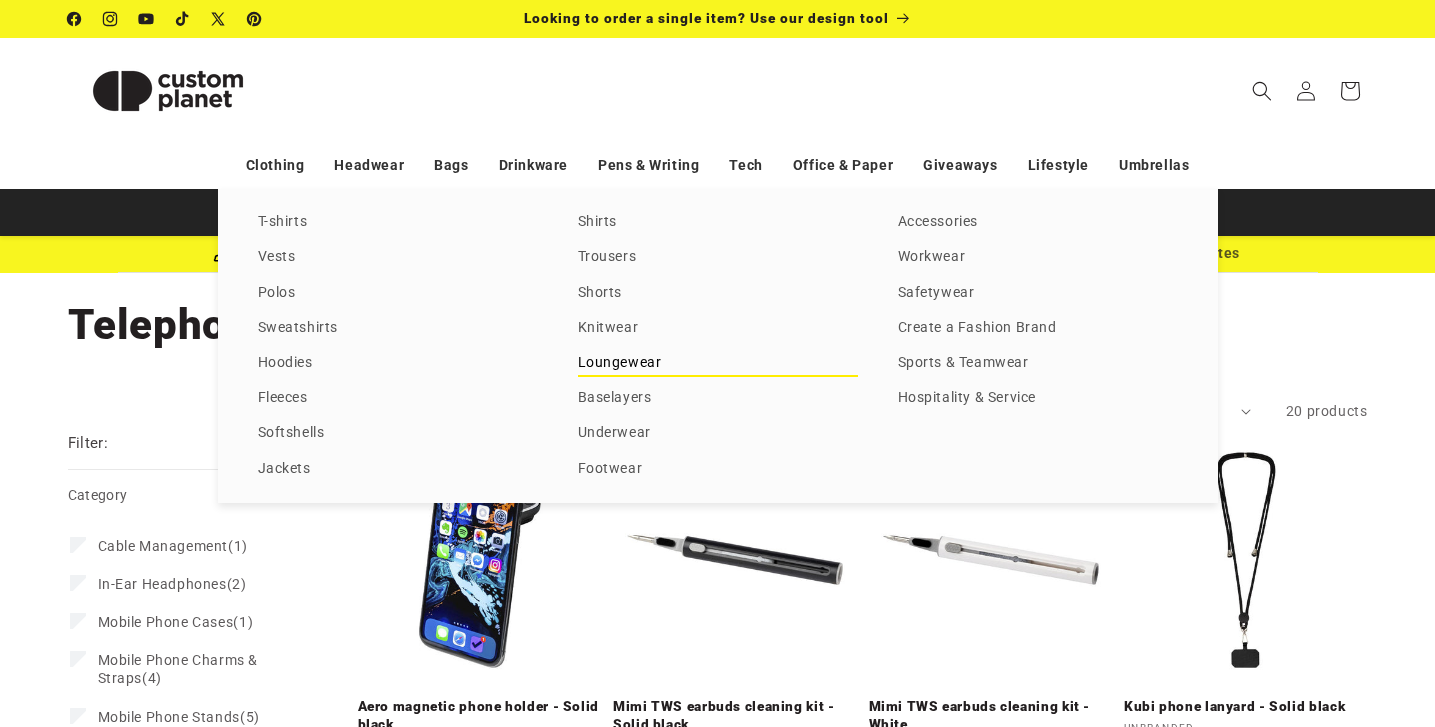 click on "Loungewear" at bounding box center (718, 363) 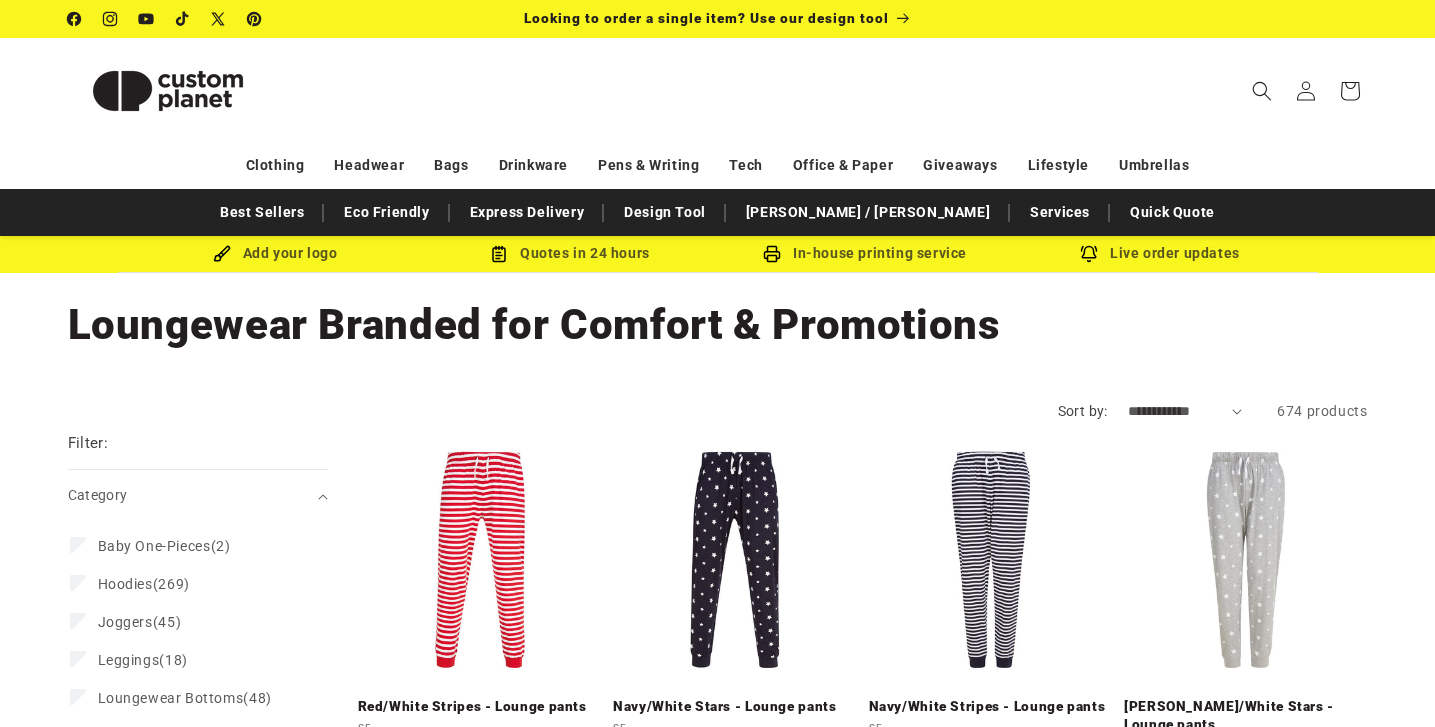 scroll, scrollTop: 0, scrollLeft: 0, axis: both 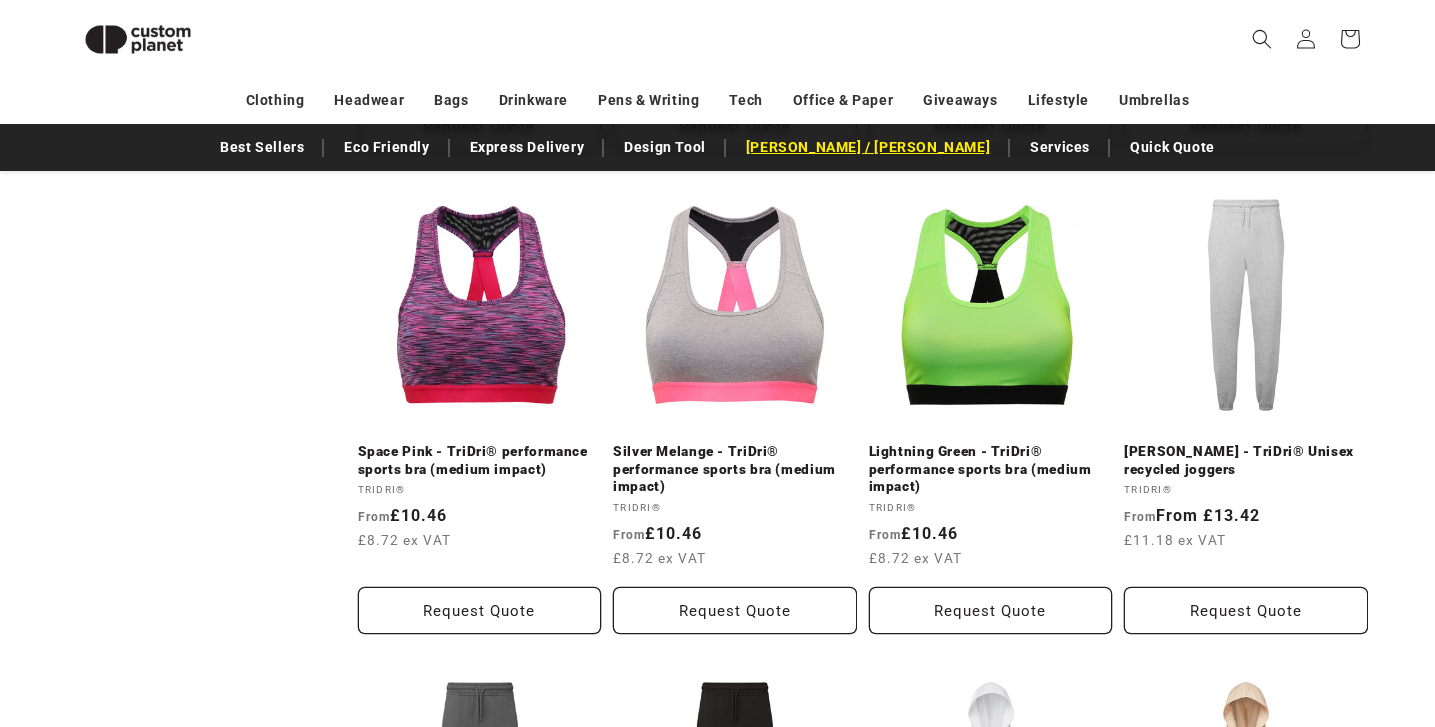 click on "[PERSON_NAME] / [PERSON_NAME]" at bounding box center [868, 147] 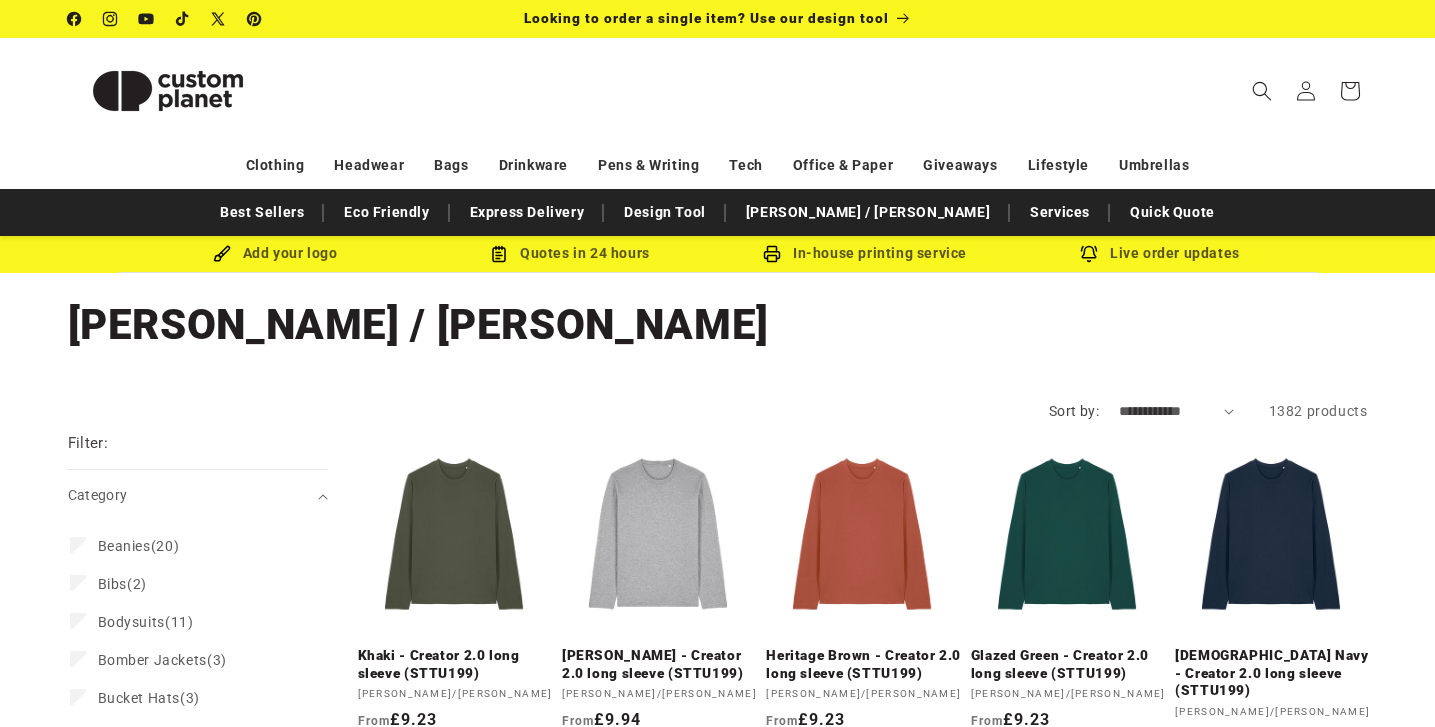 scroll, scrollTop: 0, scrollLeft: 0, axis: both 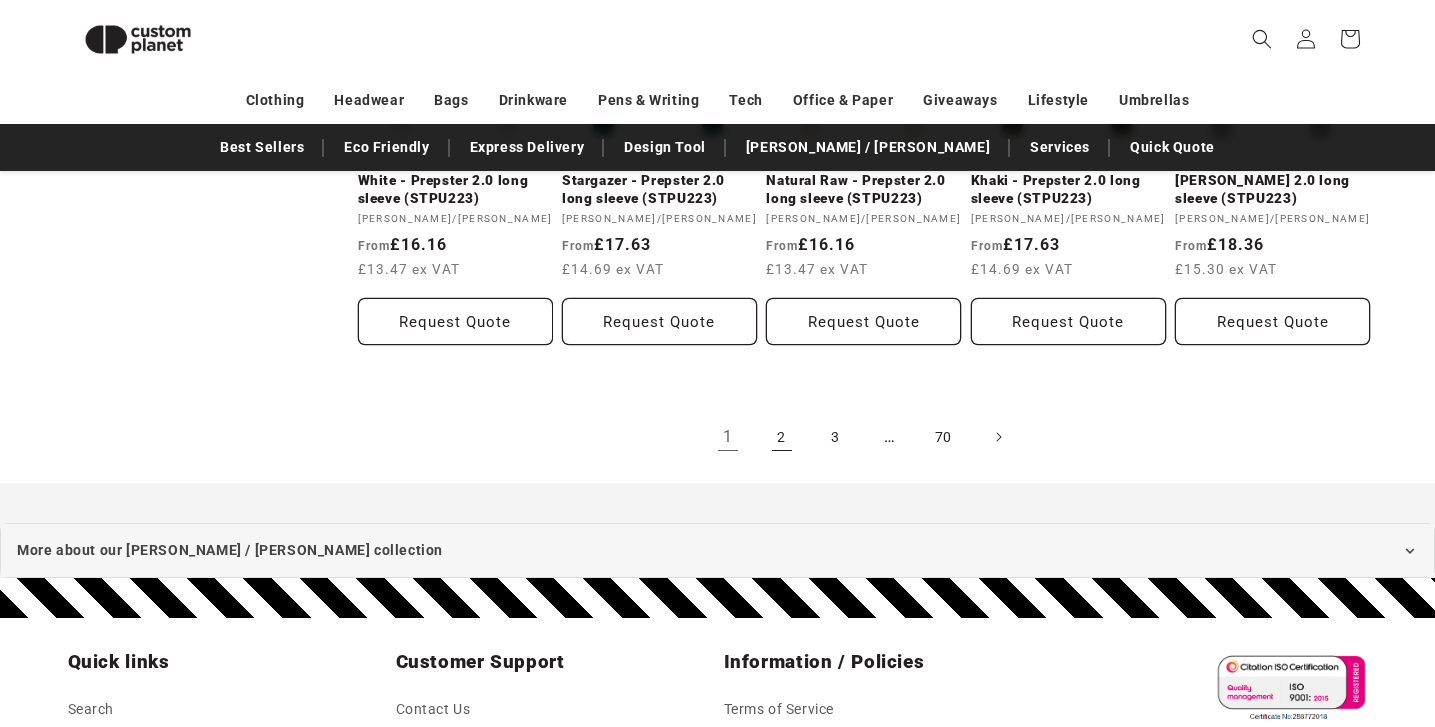 click on "2" at bounding box center (782, 437) 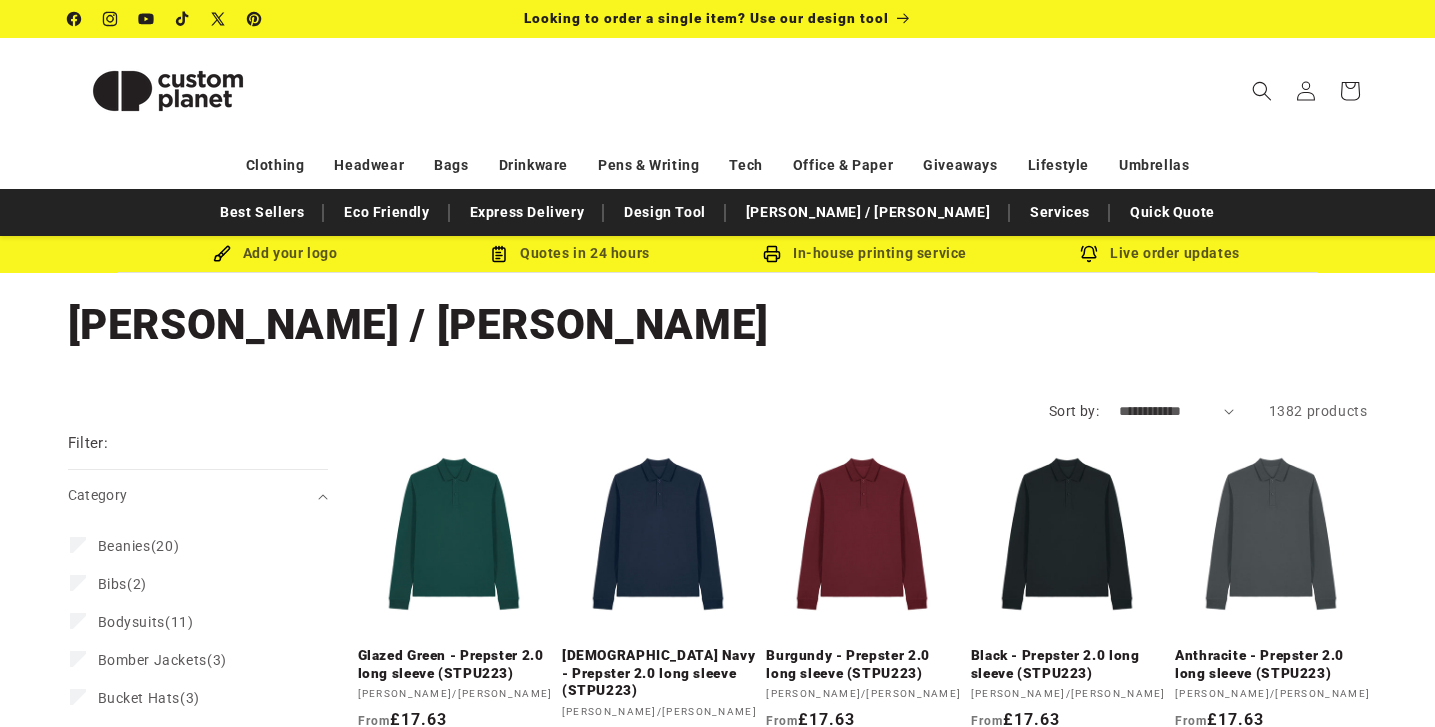 scroll, scrollTop: 0, scrollLeft: 0, axis: both 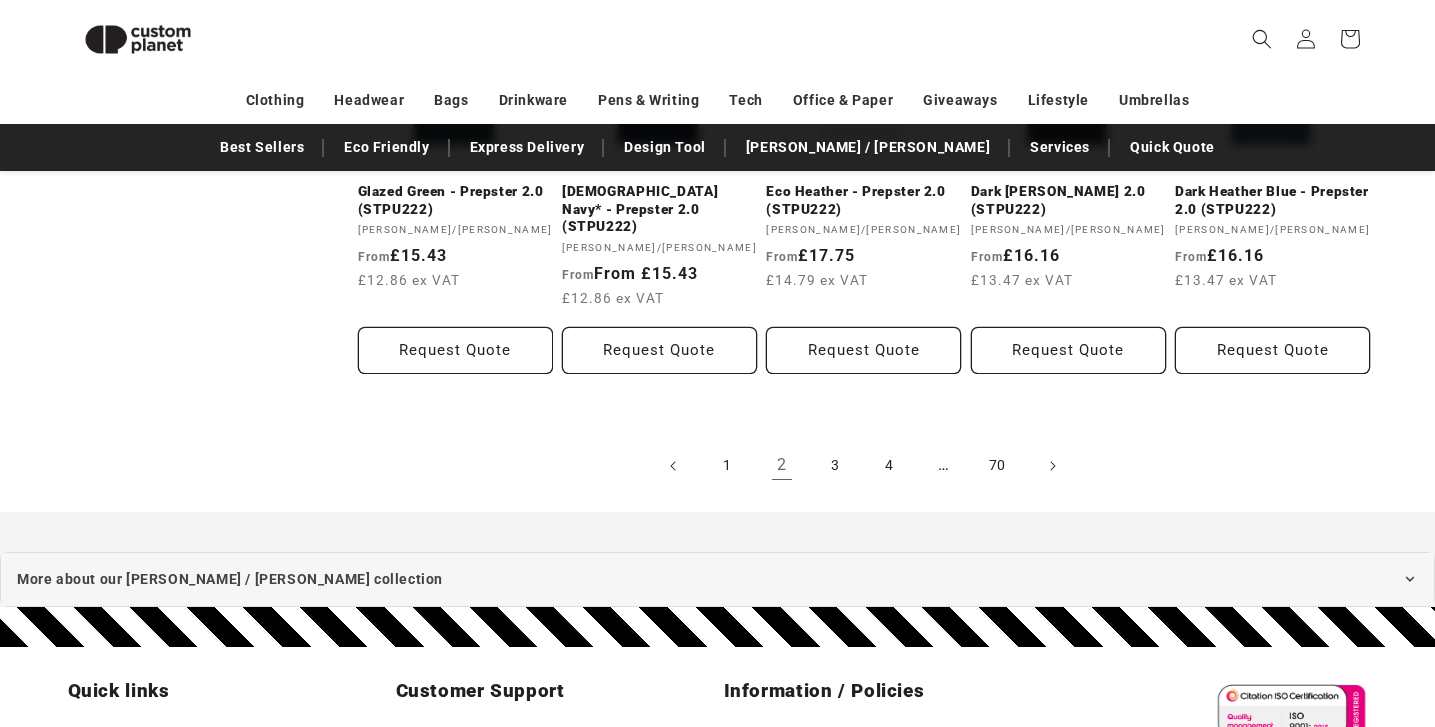 click on "2" at bounding box center [782, 466] 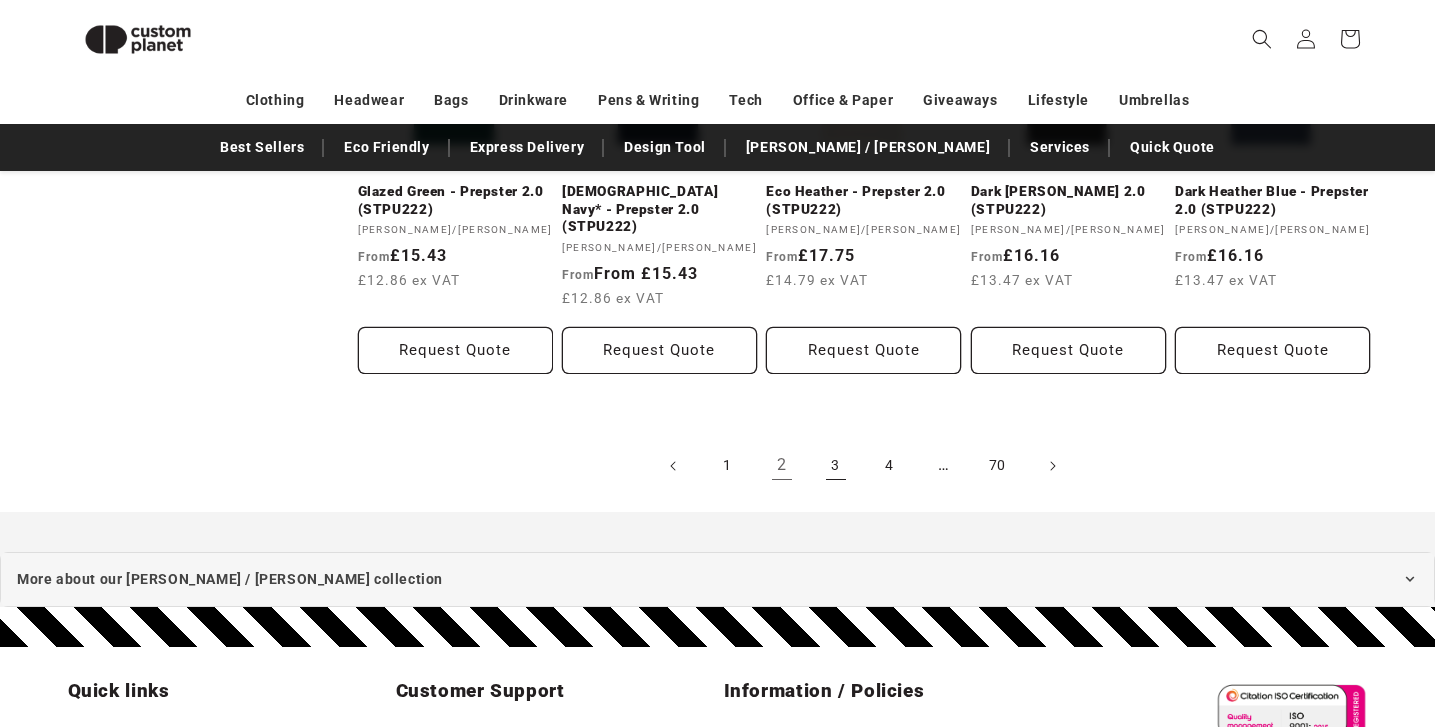 click on "3" at bounding box center (836, 466) 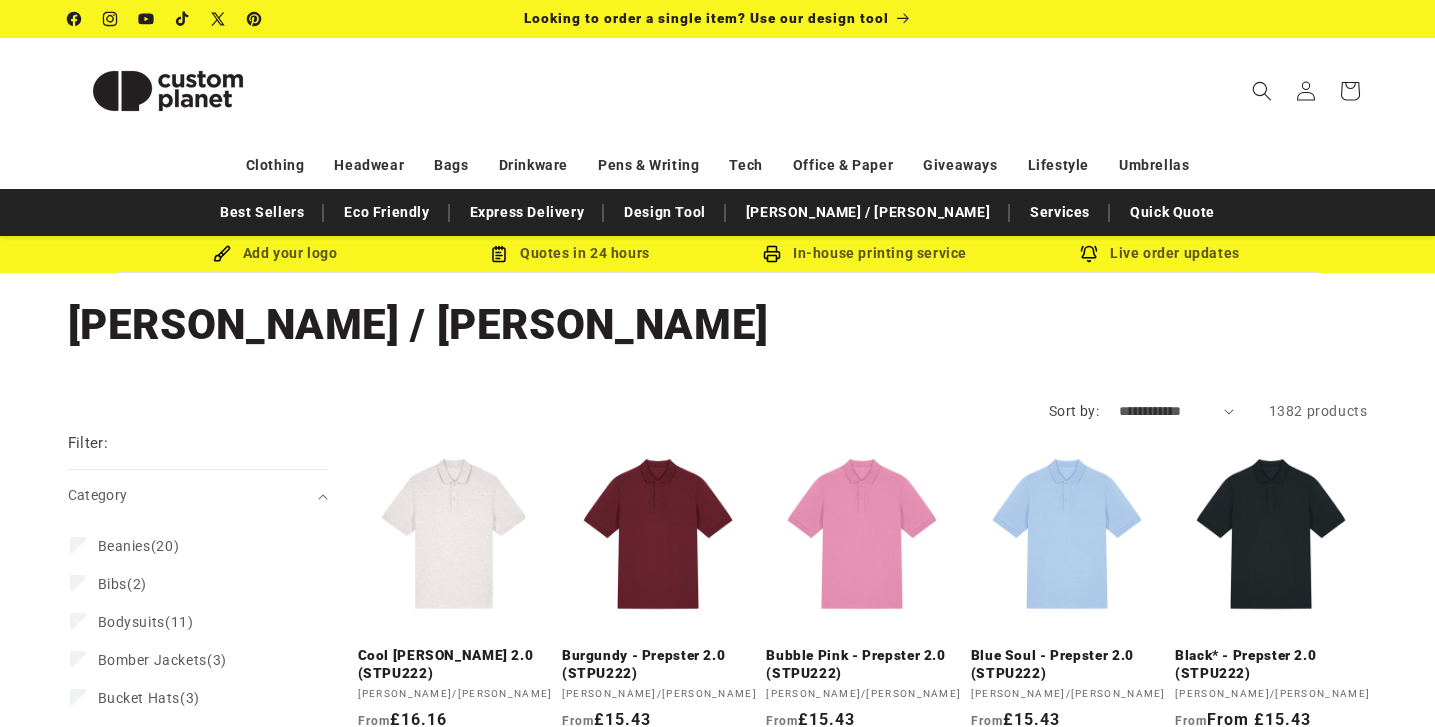 scroll, scrollTop: 0, scrollLeft: 0, axis: both 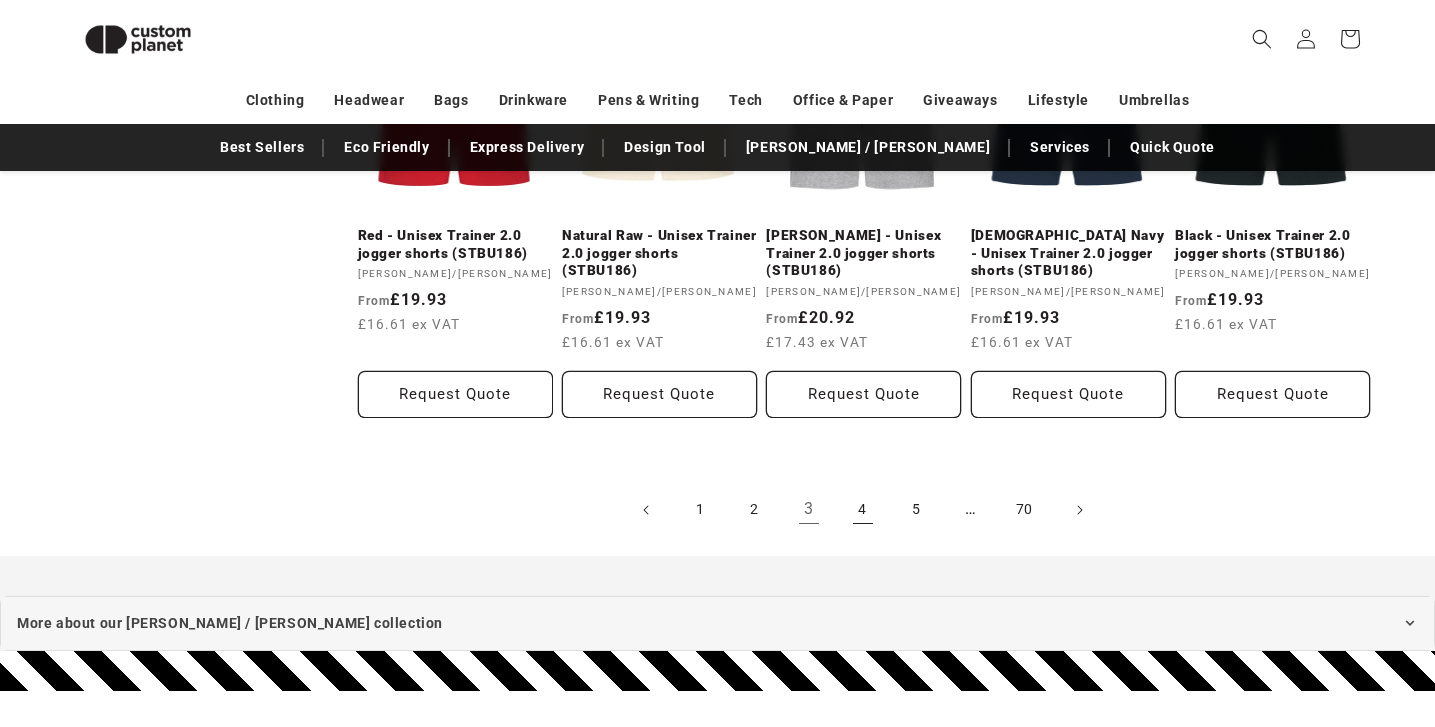 click on "4" at bounding box center (863, 510) 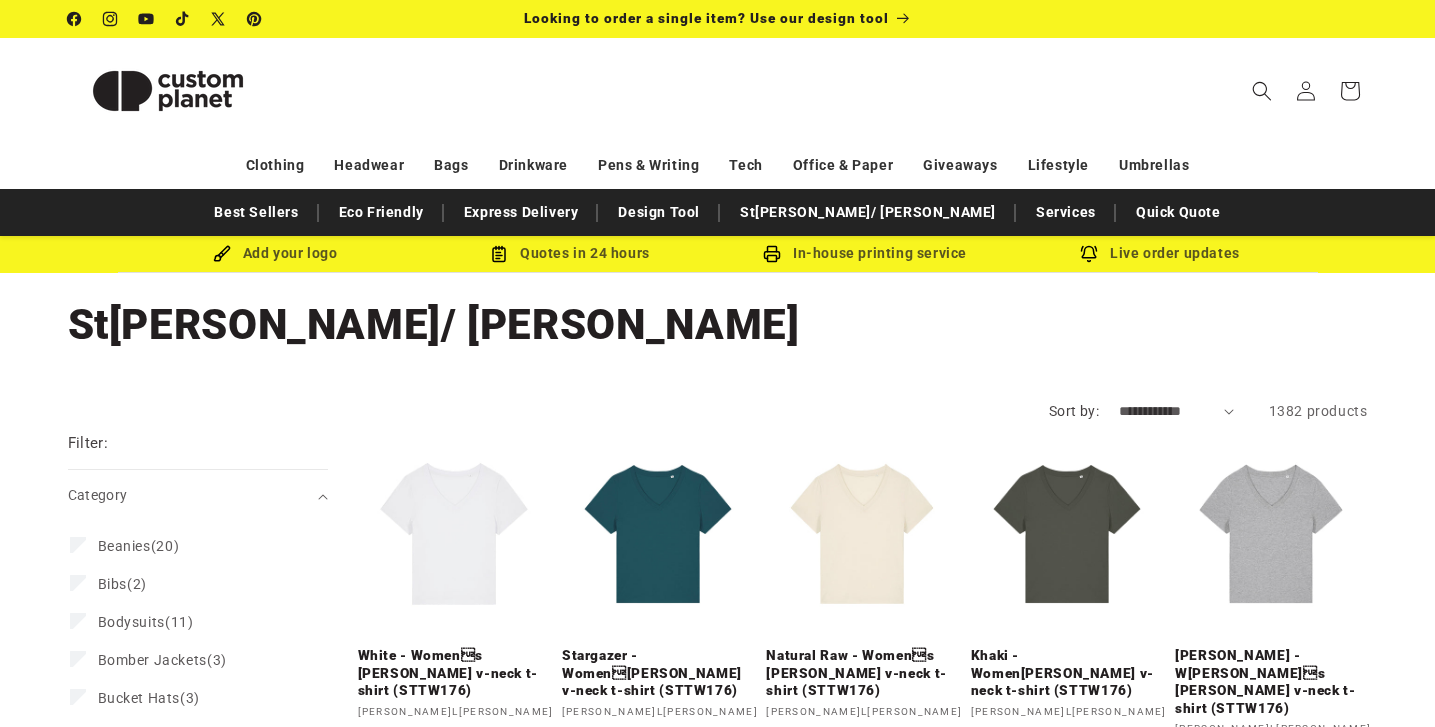 scroll, scrollTop: 0, scrollLeft: 0, axis: both 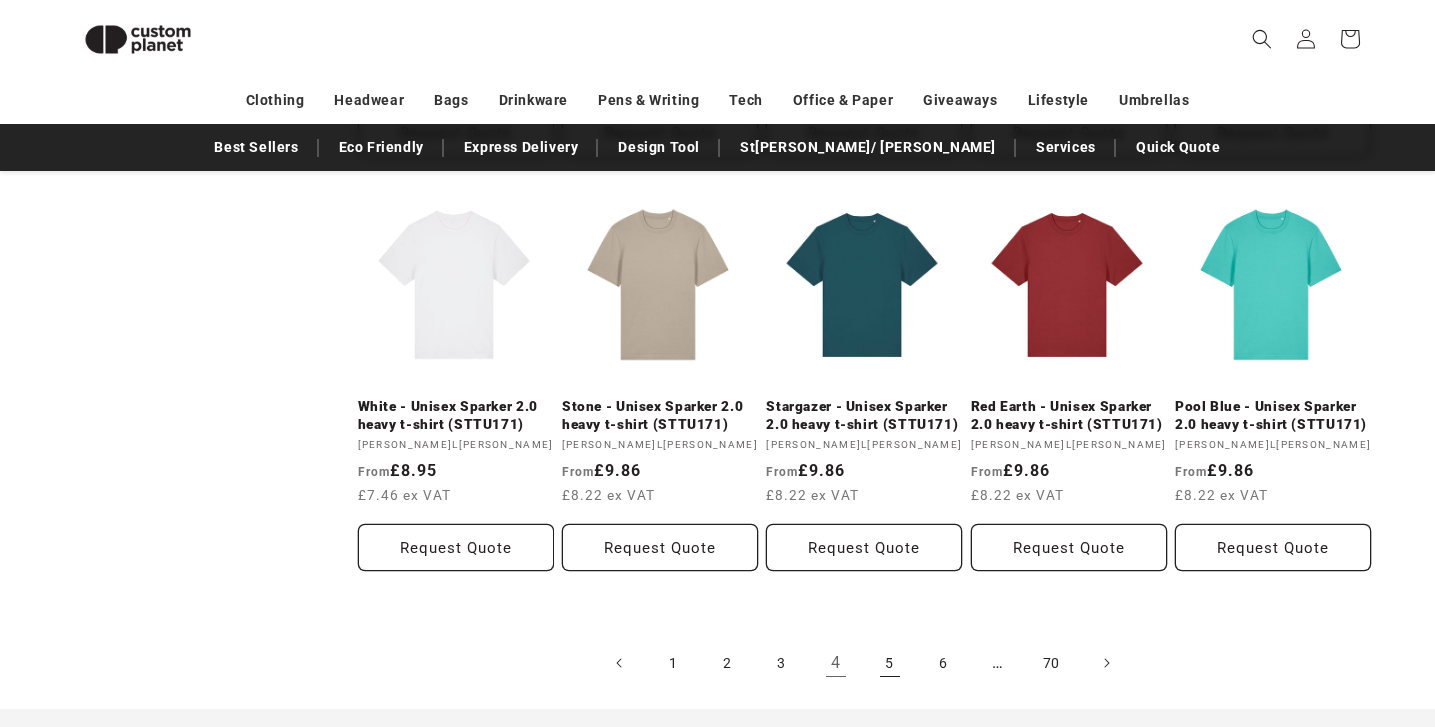 click on "5" at bounding box center (890, 663) 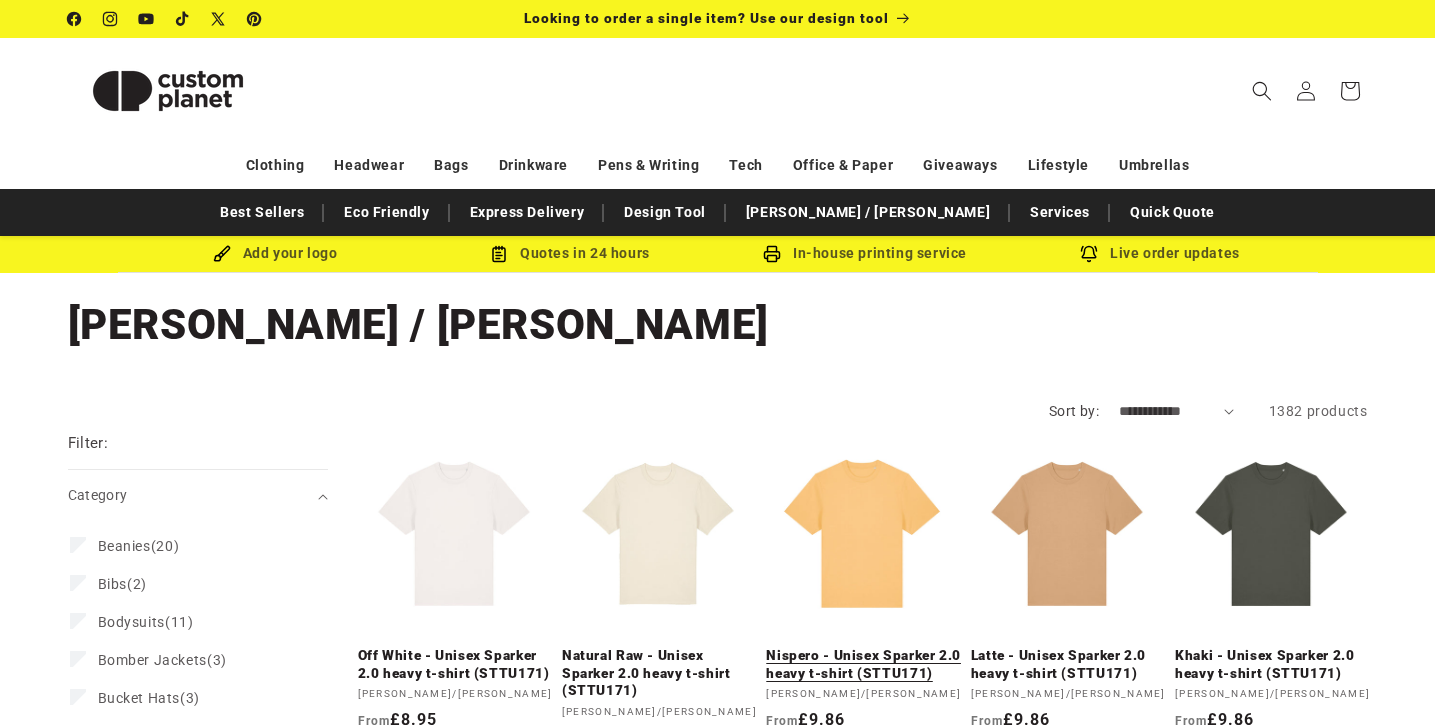 scroll, scrollTop: 0, scrollLeft: 0, axis: both 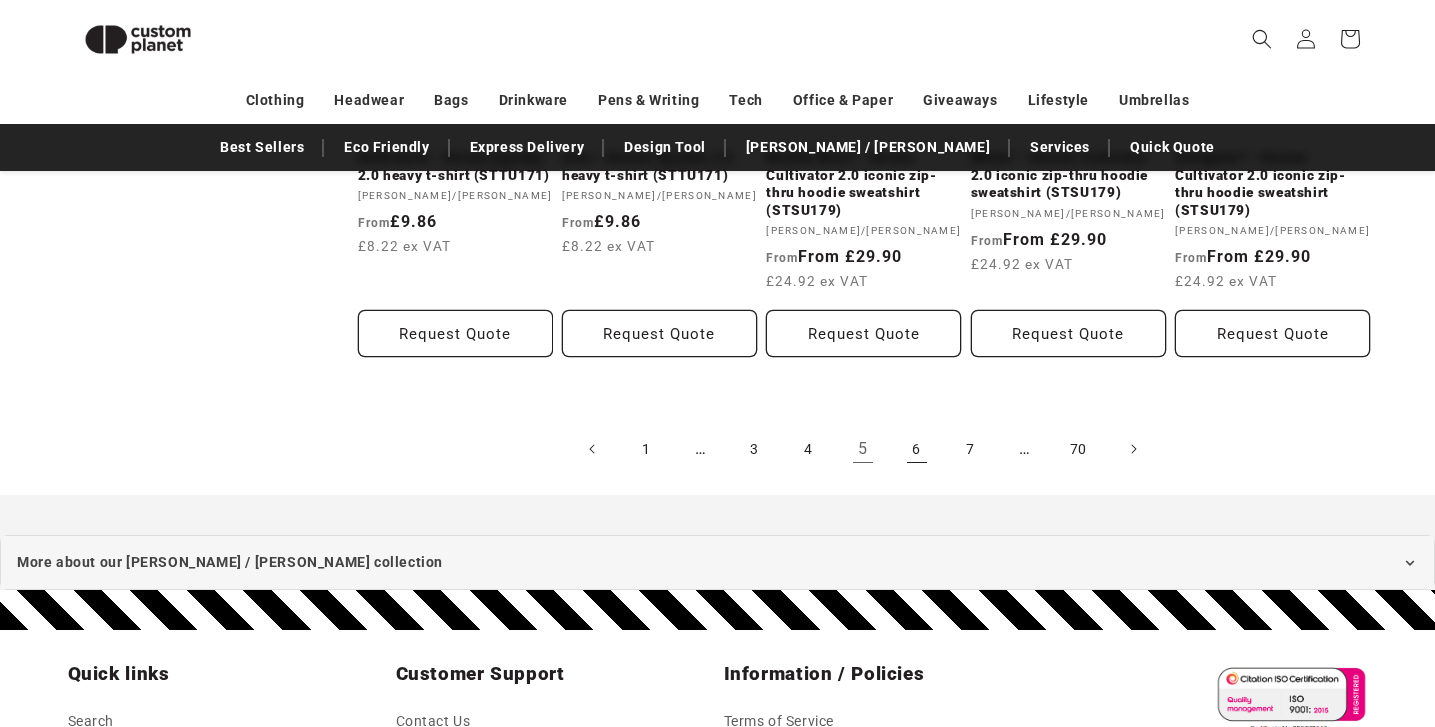 click on "6" at bounding box center (917, 449) 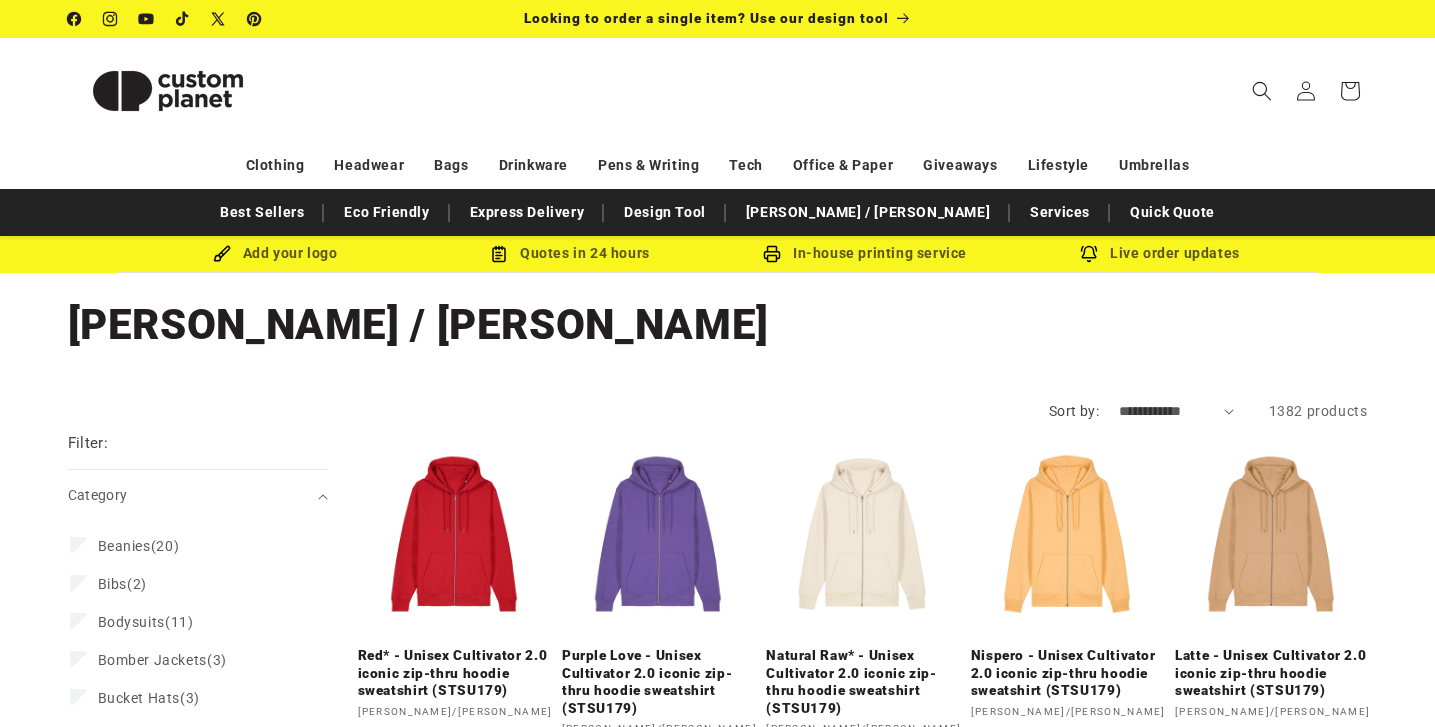 scroll, scrollTop: 0, scrollLeft: 0, axis: both 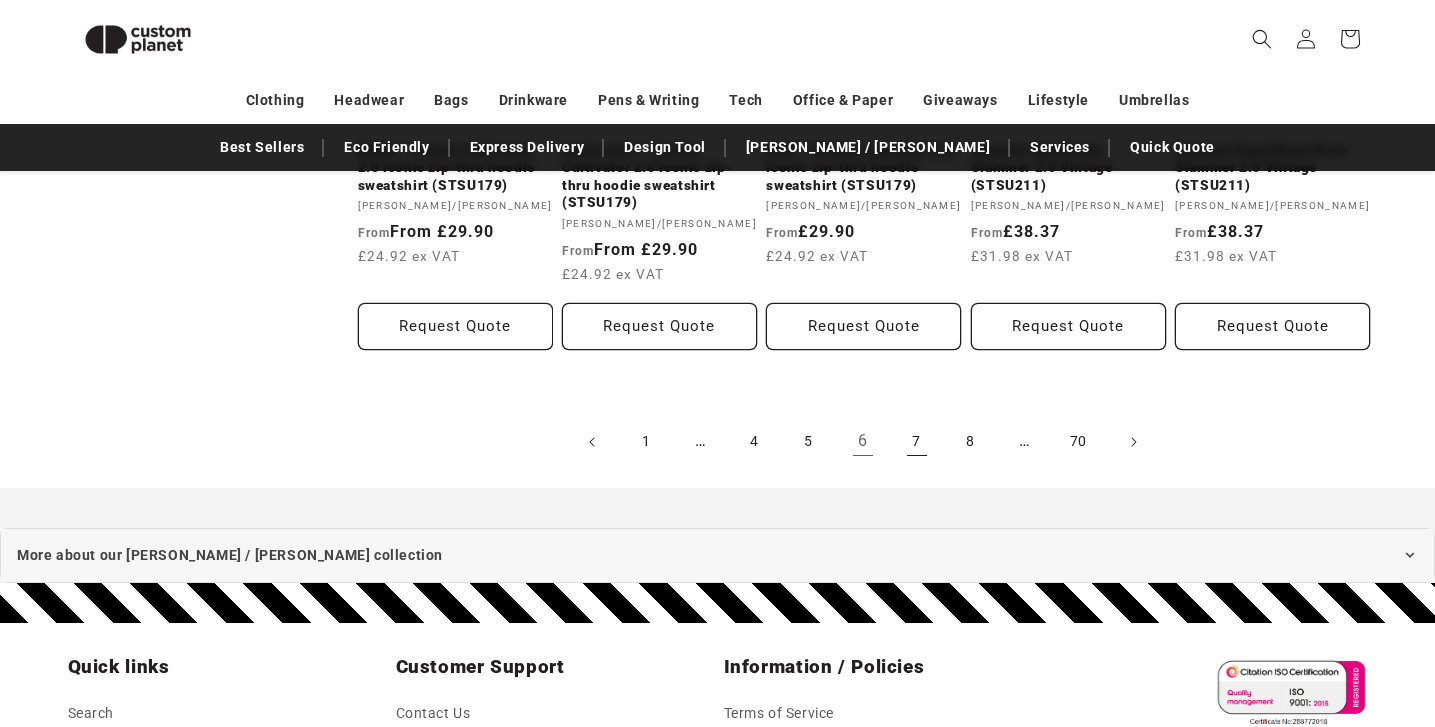 click on "7" at bounding box center [917, 442] 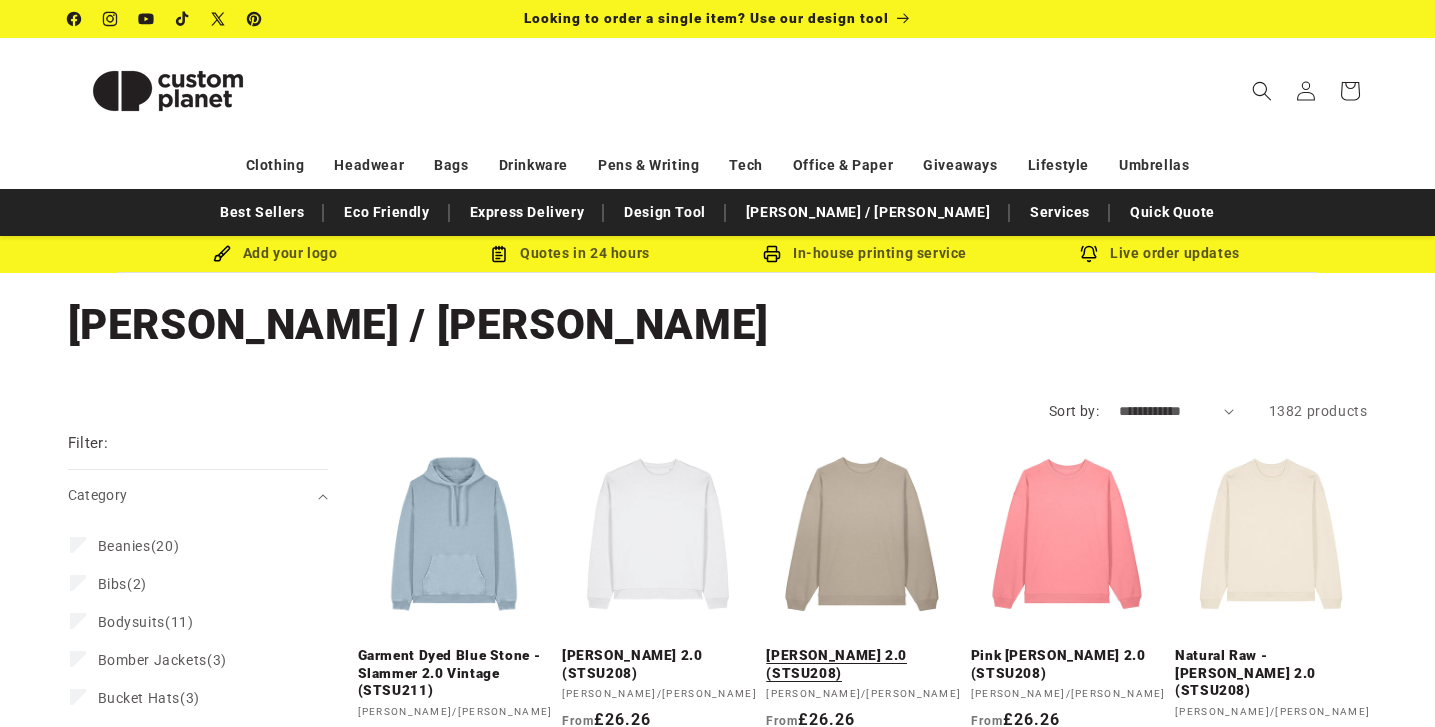 scroll, scrollTop: 0, scrollLeft: 0, axis: both 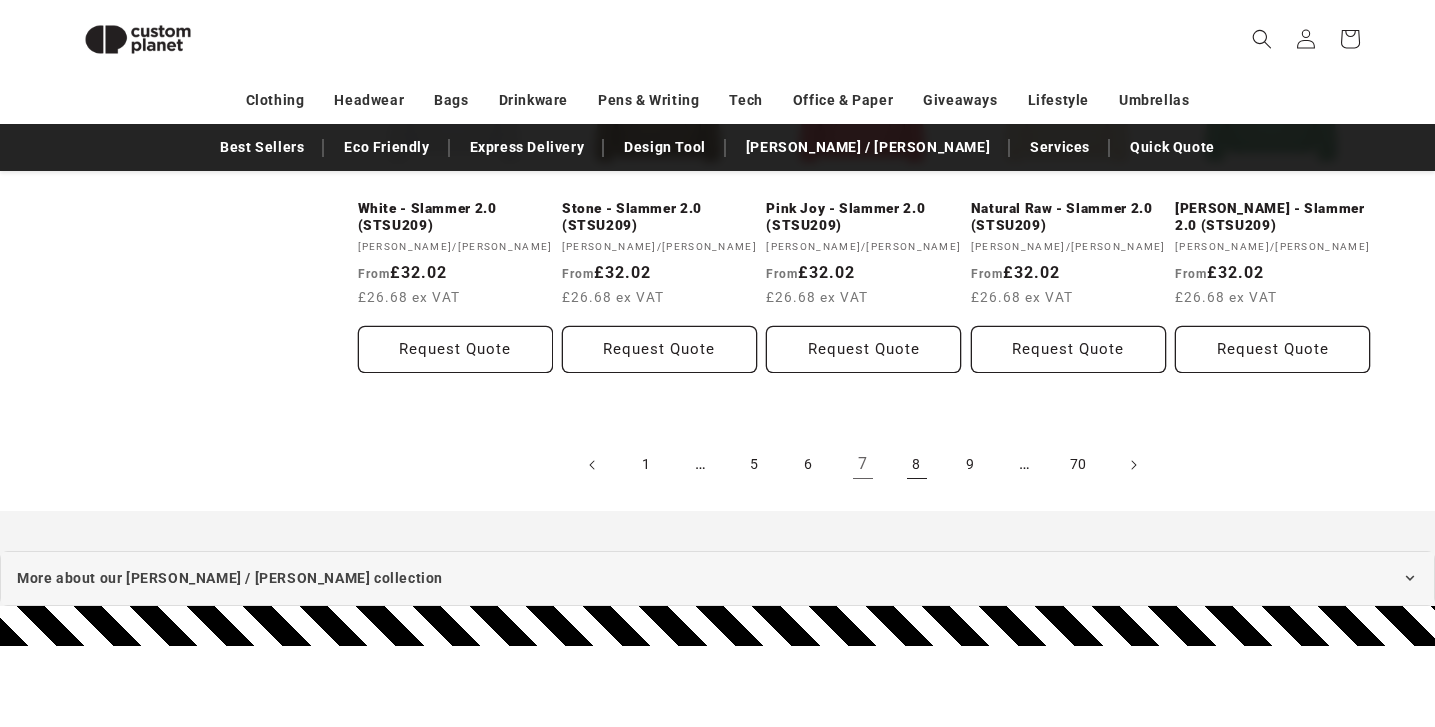 click on "8" at bounding box center (917, 465) 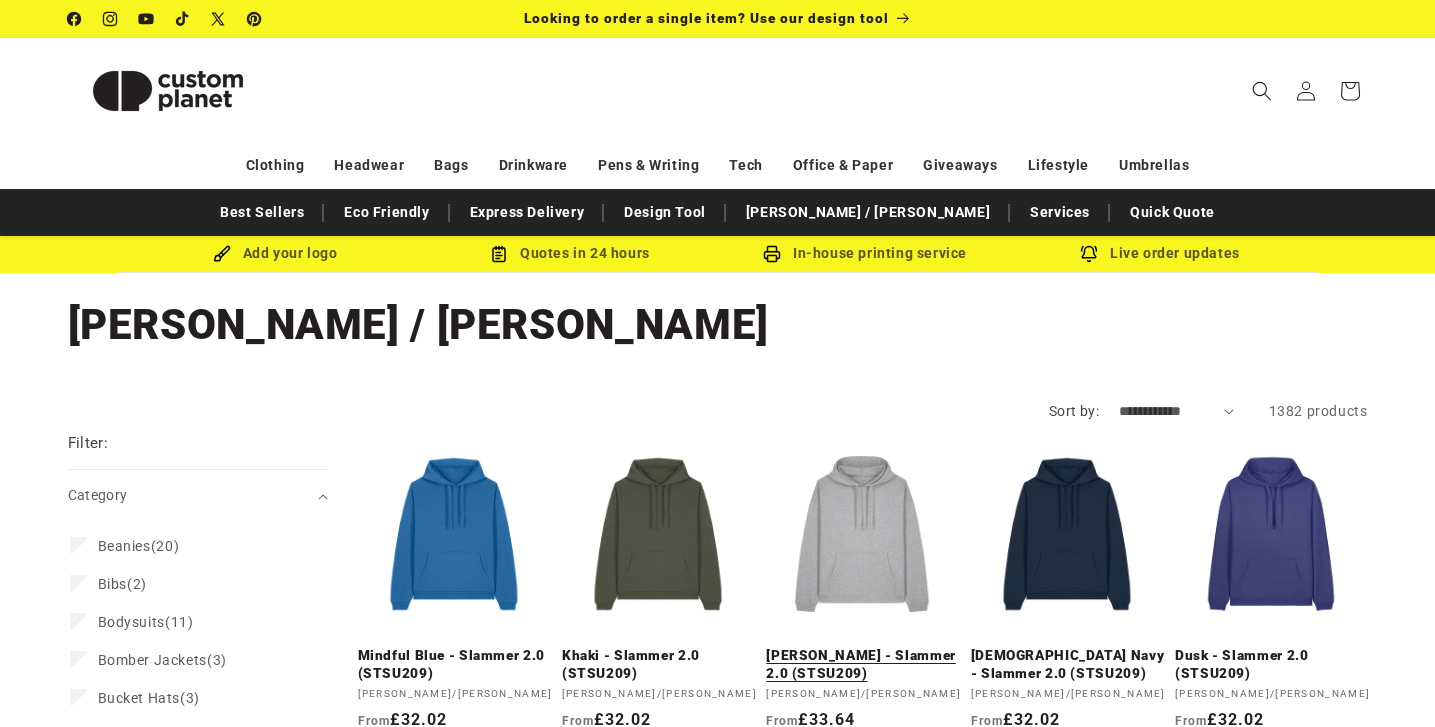 scroll, scrollTop: 0, scrollLeft: 0, axis: both 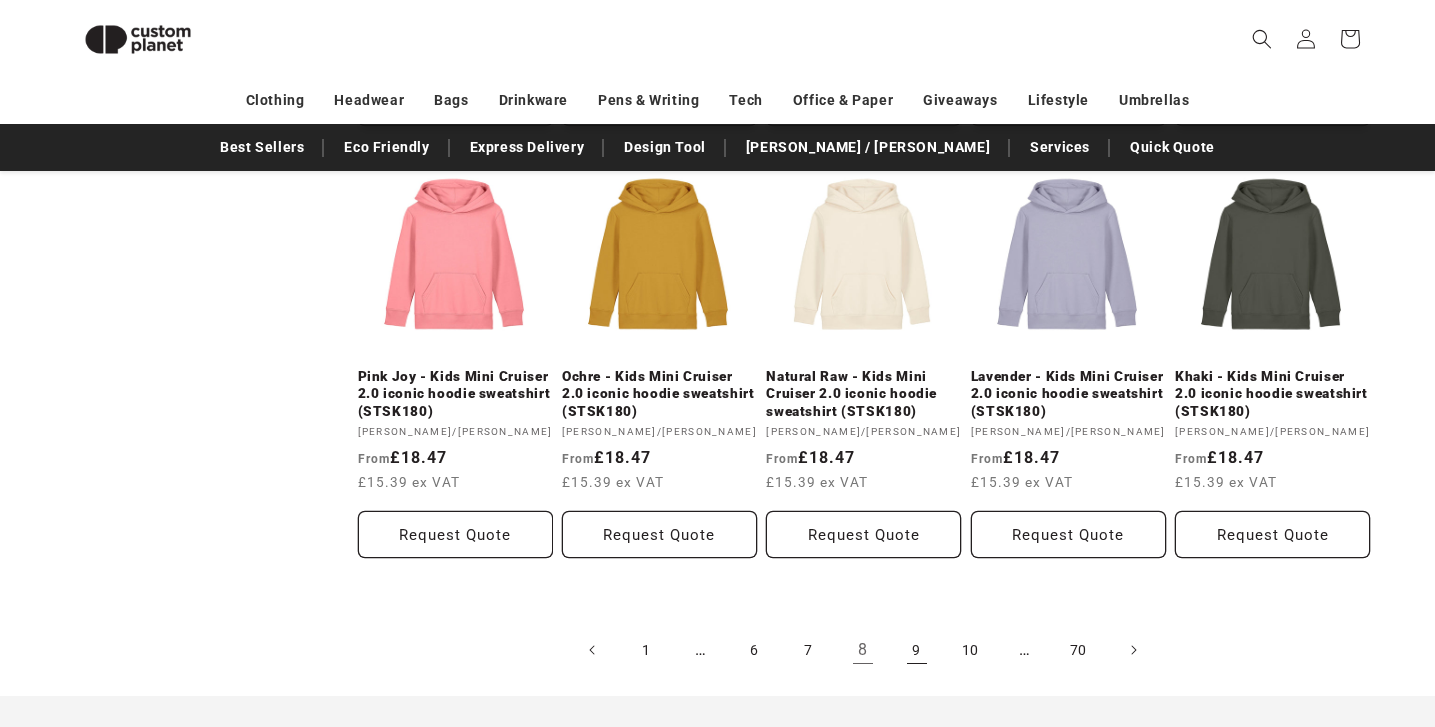click on "9" at bounding box center (917, 650) 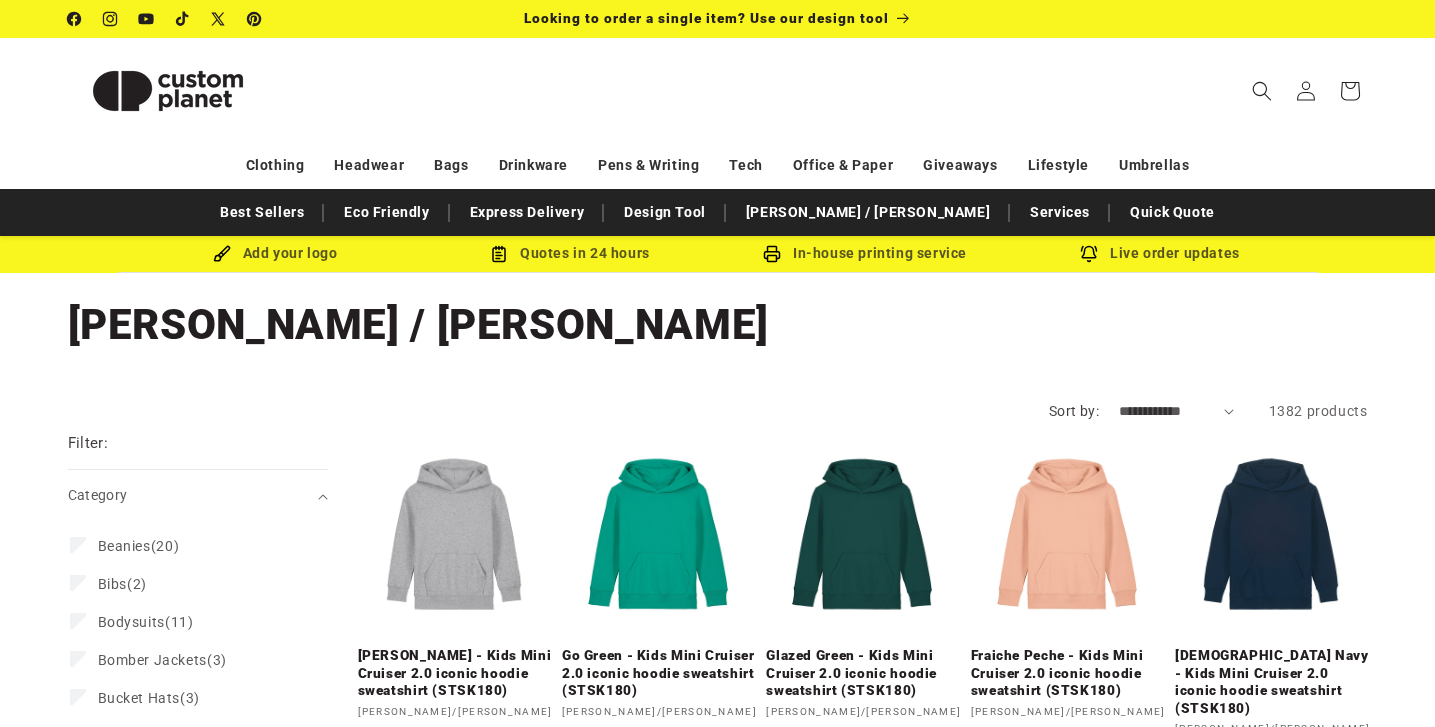 scroll, scrollTop: 0, scrollLeft: 0, axis: both 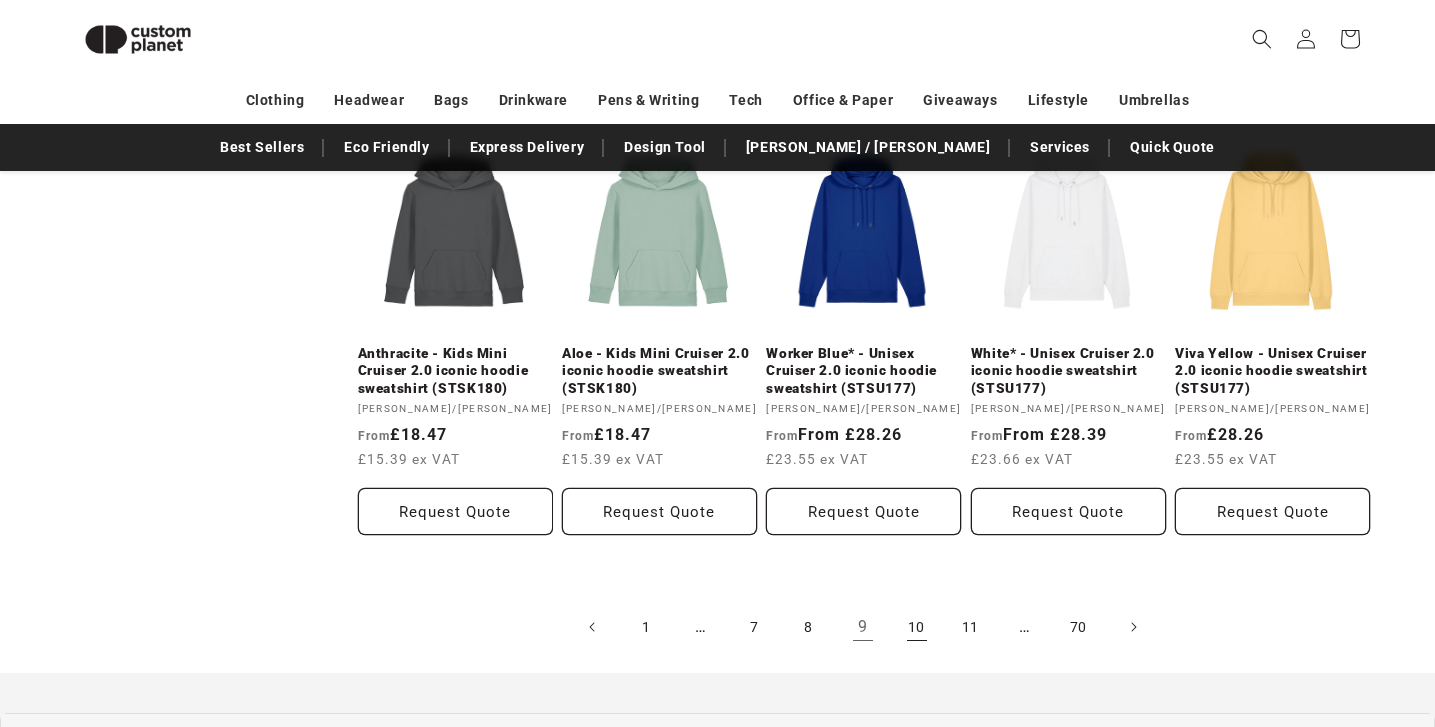 click on "10" at bounding box center (917, 627) 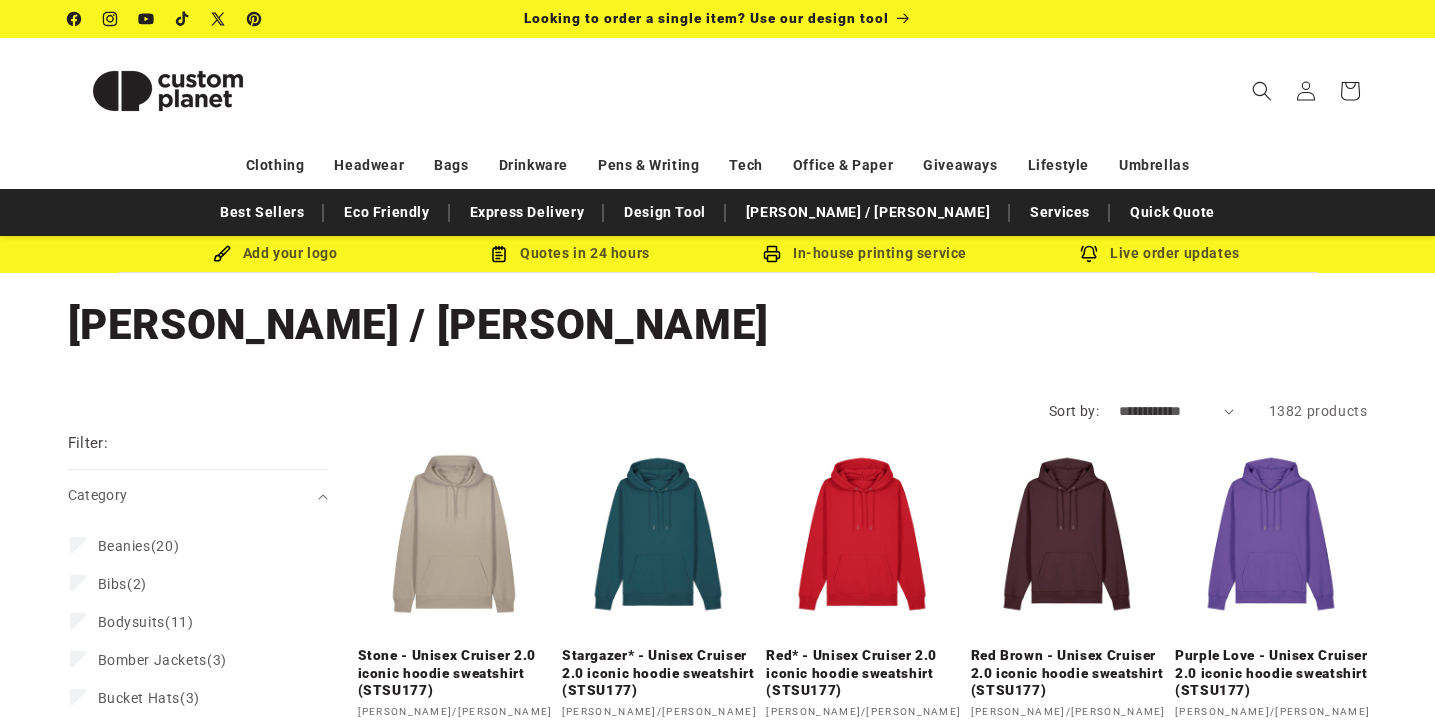 scroll, scrollTop: 0, scrollLeft: 0, axis: both 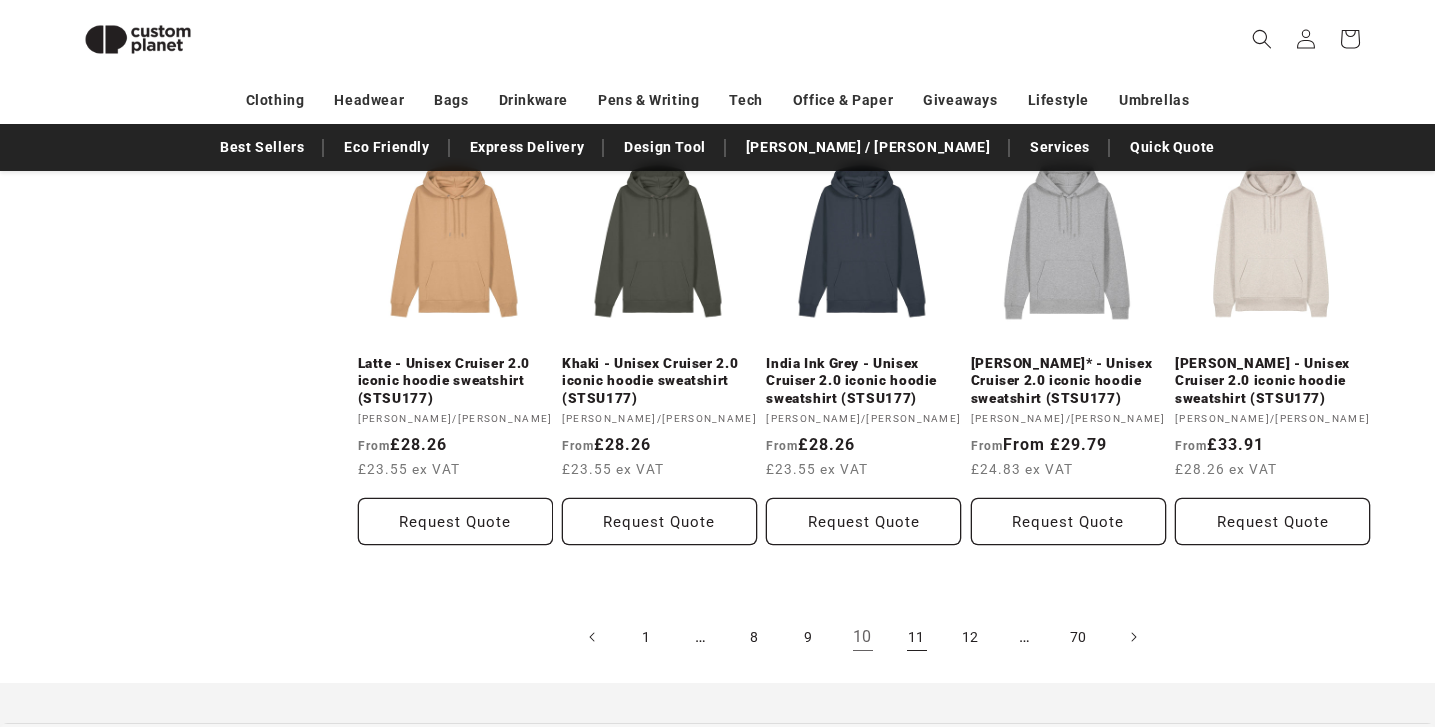 click on "11" at bounding box center (917, 637) 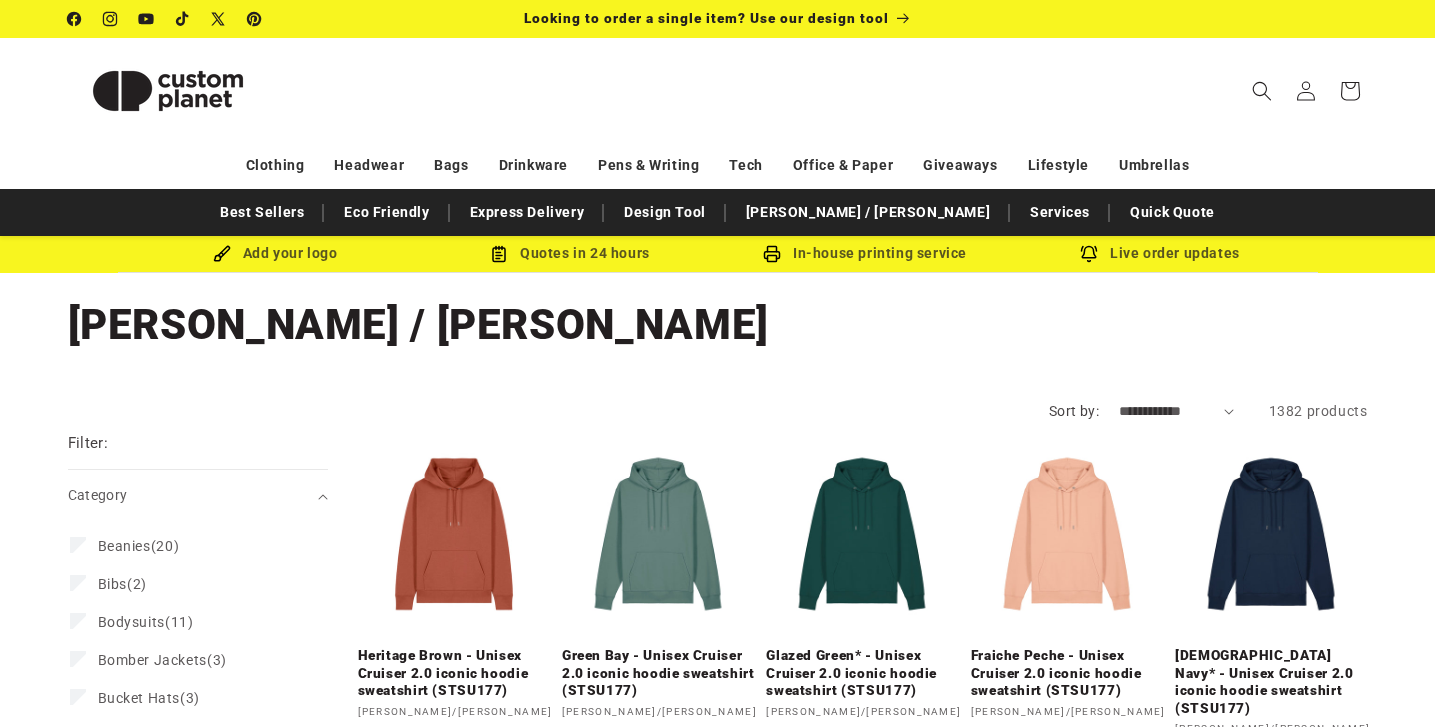 scroll, scrollTop: 0, scrollLeft: 0, axis: both 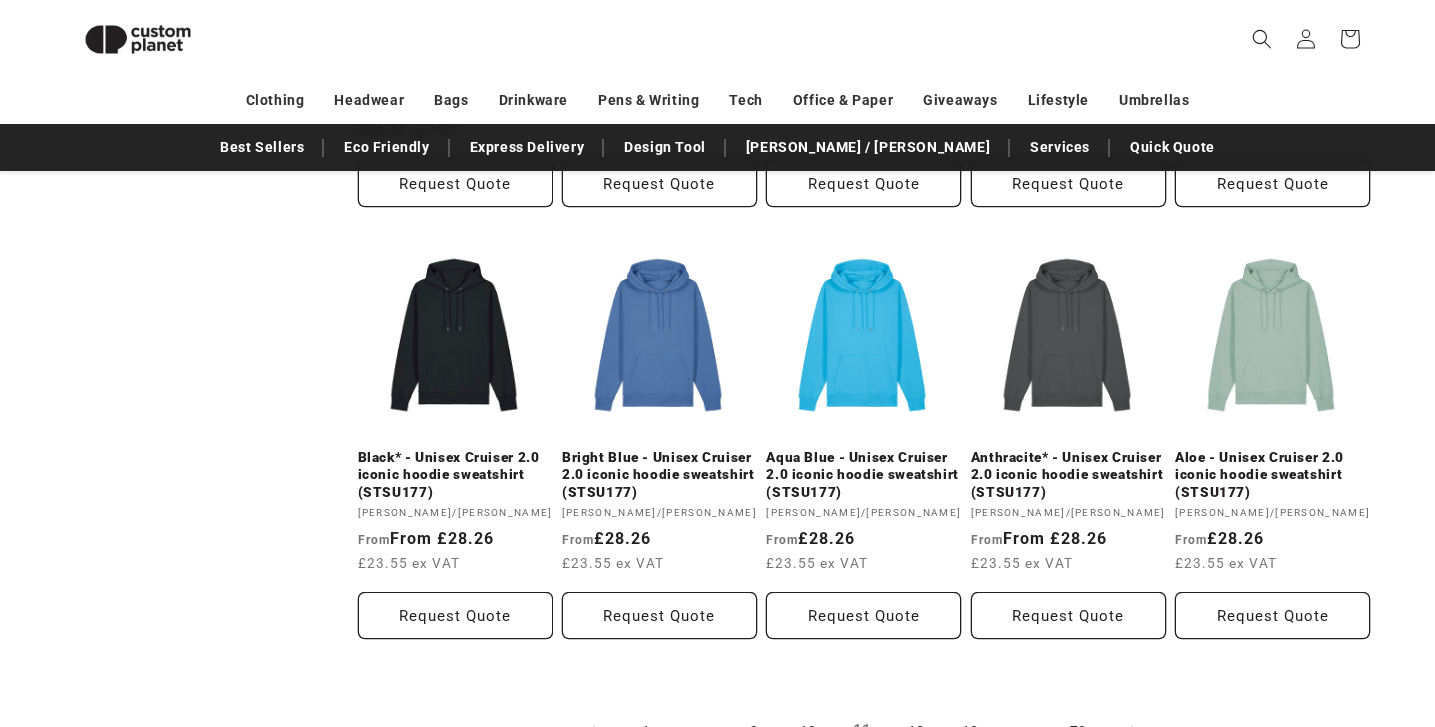 click on "12" at bounding box center [917, 731] 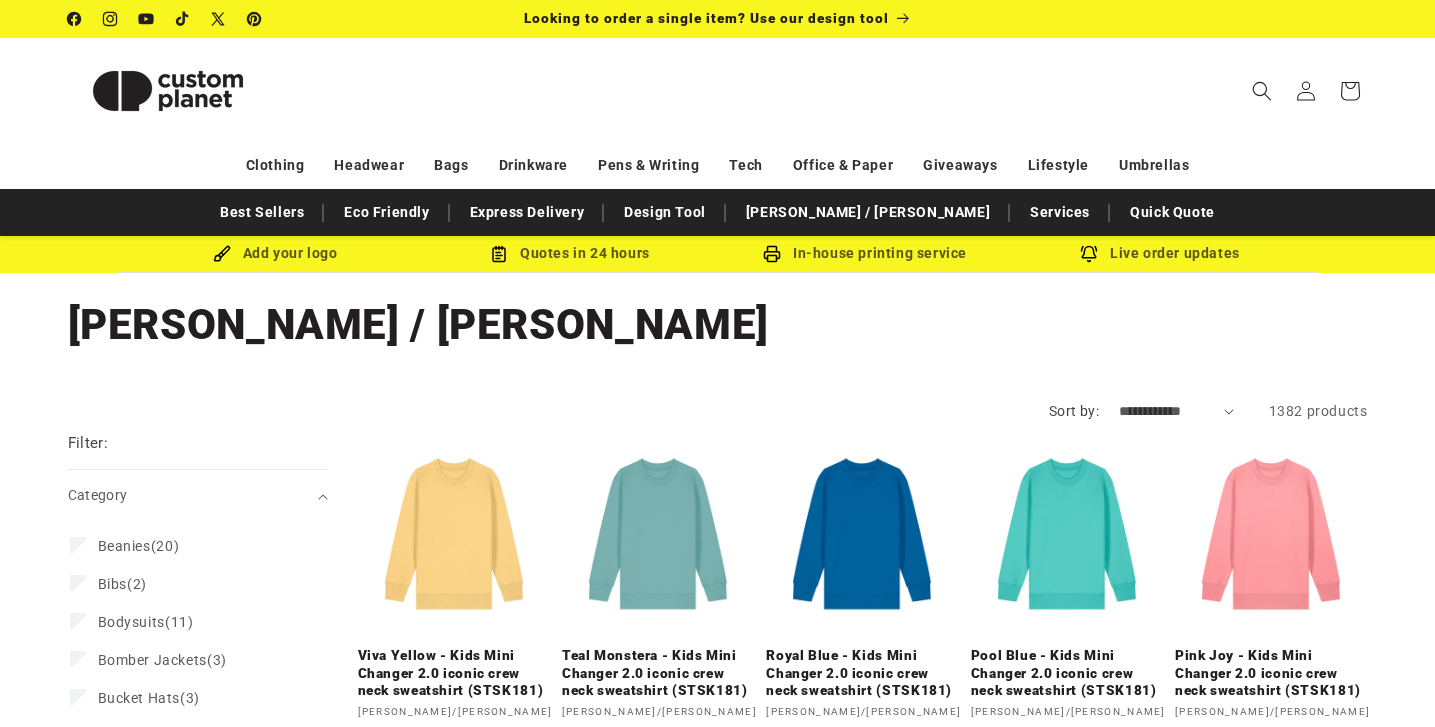 scroll, scrollTop: 0, scrollLeft: 0, axis: both 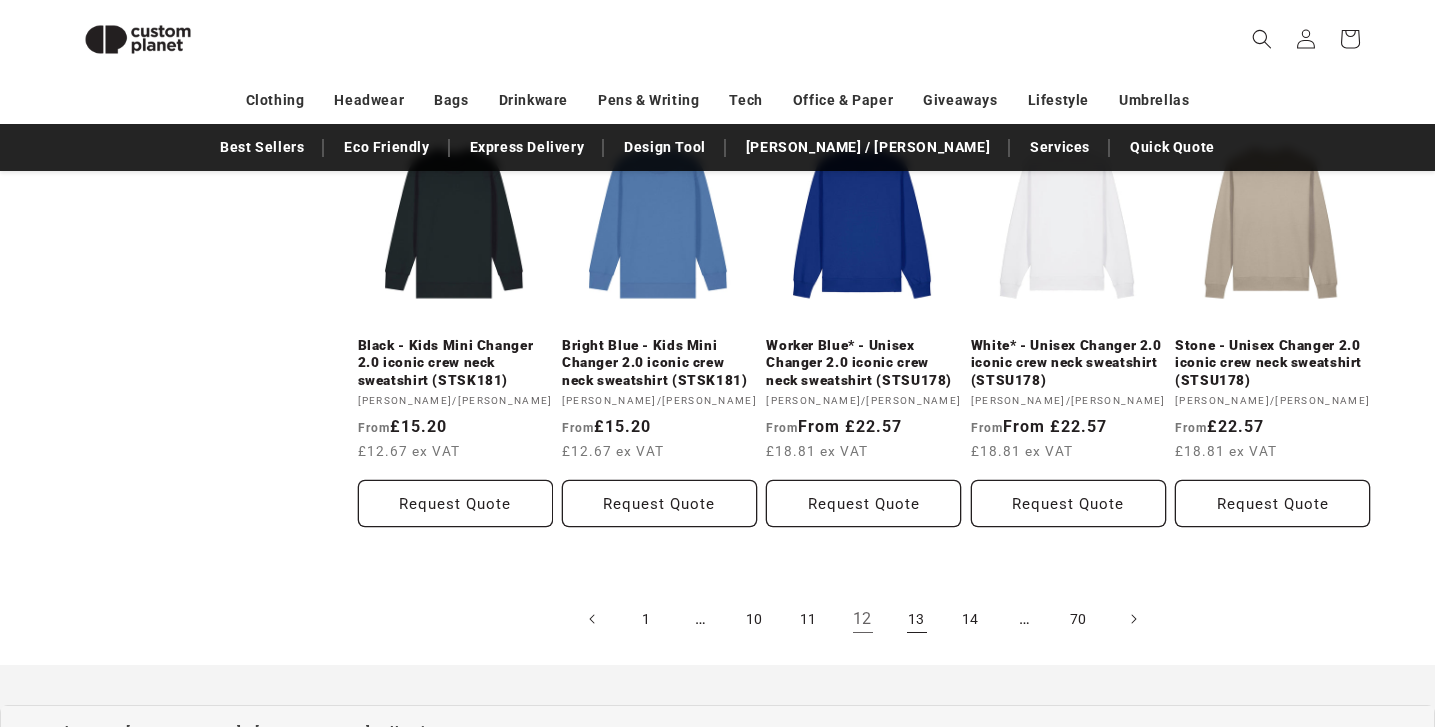 click on "13" at bounding box center (917, 619) 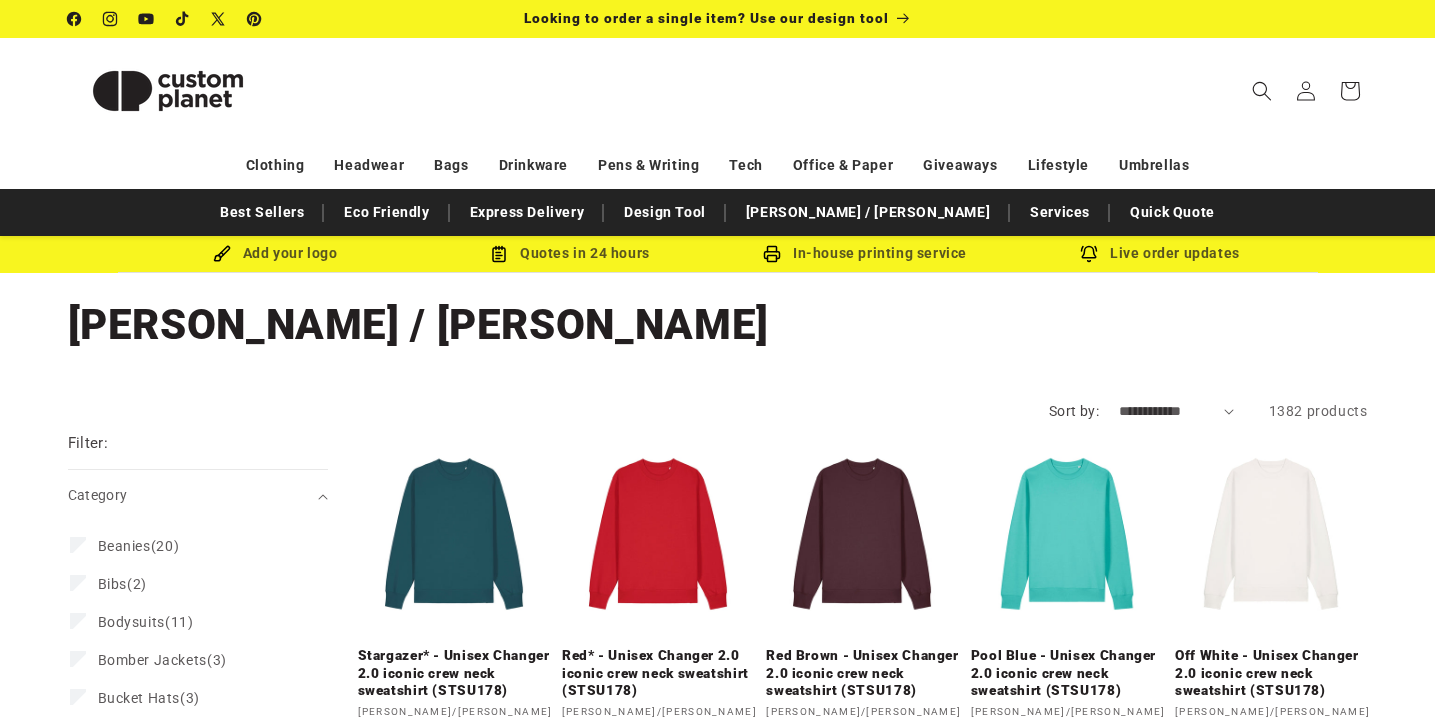 scroll, scrollTop: 0, scrollLeft: 0, axis: both 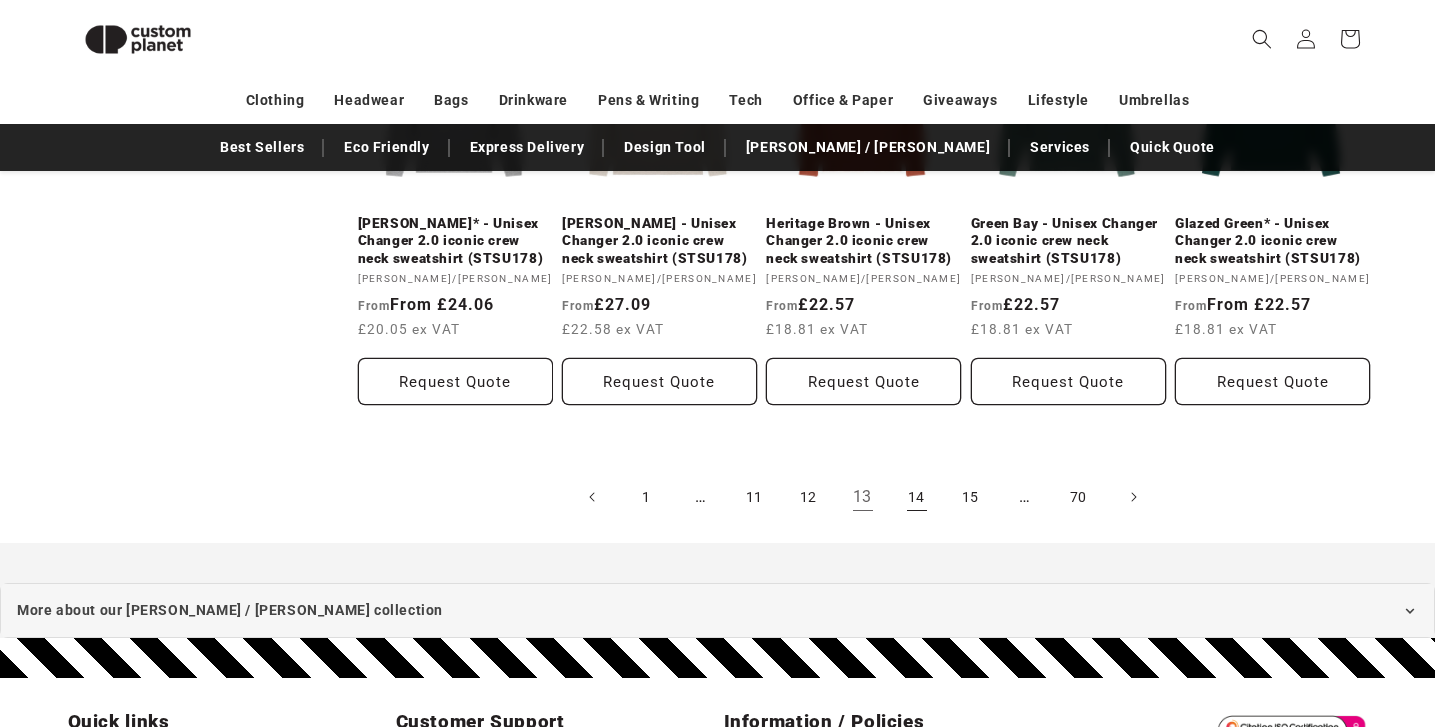 click on "14" at bounding box center (917, 497) 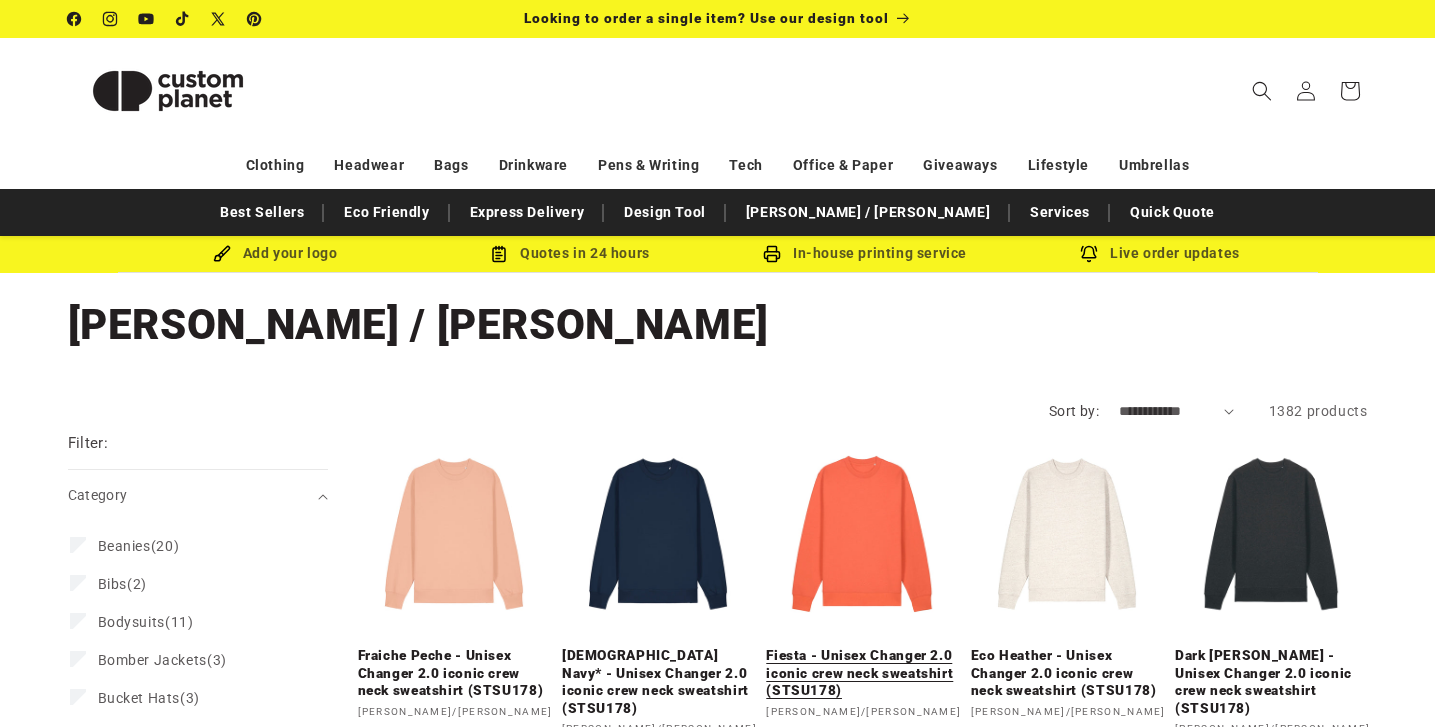 scroll, scrollTop: 0, scrollLeft: 0, axis: both 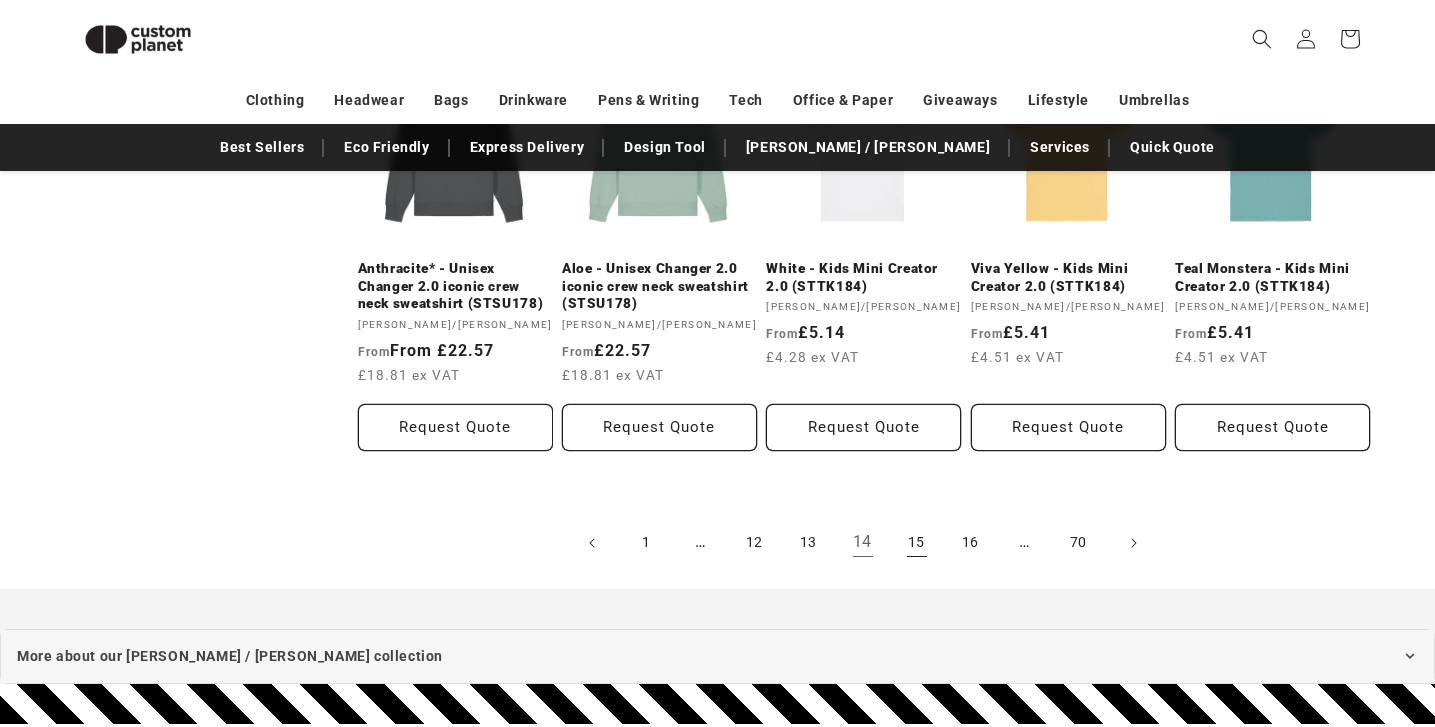 click on "15" at bounding box center [917, 543] 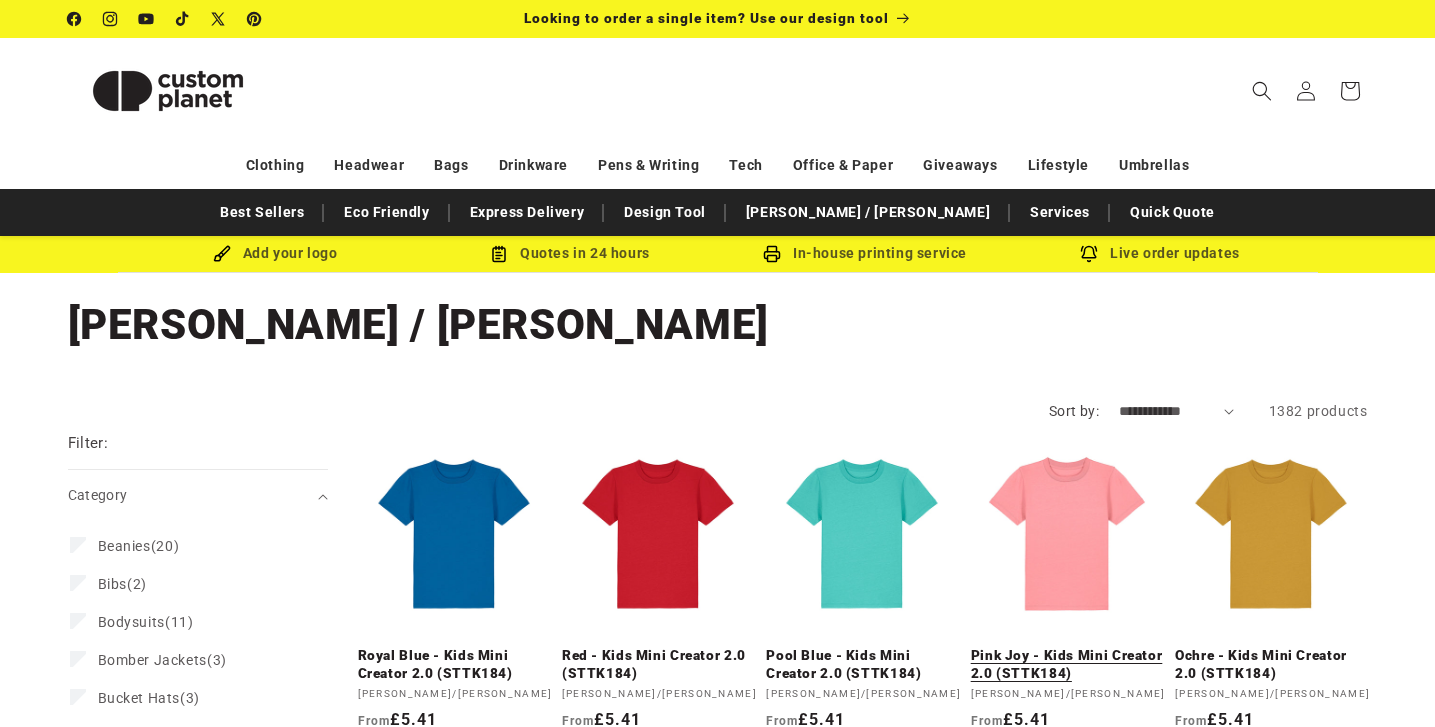 scroll, scrollTop: 0, scrollLeft: 0, axis: both 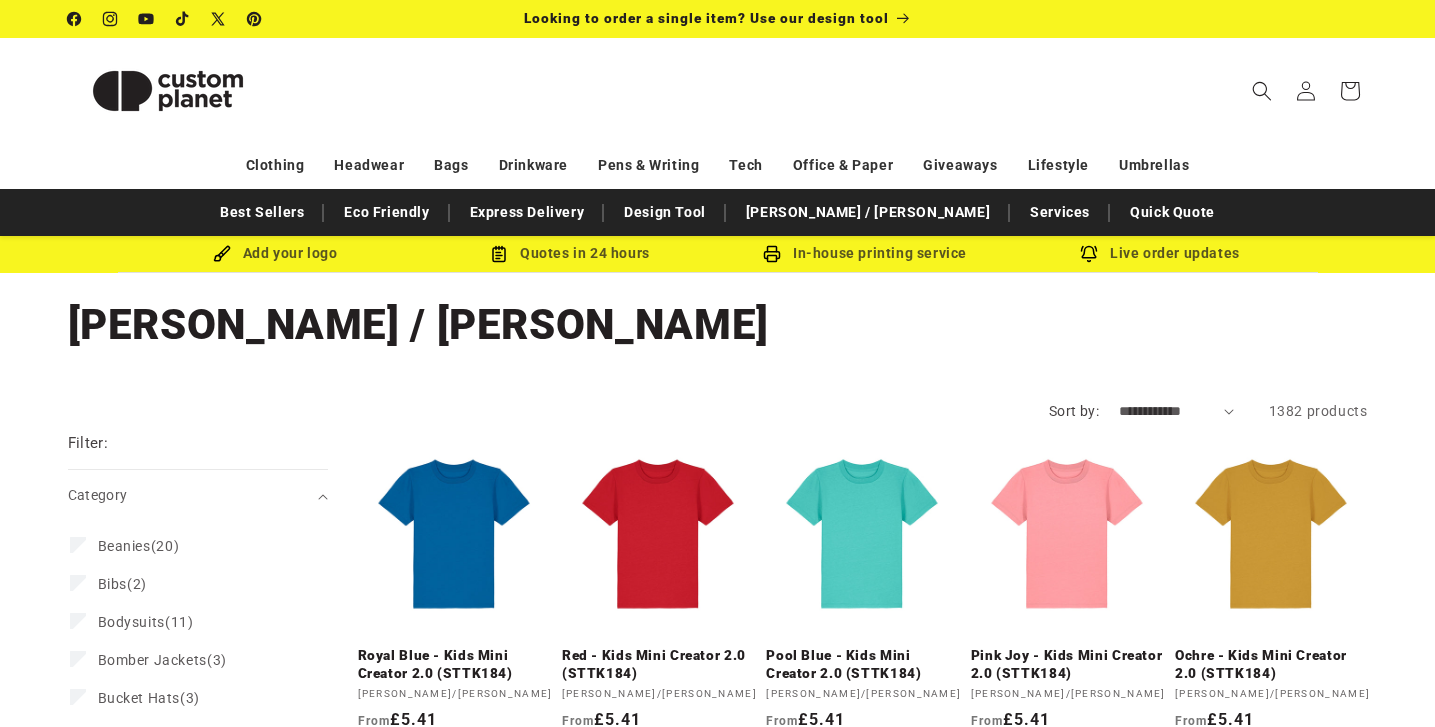 click on "**********" at bounding box center [1176, 411] 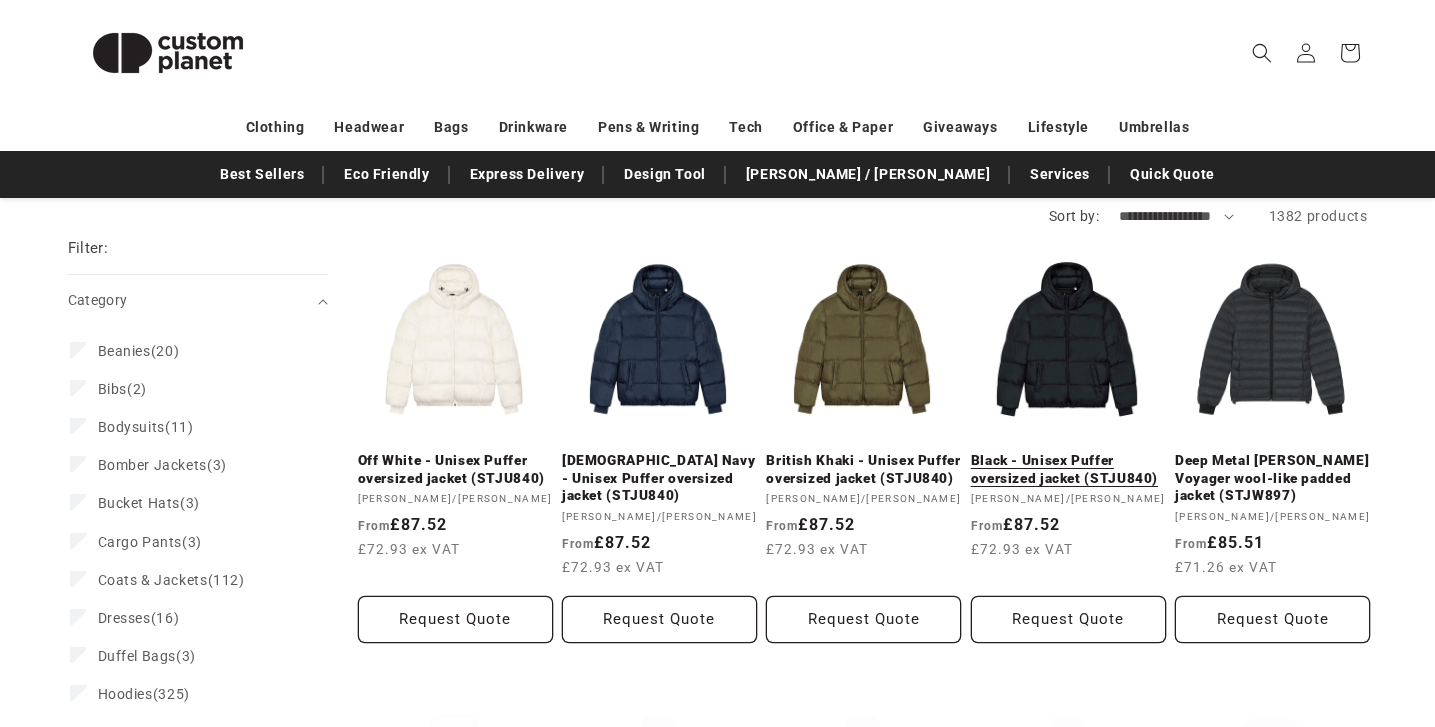 scroll, scrollTop: 199, scrollLeft: 0, axis: vertical 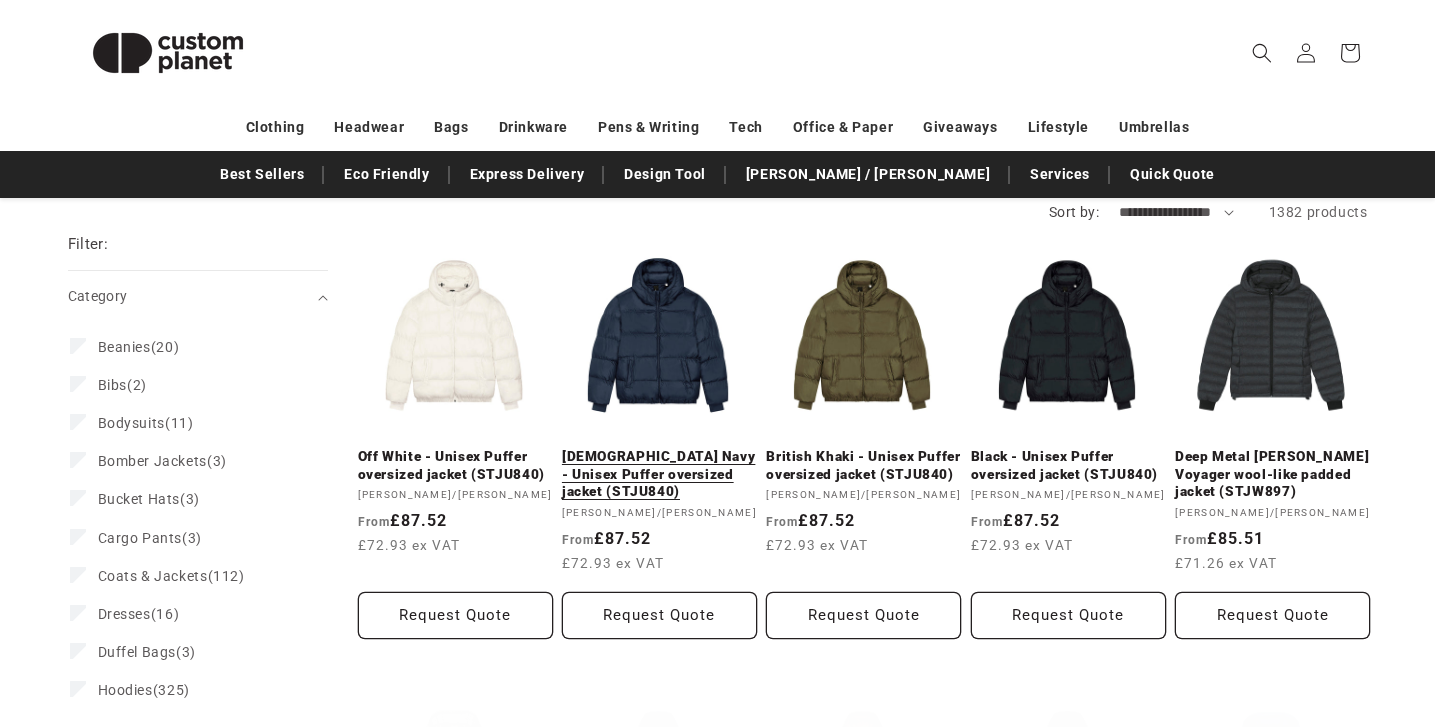 click on "[DEMOGRAPHIC_DATA] Navy - Unisex Puffer oversized jacket (STJU840)" at bounding box center (659, 474) 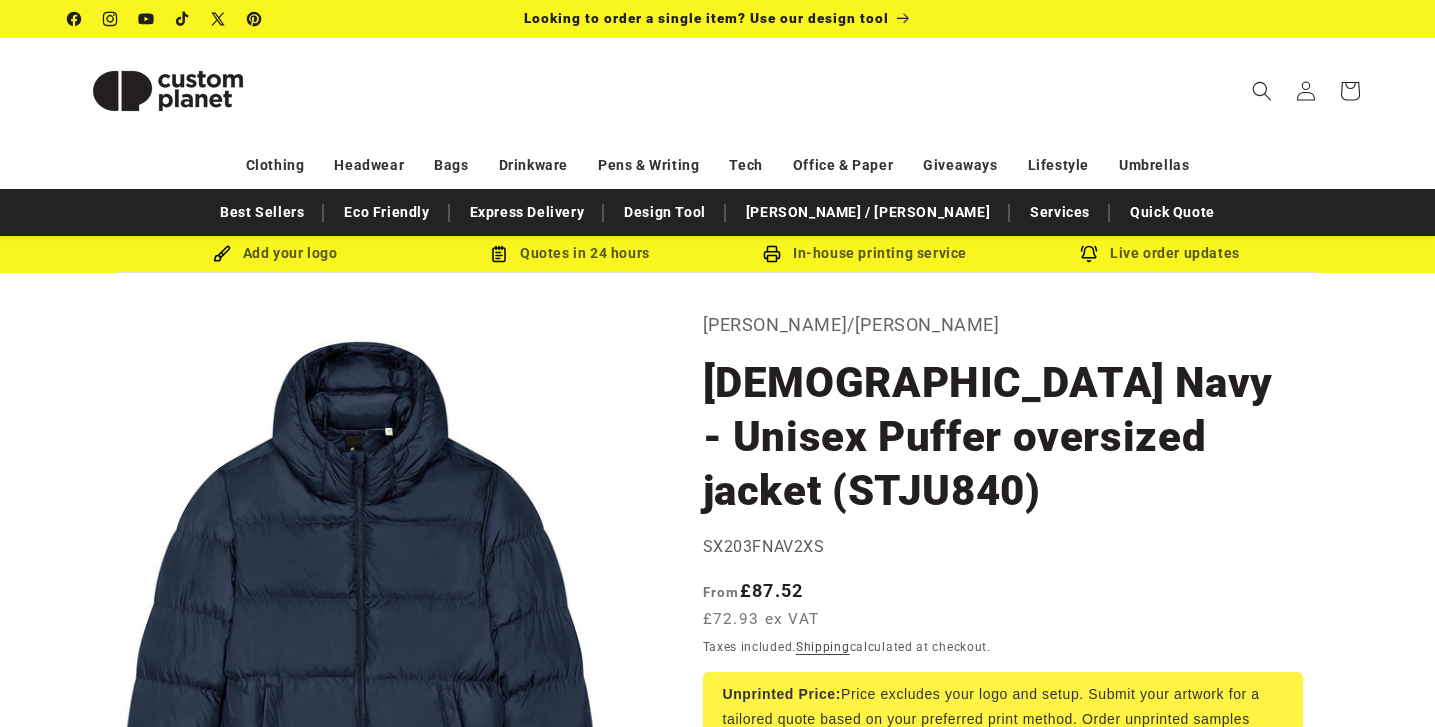 scroll, scrollTop: 0, scrollLeft: 0, axis: both 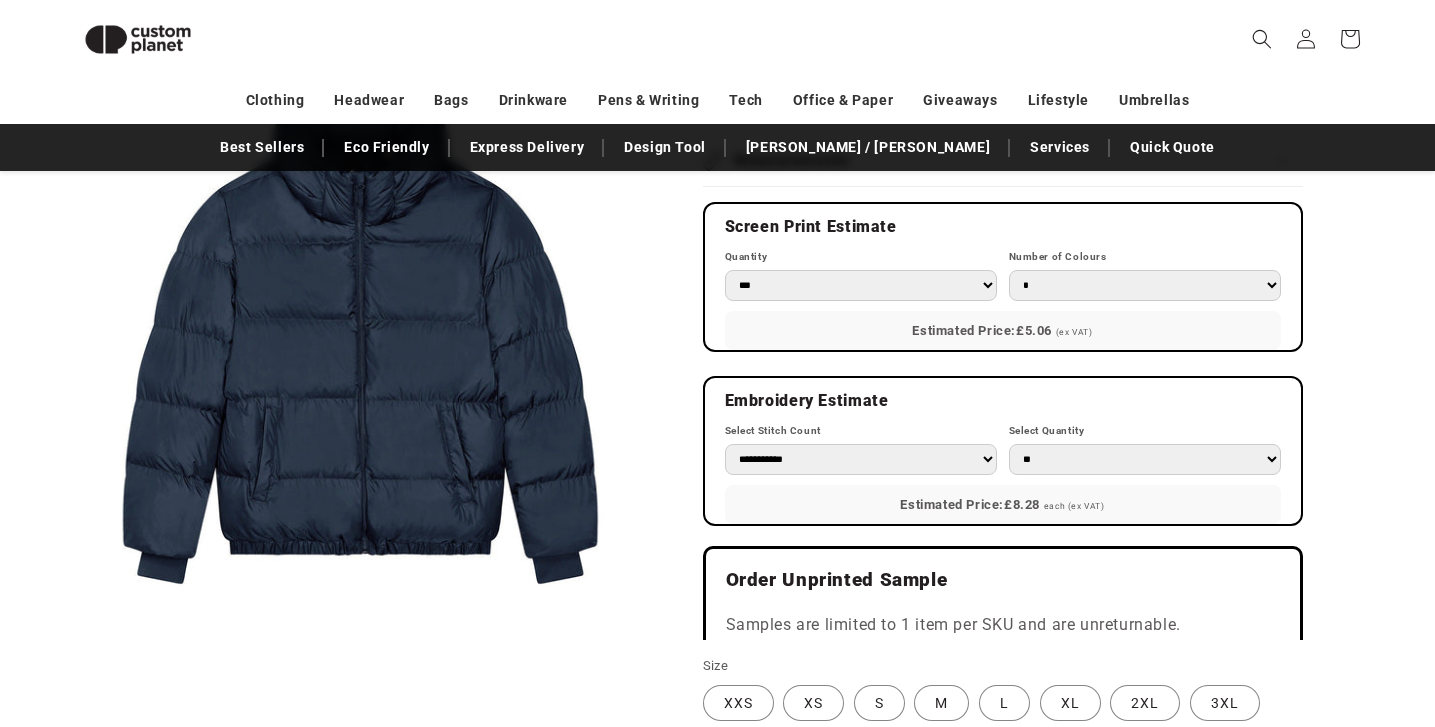 click on "**********" at bounding box center (861, 459) 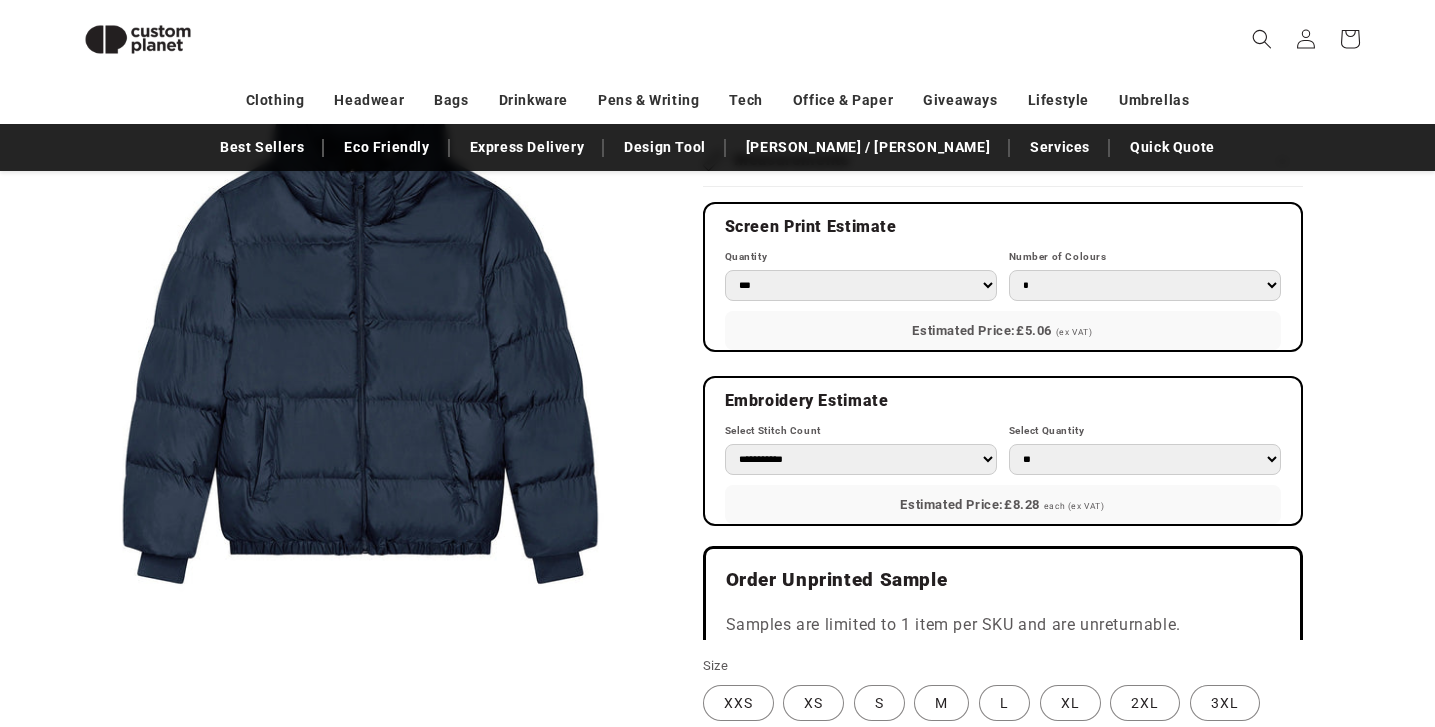 select on "**" 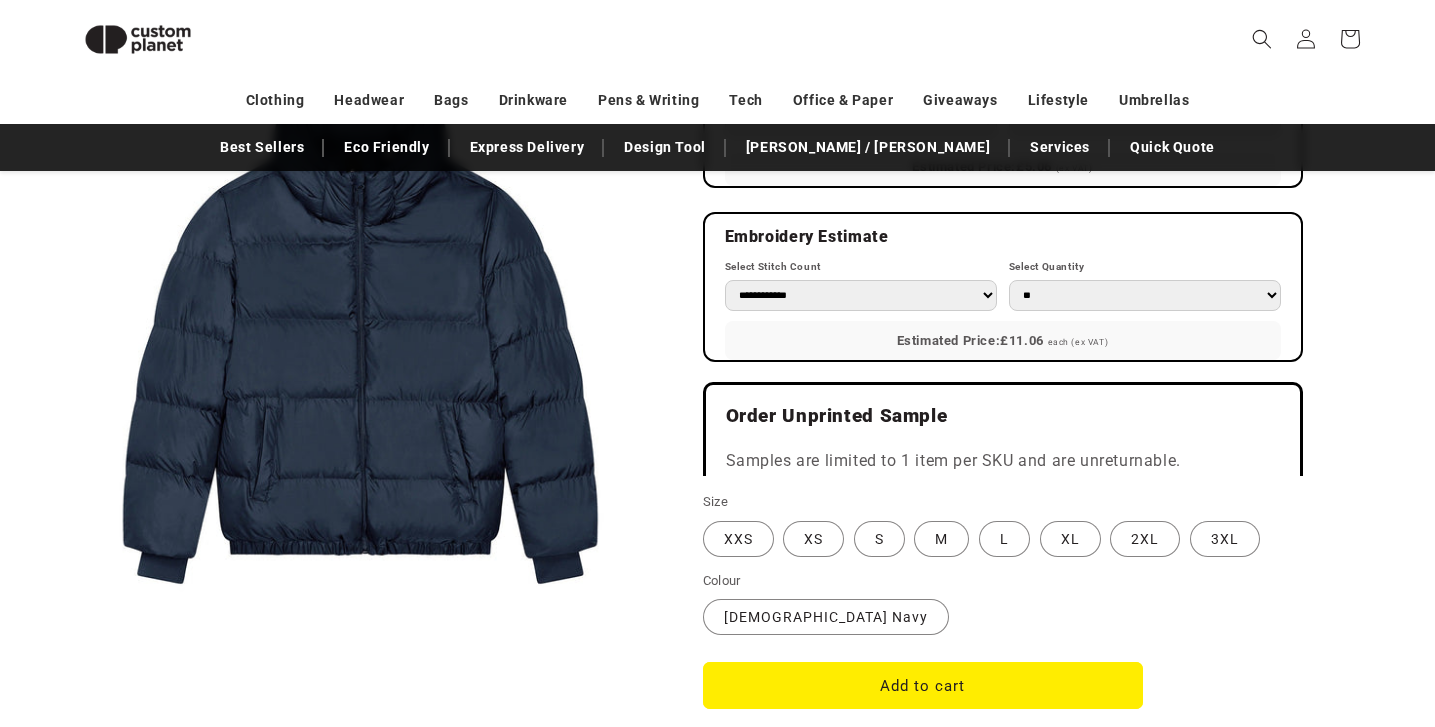 scroll, scrollTop: 1257, scrollLeft: 0, axis: vertical 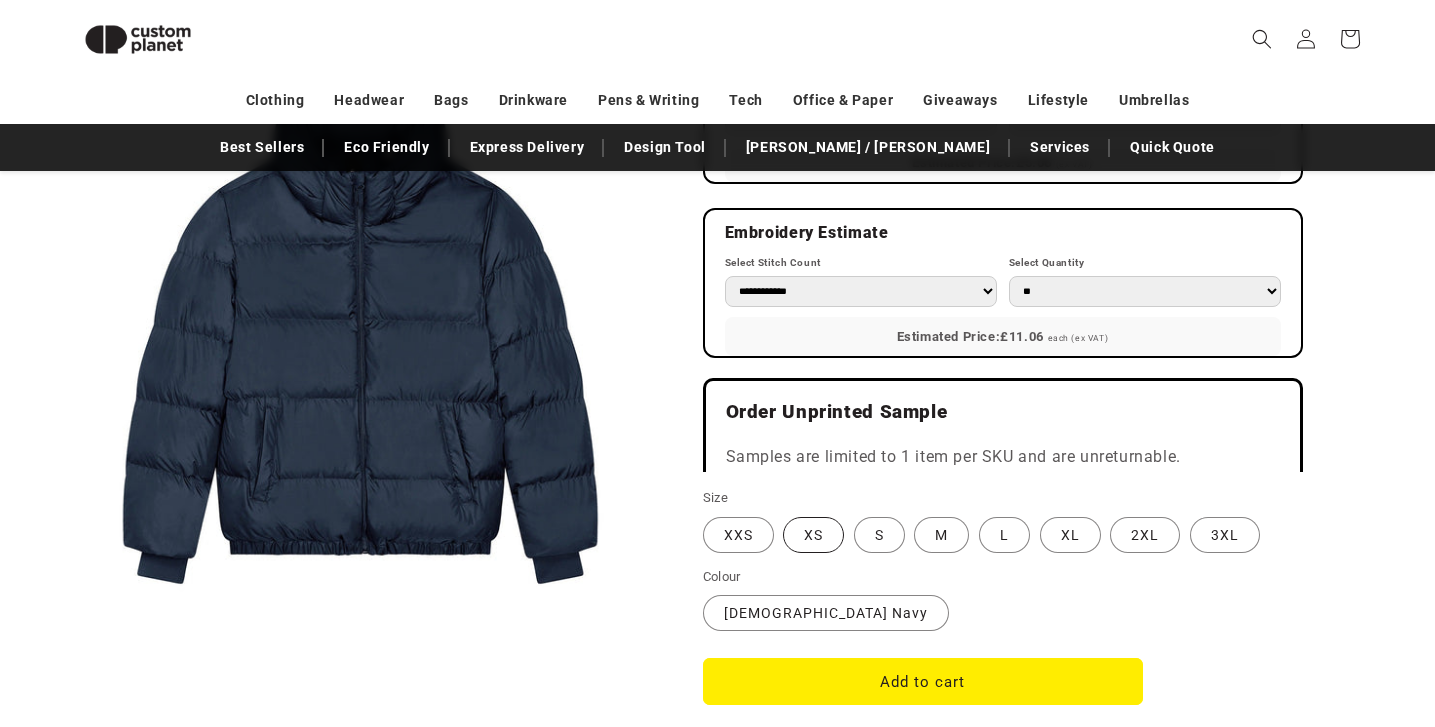 click on "XS Variant sold out or unavailable" at bounding box center (813, 535) 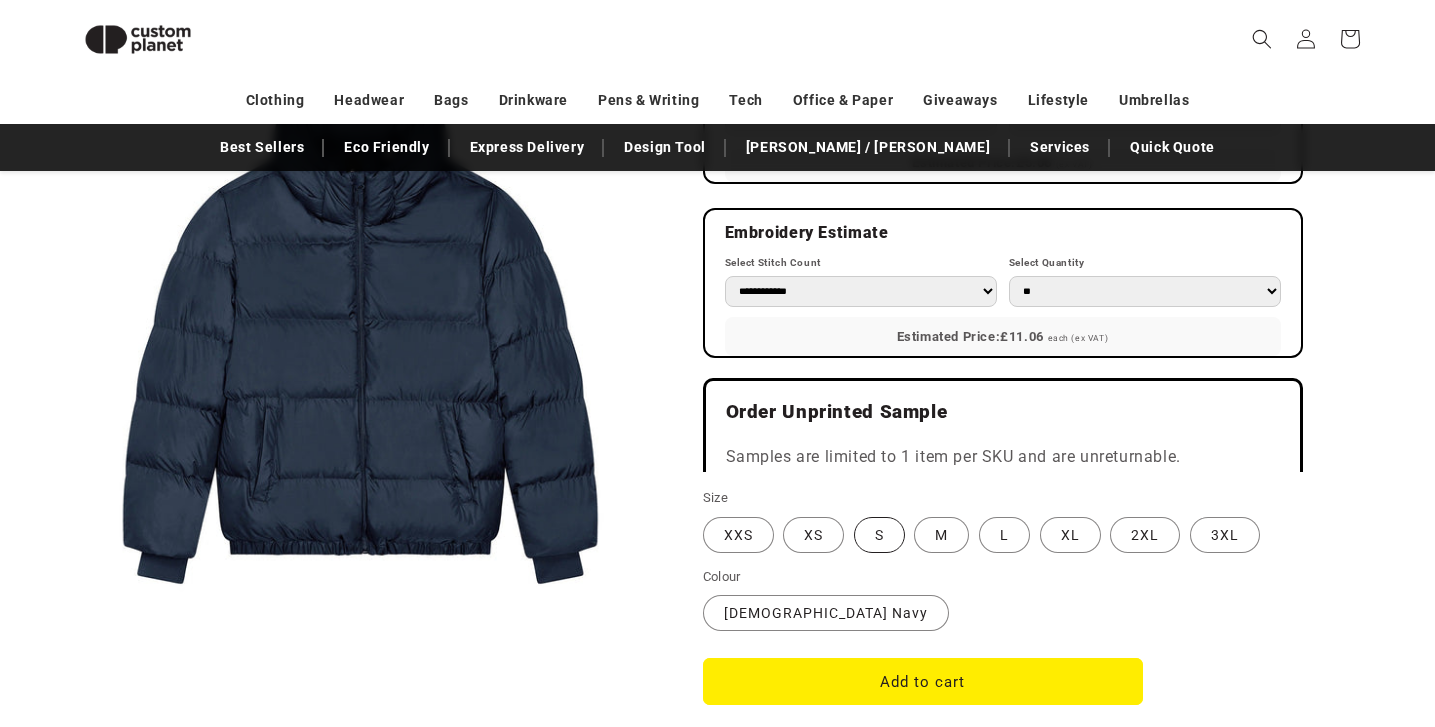 click on "S Variant sold out or unavailable" at bounding box center (879, 535) 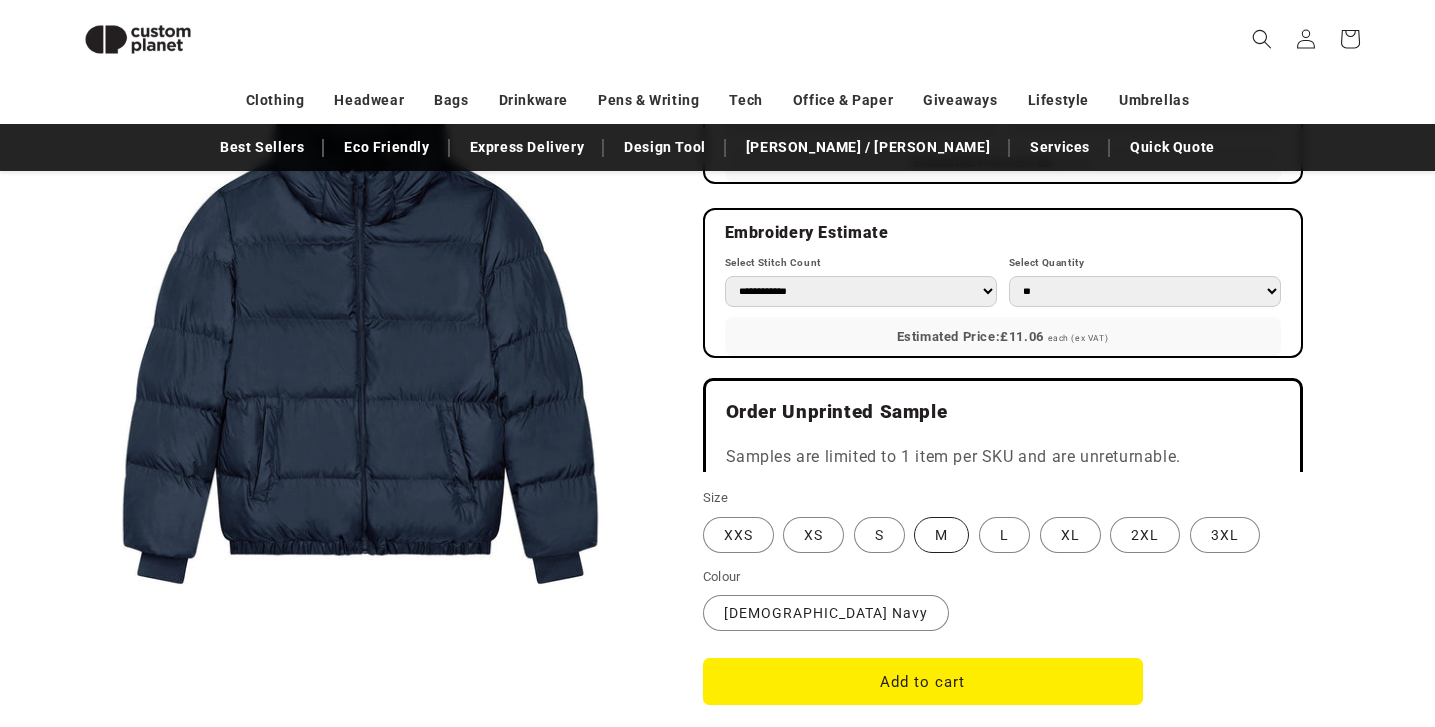 click on "M Variant sold out or unavailable" at bounding box center (941, 535) 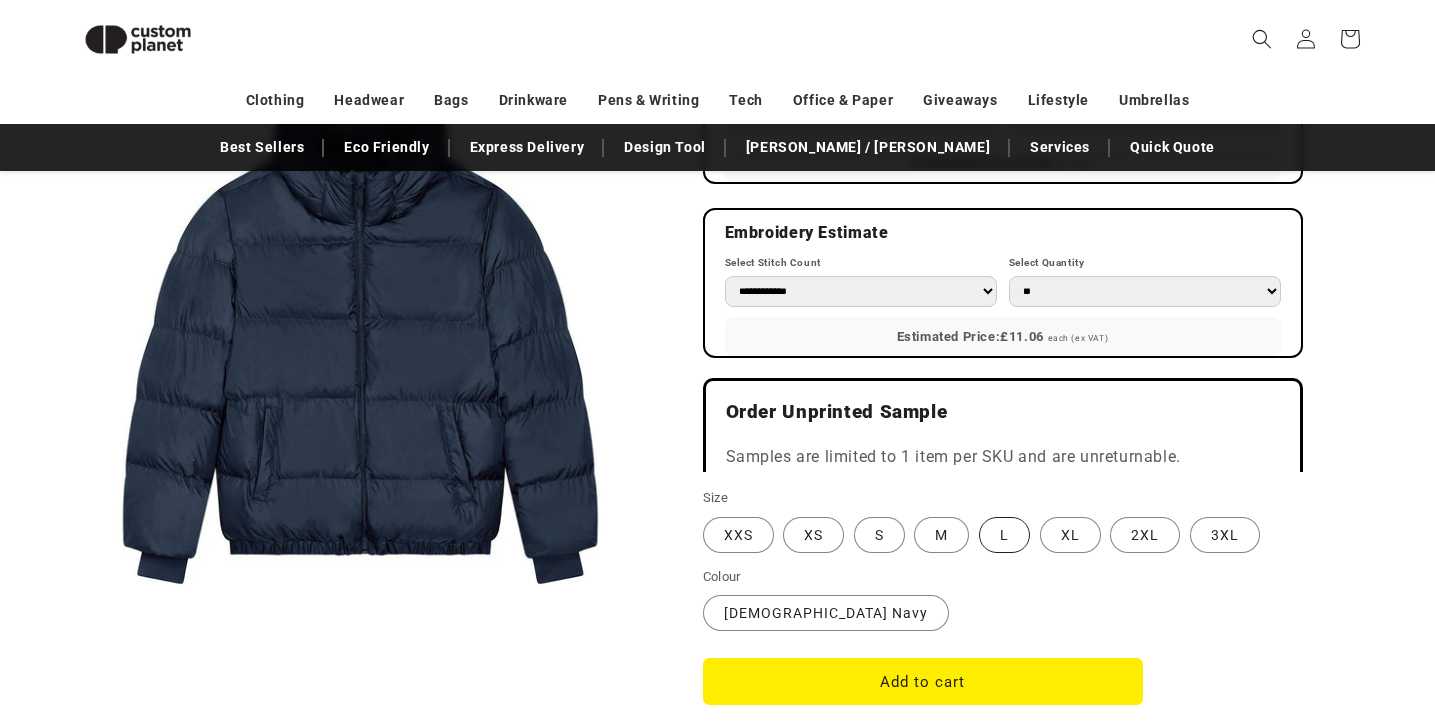 click on "L Variant sold out or unavailable" at bounding box center [1004, 535] 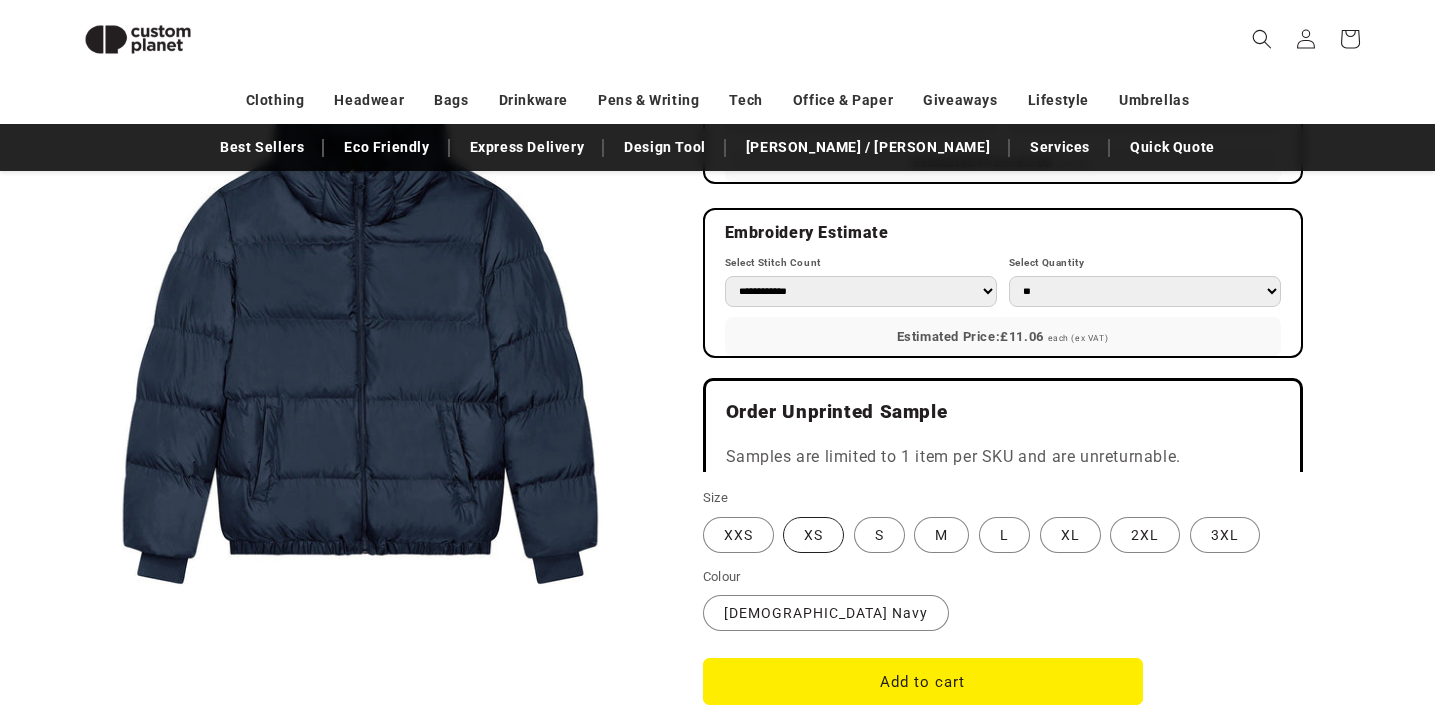 click on "XS Variant sold out or unavailable" at bounding box center [813, 535] 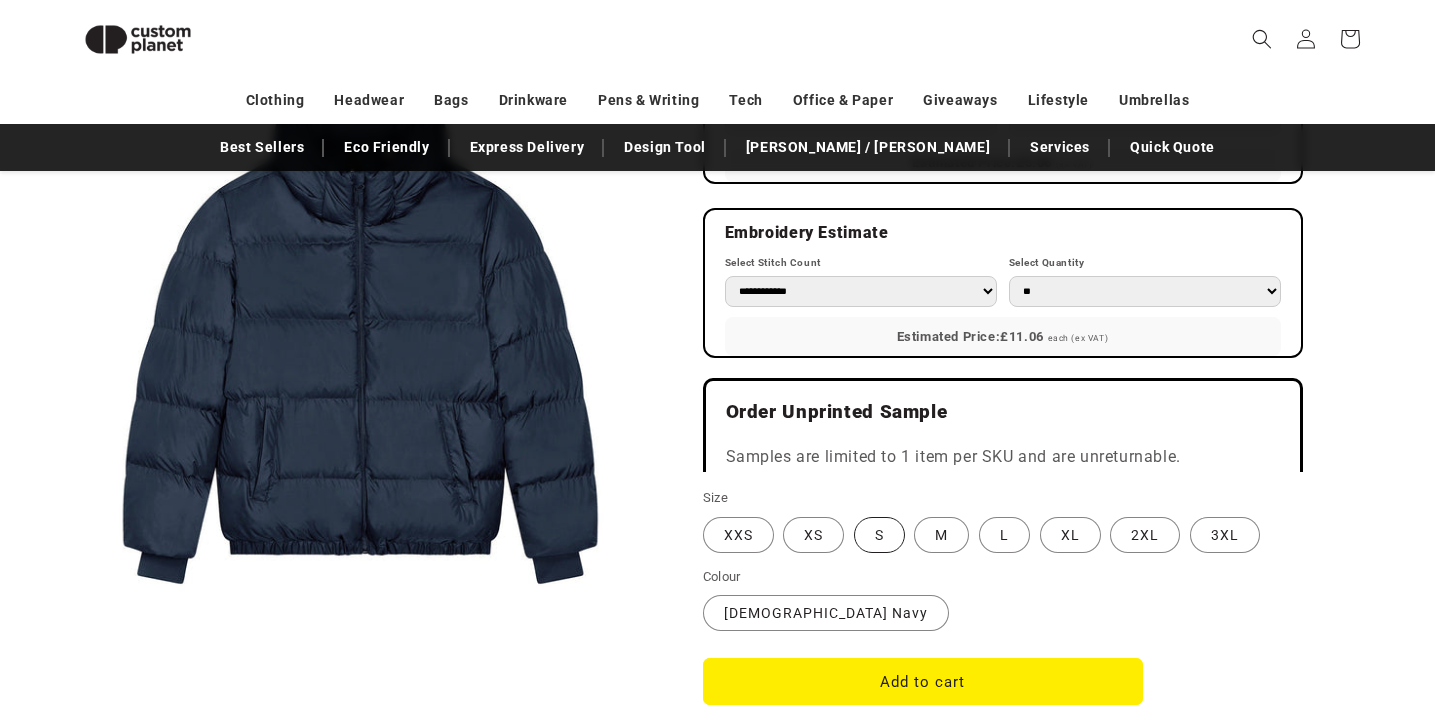click on "S Variant sold out or unavailable" at bounding box center (879, 535) 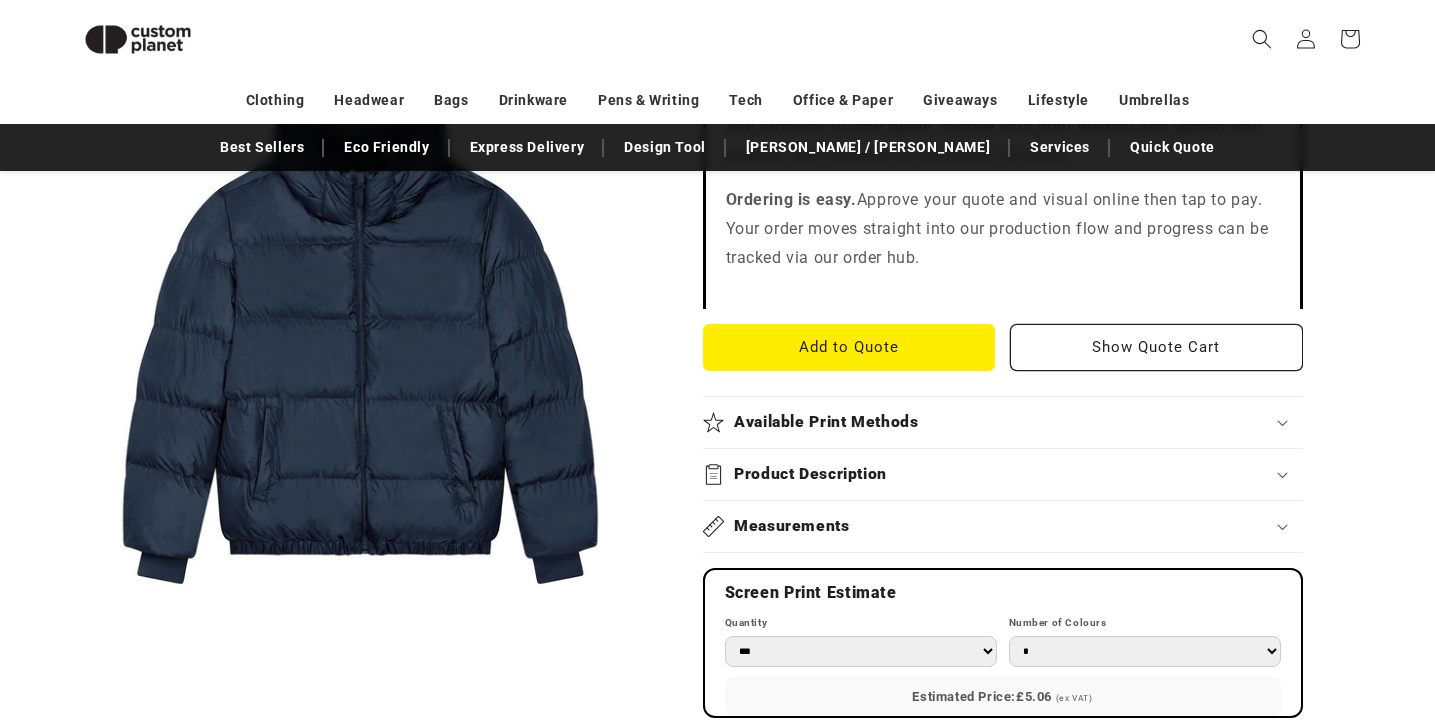 scroll, scrollTop: 736, scrollLeft: 0, axis: vertical 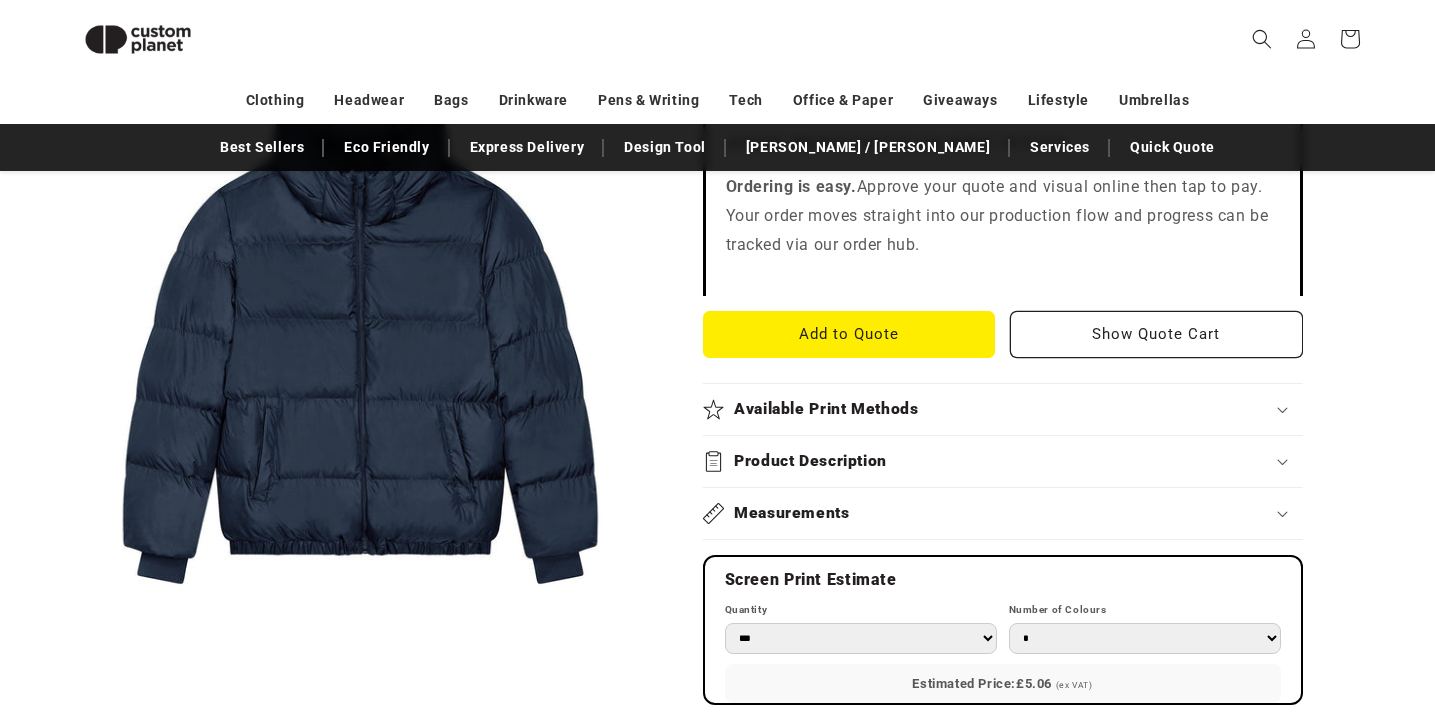 click on "Available Print Methods" at bounding box center [826, 409] 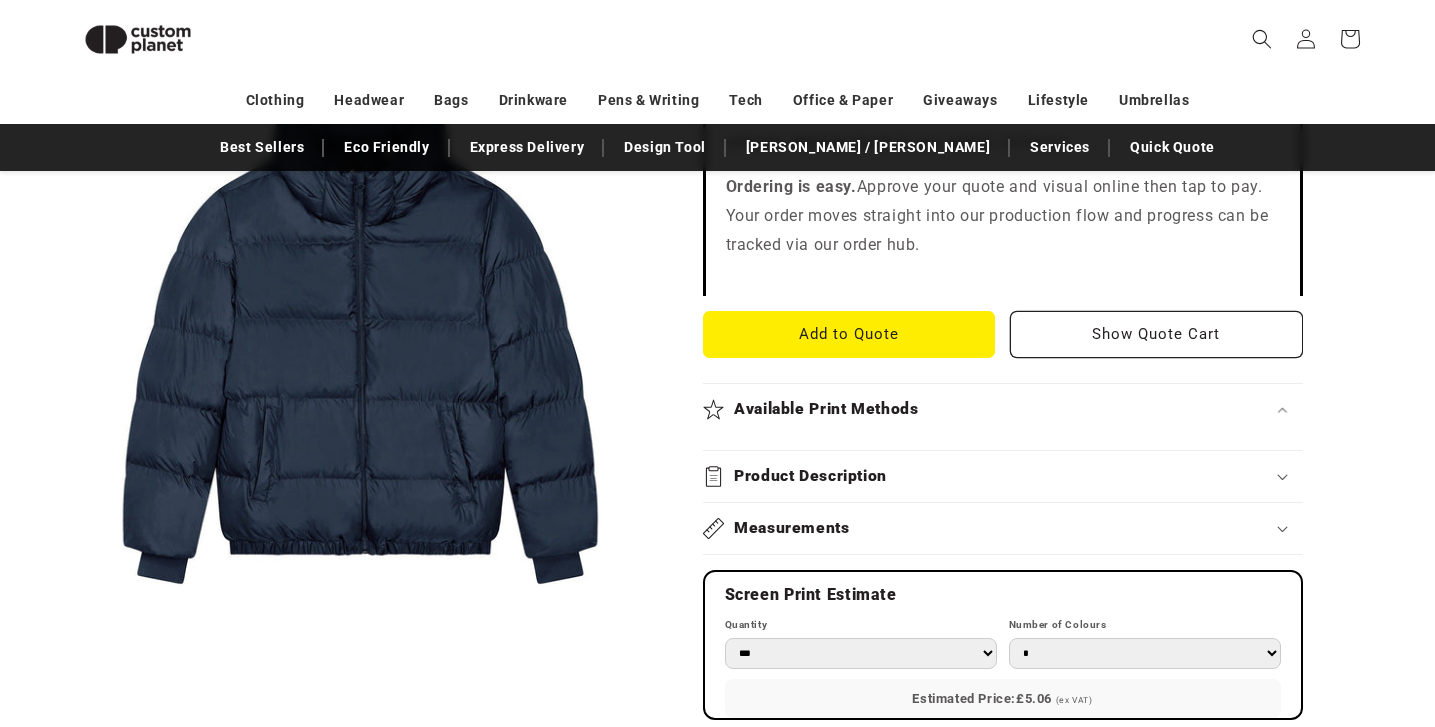 click on "Product Description" at bounding box center (810, 476) 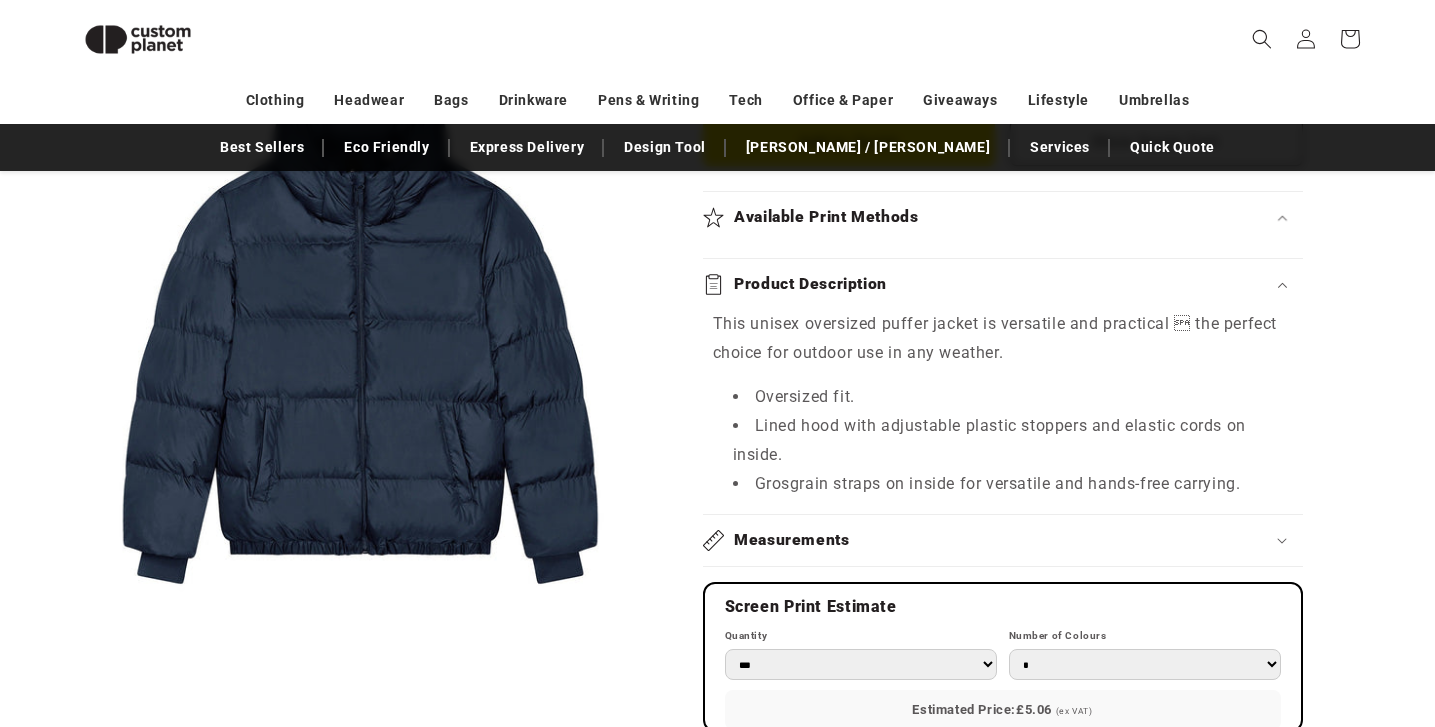 scroll, scrollTop: 930, scrollLeft: 0, axis: vertical 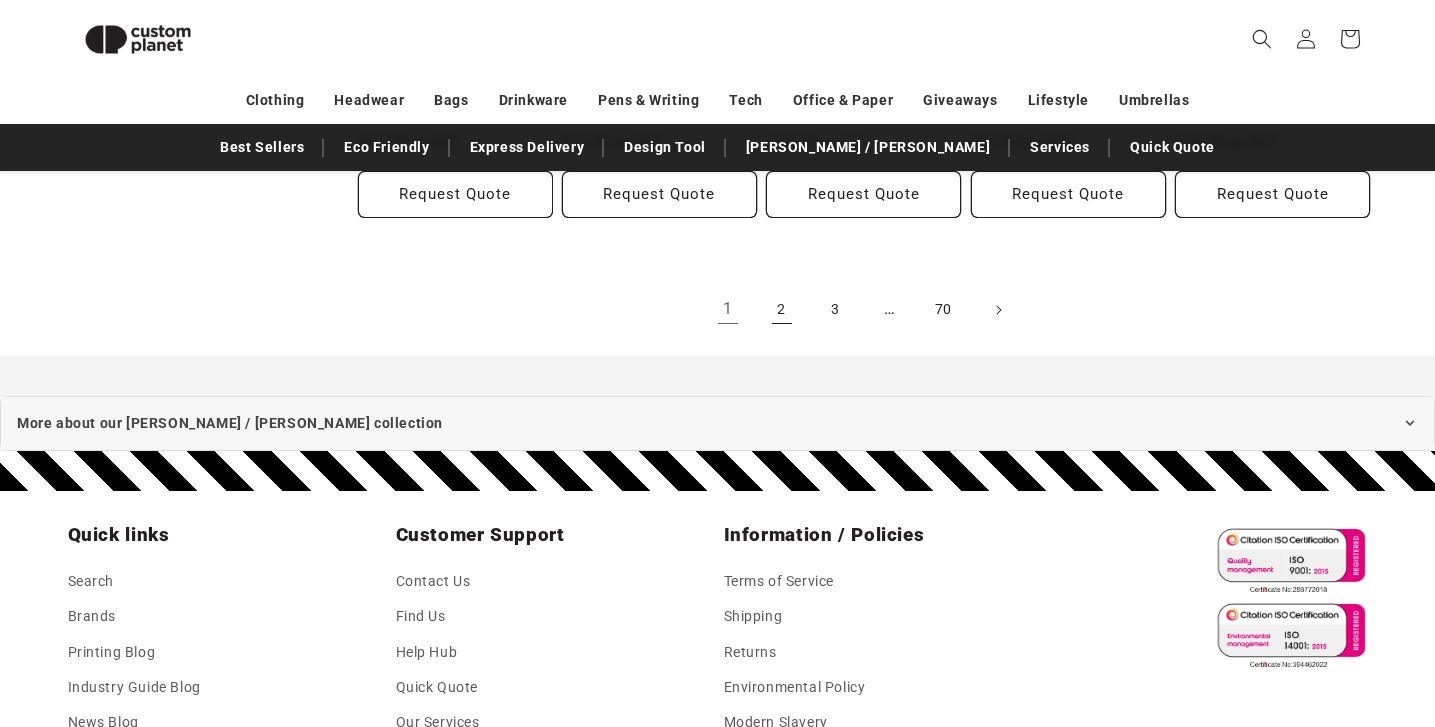 click on "2" at bounding box center [782, 310] 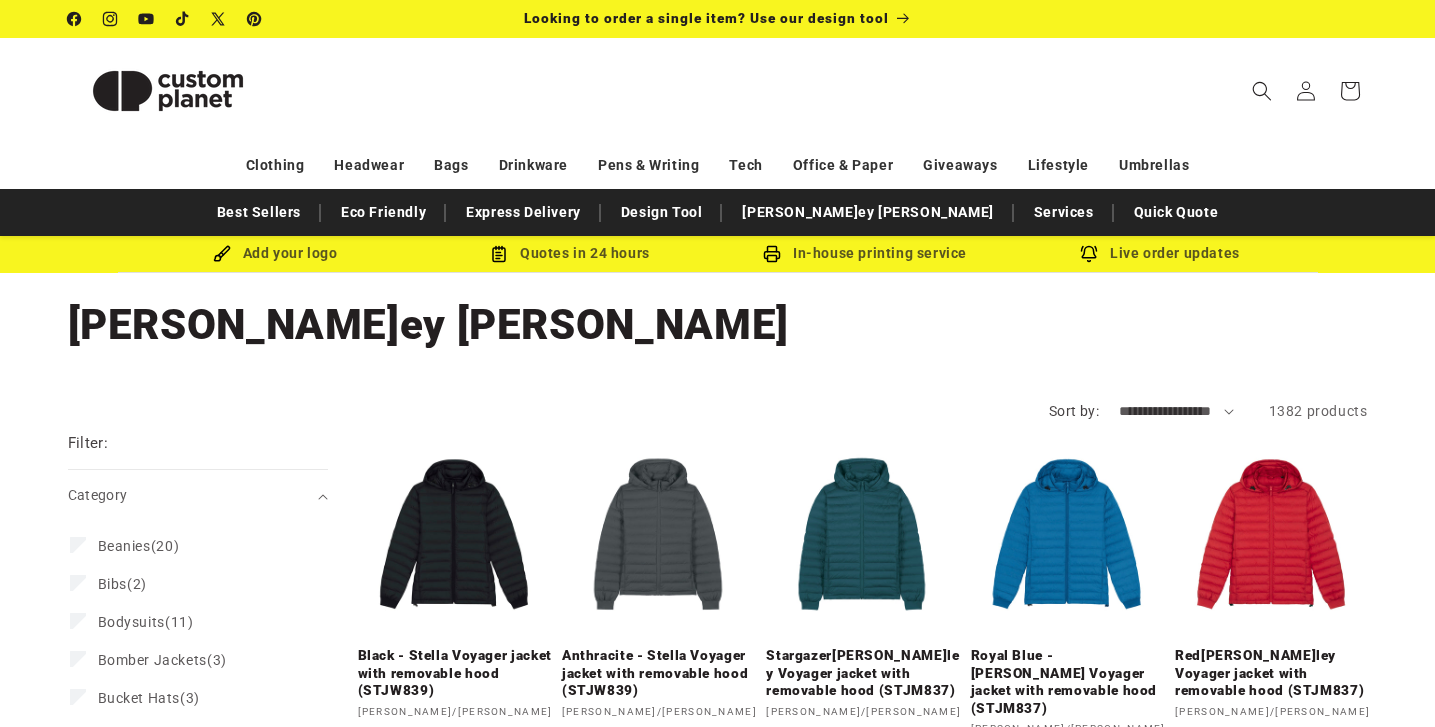 scroll, scrollTop: 0, scrollLeft: 0, axis: both 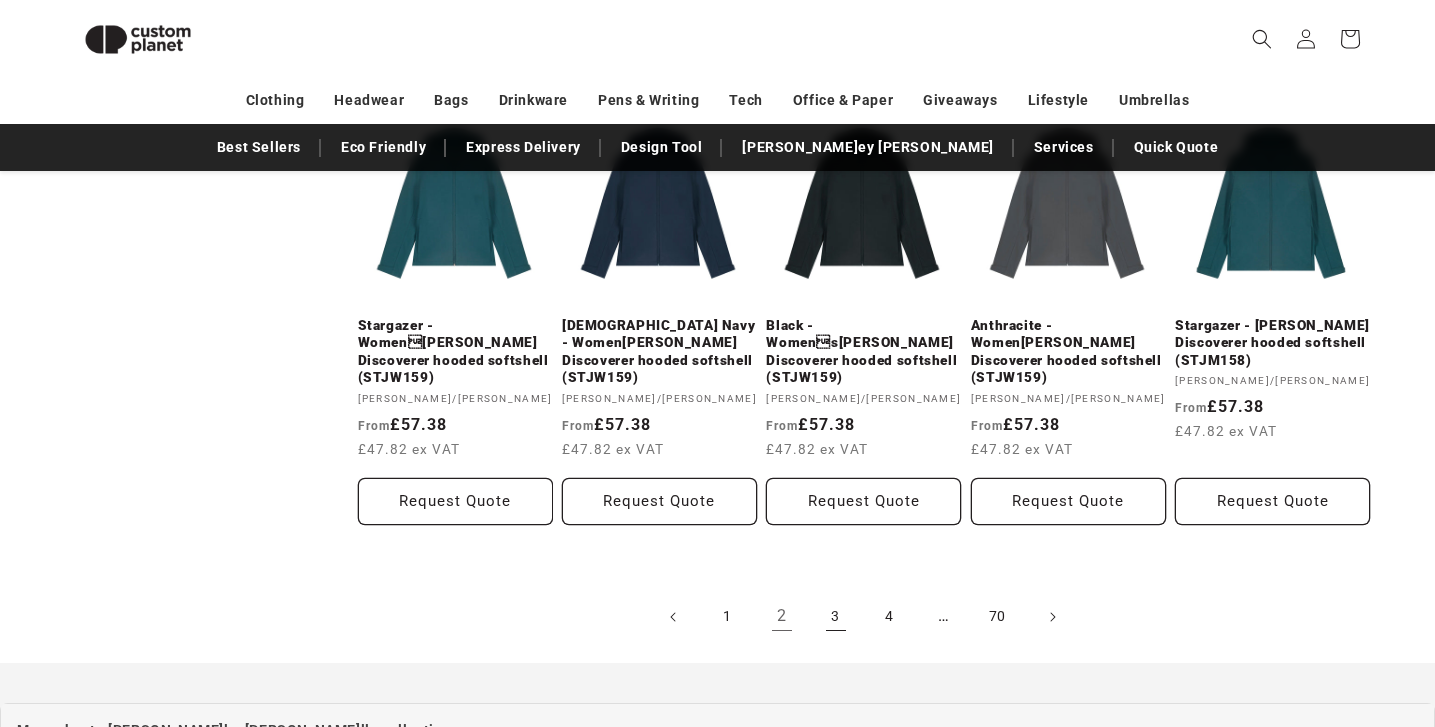 click on "3" at bounding box center [836, 617] 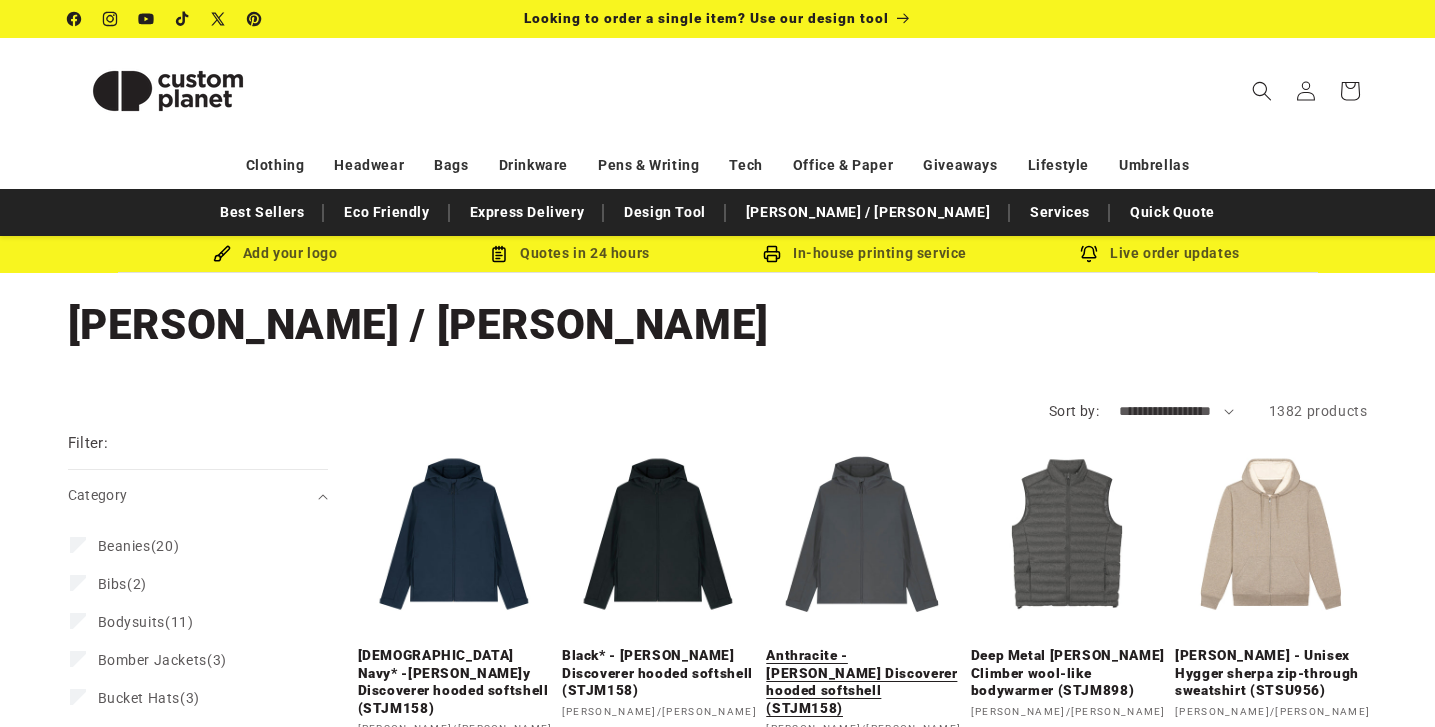 scroll, scrollTop: 0, scrollLeft: 0, axis: both 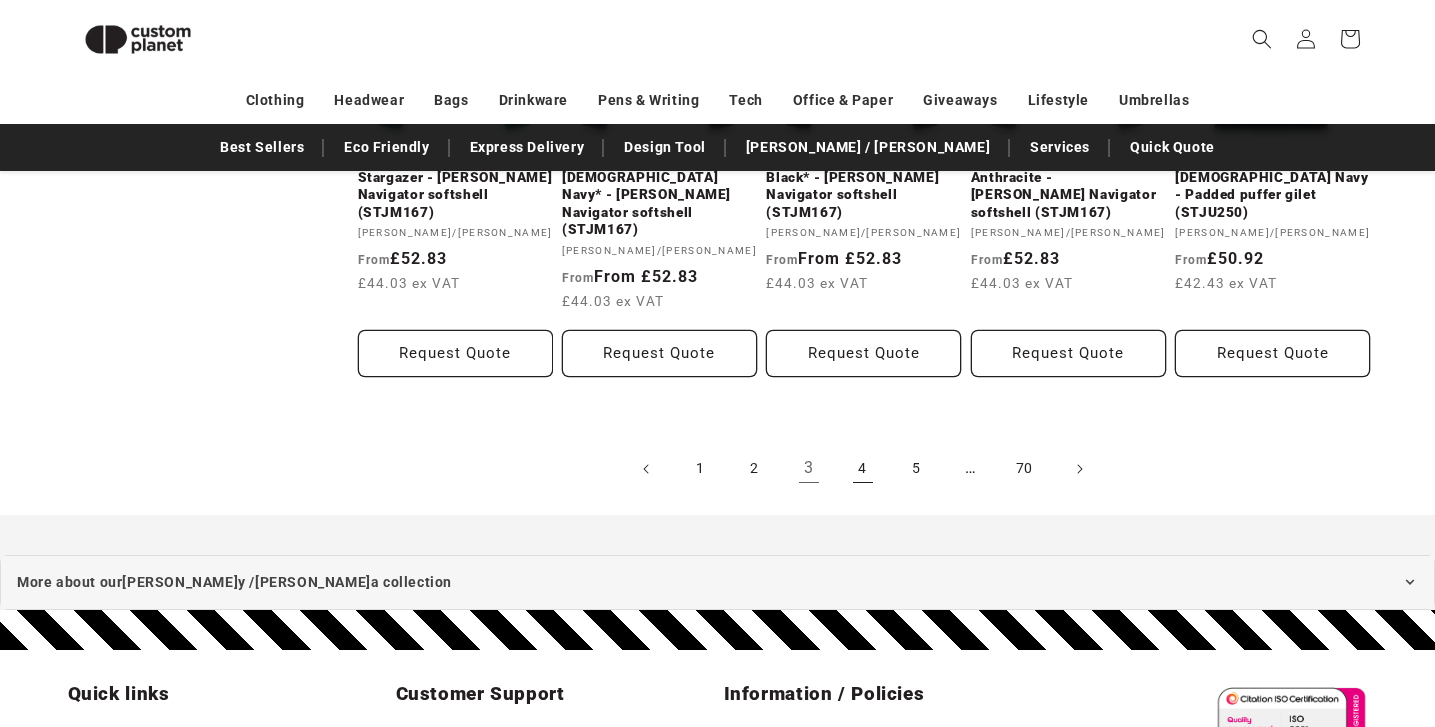 click on "4" at bounding box center (863, 469) 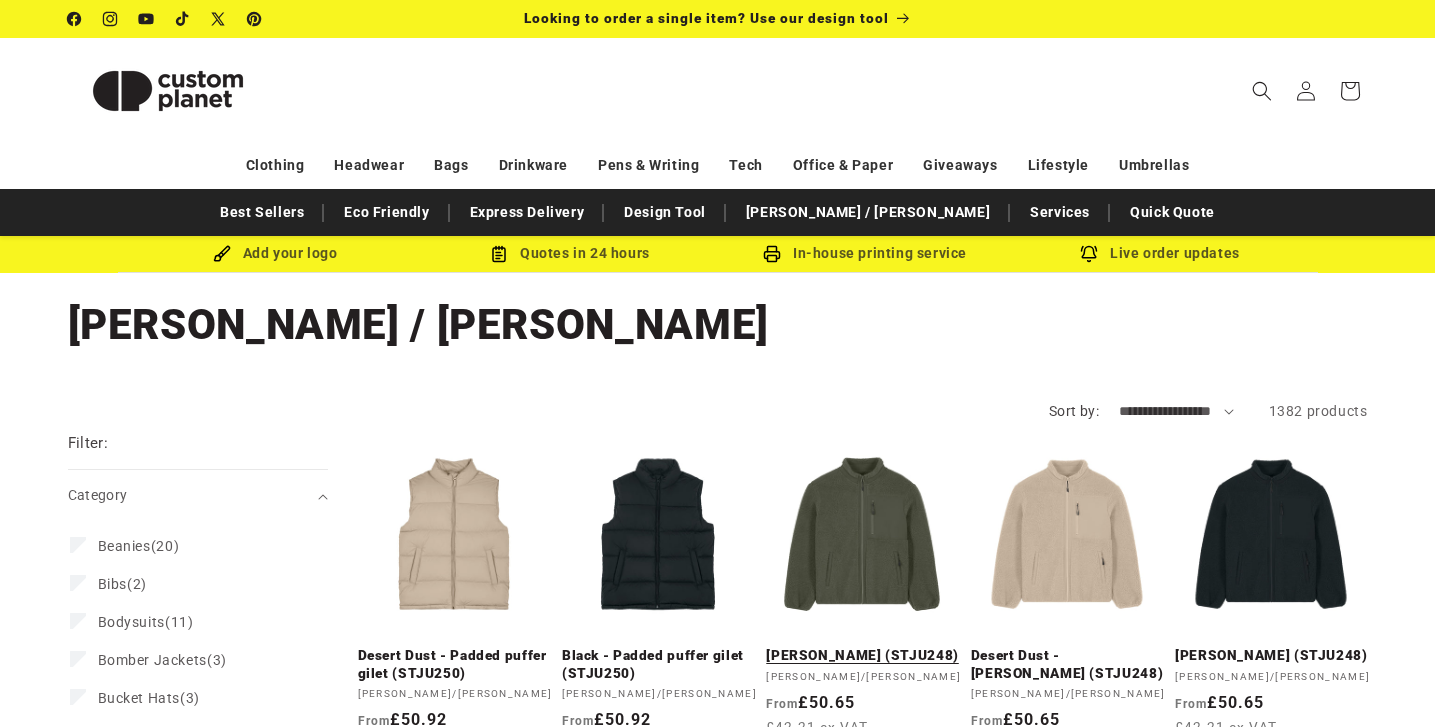 scroll, scrollTop: 0, scrollLeft: 0, axis: both 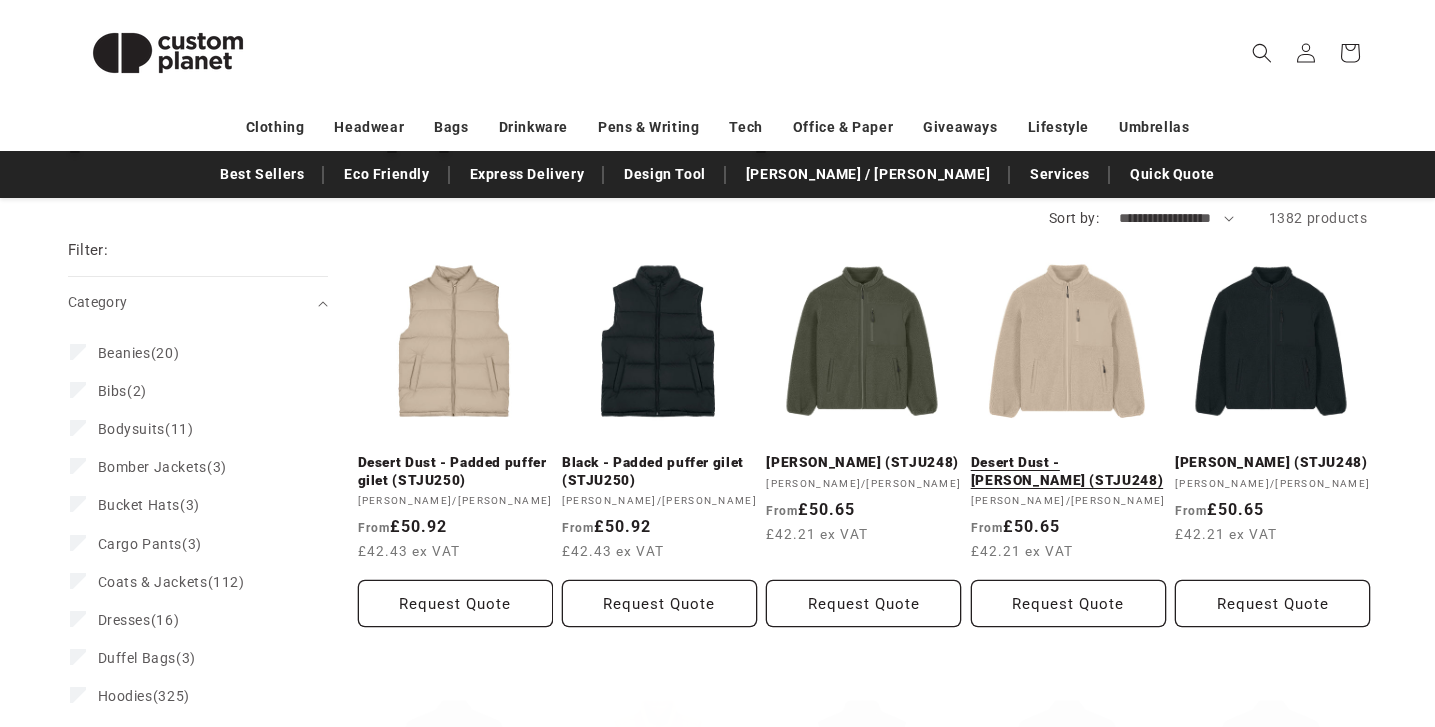 click on "Desert Dust - [PERSON_NAME] (STJU248)" at bounding box center (1068, 471) 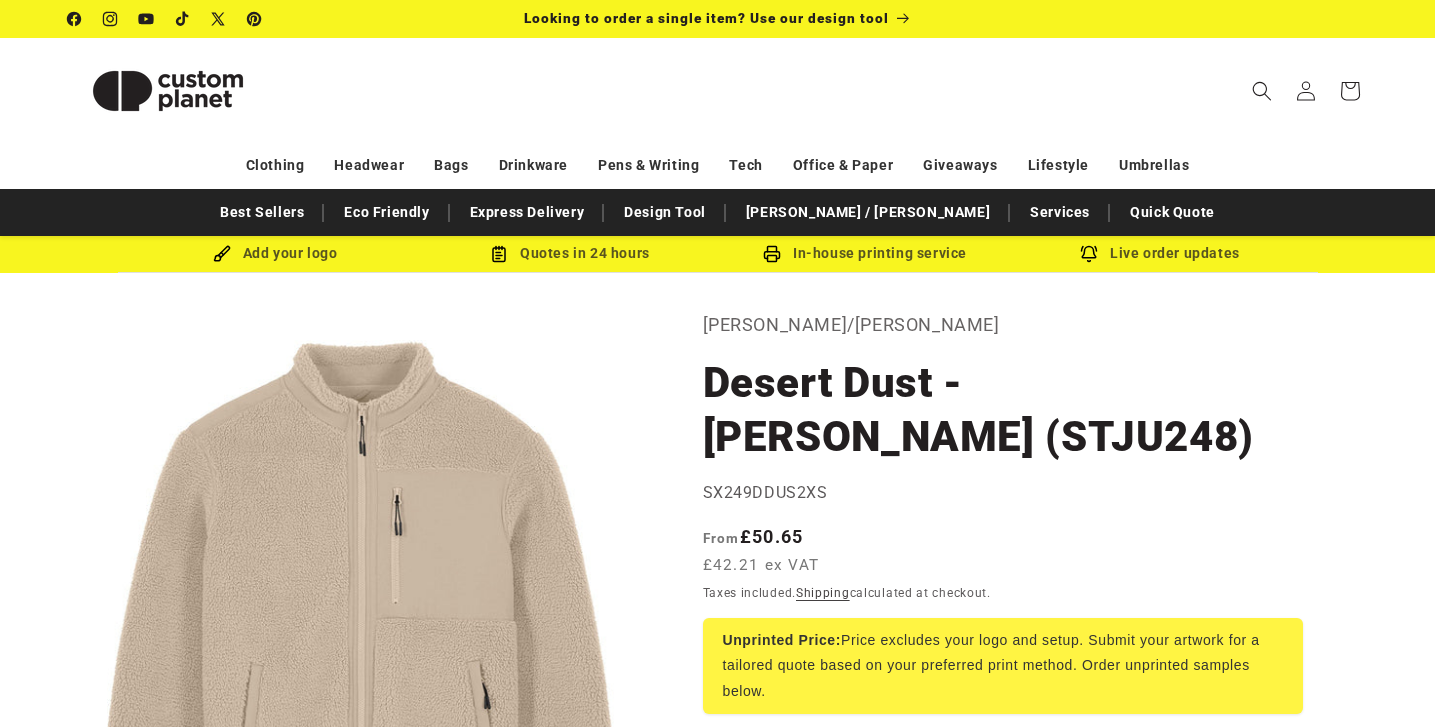 scroll, scrollTop: 0, scrollLeft: 0, axis: both 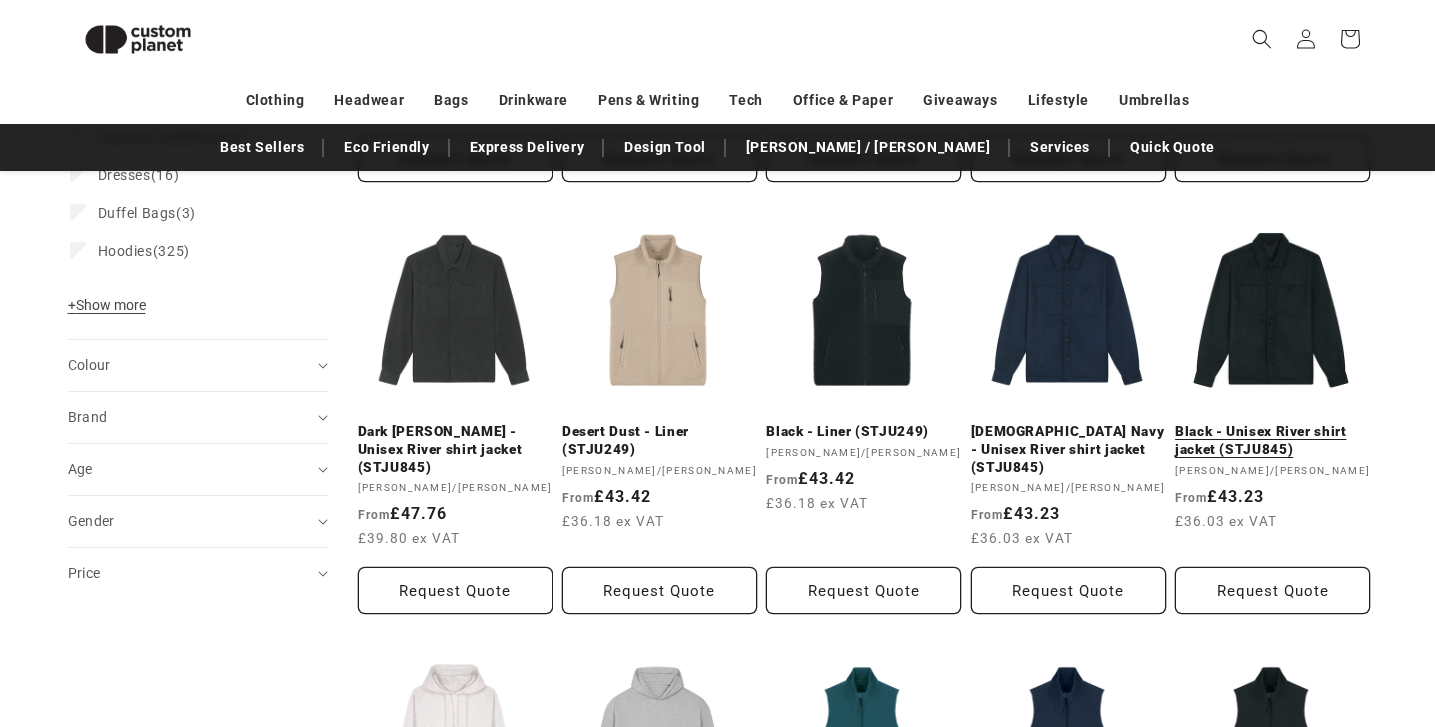 click on "Black - Unisex River shirt jacket (STJU845)" at bounding box center (1272, 440) 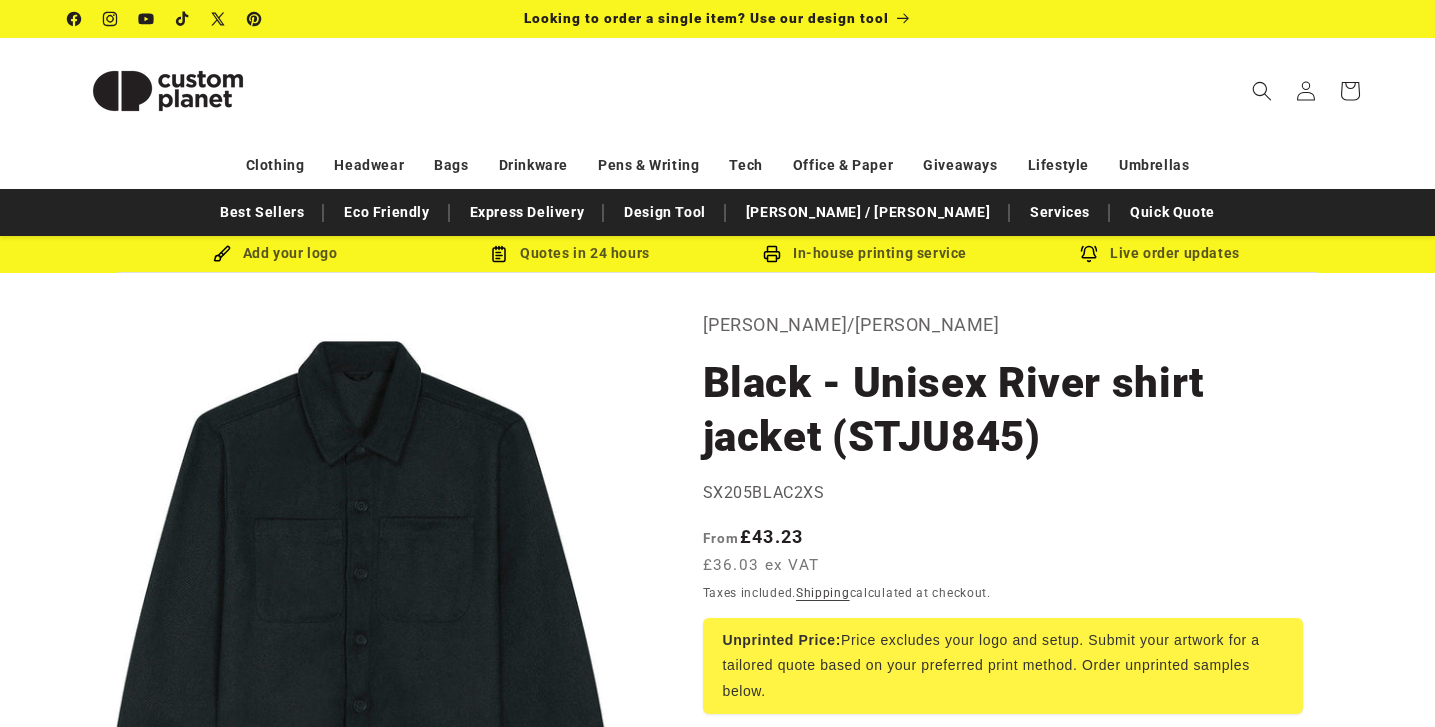 scroll, scrollTop: 0, scrollLeft: 0, axis: both 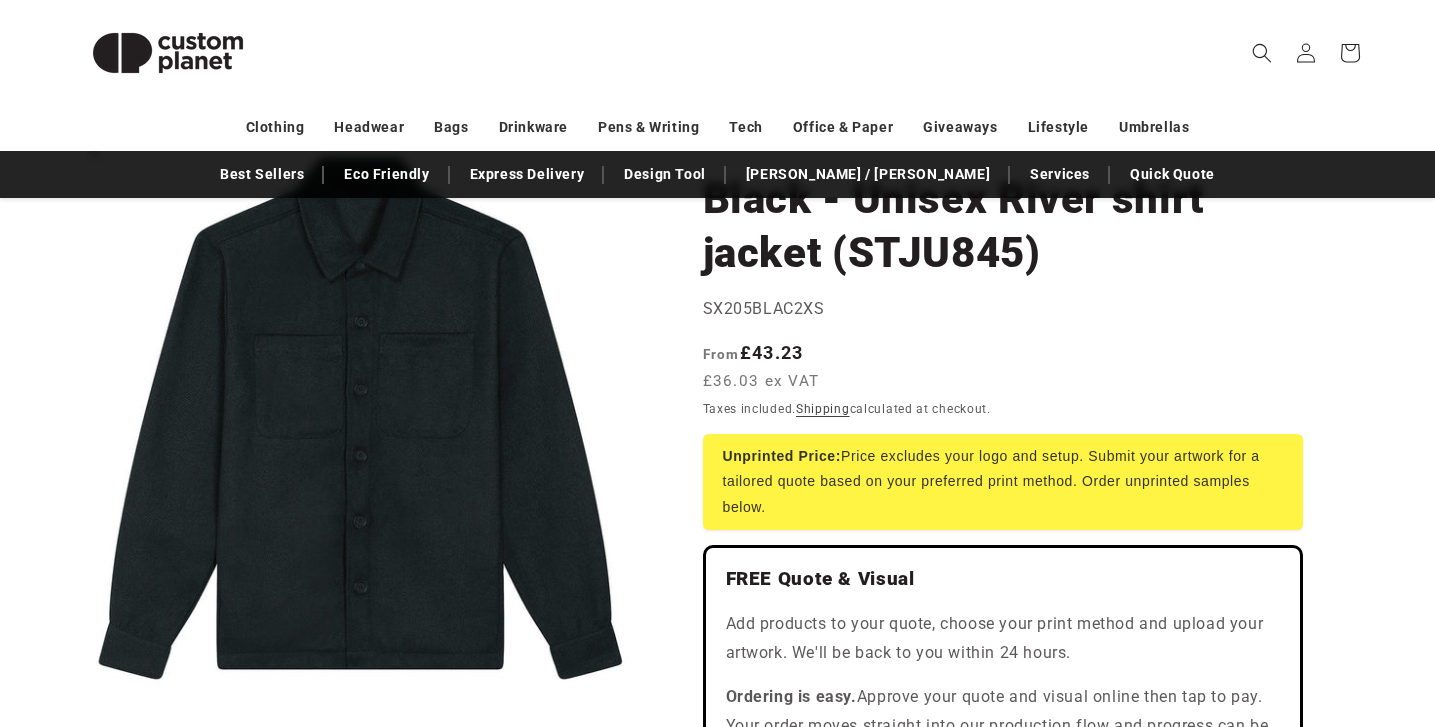 click on "Open media 1 in modal" at bounding box center (68, 710) 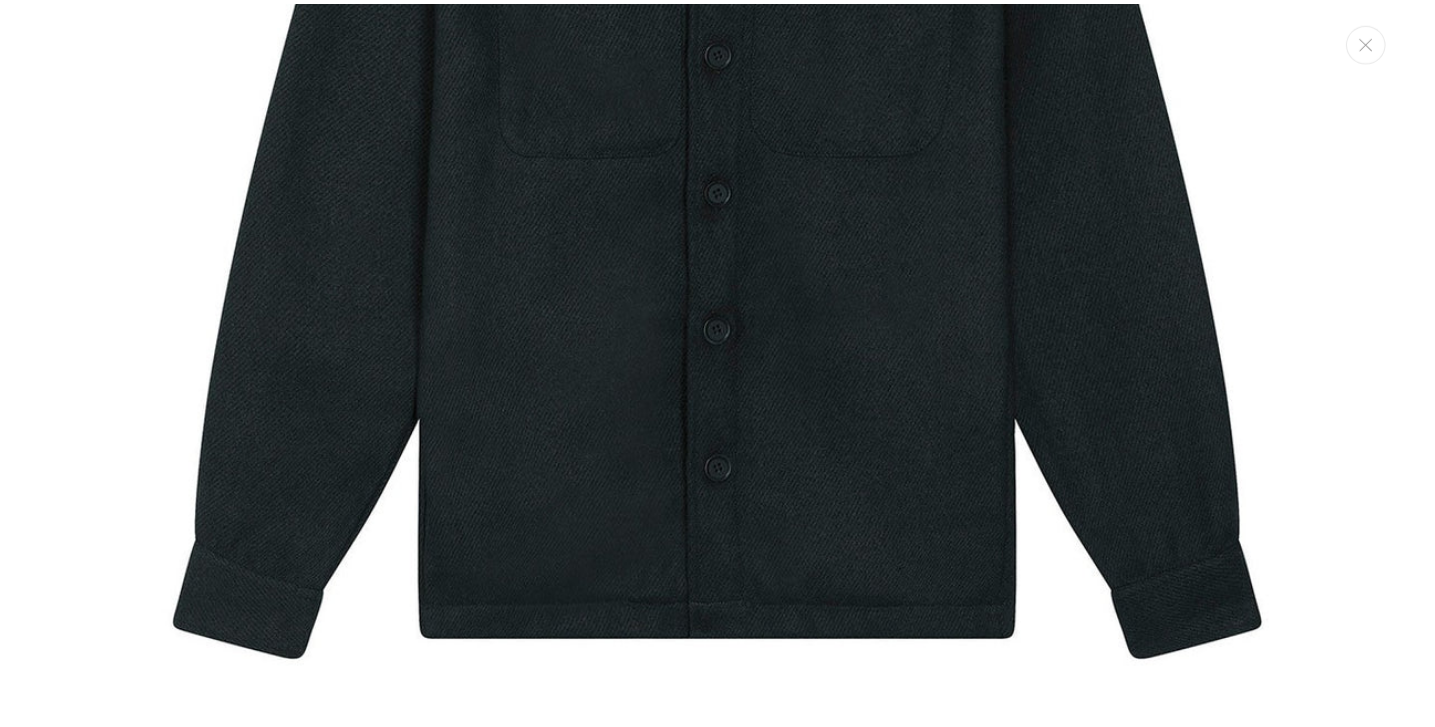 scroll, scrollTop: 0, scrollLeft: 0, axis: both 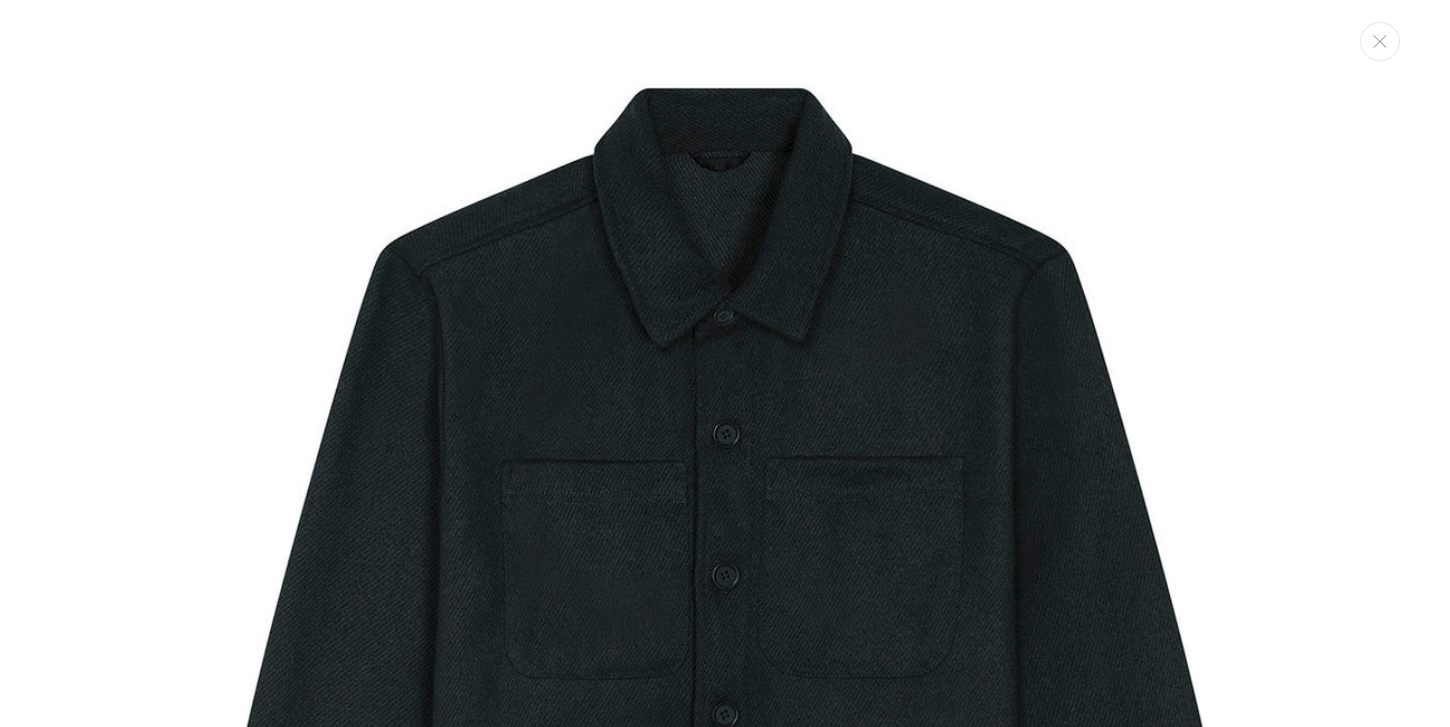 click at bounding box center (725, 635) 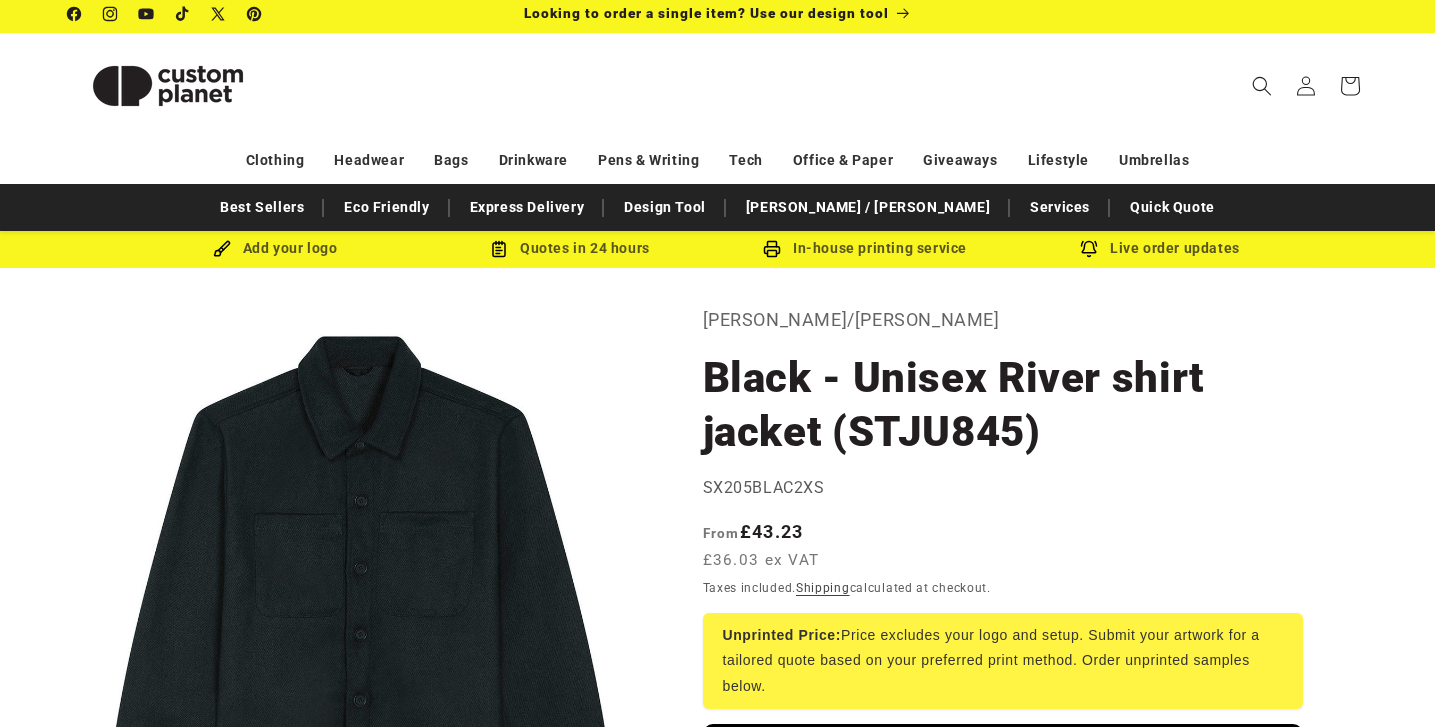 scroll, scrollTop: 0, scrollLeft: 0, axis: both 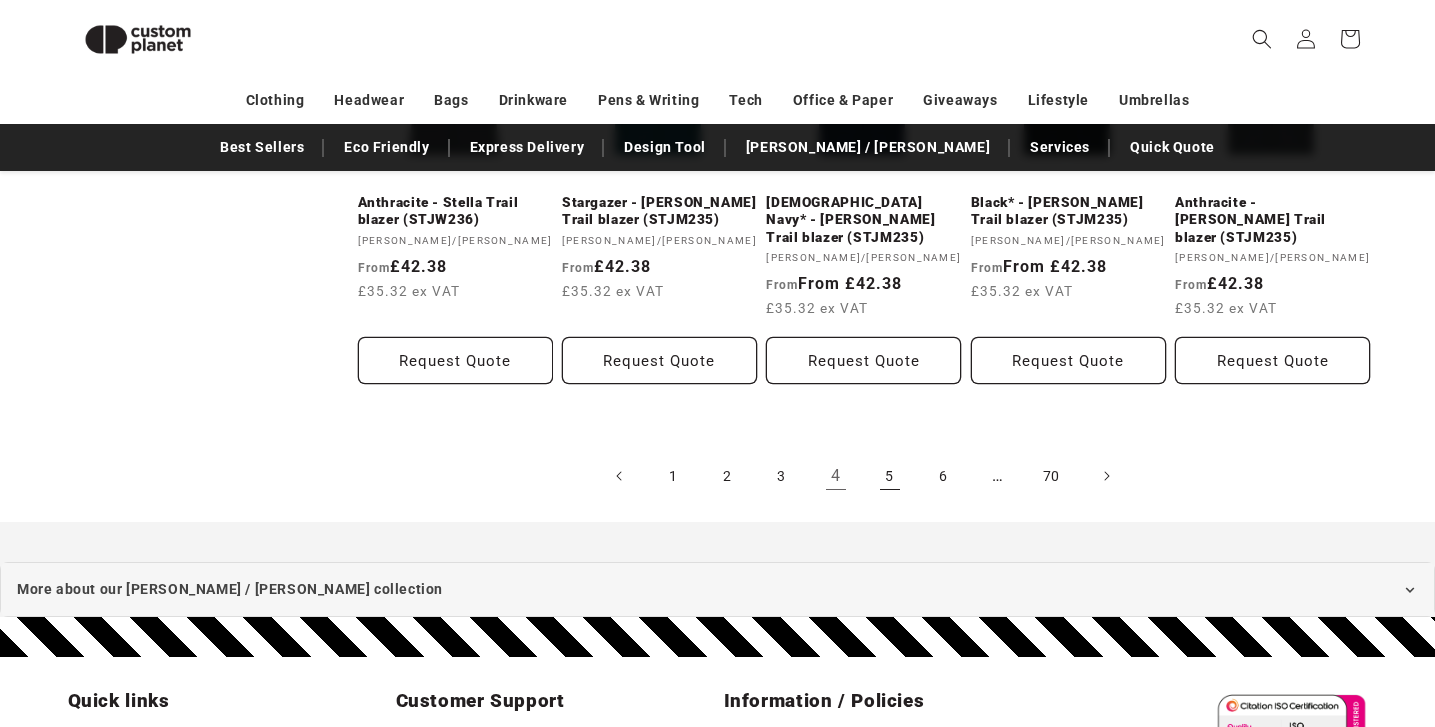 click on "5" at bounding box center [890, 476] 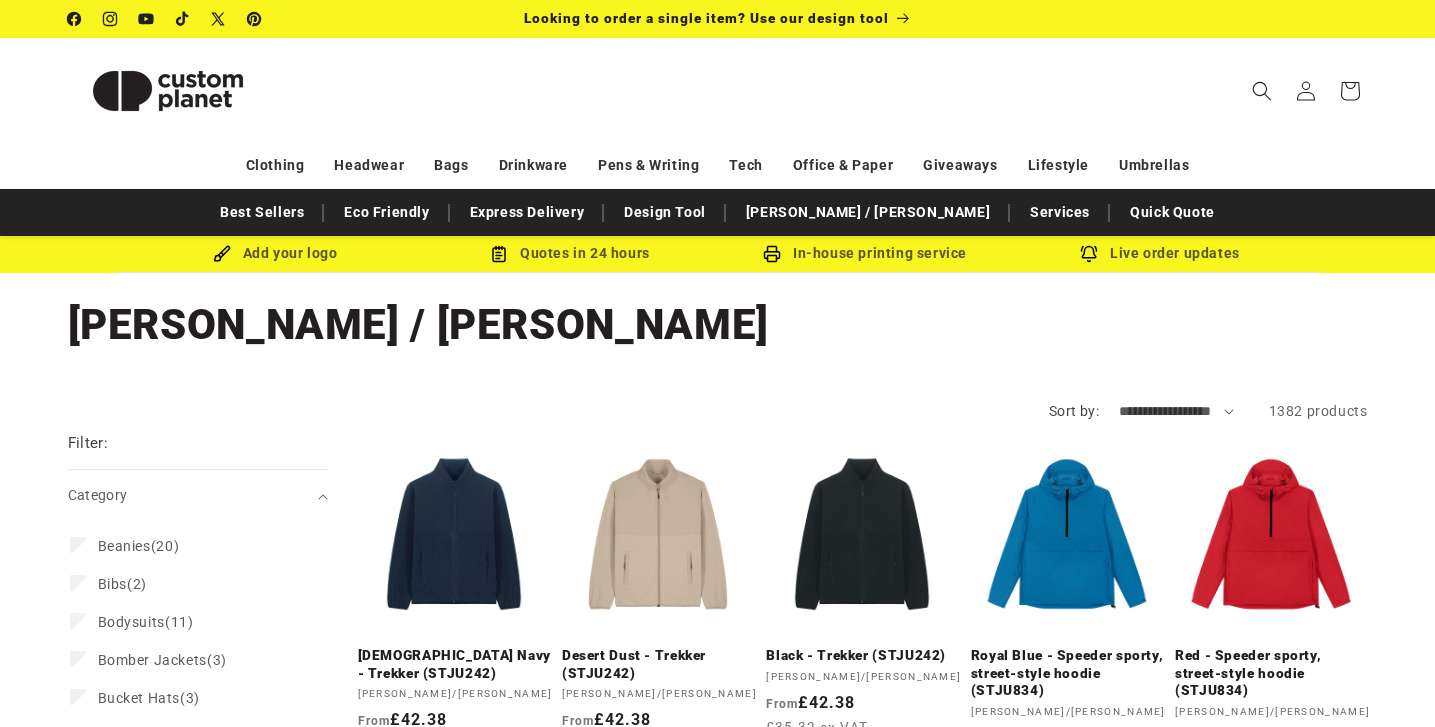 scroll, scrollTop: 0, scrollLeft: 0, axis: both 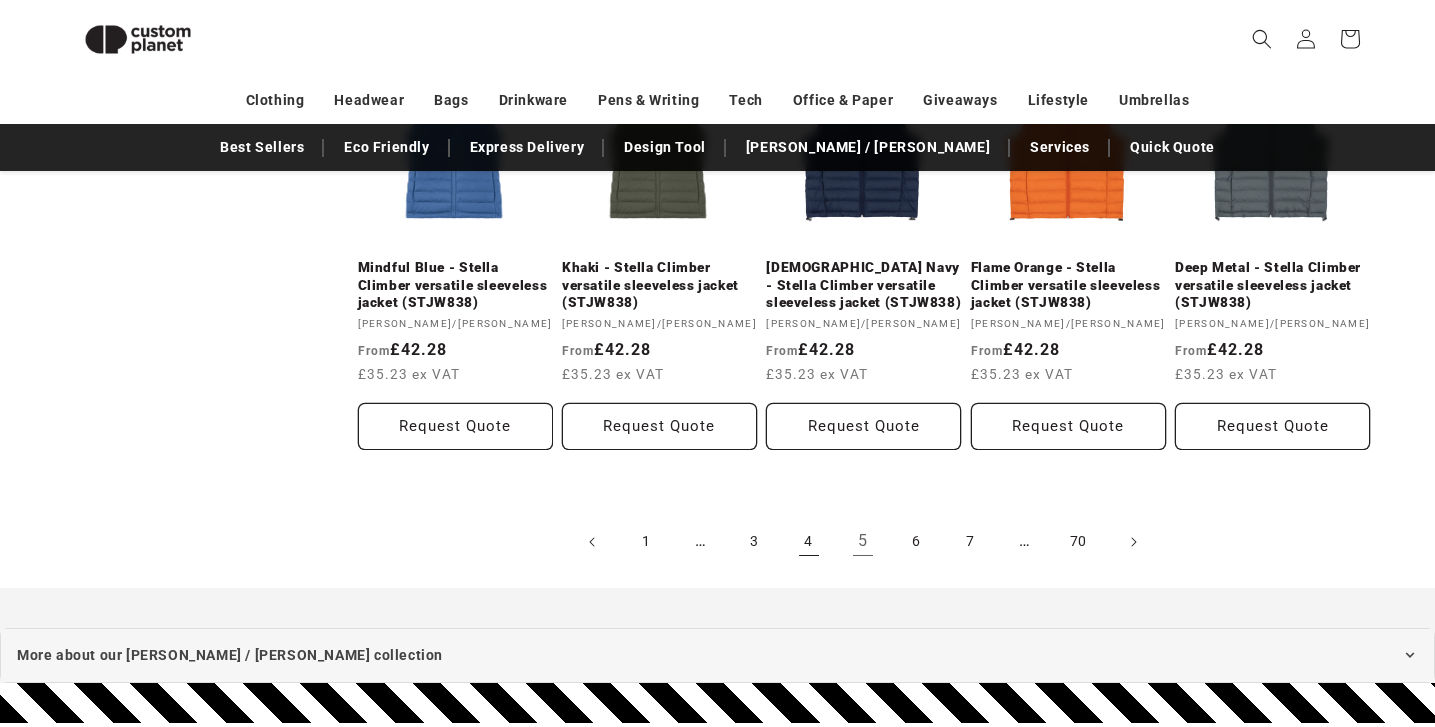 click on "4" at bounding box center [809, 542] 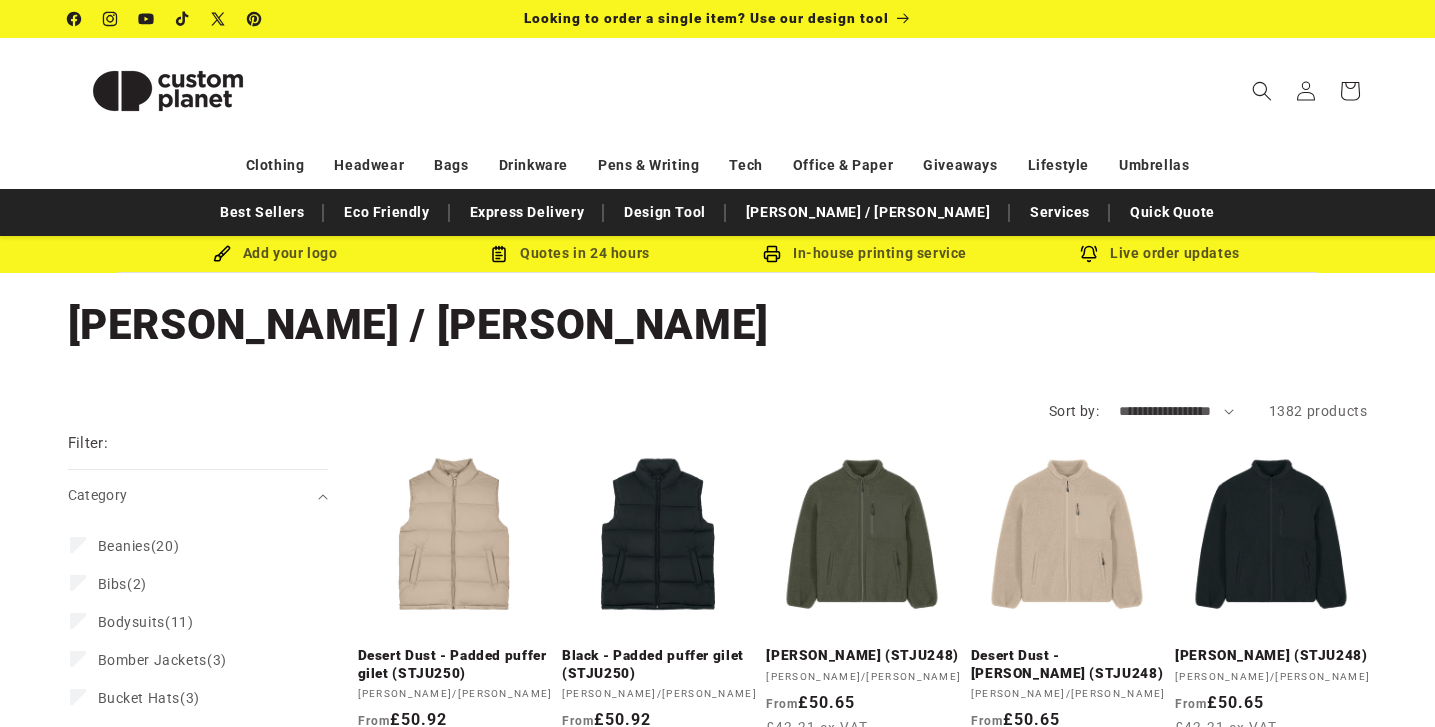scroll, scrollTop: 0, scrollLeft: 0, axis: both 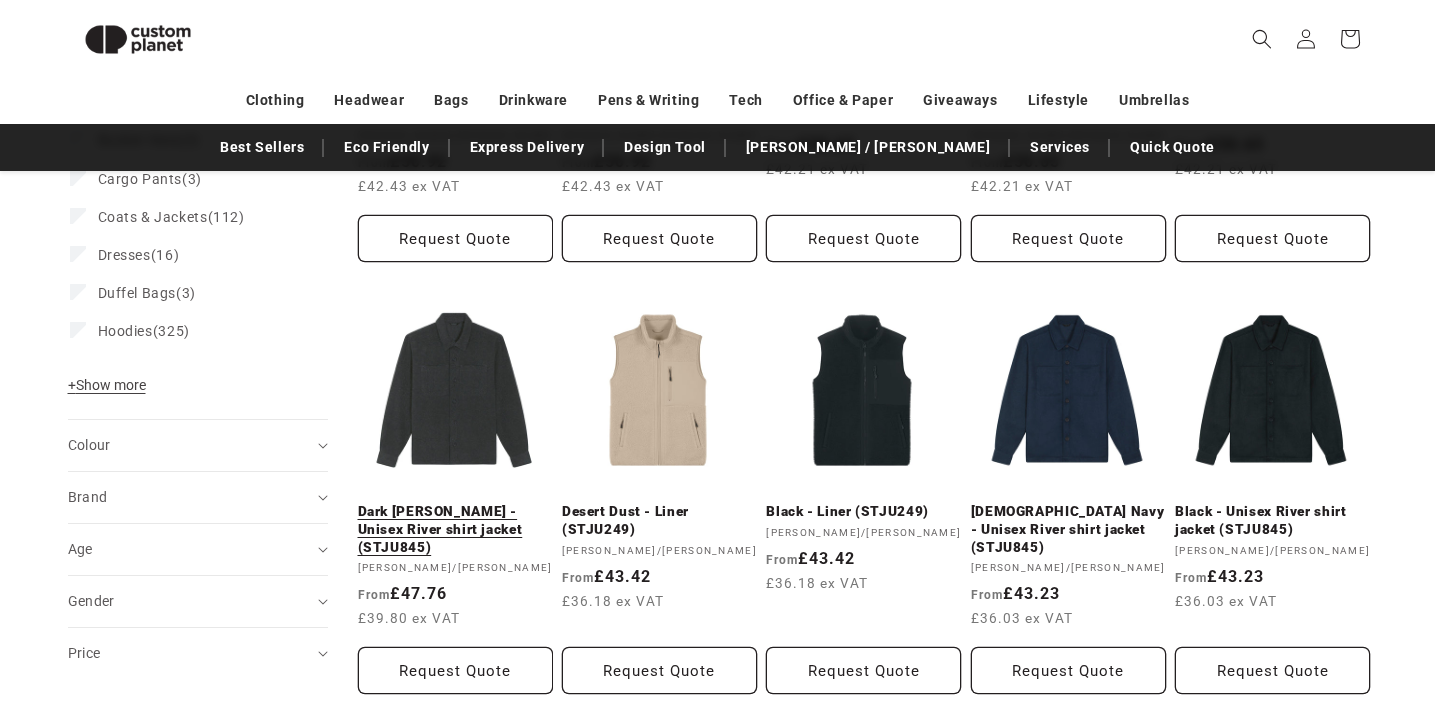 click on "Dark [PERSON_NAME] - Unisex River shirt jacket (STJU845)" at bounding box center (455, 529) 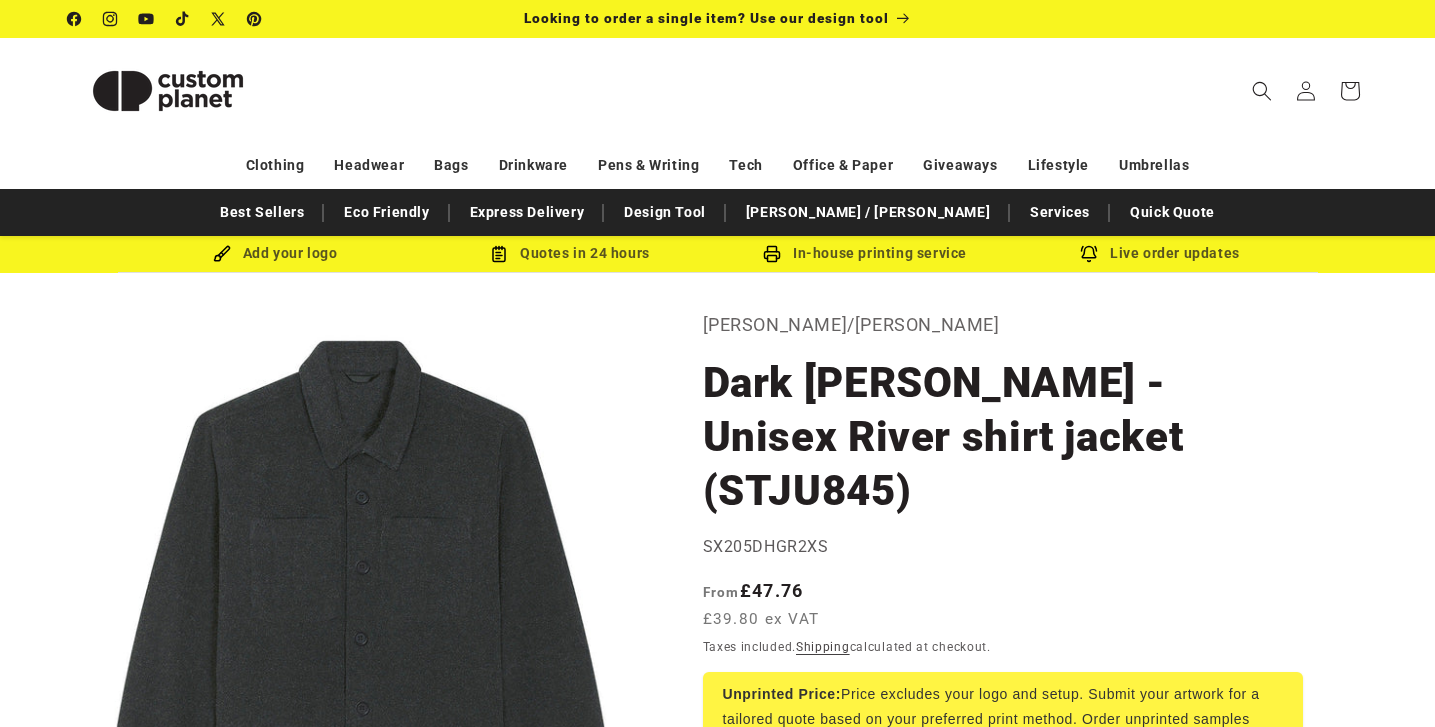 scroll, scrollTop: 0, scrollLeft: 0, axis: both 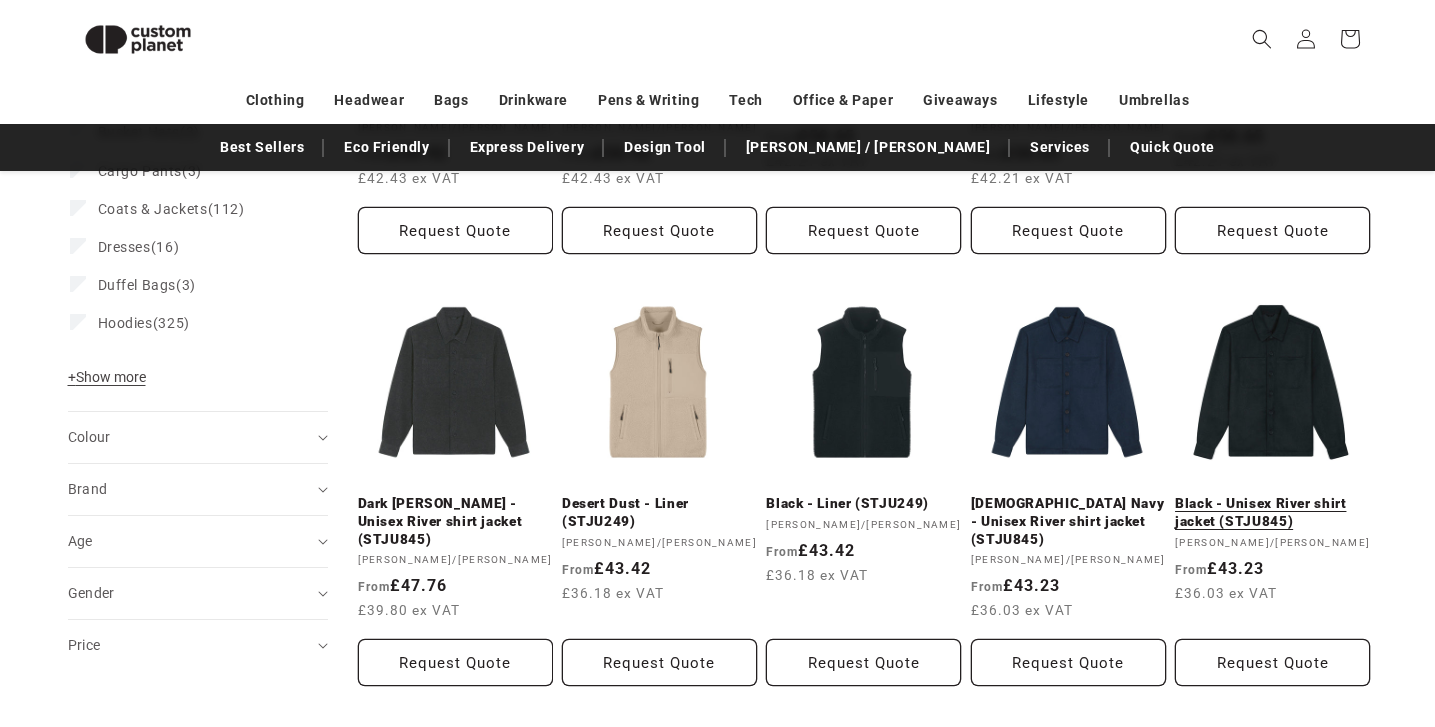 click on "Black - Unisex River shirt jacket (STJU845)" at bounding box center (1272, 512) 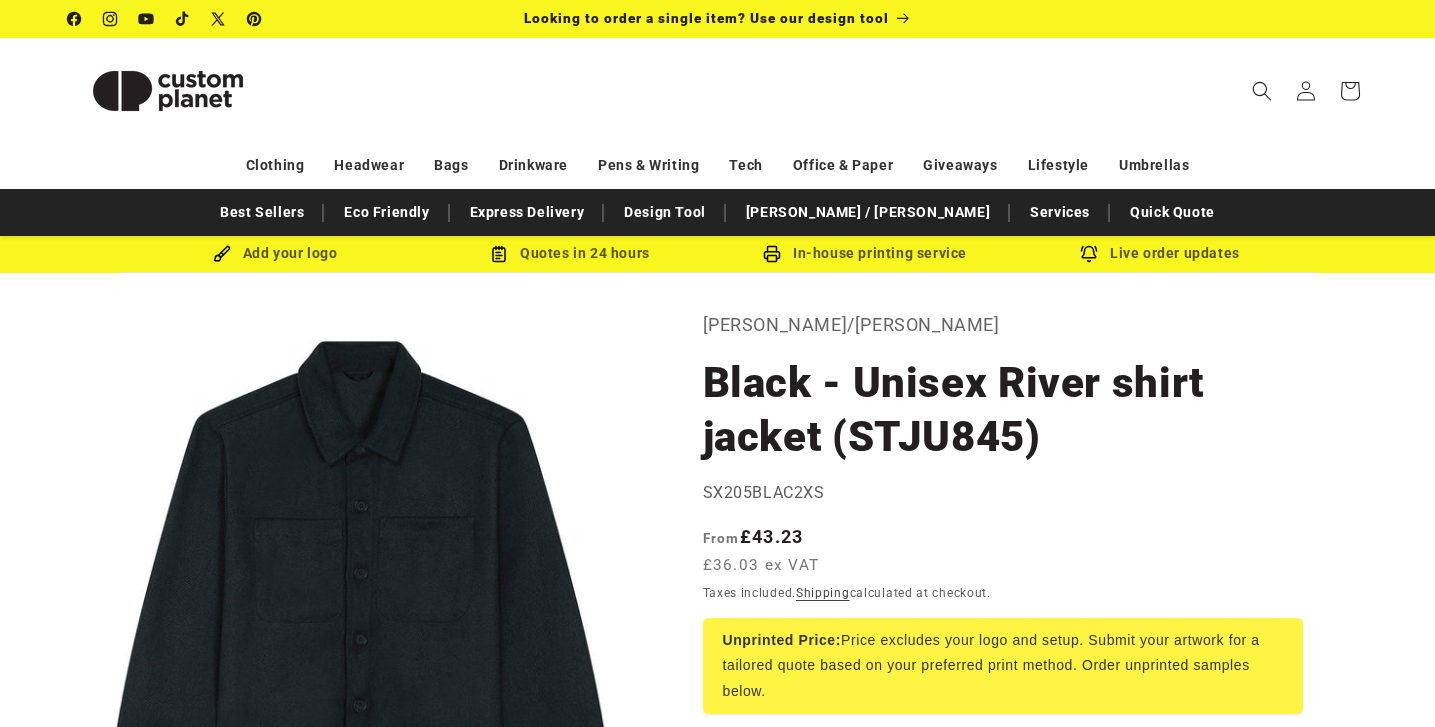 scroll, scrollTop: 0, scrollLeft: 0, axis: both 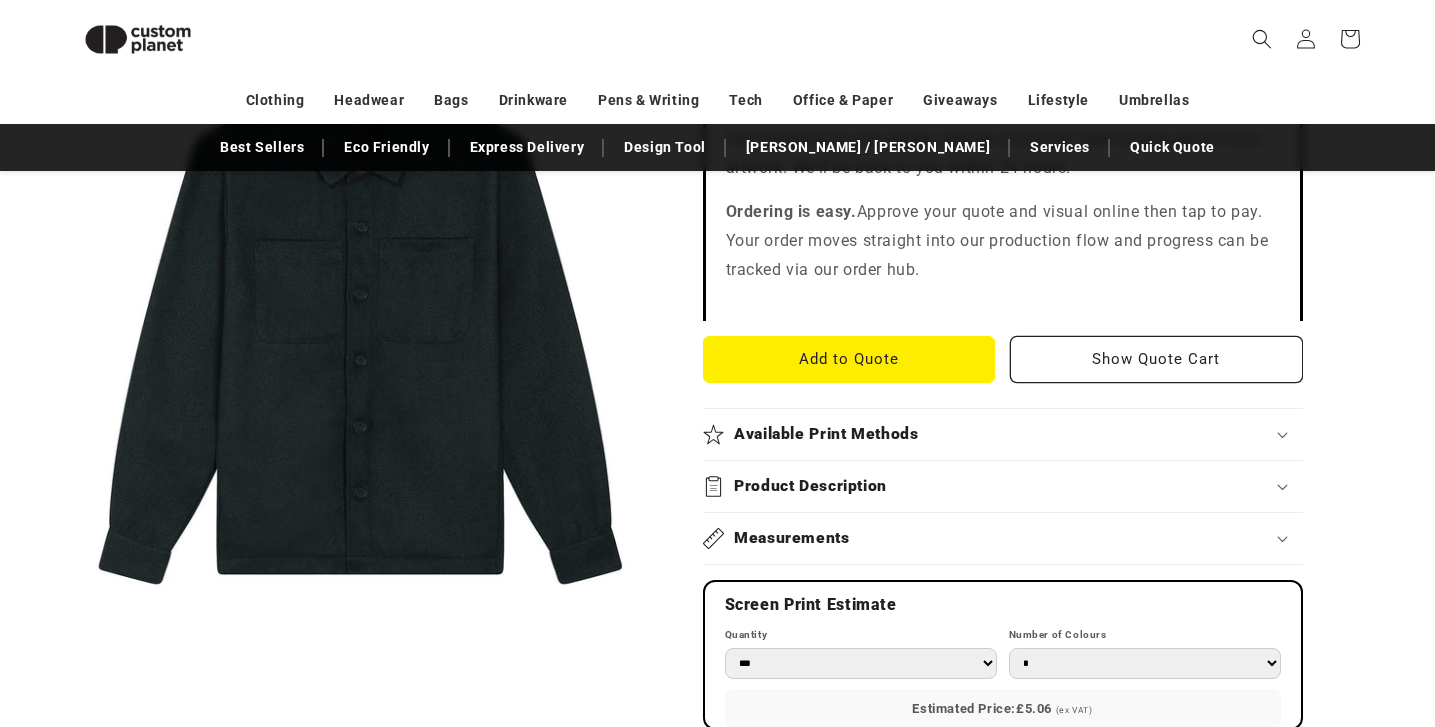 click on "Product Description" at bounding box center [1003, 486] 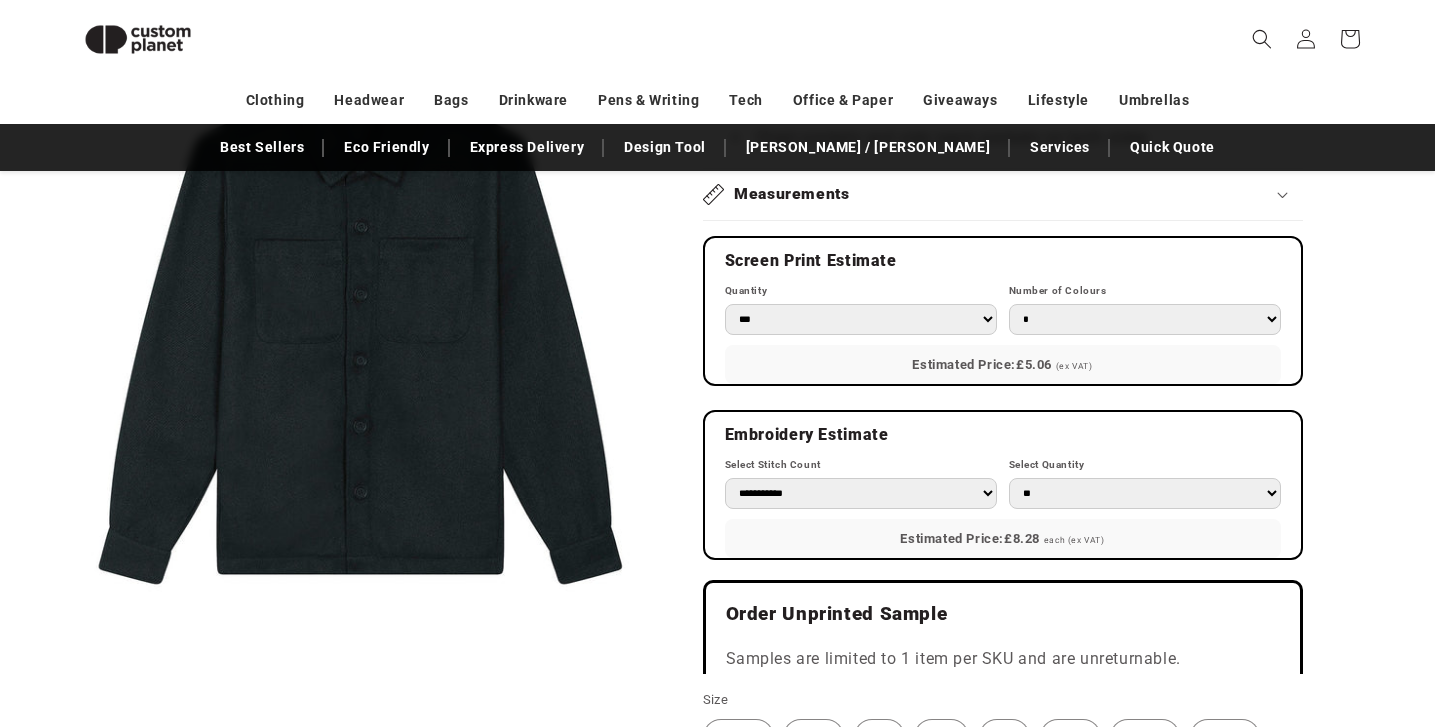 scroll, scrollTop: 1175, scrollLeft: 0, axis: vertical 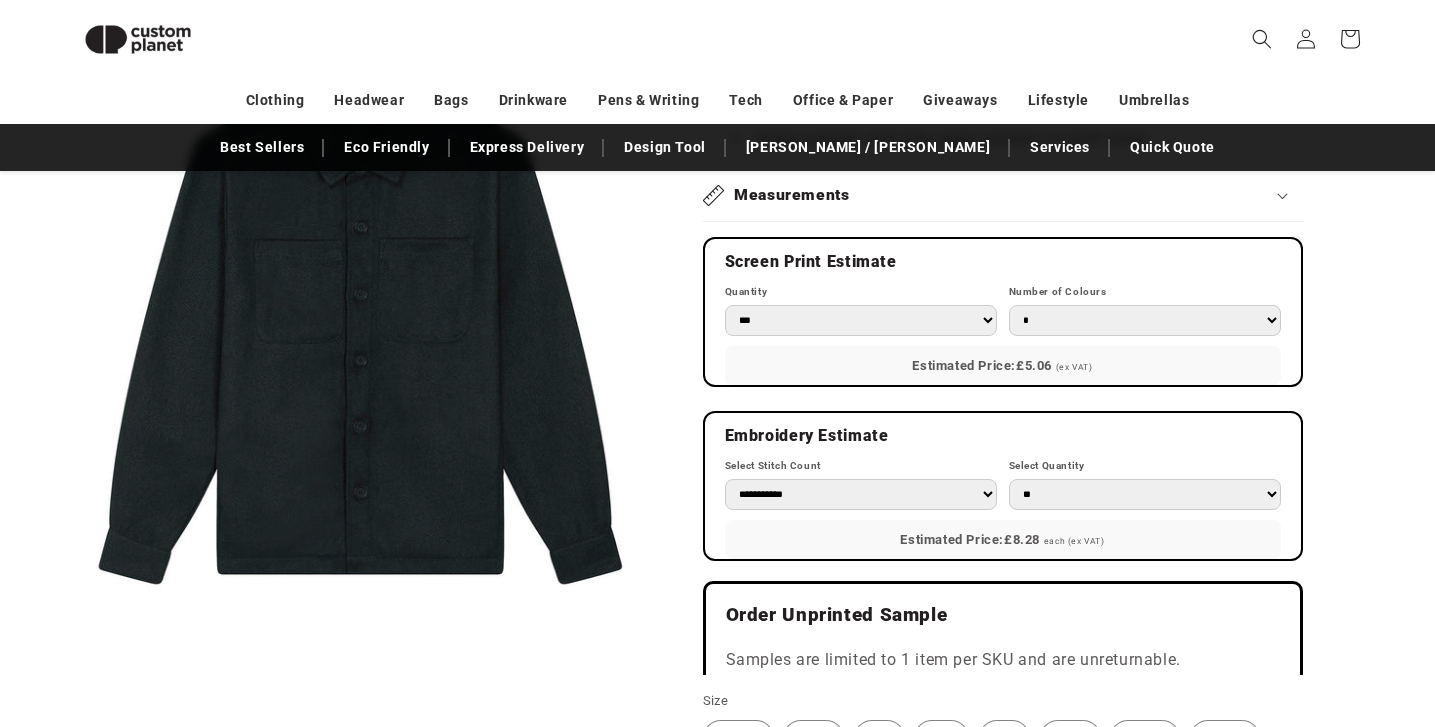click on "***
***
***
****
****
****
*****
*****" at bounding box center (861, 320) 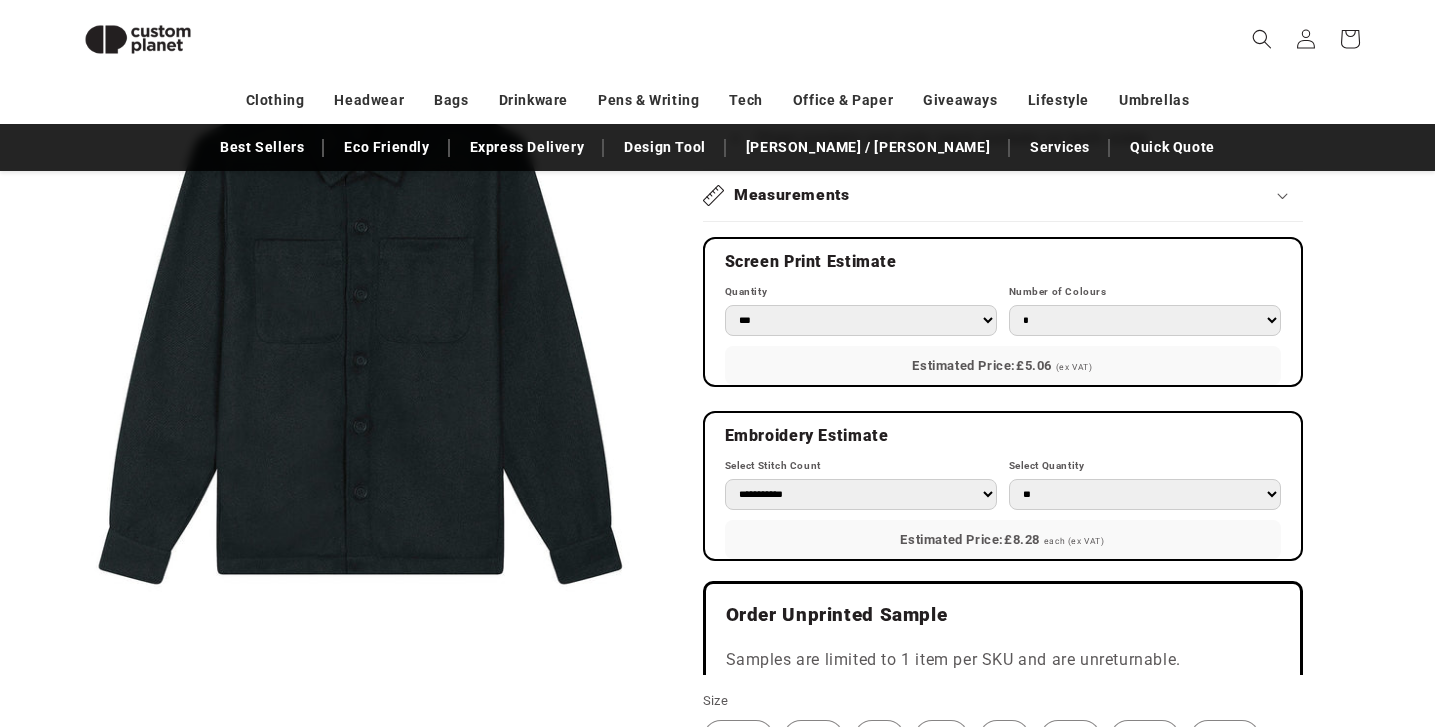click on "*
*
*
*
*
*
*" at bounding box center [1145, 320] 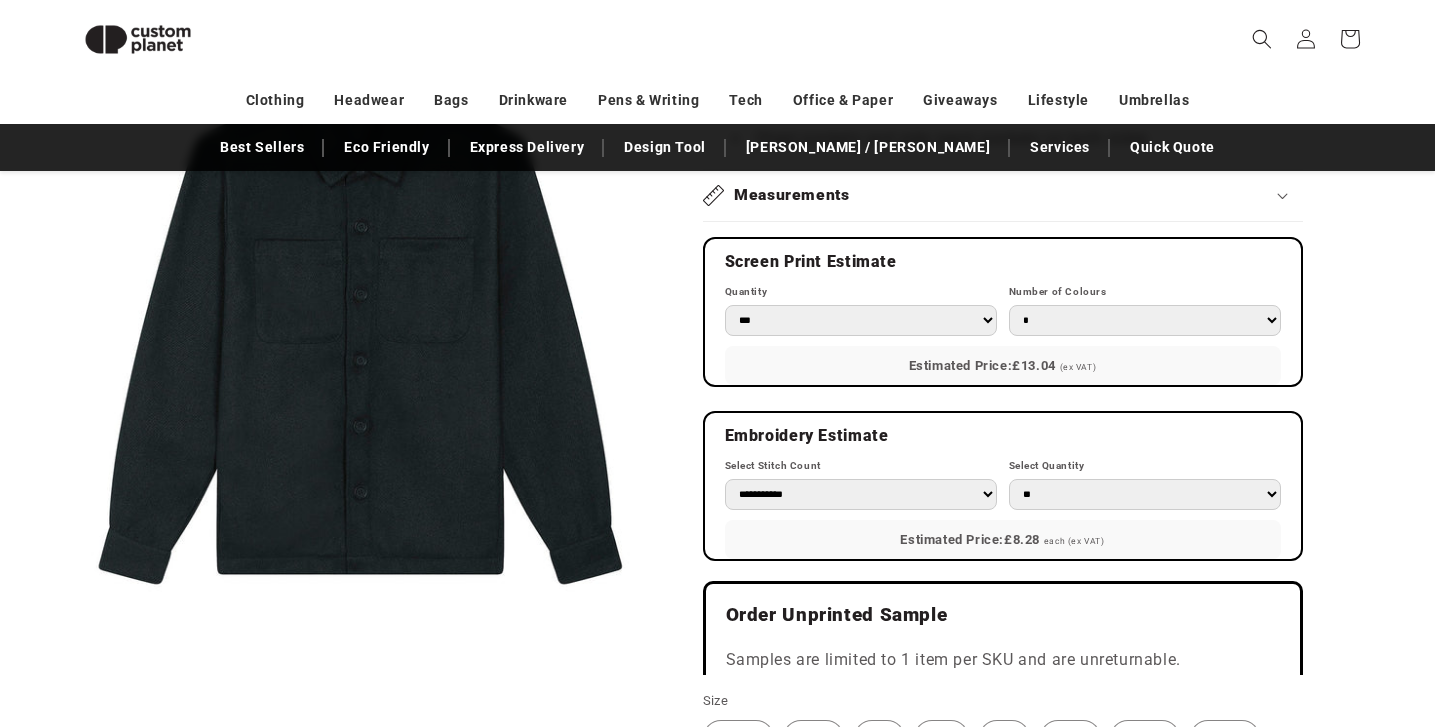 click on "*
*
*
*
*
*
*" at bounding box center [1145, 320] 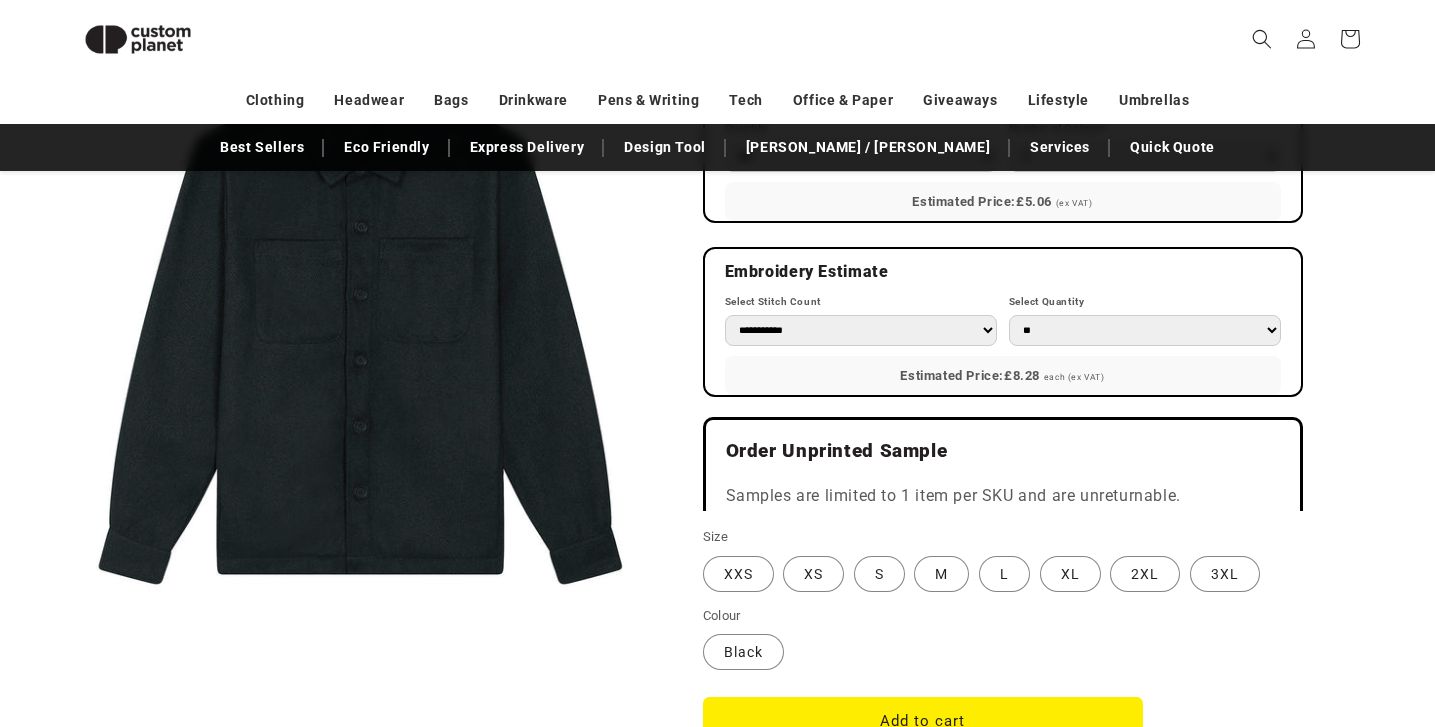 scroll, scrollTop: 1351, scrollLeft: 0, axis: vertical 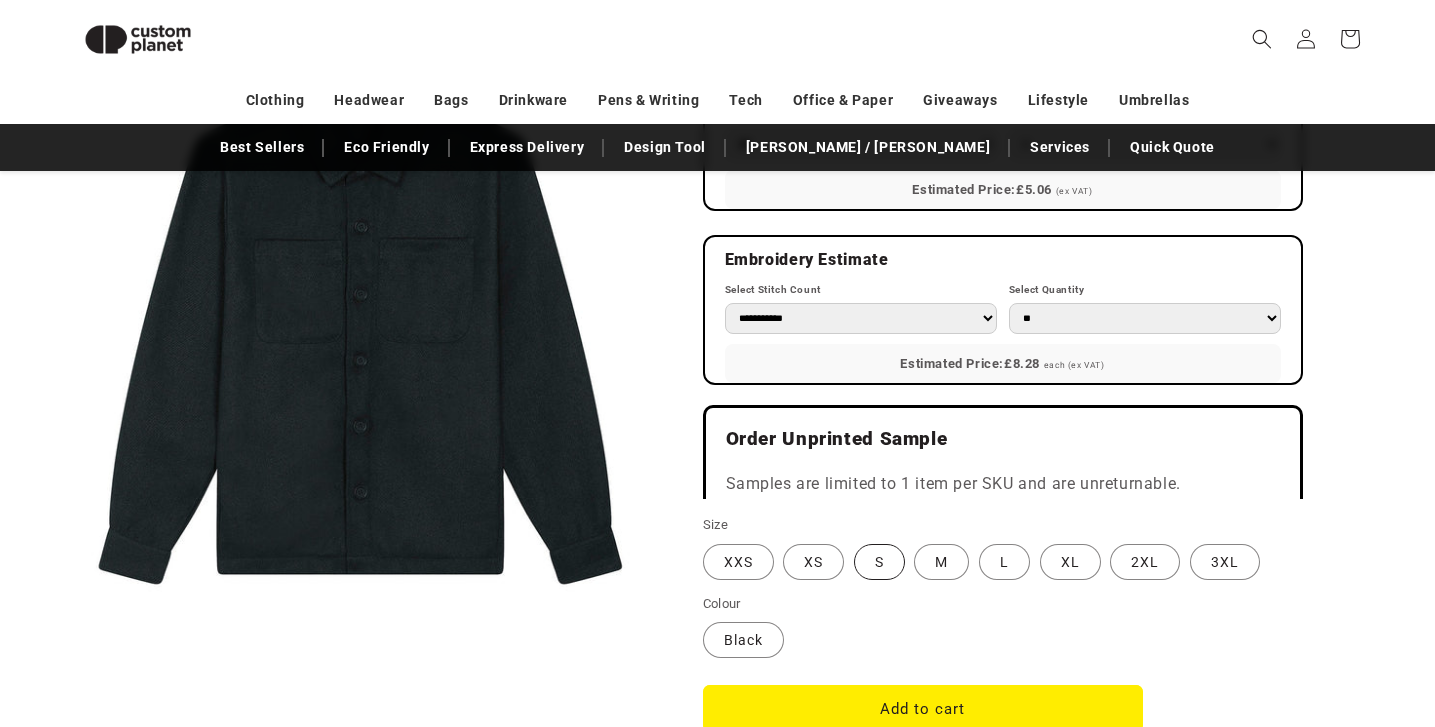 click on "S Variant sold out or unavailable" at bounding box center (879, 562) 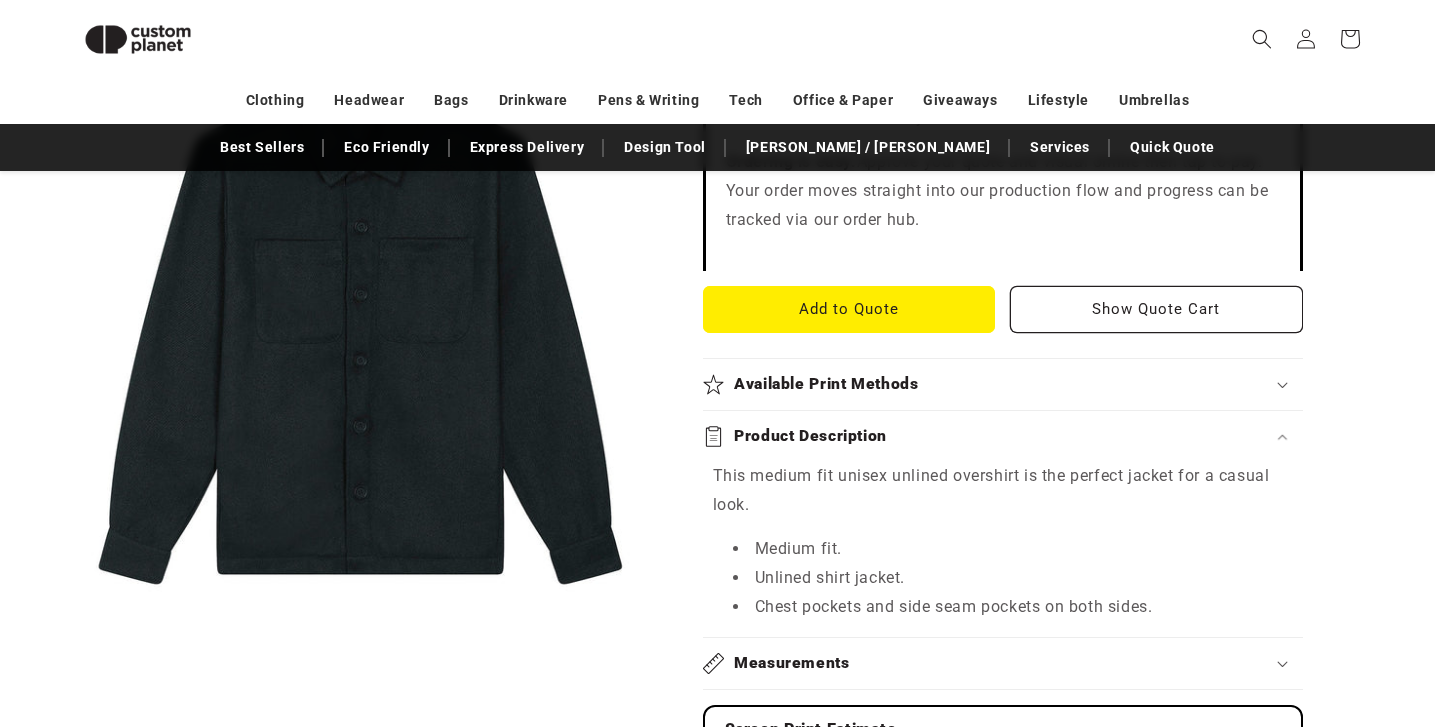 scroll, scrollTop: 712, scrollLeft: 0, axis: vertical 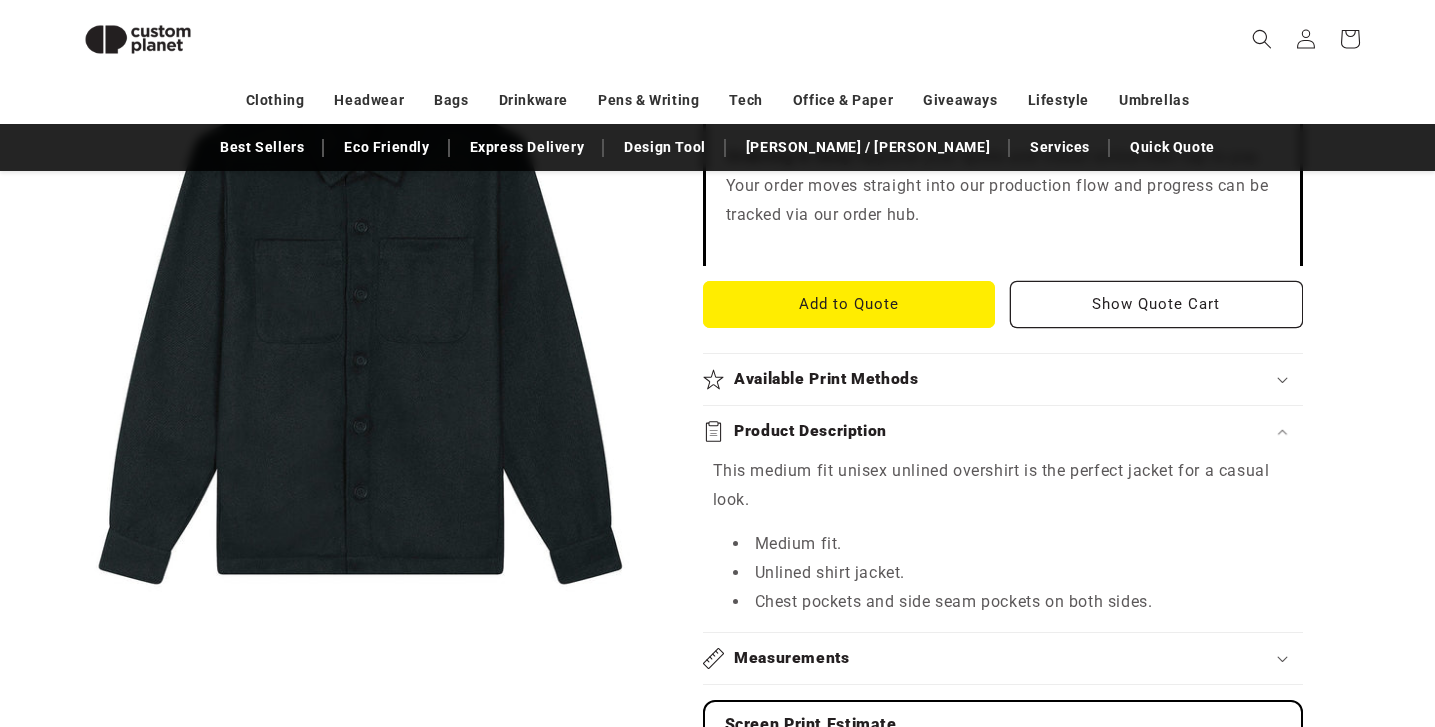 click on "Available Print Methods" at bounding box center [826, 379] 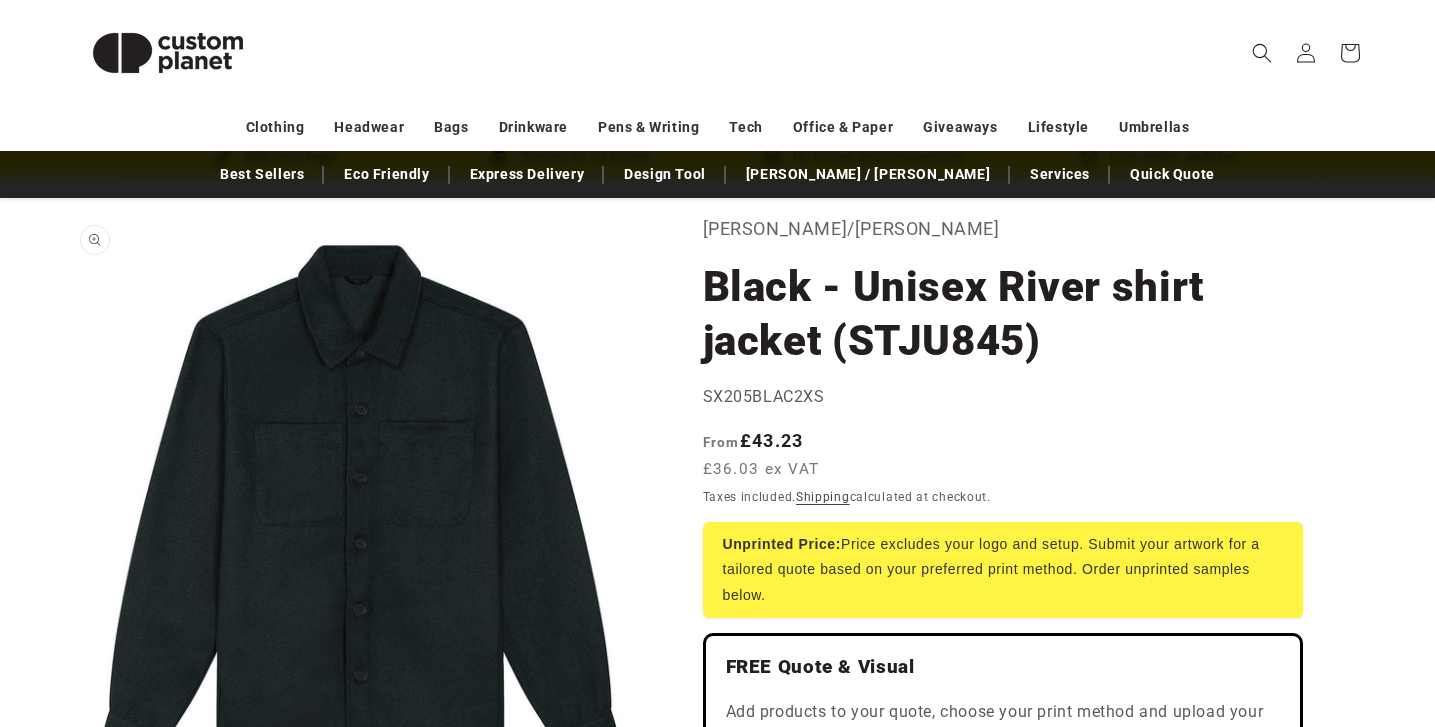 scroll, scrollTop: 135, scrollLeft: 0, axis: vertical 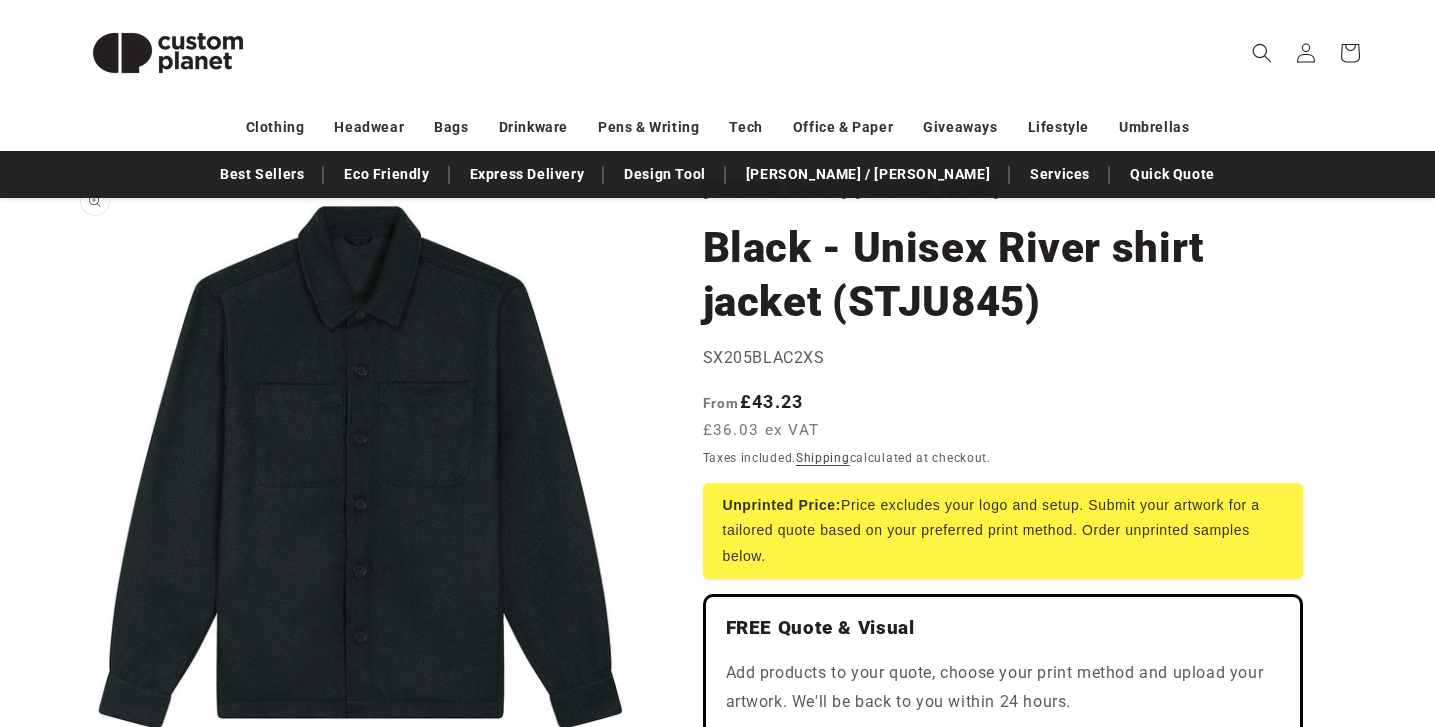 click on "Open media 1 in modal" at bounding box center [68, 759] 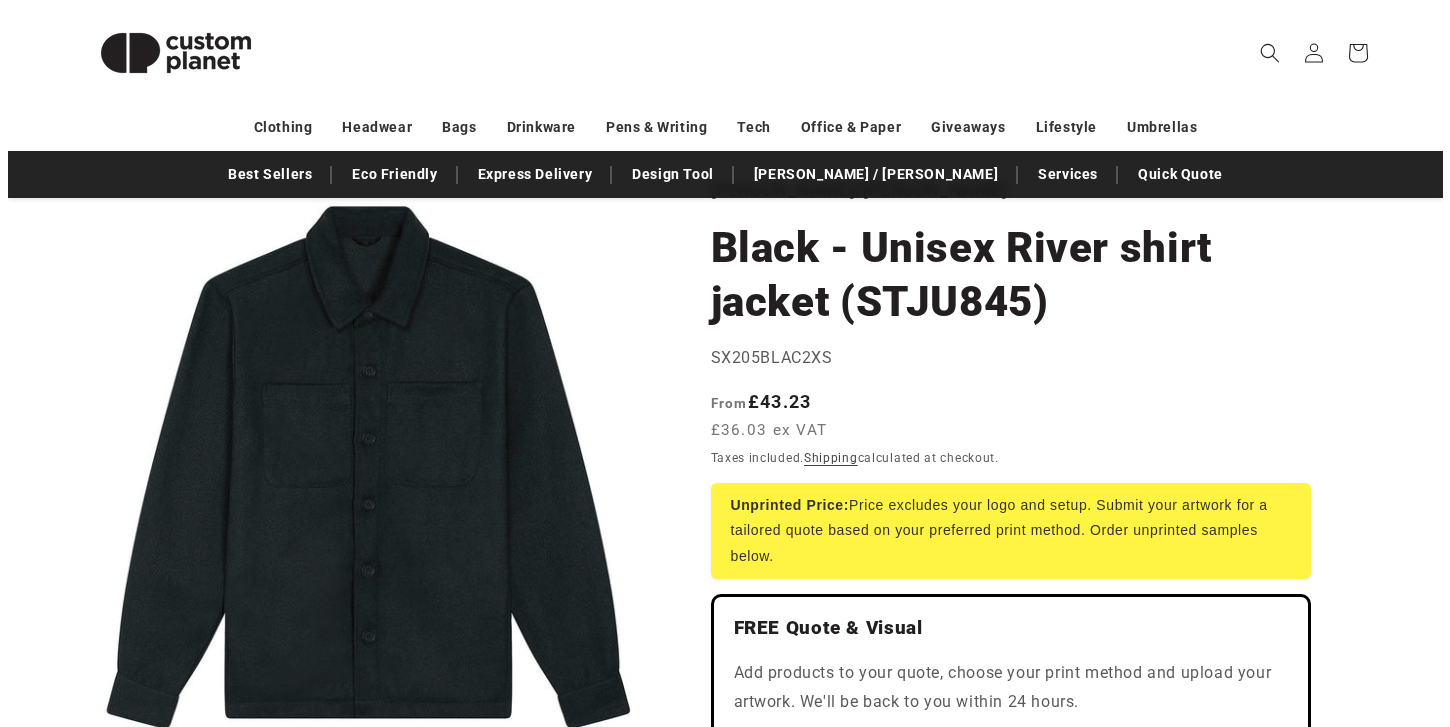 scroll, scrollTop: 20, scrollLeft: 0, axis: vertical 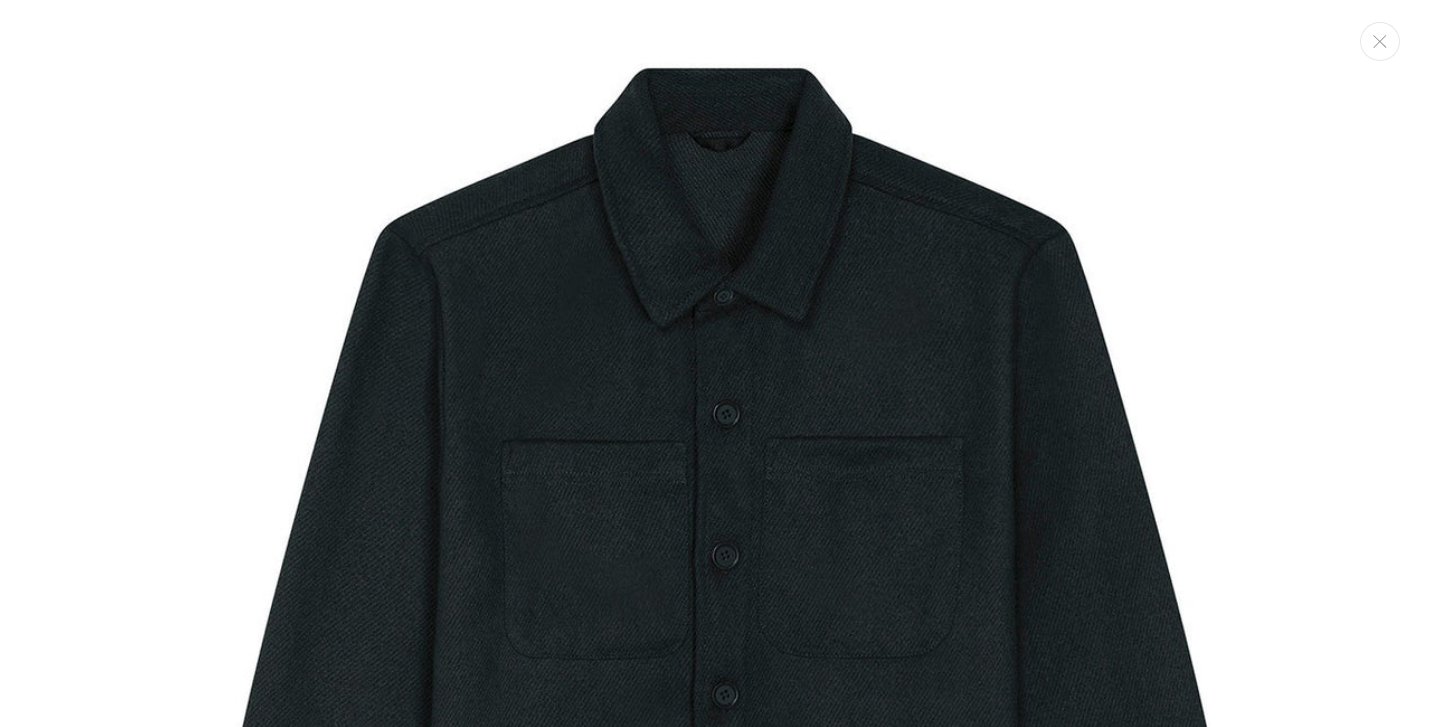 click at bounding box center (725, 615) 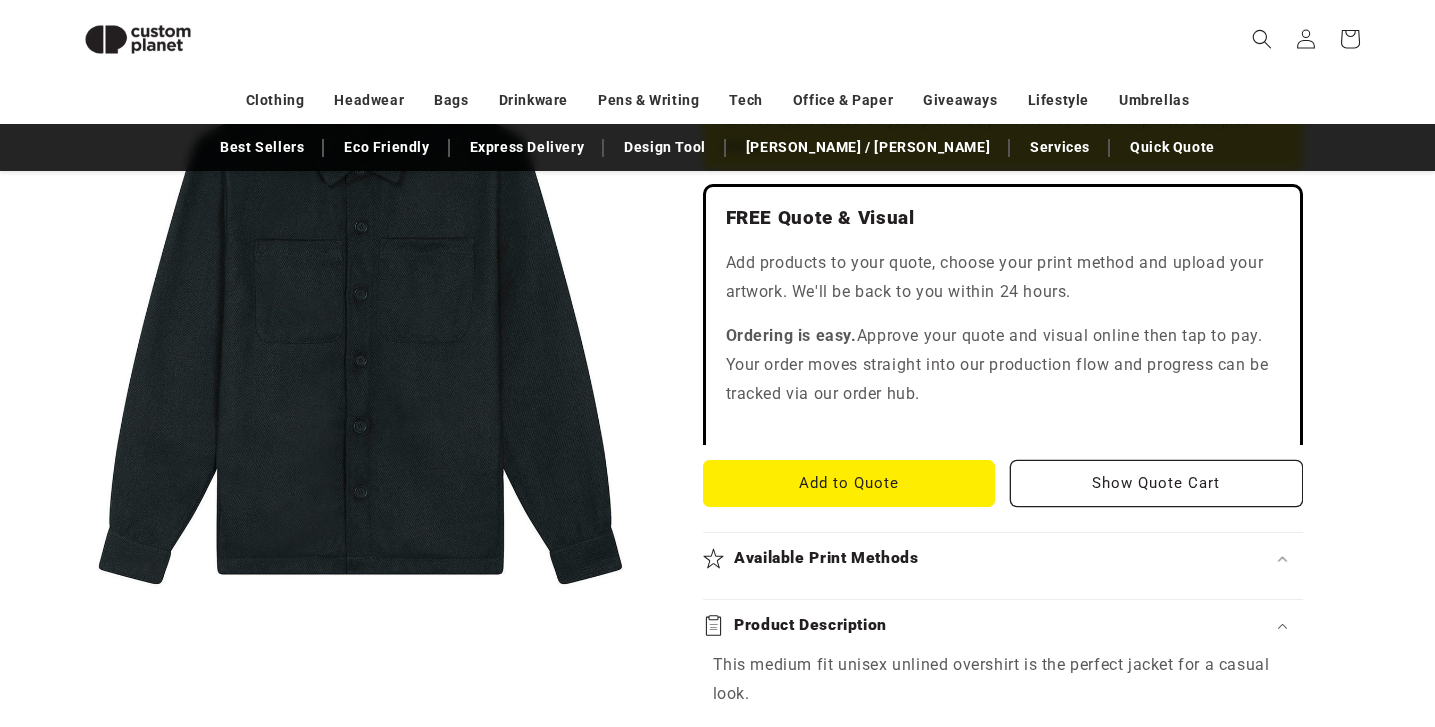 scroll, scrollTop: 656, scrollLeft: 0, axis: vertical 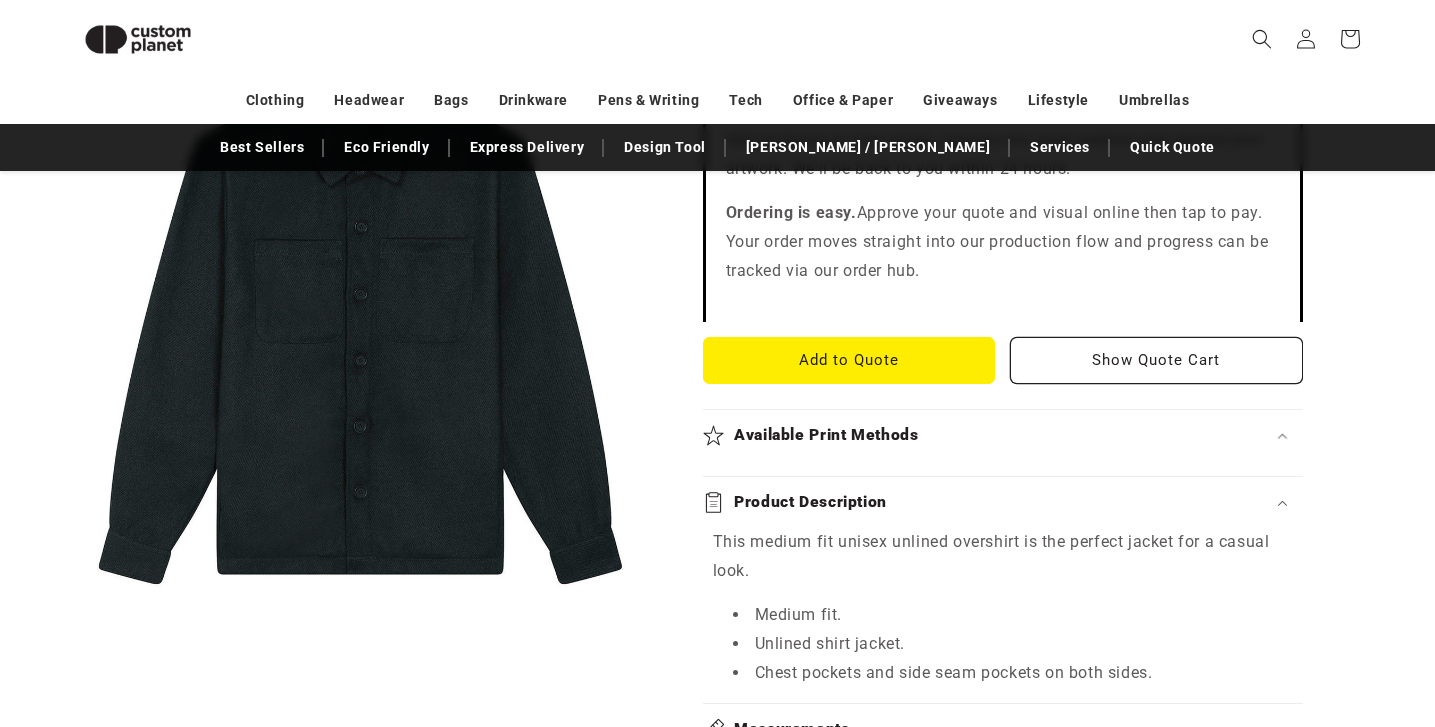 click on "Available Print Methods" at bounding box center (1003, 435) 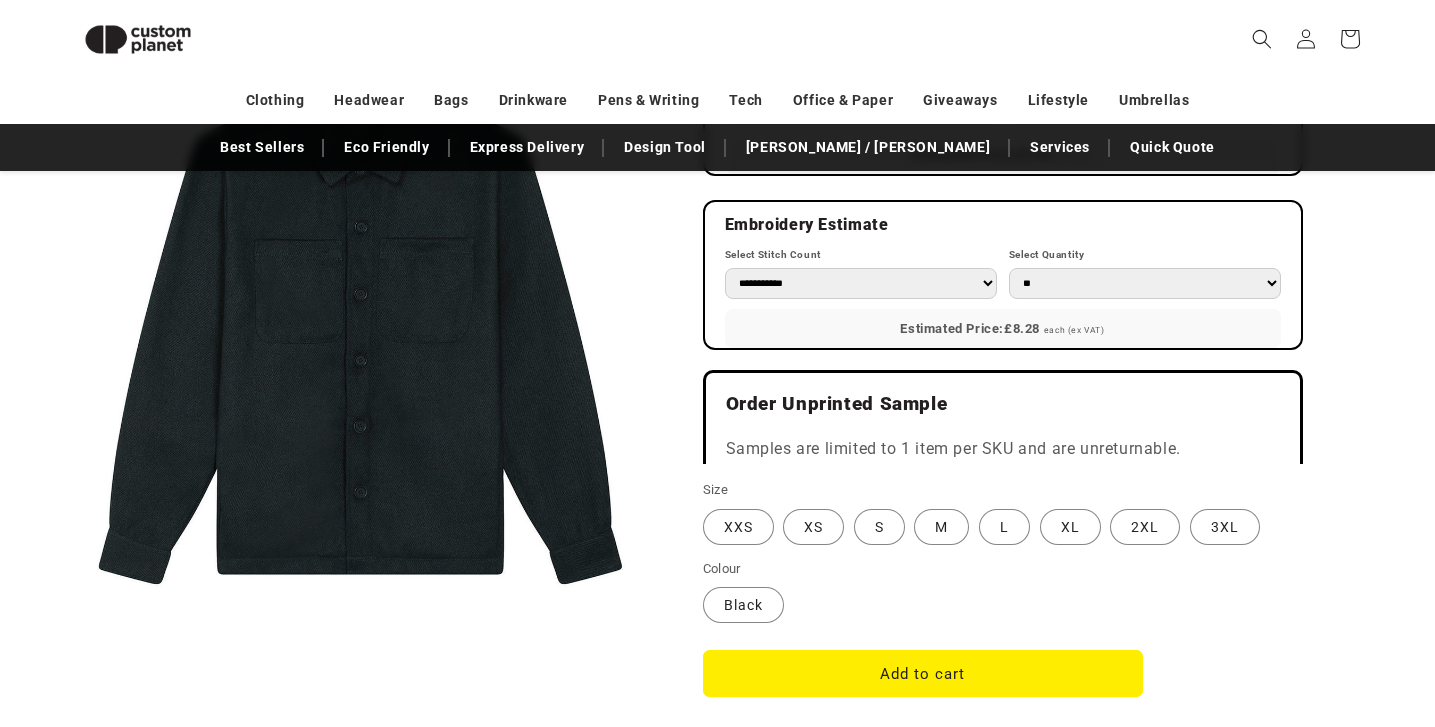 scroll, scrollTop: 1421, scrollLeft: 0, axis: vertical 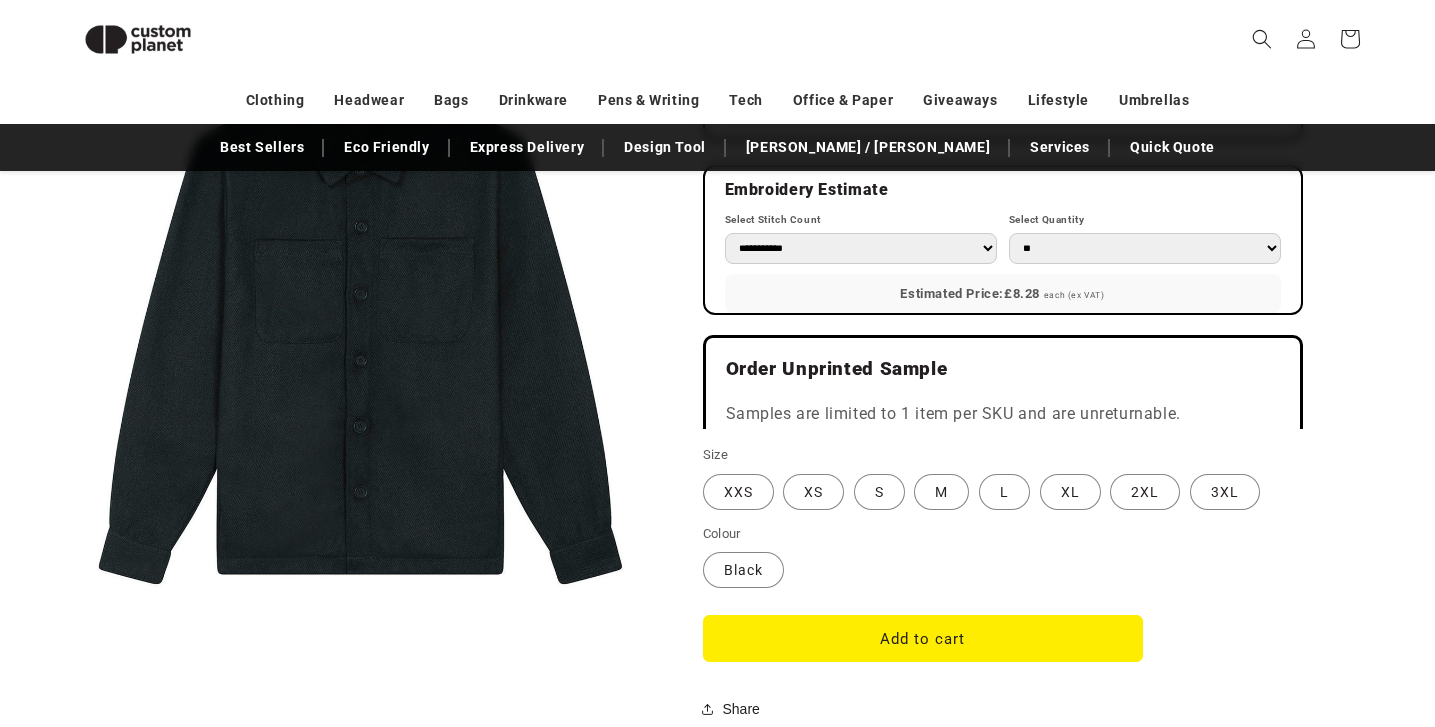 click on "Order Unprinted Sample
Samples are limited to 1 item per SKU and are unreturnable." at bounding box center [1003, 382] 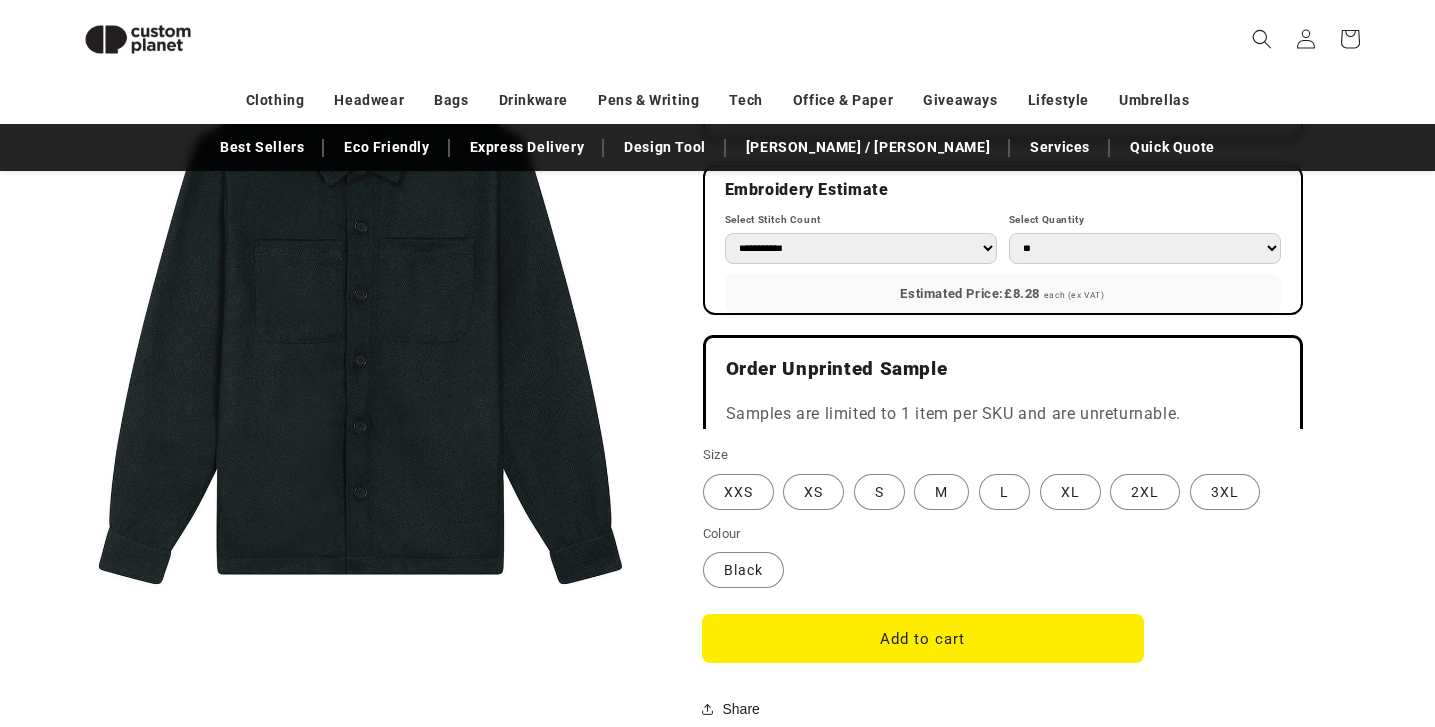 click on "Add to cart" at bounding box center (923, 638) 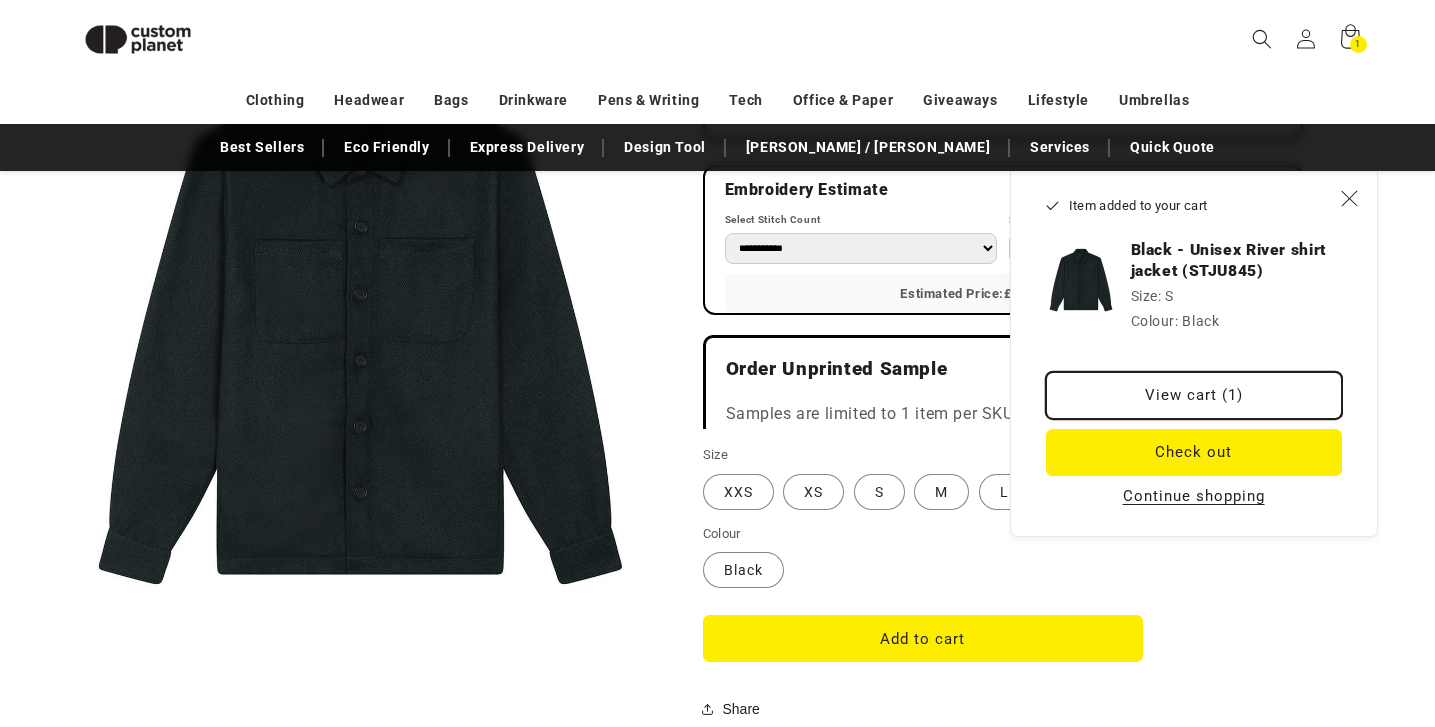 click on "View cart (1)" at bounding box center (1194, 395) 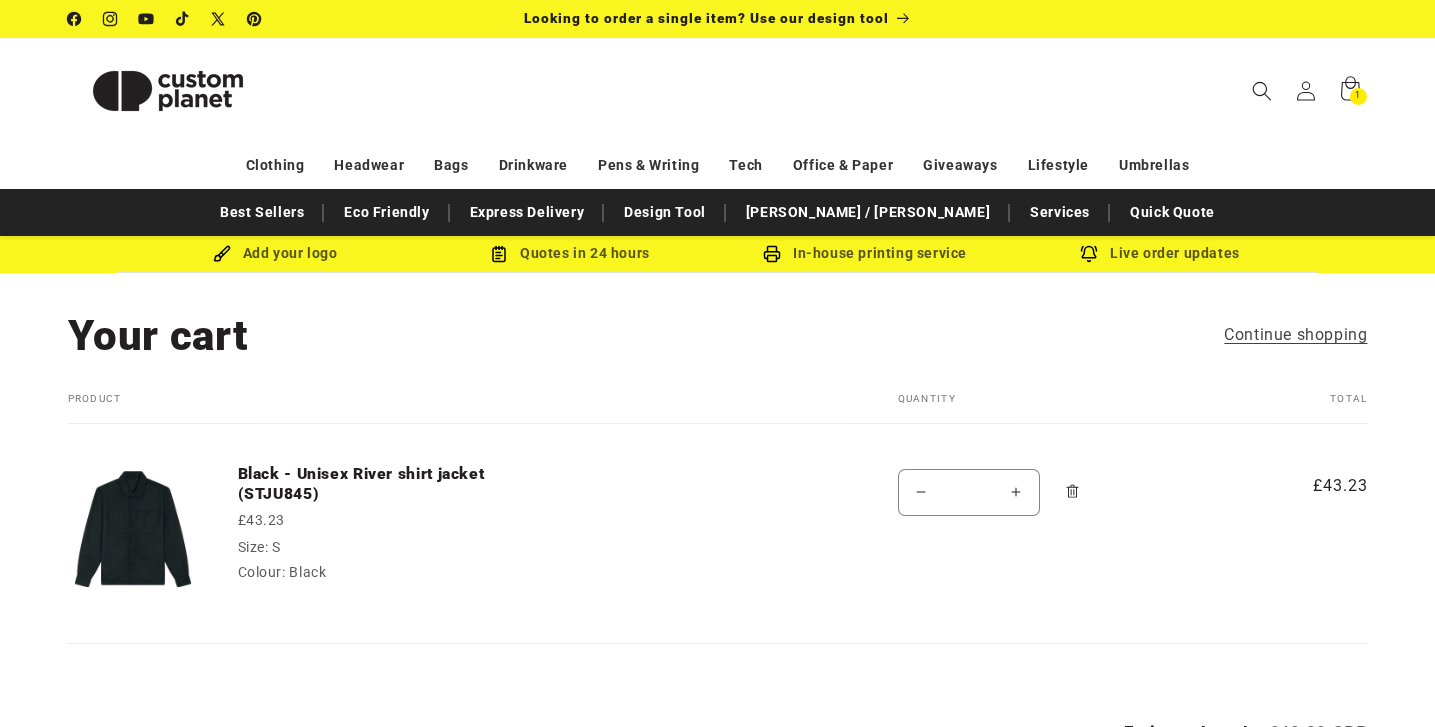 scroll, scrollTop: 0, scrollLeft: 0, axis: both 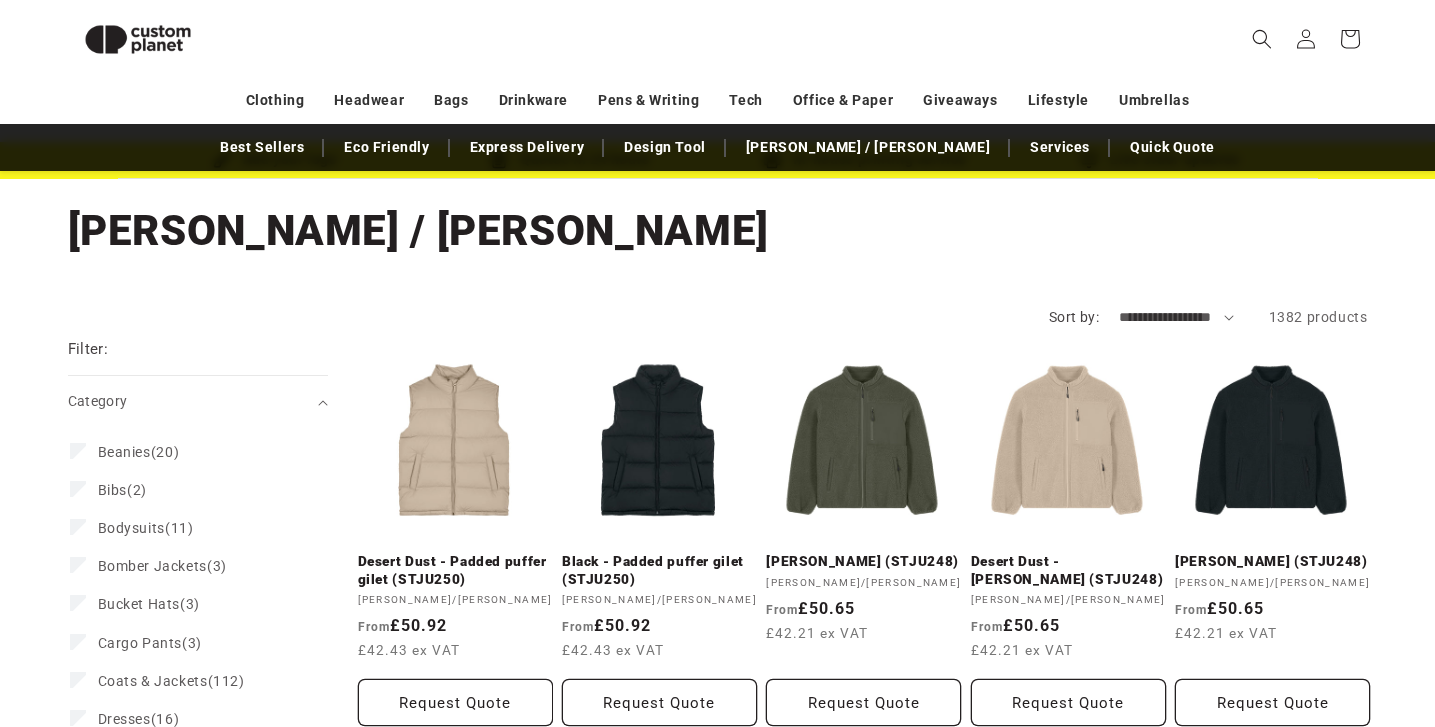 click on "Desert Dust - [PERSON_NAME] (STJU248)" at bounding box center (1068, 570) 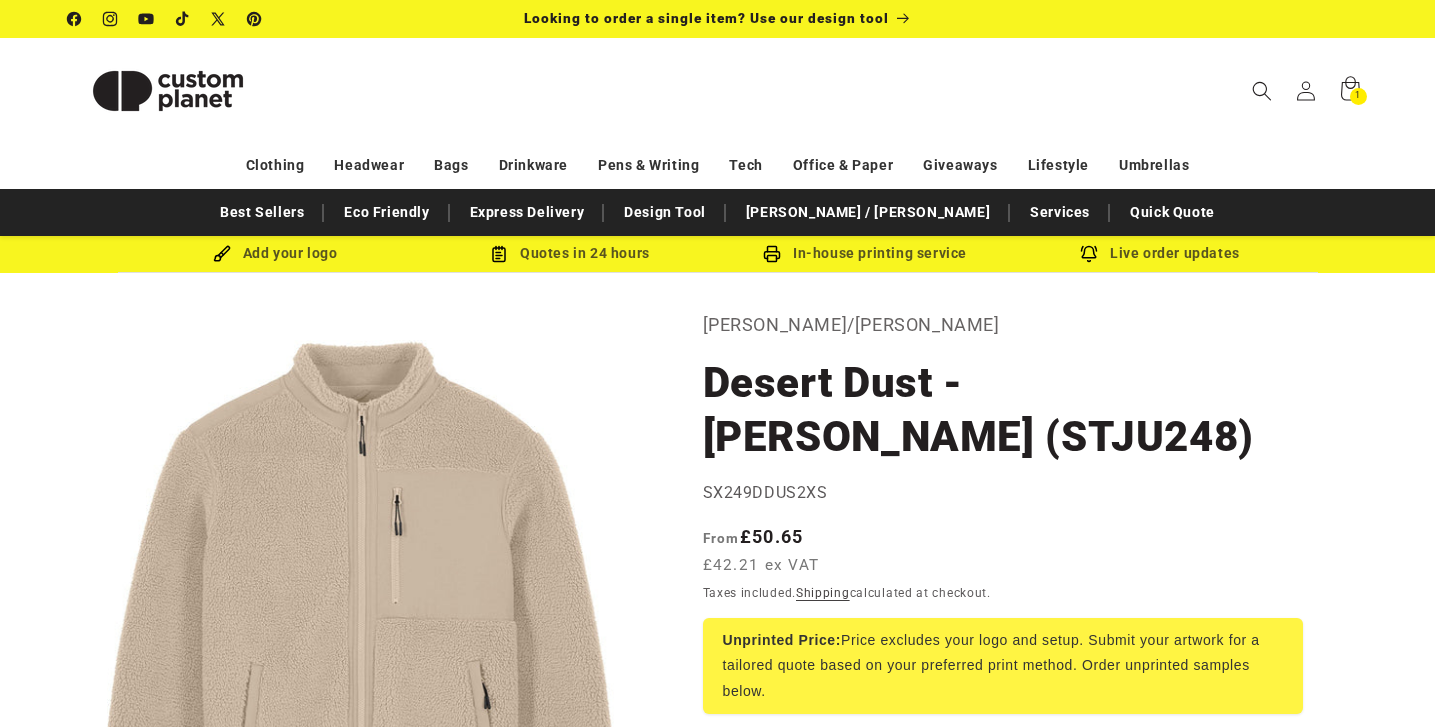scroll, scrollTop: 0, scrollLeft: 0, axis: both 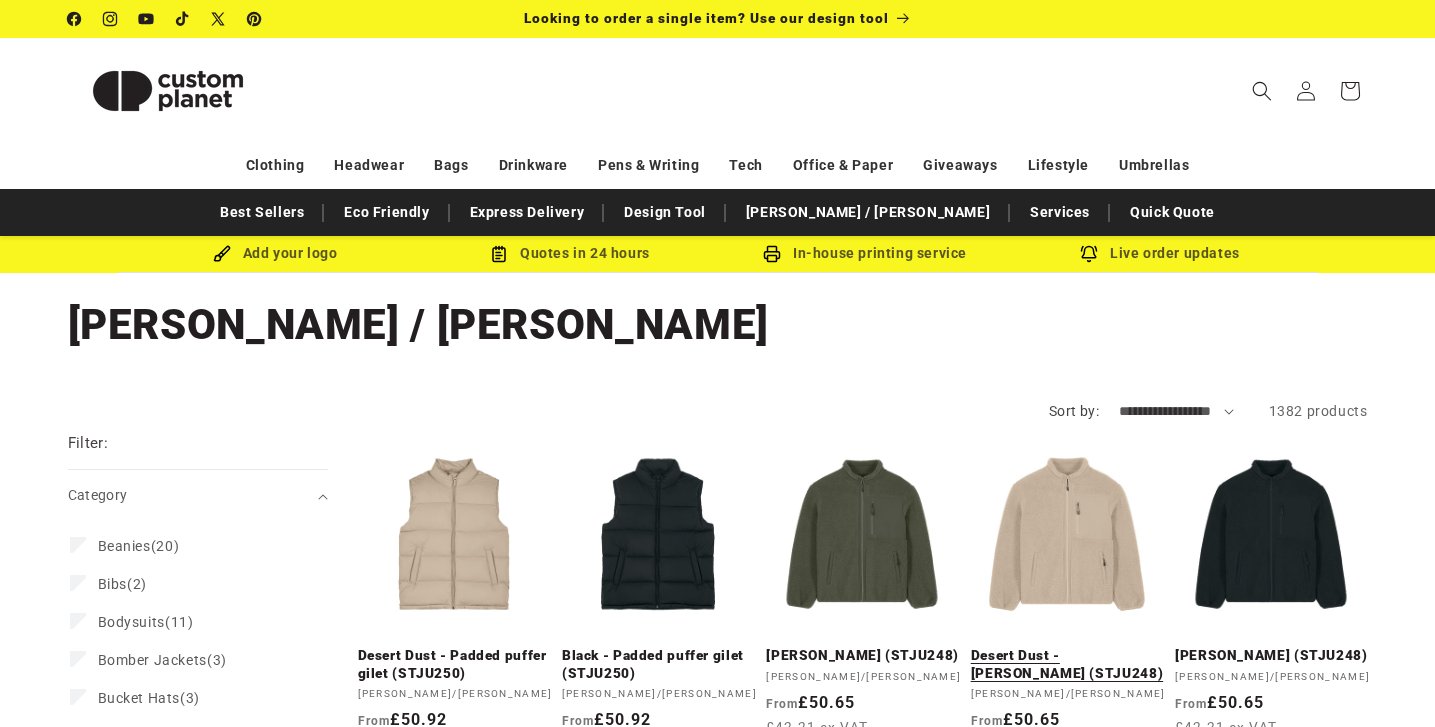 click on "Desert Dust - [PERSON_NAME] (STJU248)" at bounding box center (1068, 664) 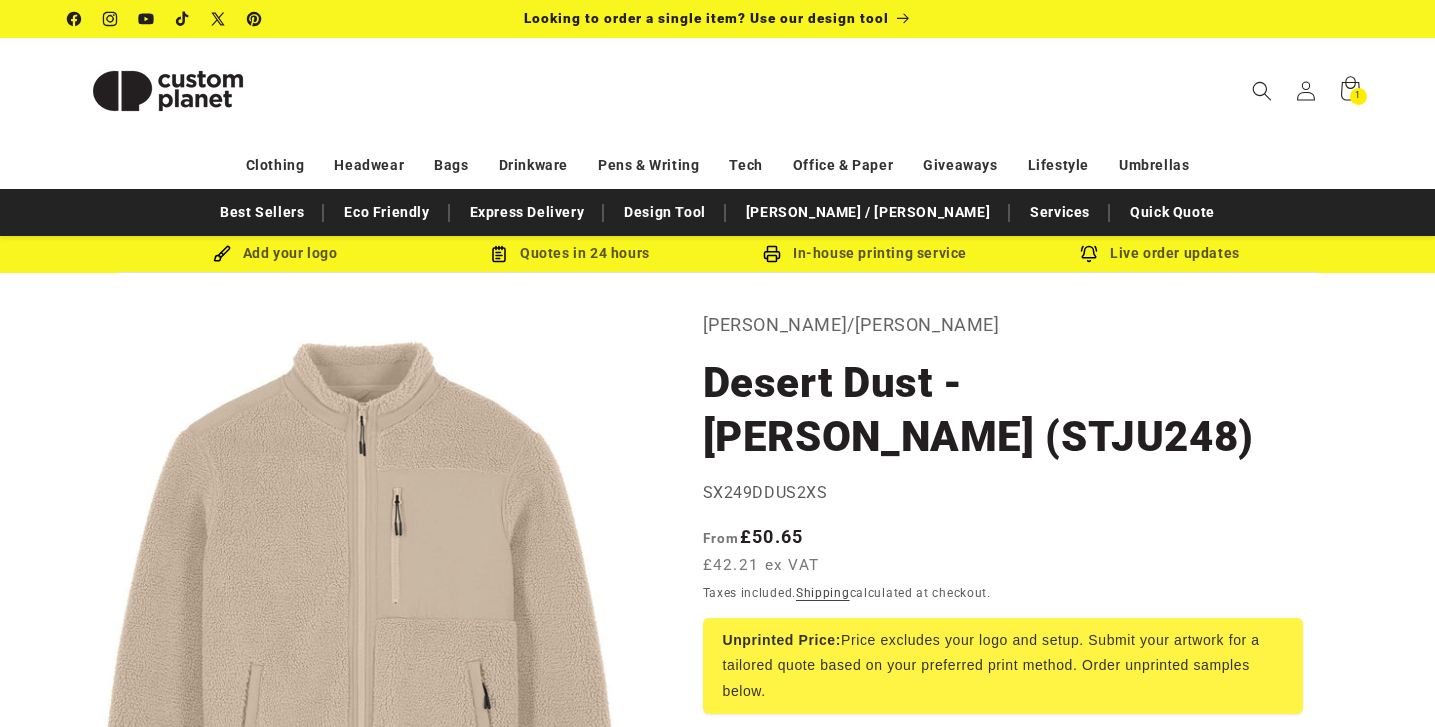 scroll, scrollTop: 0, scrollLeft: 0, axis: both 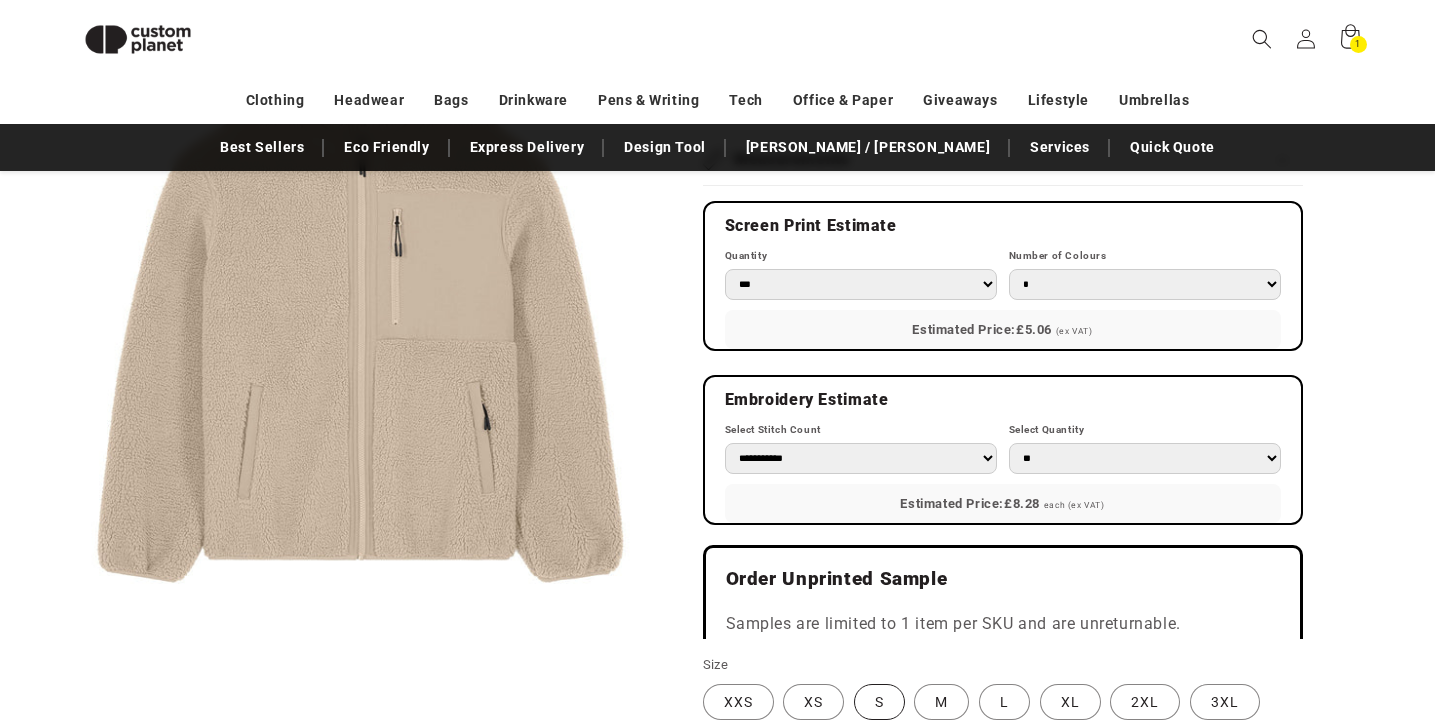 click on "S Variant sold out or unavailable" at bounding box center (879, 702) 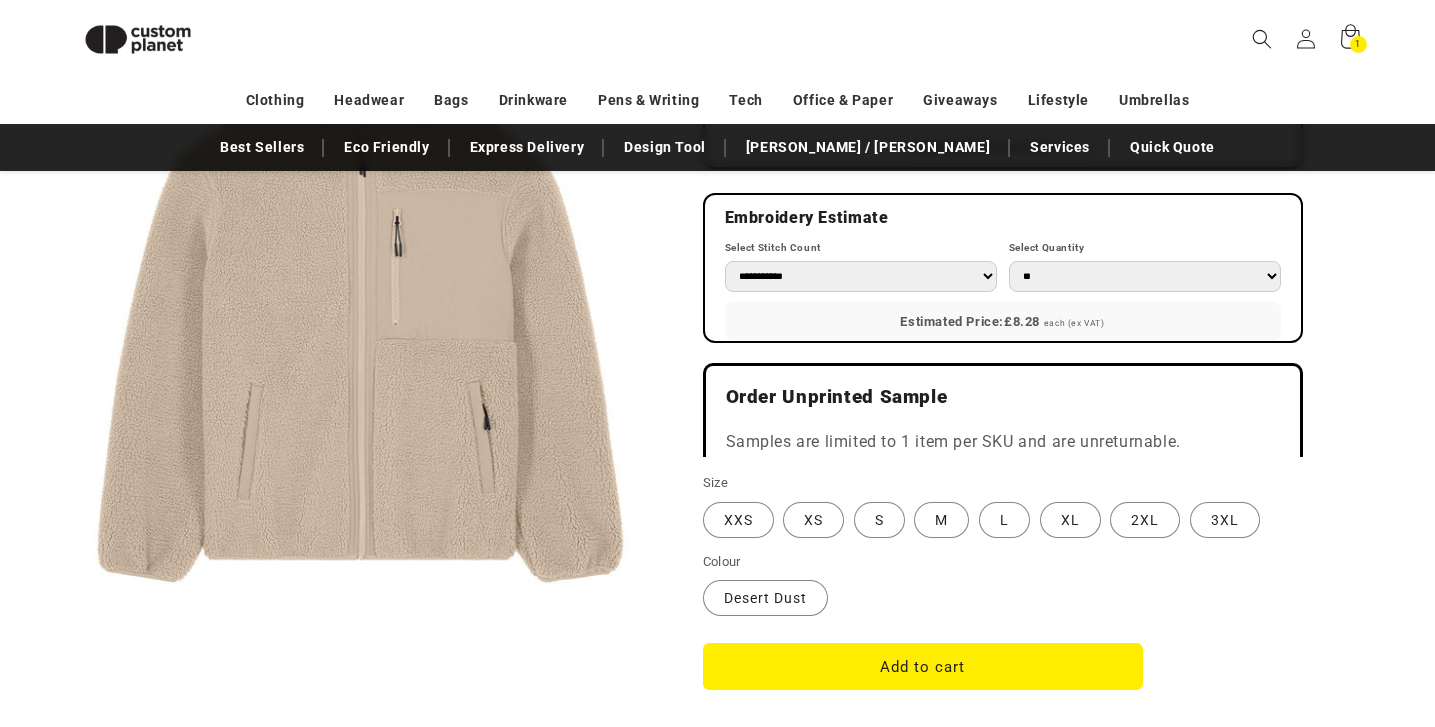 scroll, scrollTop: 1223, scrollLeft: 0, axis: vertical 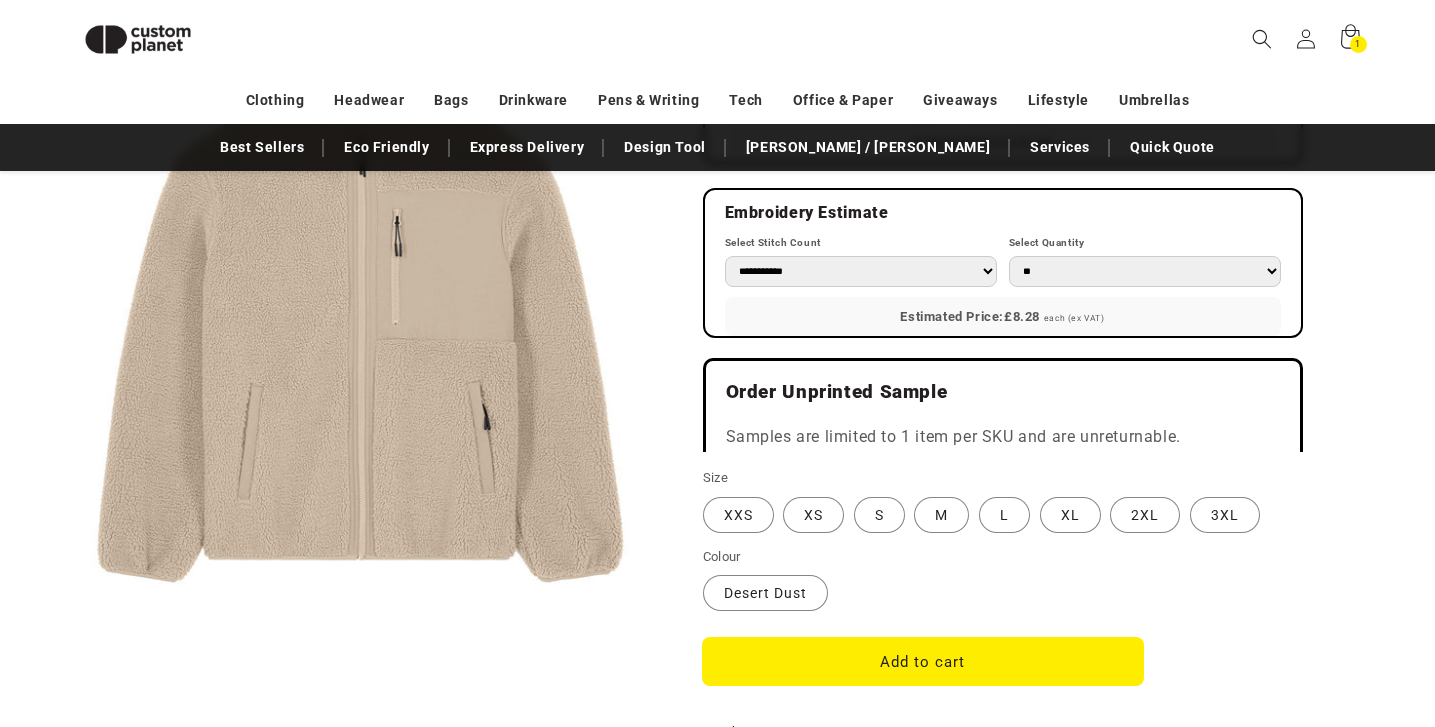 click on "Add to cart" at bounding box center [923, 661] 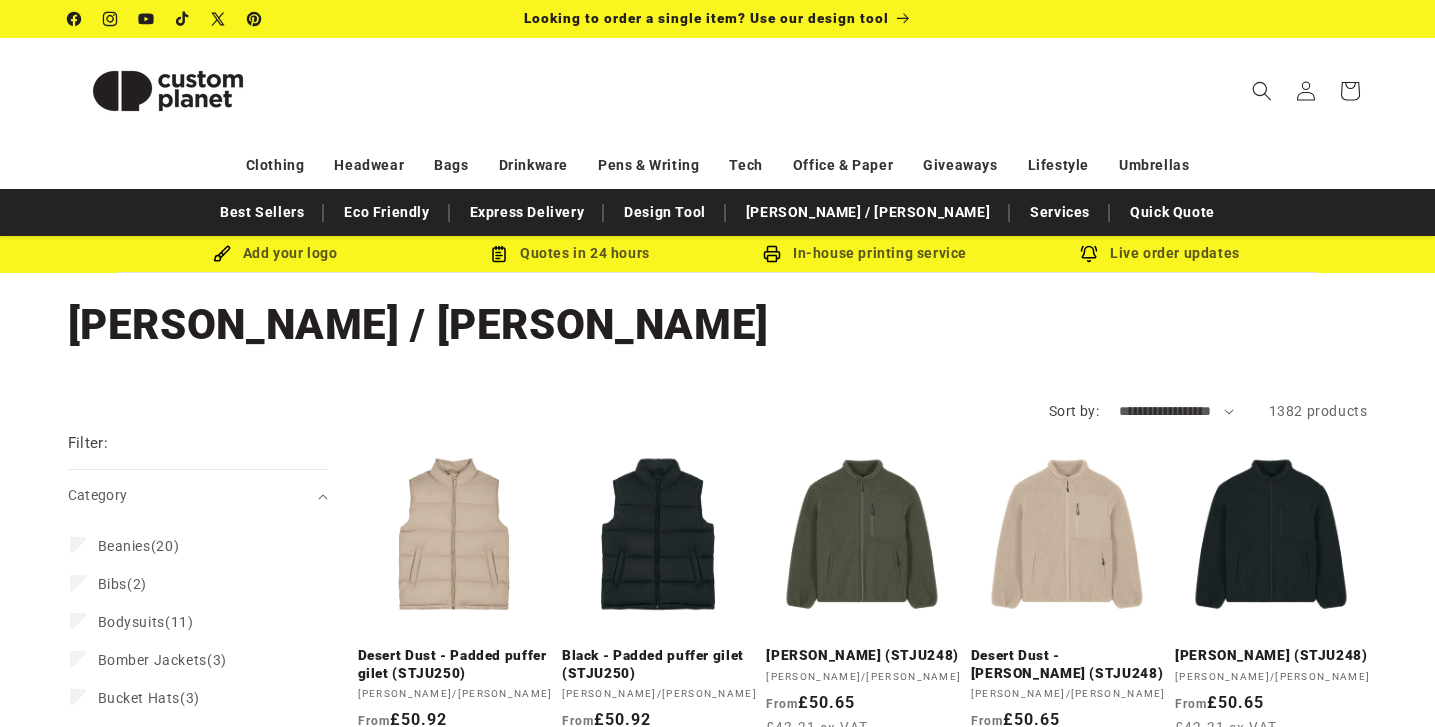 scroll, scrollTop: 0, scrollLeft: 0, axis: both 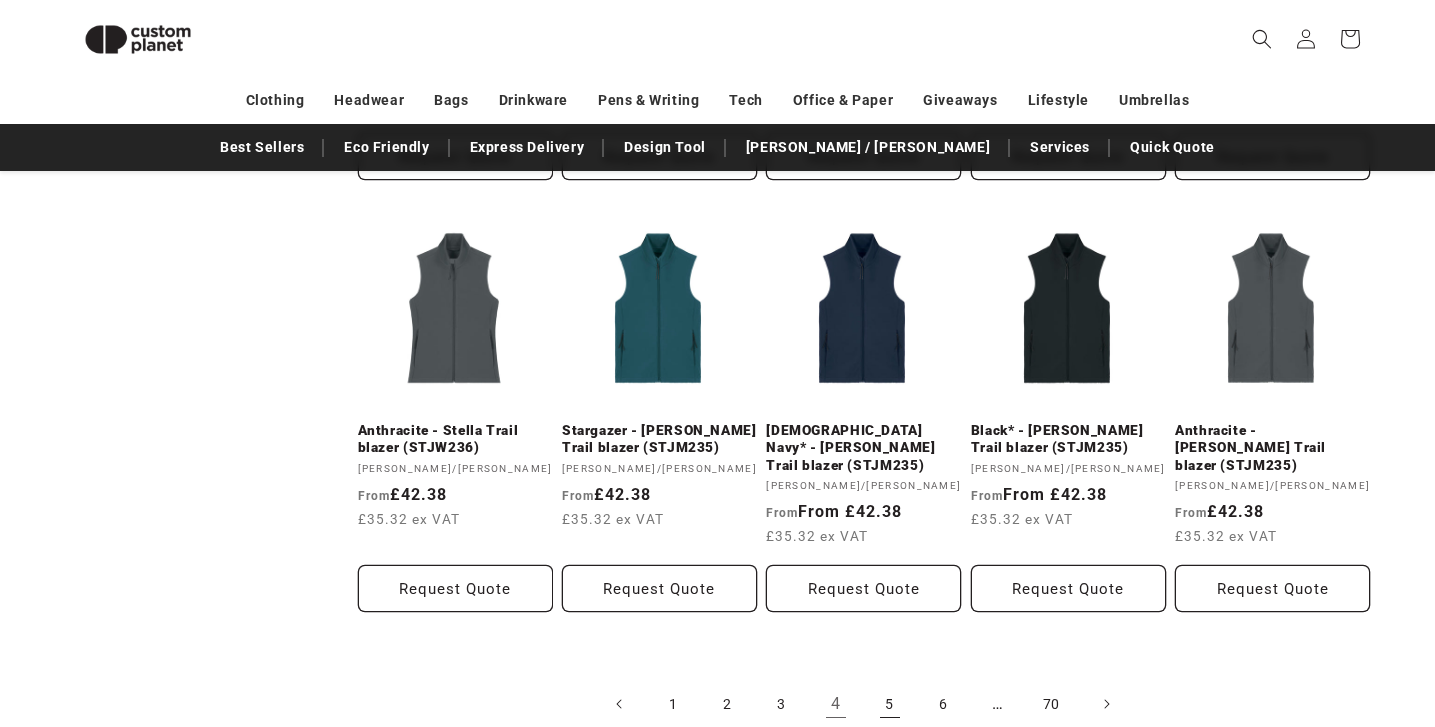 click on "5" at bounding box center [890, 704] 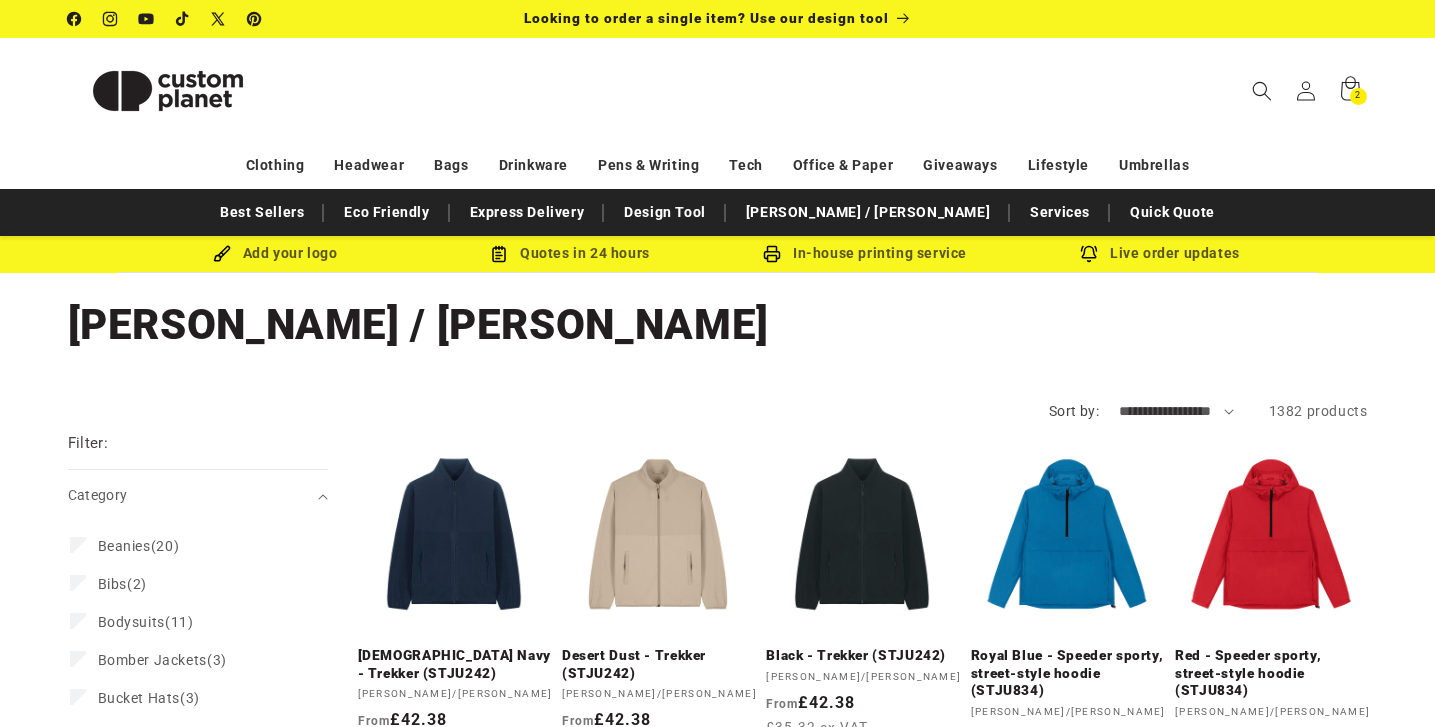scroll, scrollTop: 0, scrollLeft: 0, axis: both 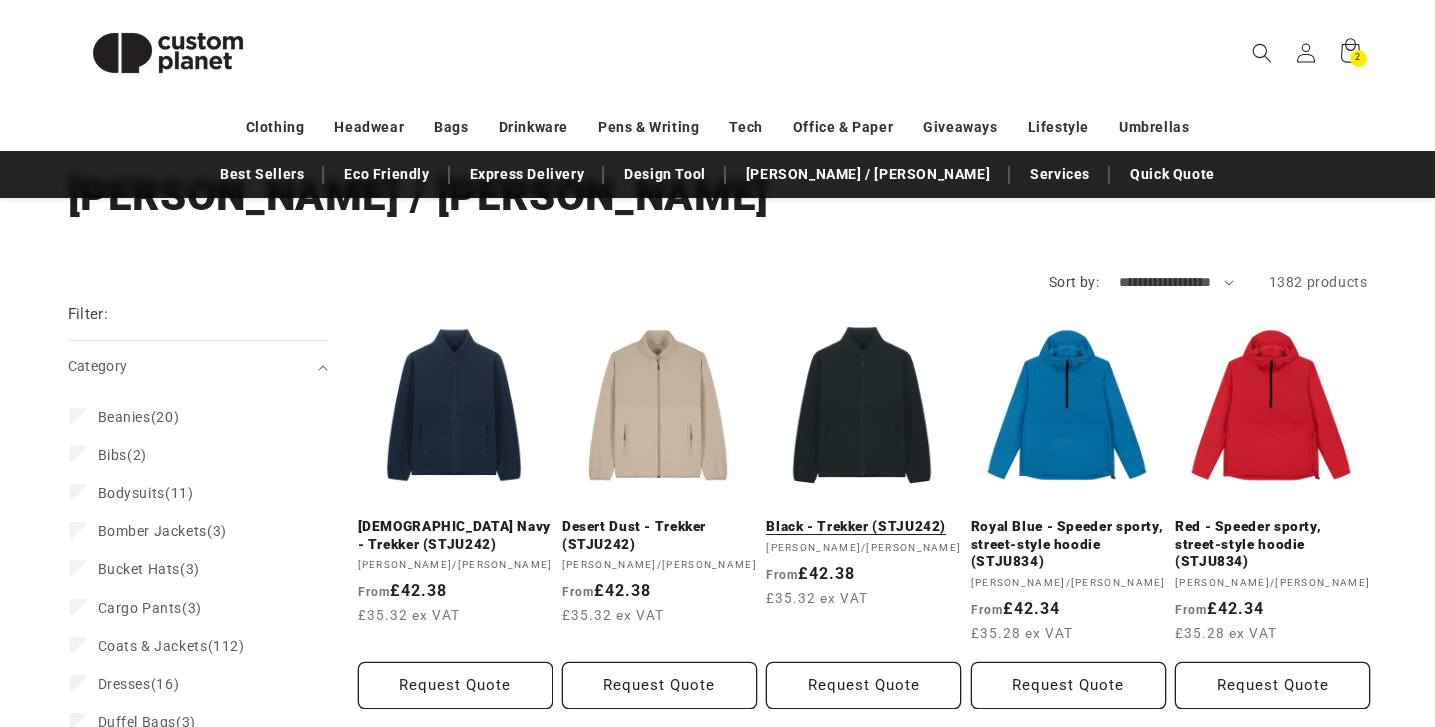 click on "Black - Trekker (STJU242)" at bounding box center [863, 527] 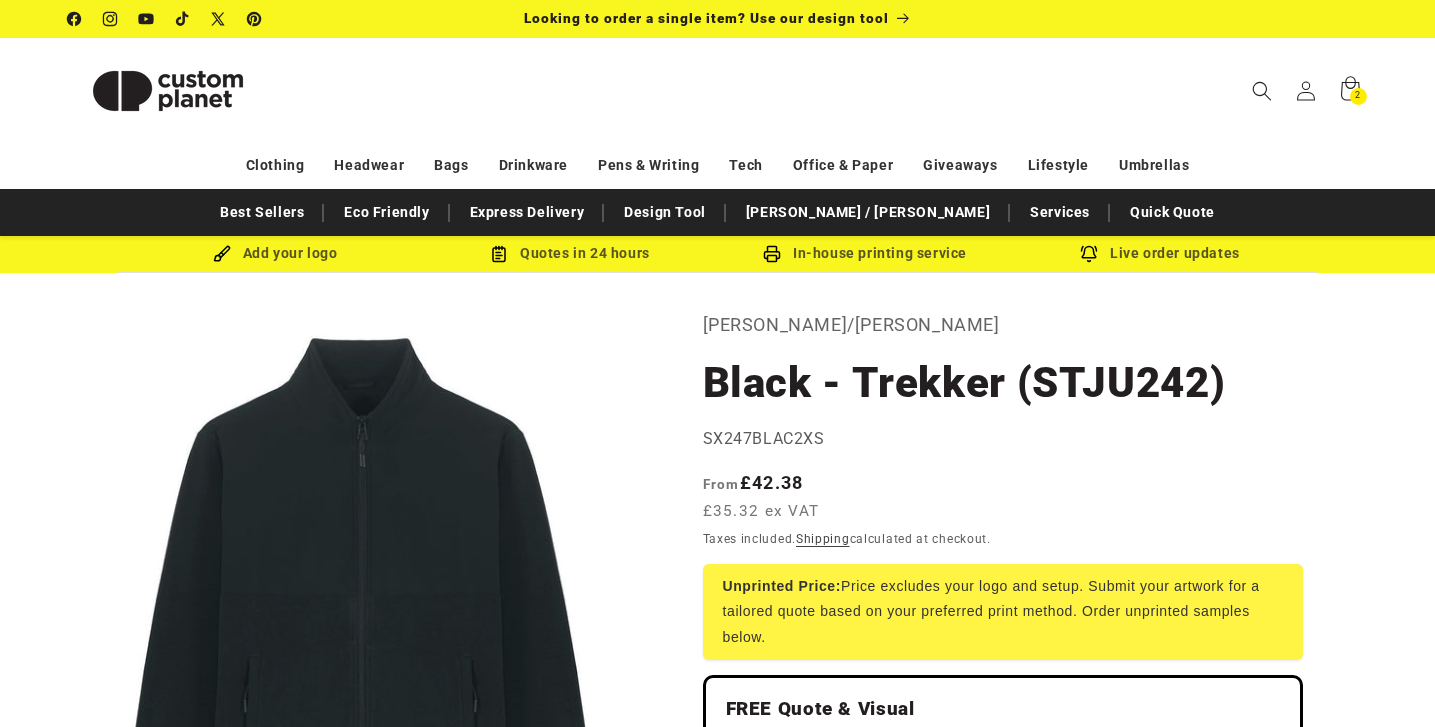 scroll, scrollTop: 0, scrollLeft: 0, axis: both 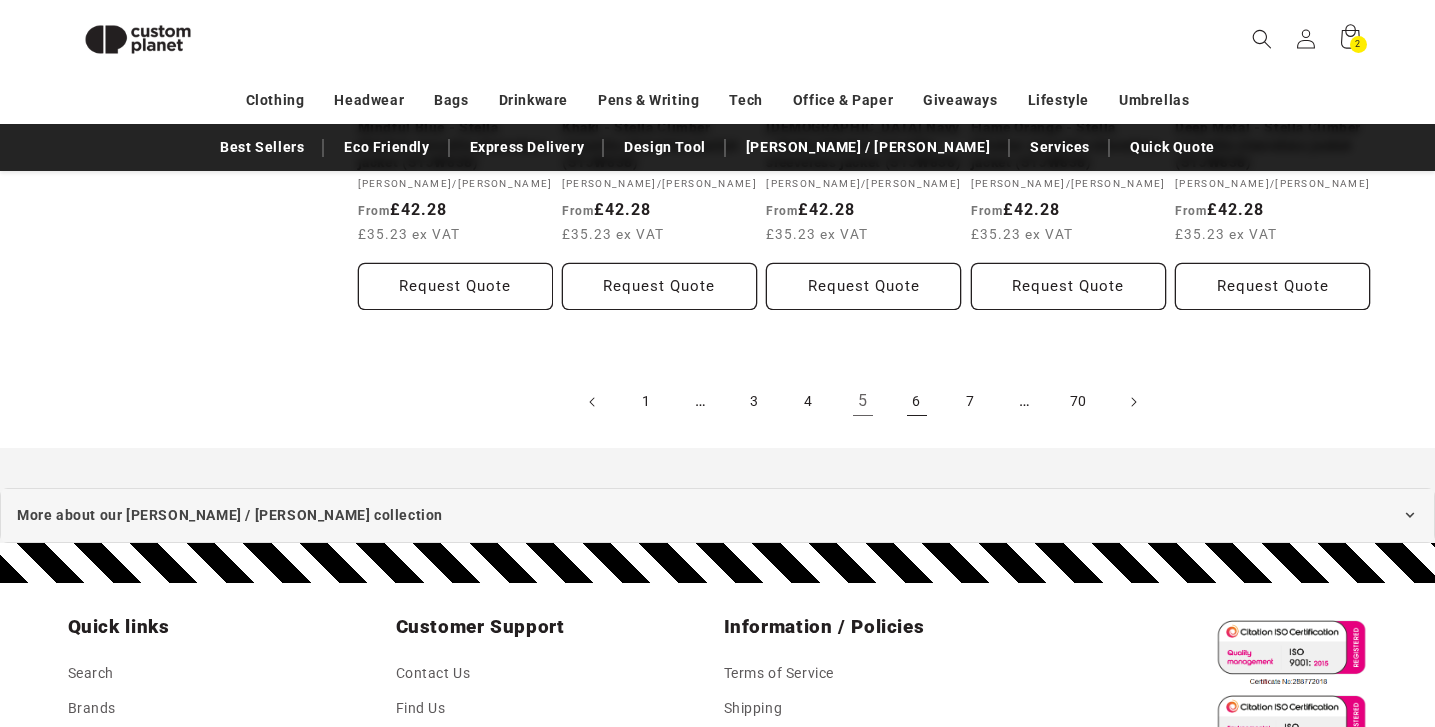 click on "6" at bounding box center (917, 402) 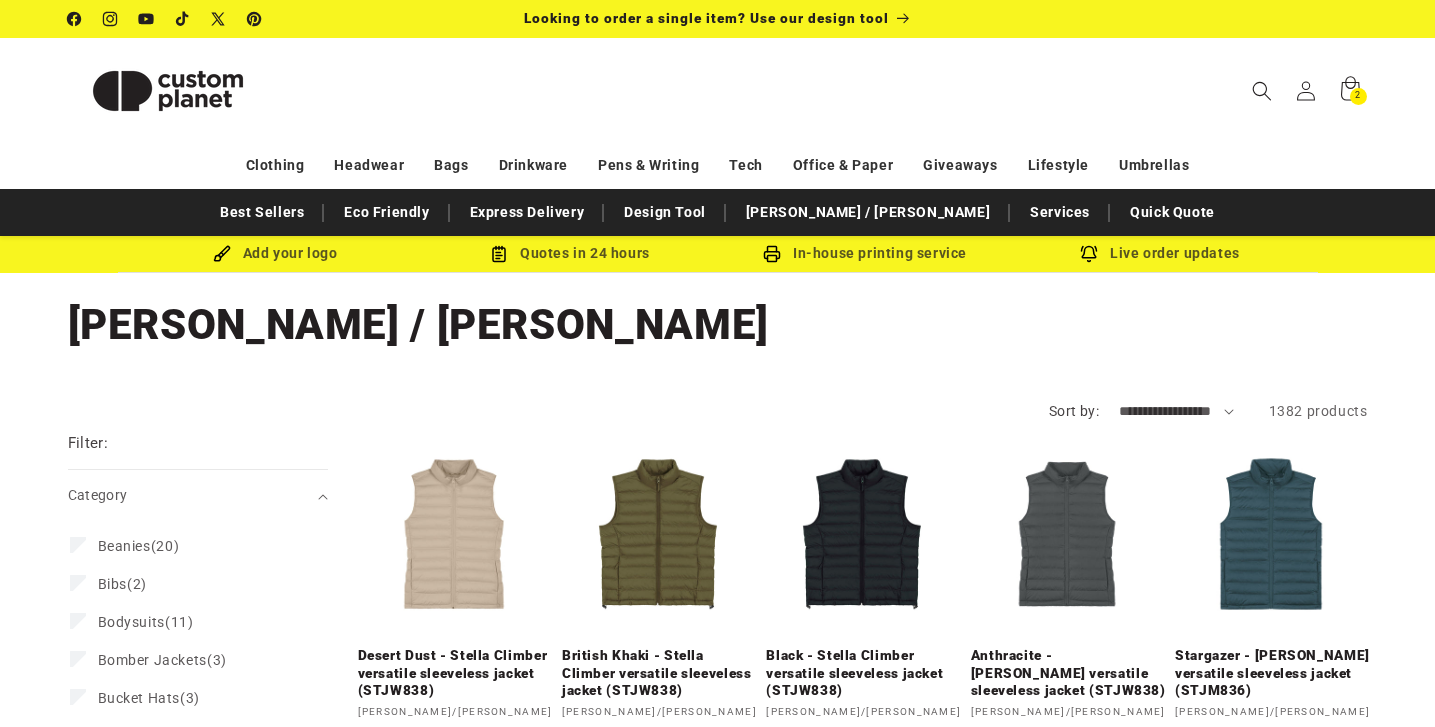 scroll, scrollTop: 0, scrollLeft: 0, axis: both 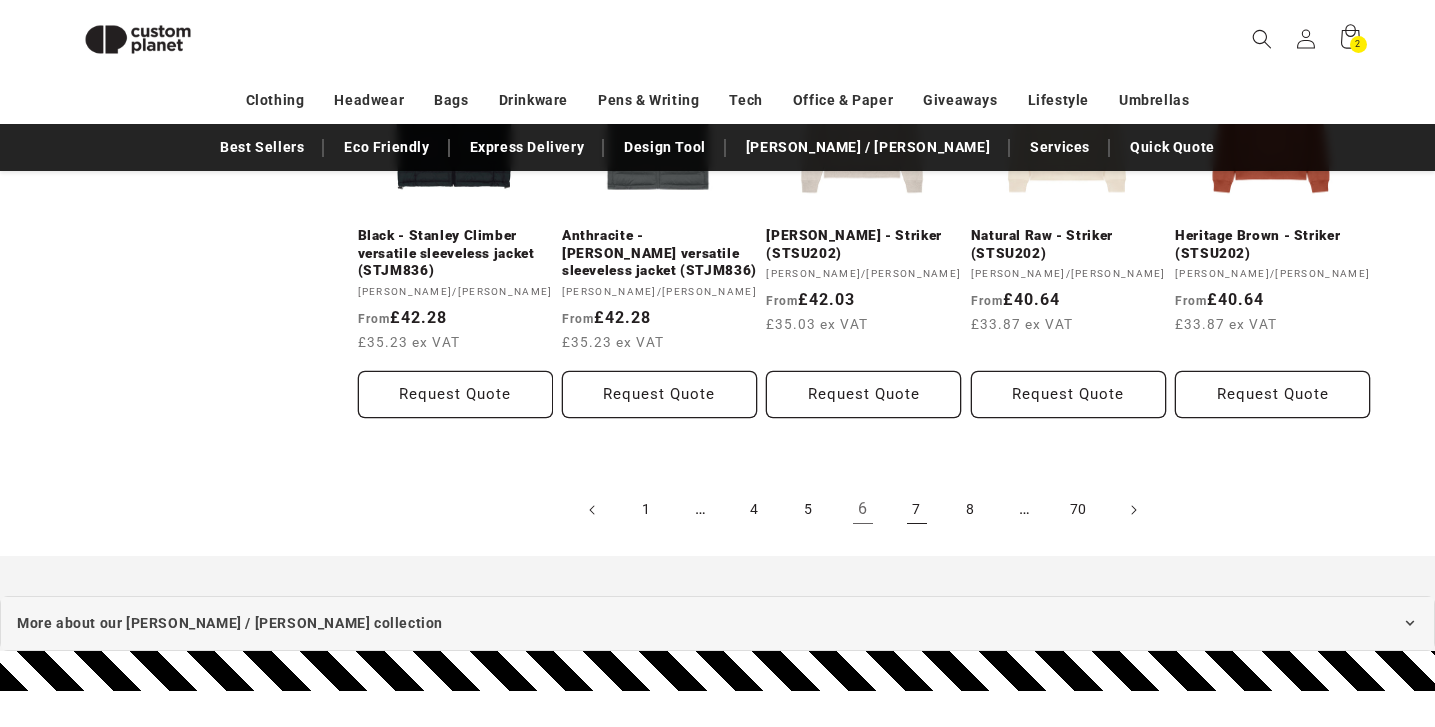 click on "7" at bounding box center [917, 510] 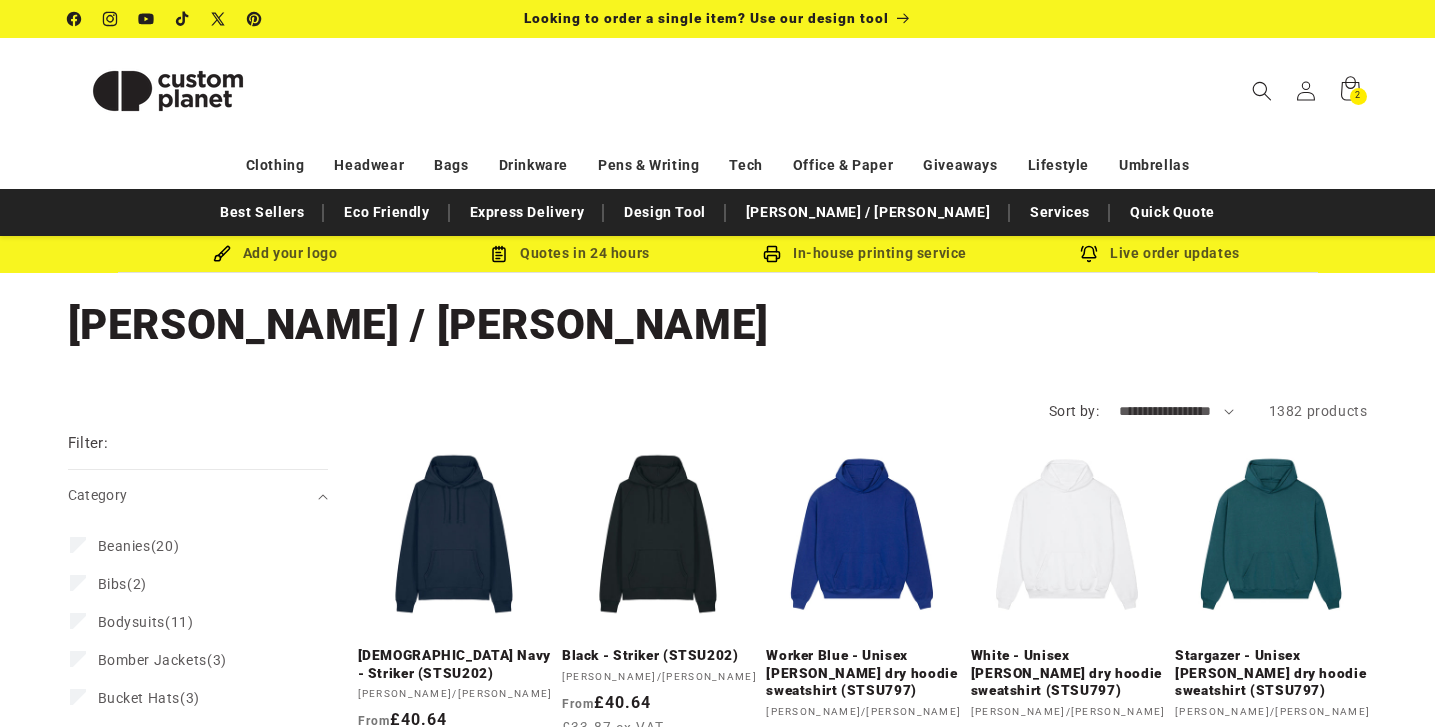 scroll, scrollTop: 0, scrollLeft: 0, axis: both 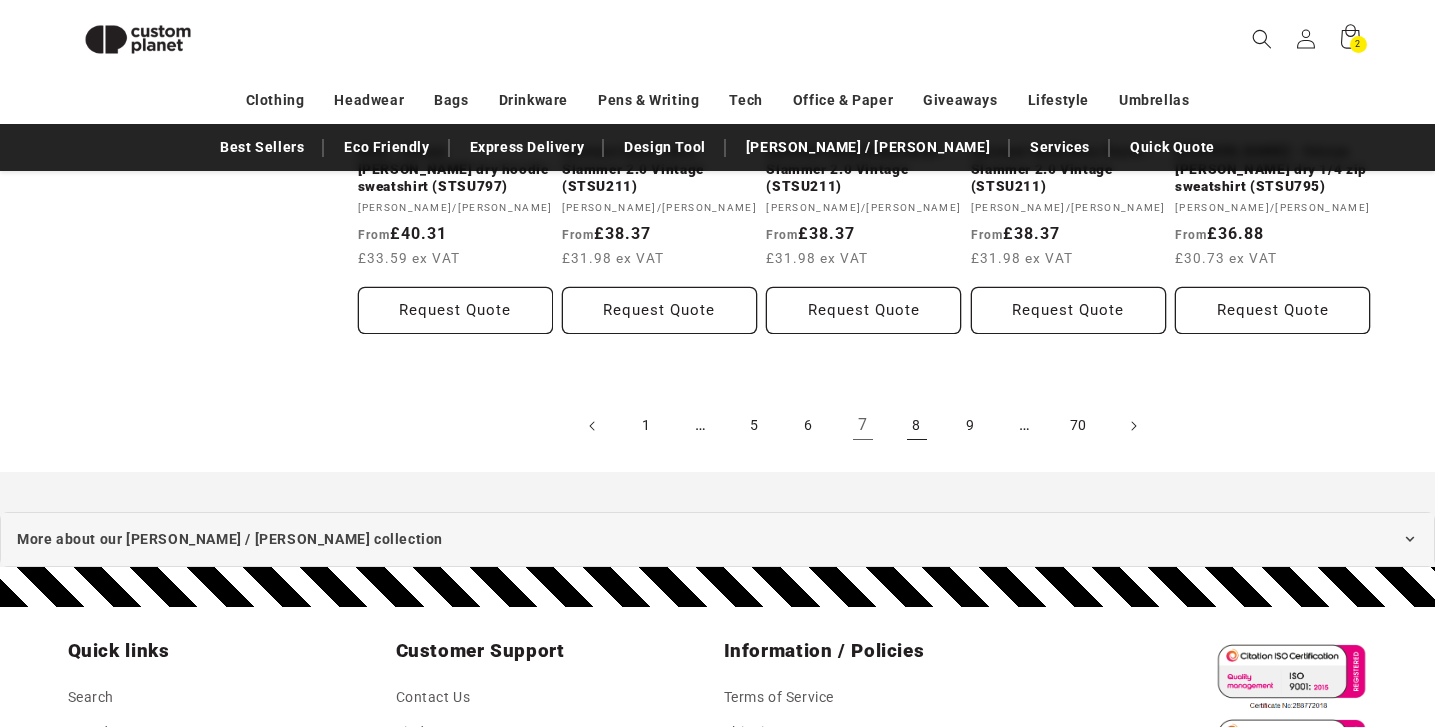 click on "8" at bounding box center [917, 426] 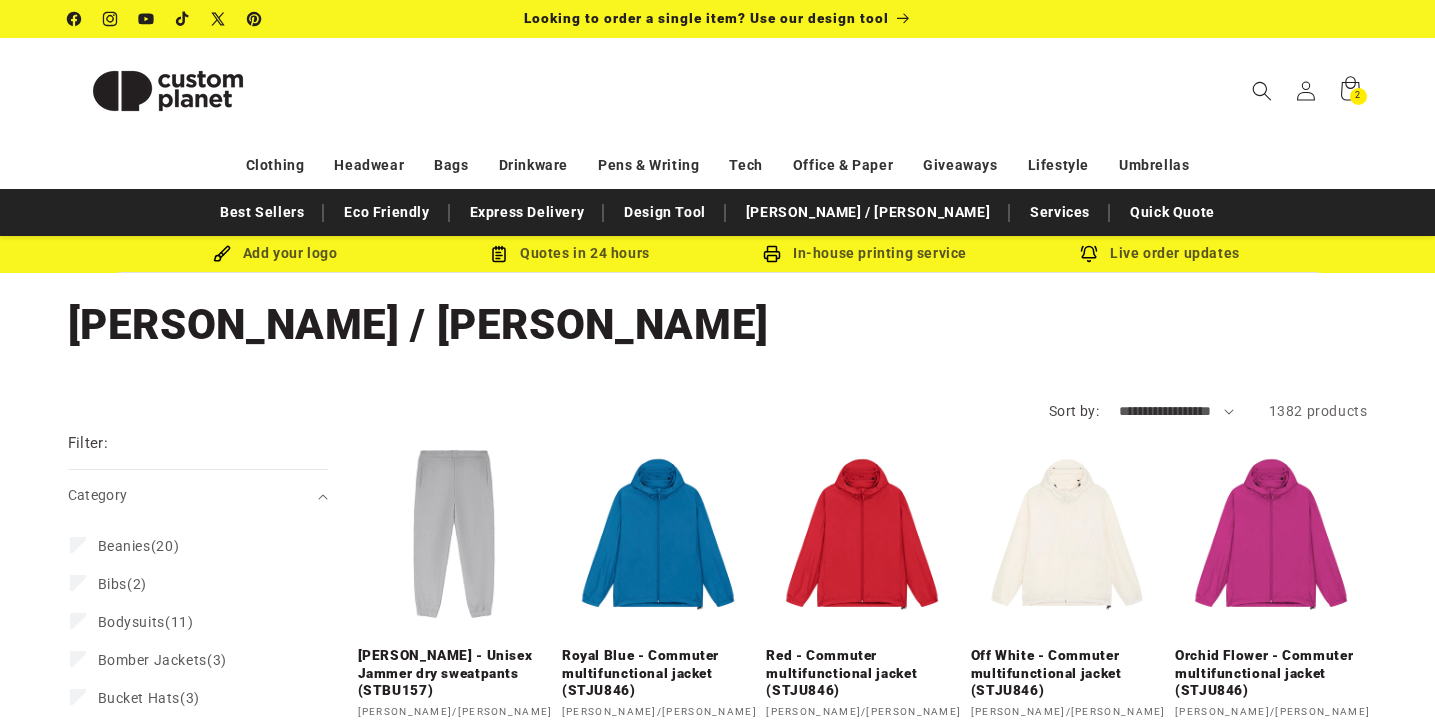 scroll, scrollTop: 0, scrollLeft: 0, axis: both 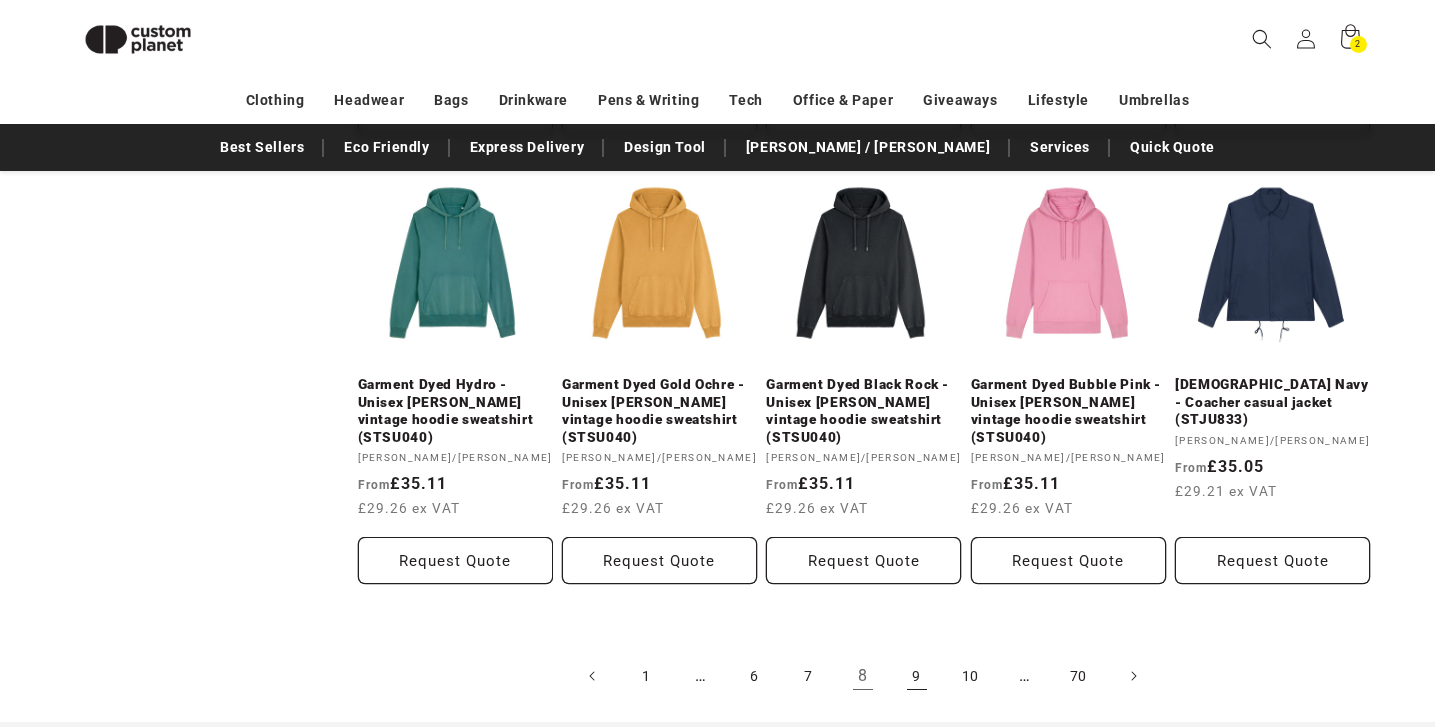 click on "9" at bounding box center (917, 676) 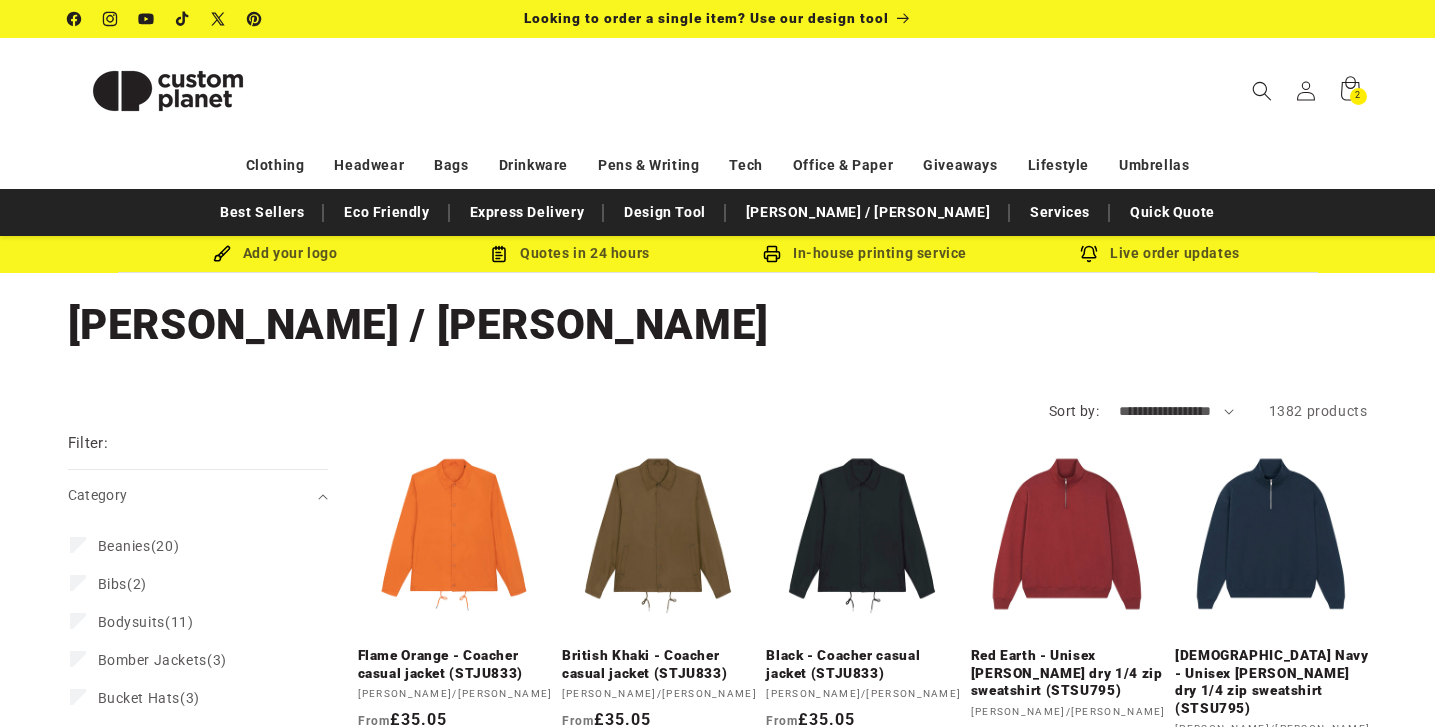 scroll, scrollTop: 0, scrollLeft: 0, axis: both 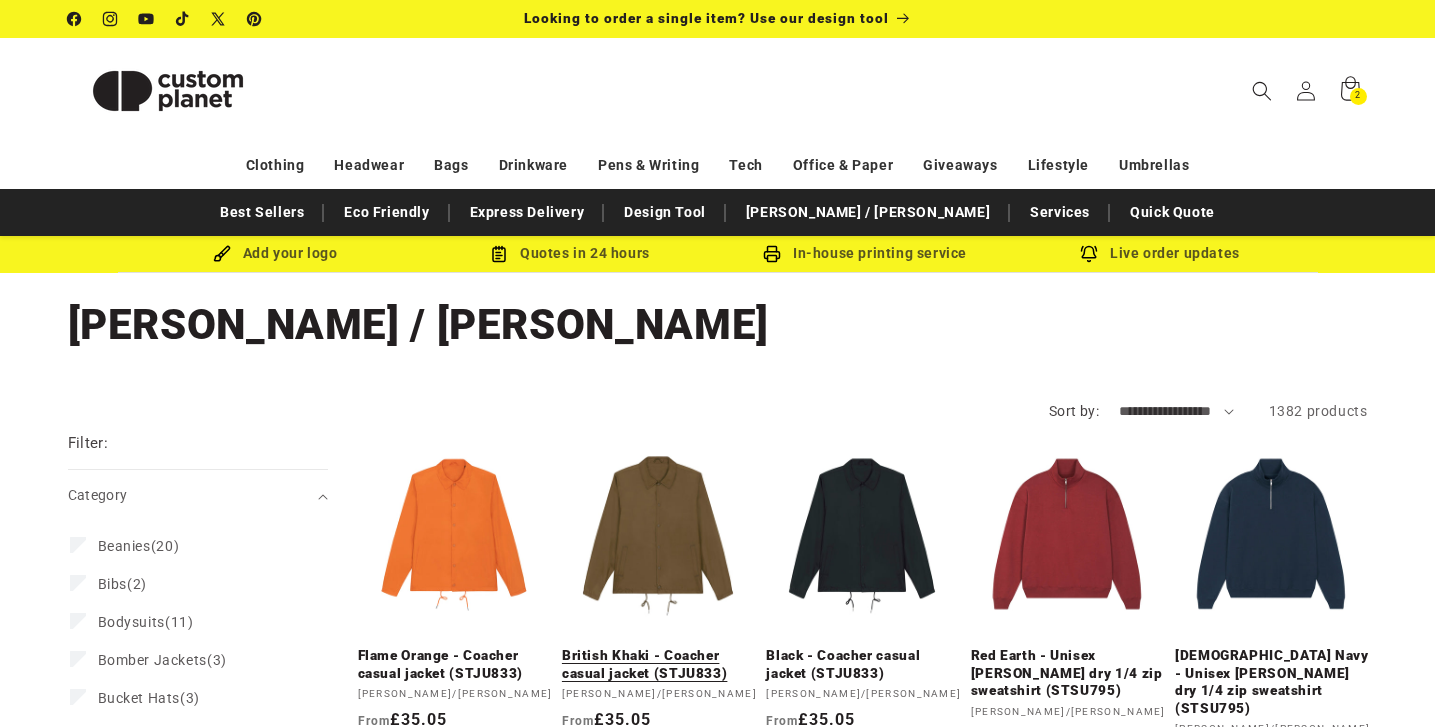 click on "British Khaki - Coacher casual jacket (STJU833)" at bounding box center (659, 664) 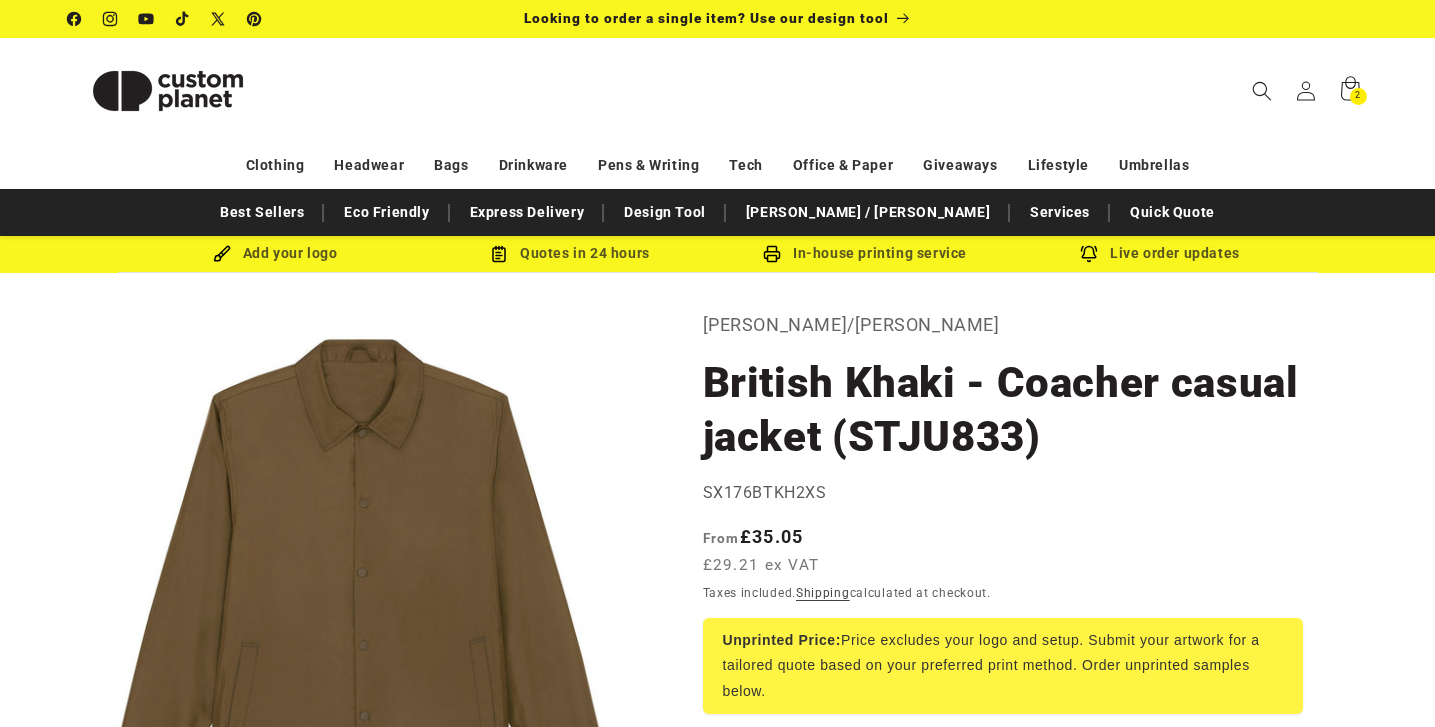scroll, scrollTop: 0, scrollLeft: 0, axis: both 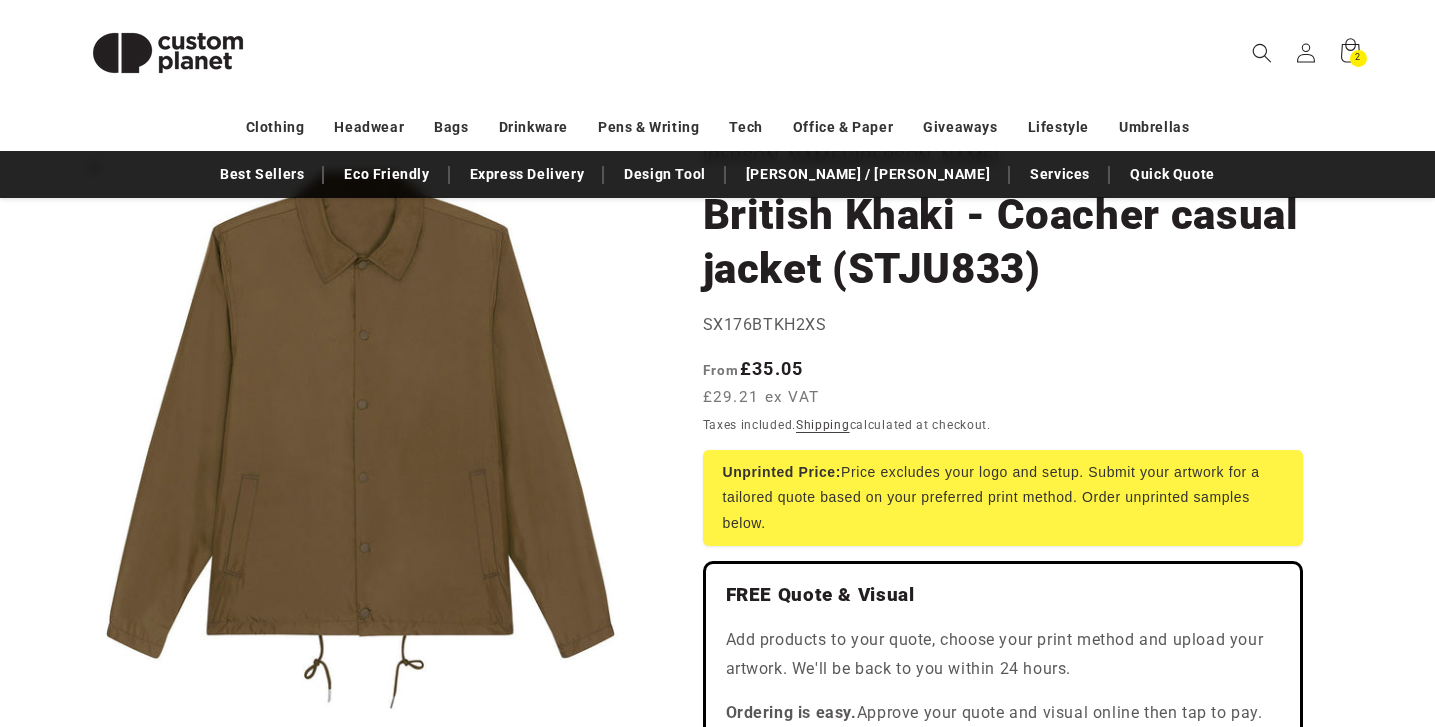 click on "Open media 1 in modal" at bounding box center [68, 726] 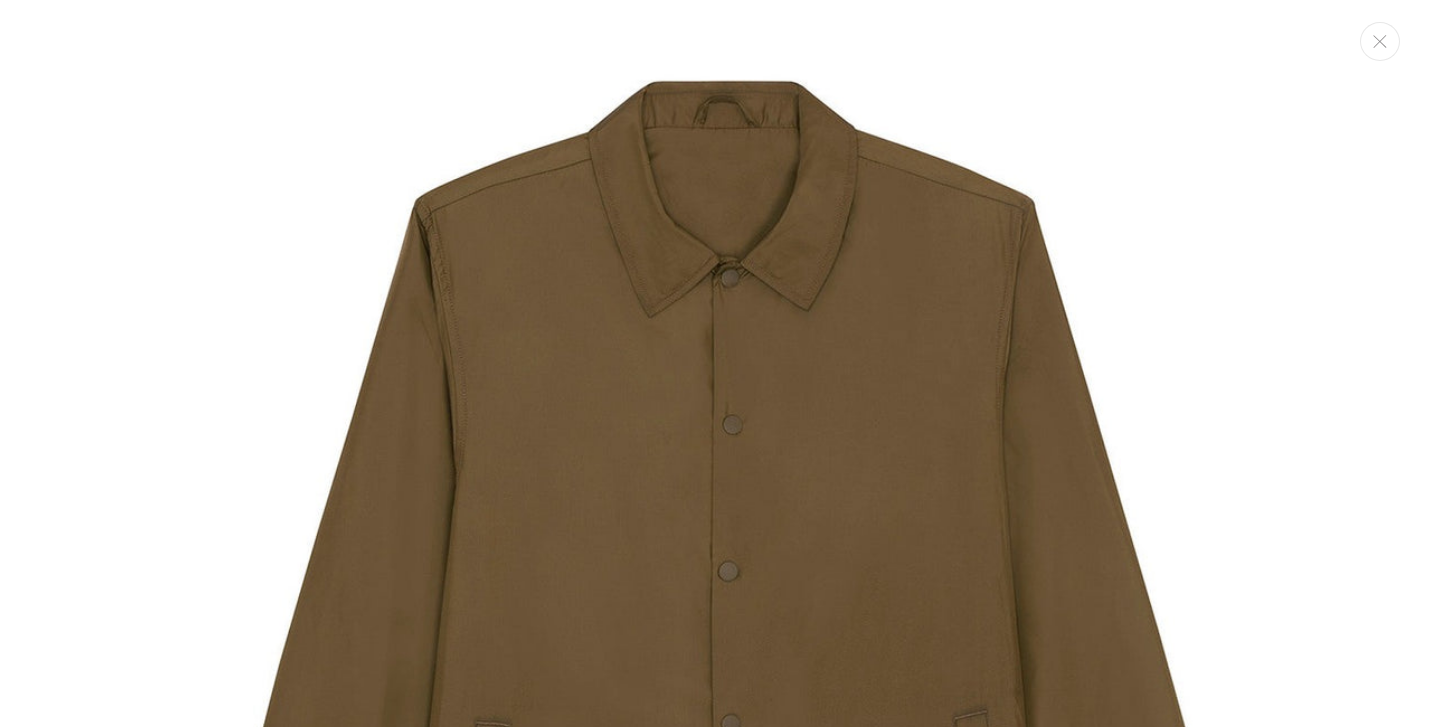 scroll, scrollTop: 0, scrollLeft: 0, axis: both 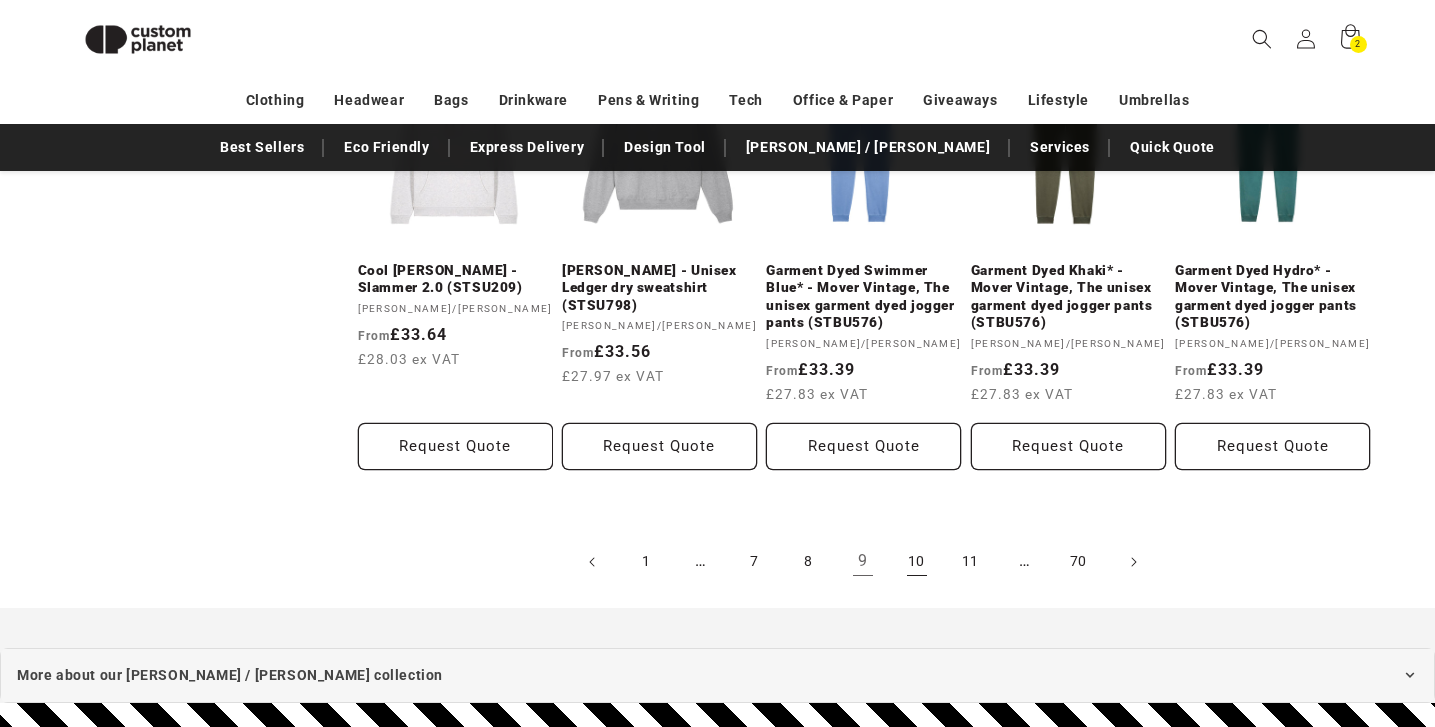 click on "10" at bounding box center [917, 562] 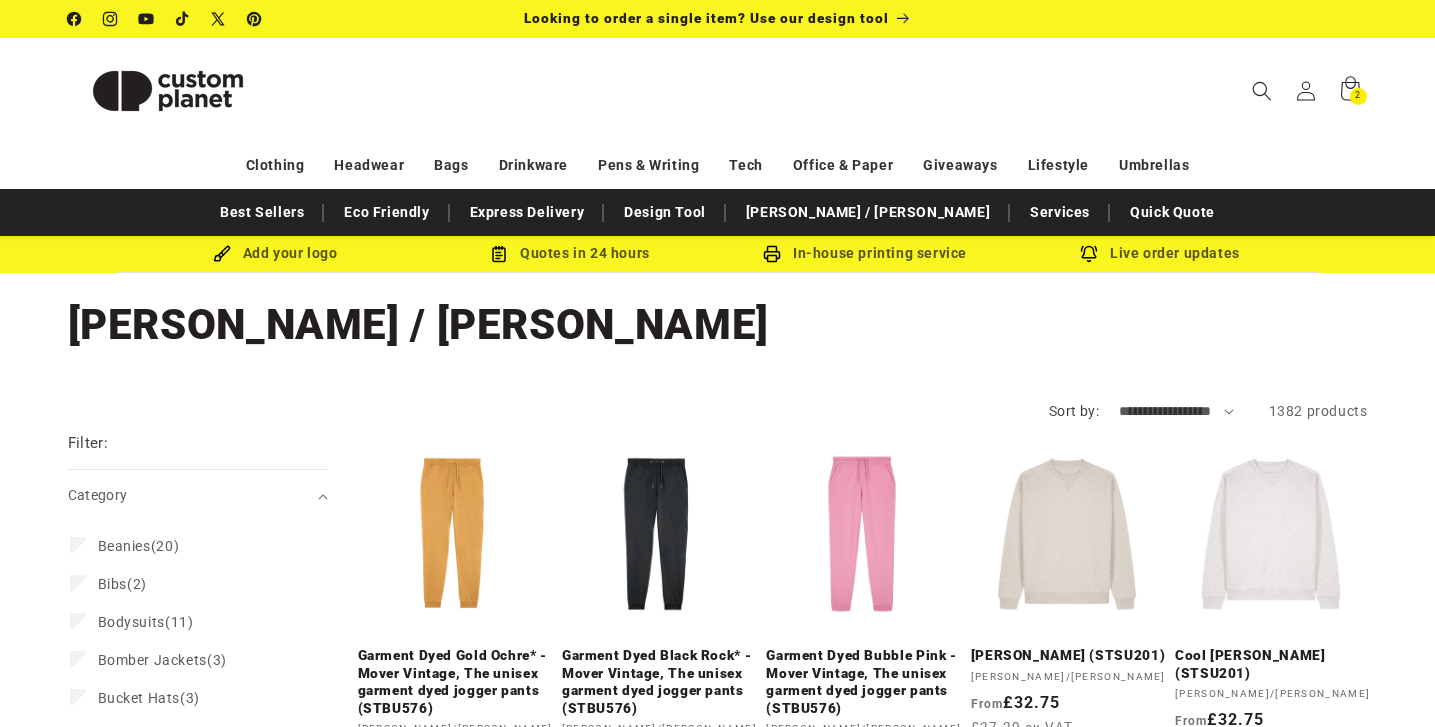 scroll, scrollTop: 0, scrollLeft: 0, axis: both 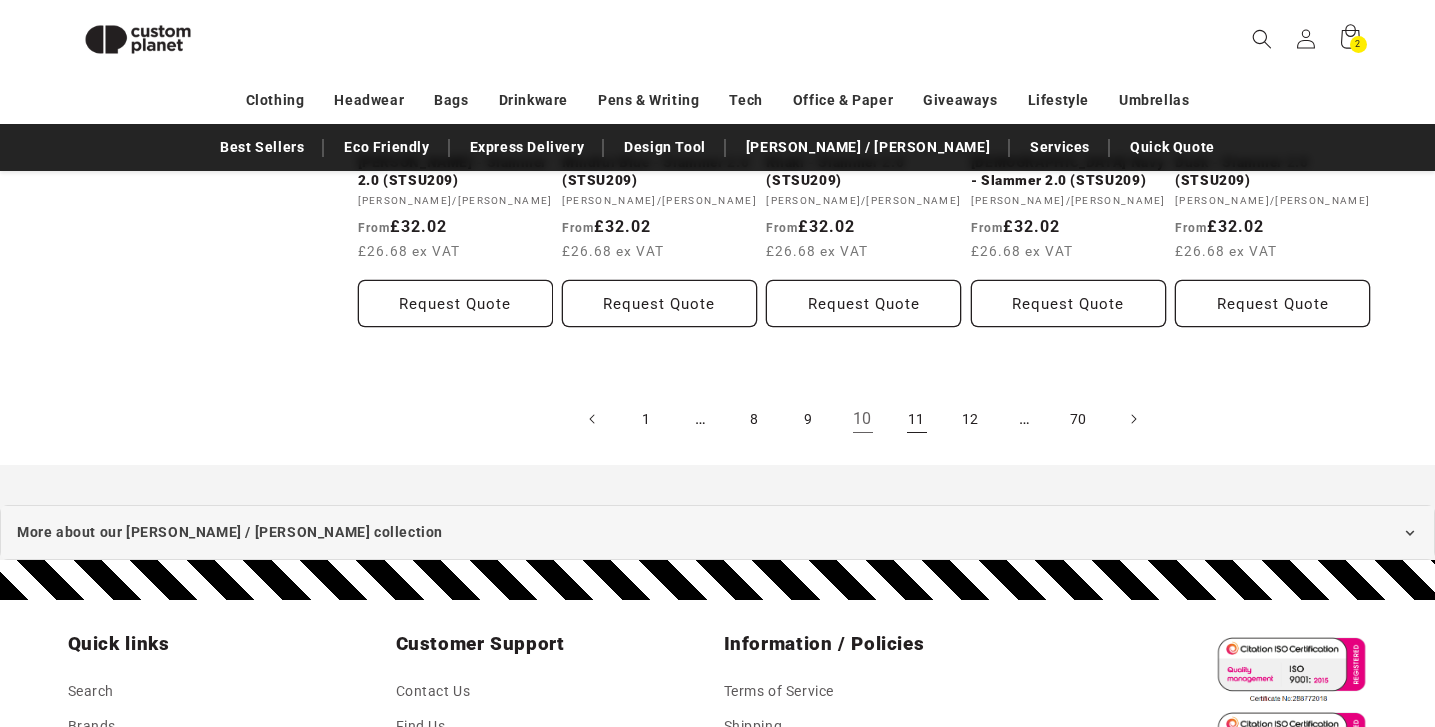 click on "11" at bounding box center (917, 419) 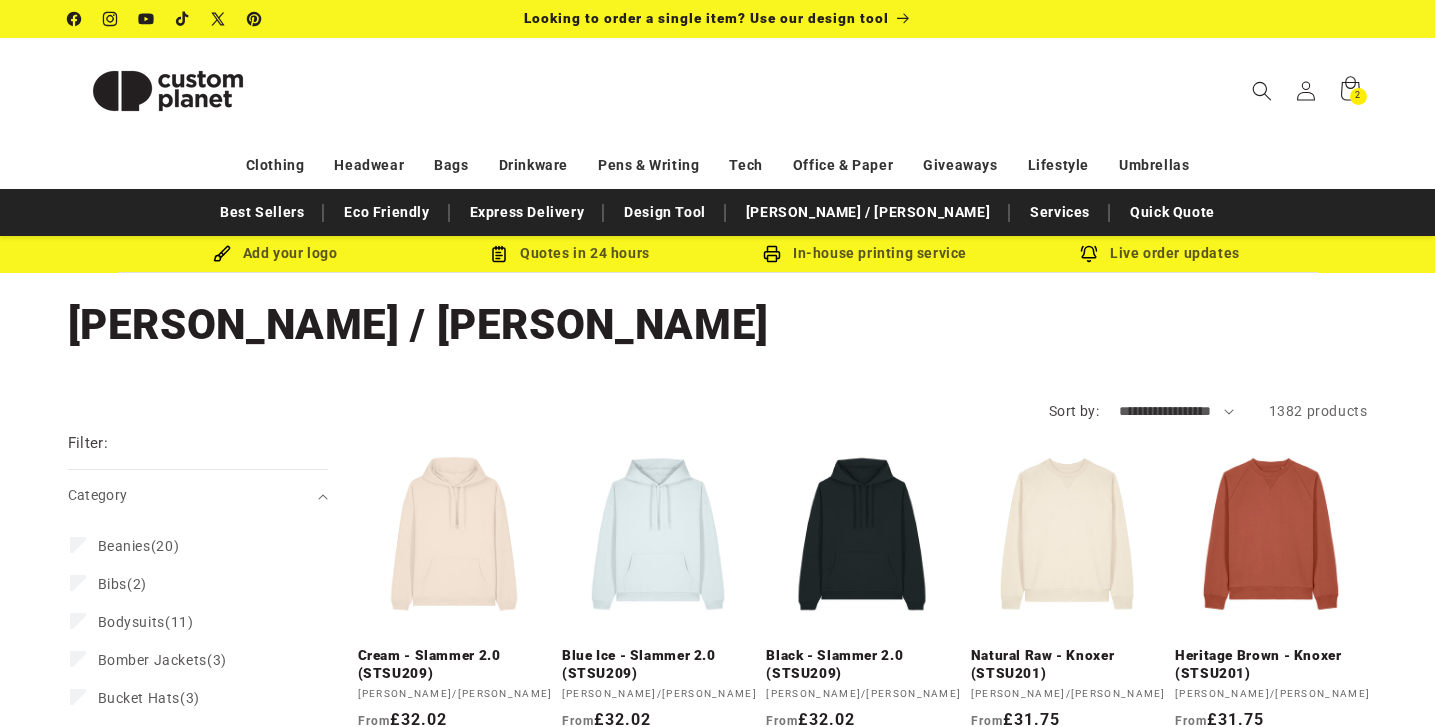 scroll, scrollTop: 0, scrollLeft: 0, axis: both 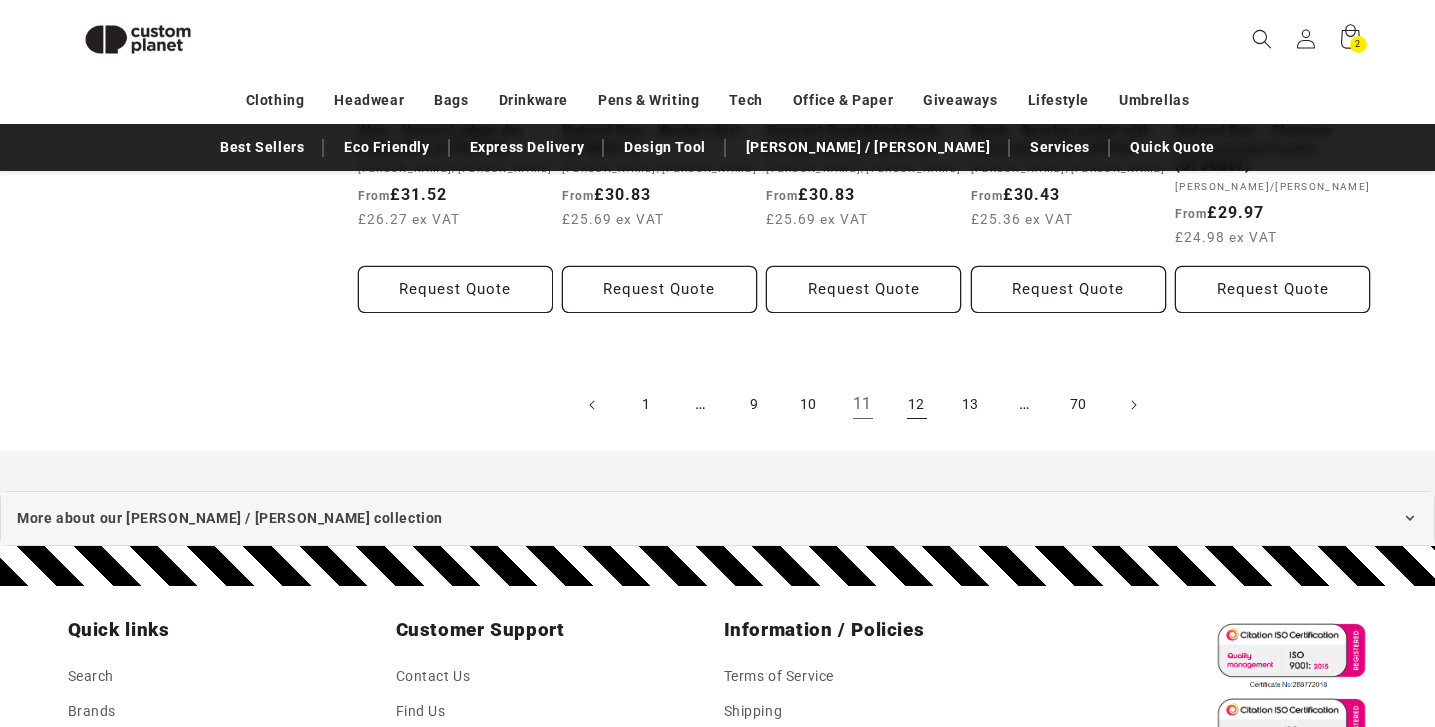 click on "12" at bounding box center [917, 405] 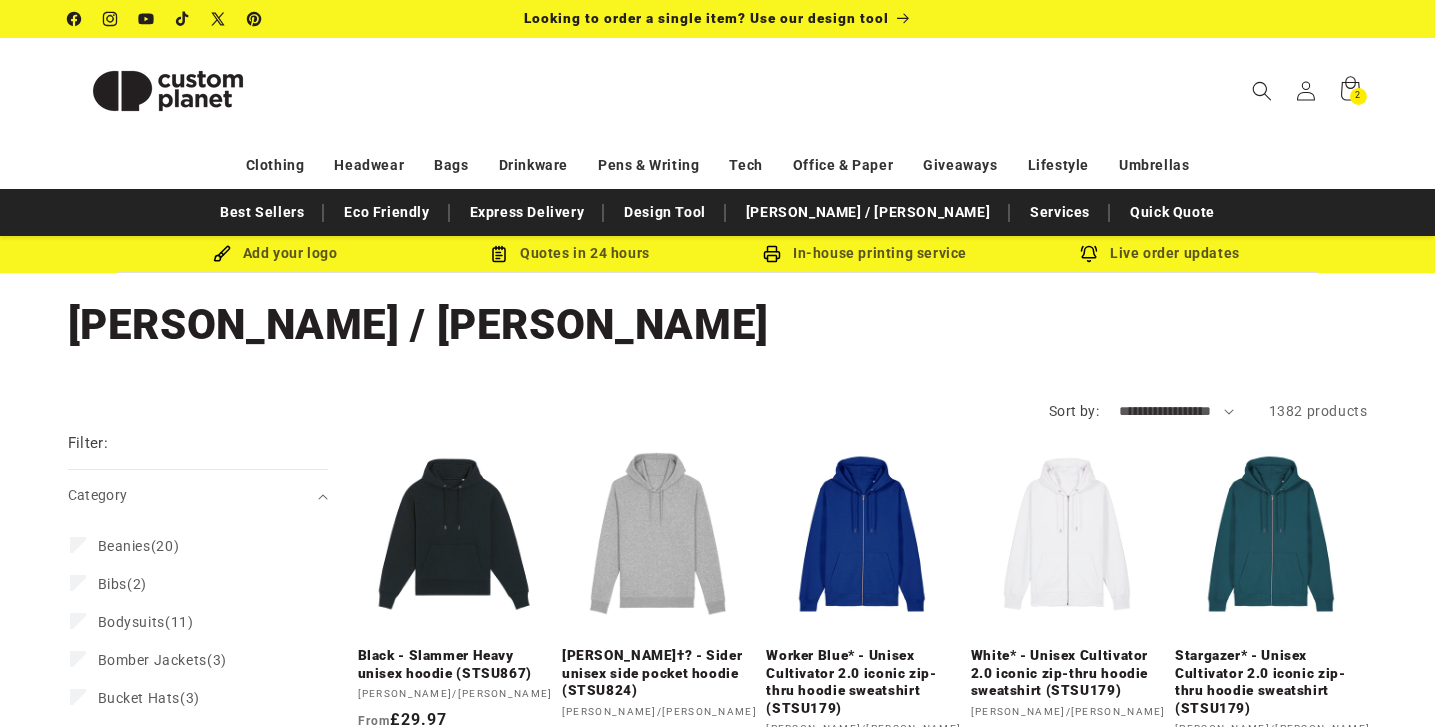 scroll, scrollTop: 0, scrollLeft: 0, axis: both 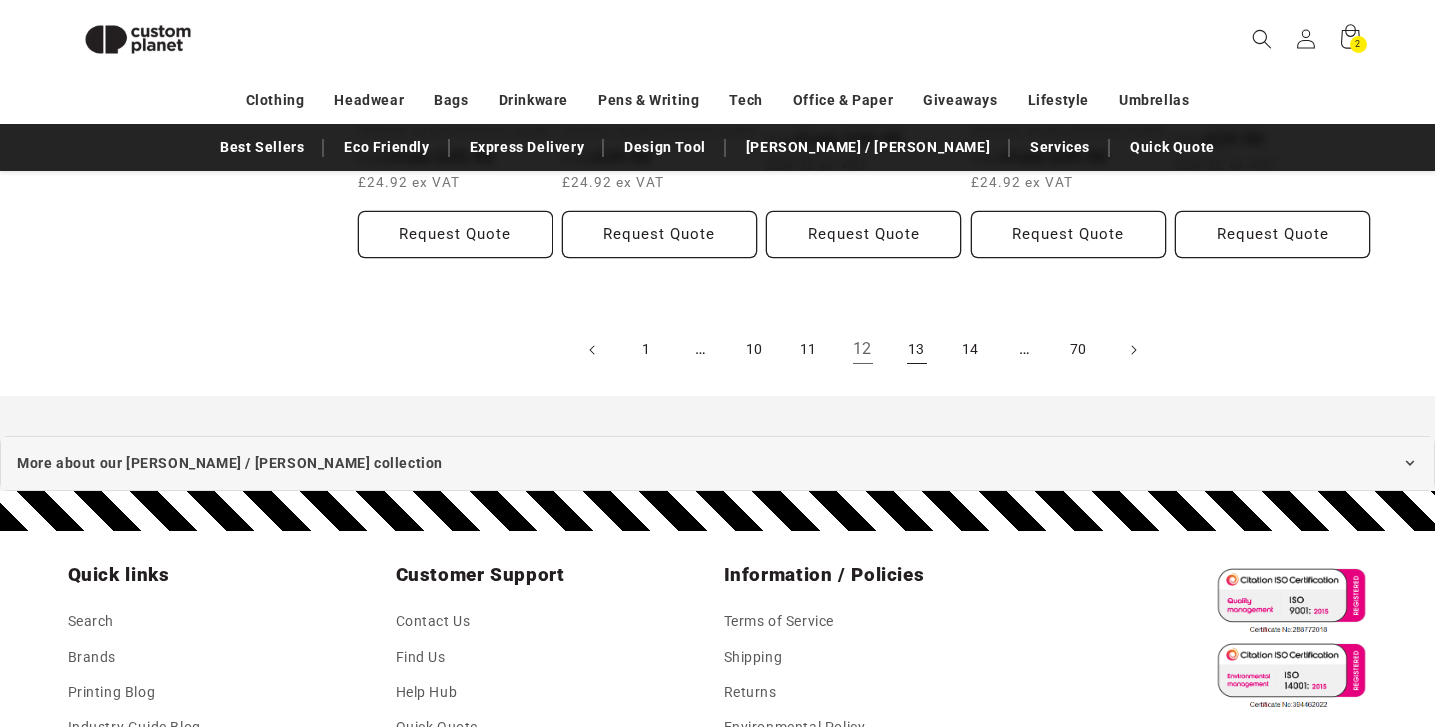 click on "13" at bounding box center [917, 350] 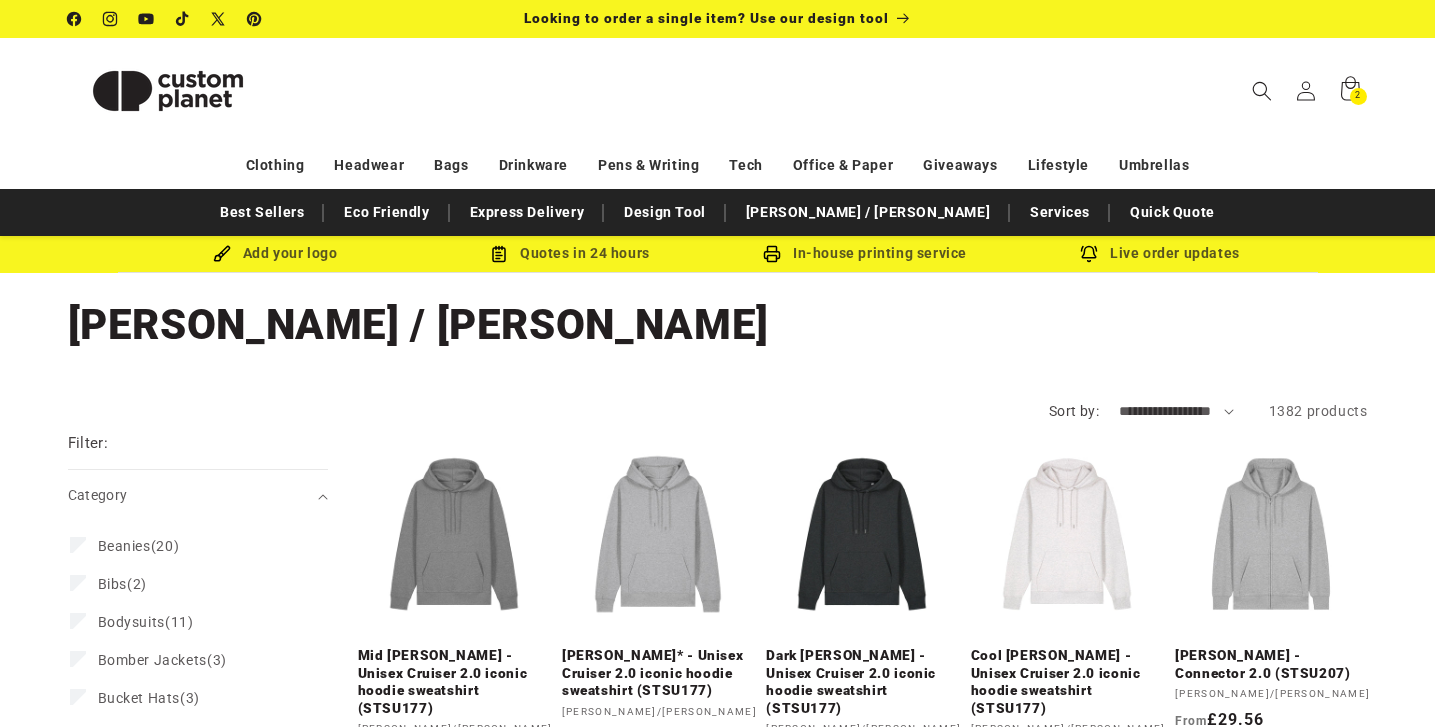 scroll, scrollTop: 0, scrollLeft: 0, axis: both 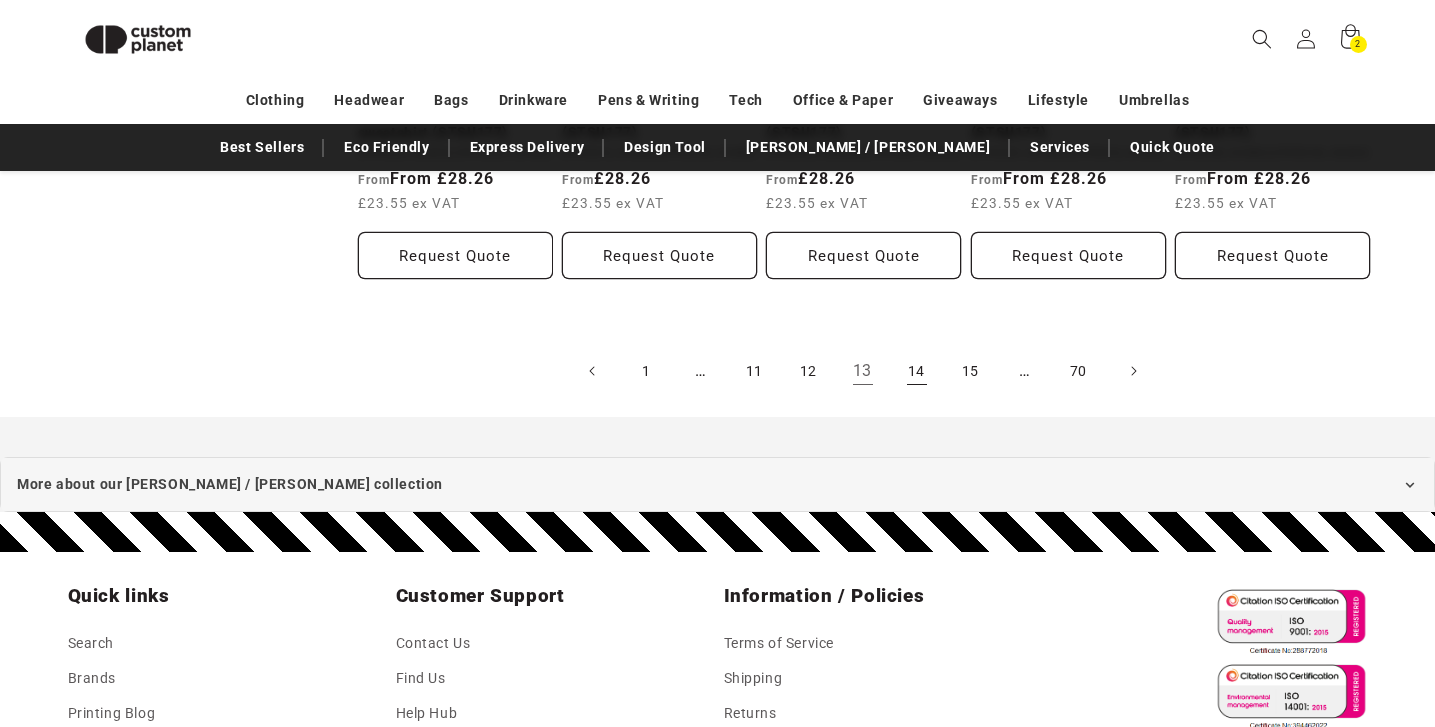 click on "14" at bounding box center [917, 371] 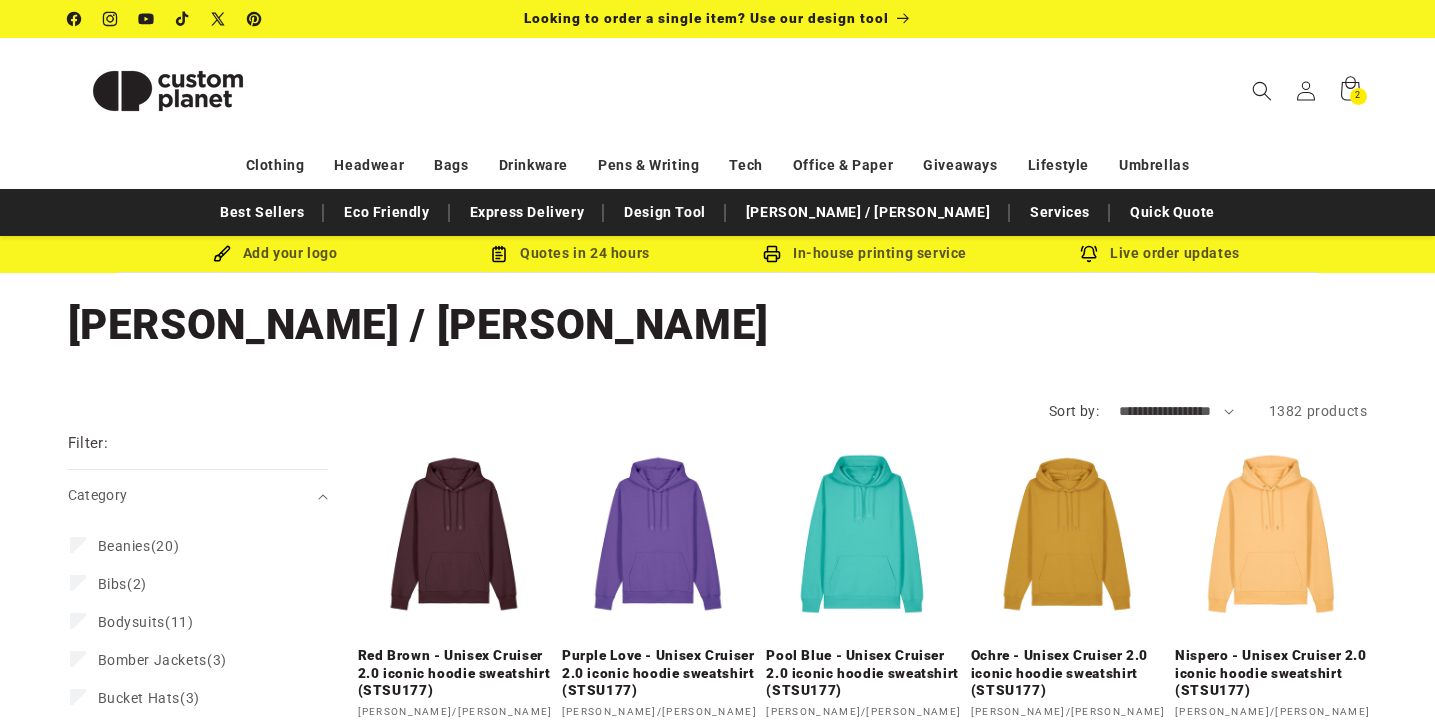 scroll, scrollTop: 0, scrollLeft: 0, axis: both 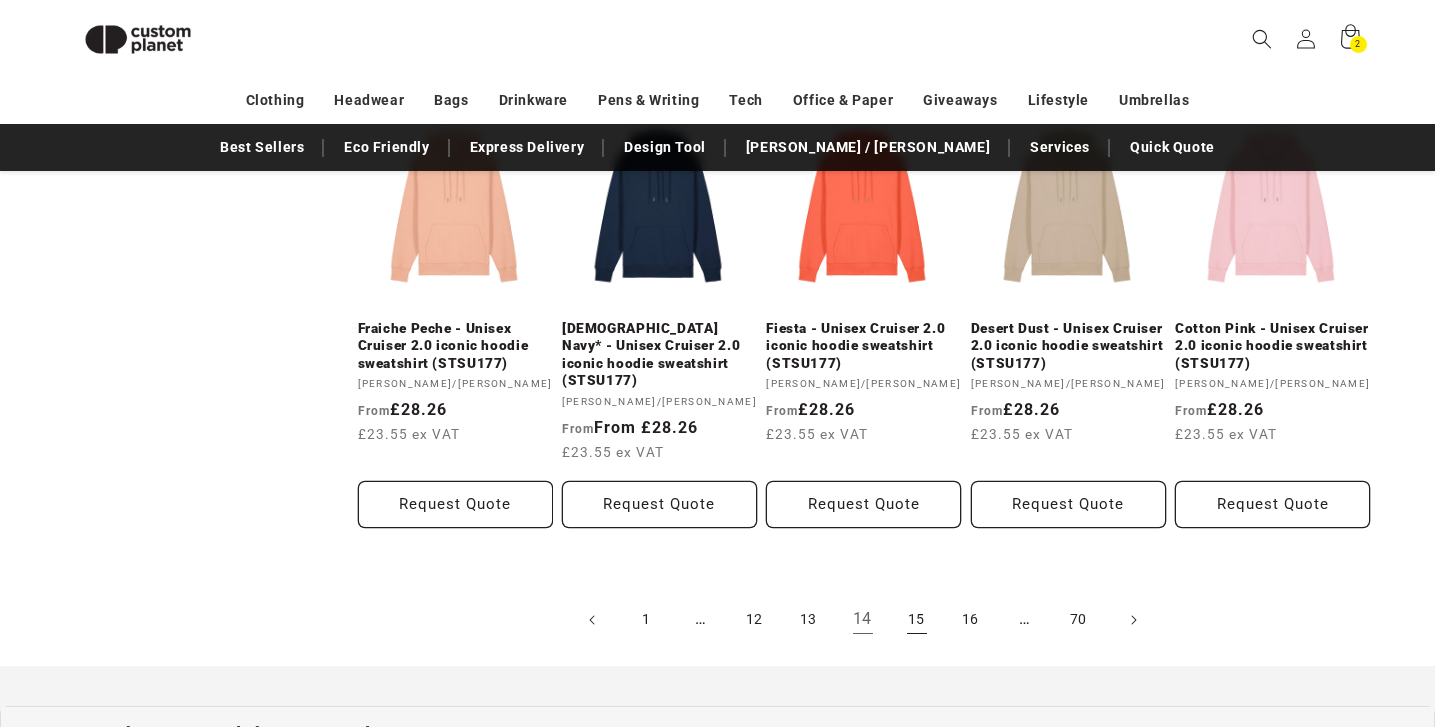 click on "15" at bounding box center (917, 620) 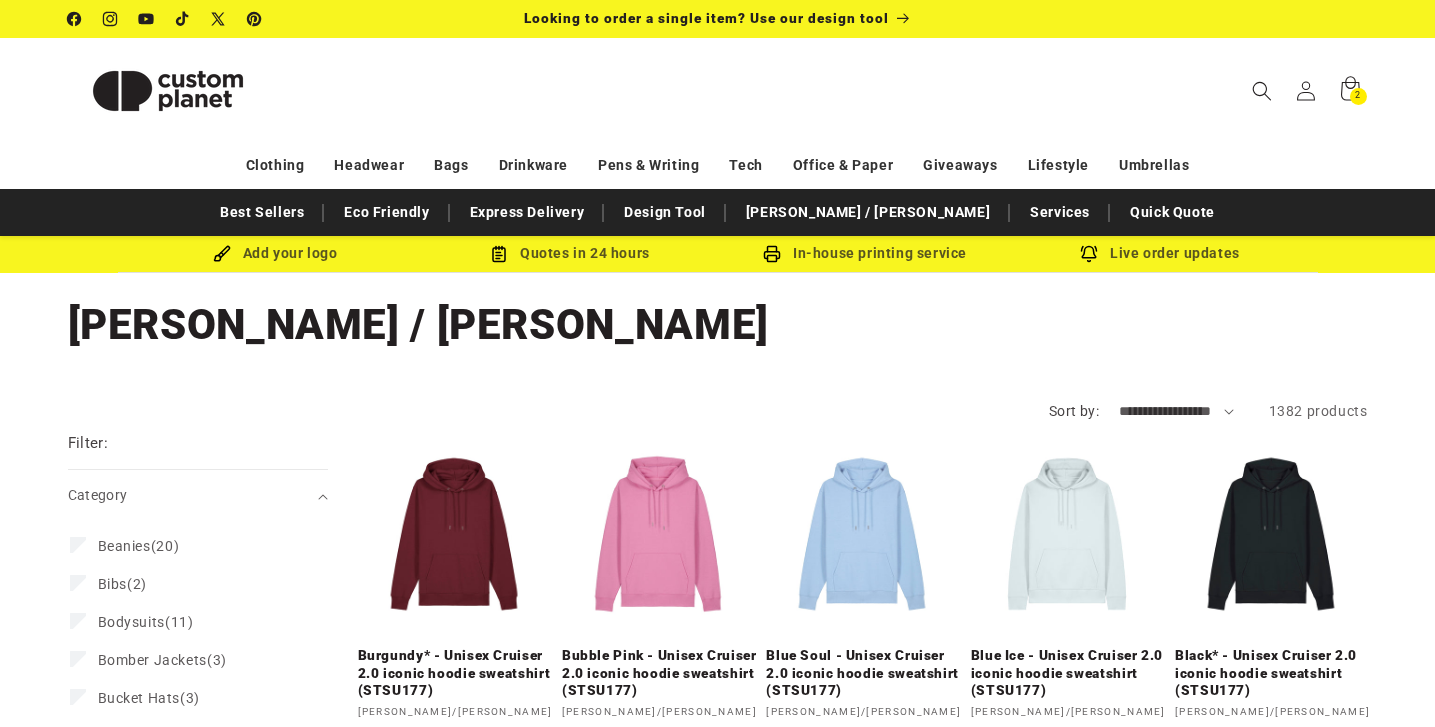 scroll, scrollTop: 0, scrollLeft: 0, axis: both 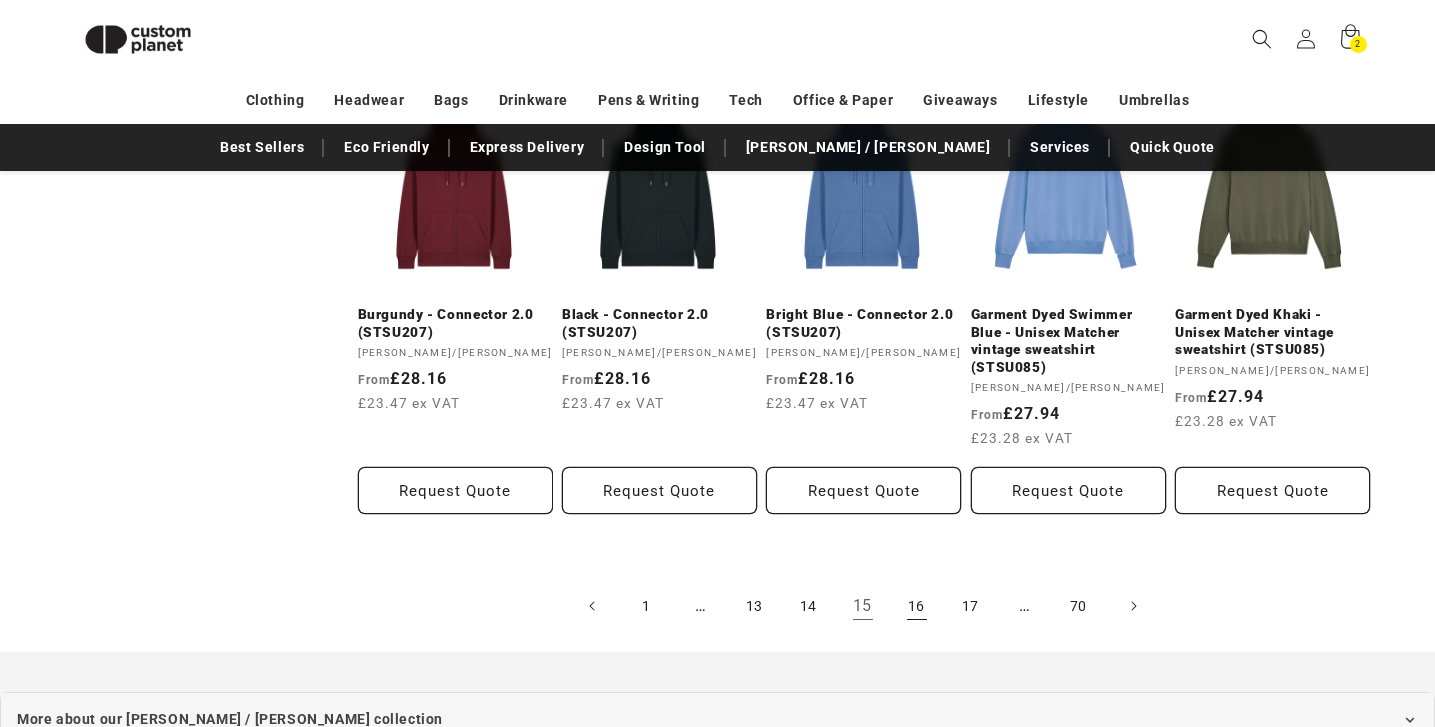 click on "16" at bounding box center [917, 606] 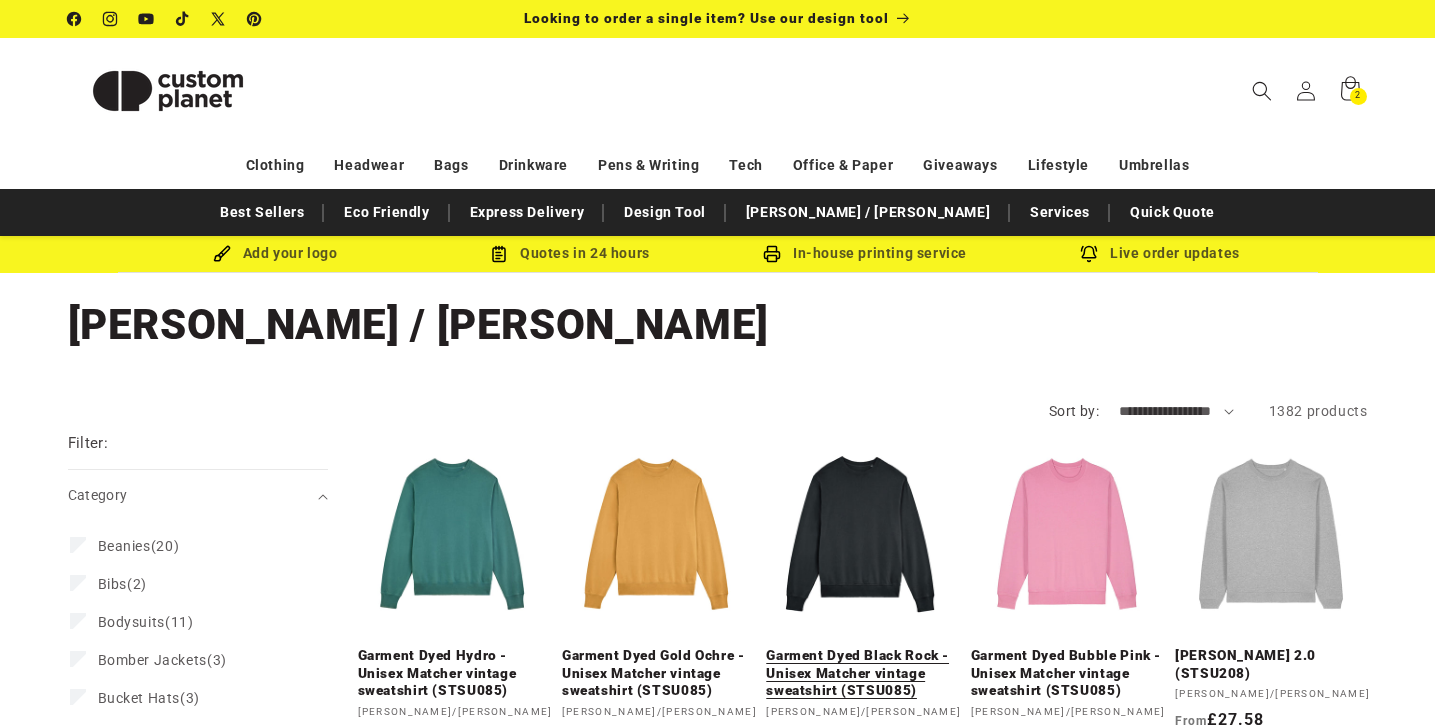scroll, scrollTop: 0, scrollLeft: 0, axis: both 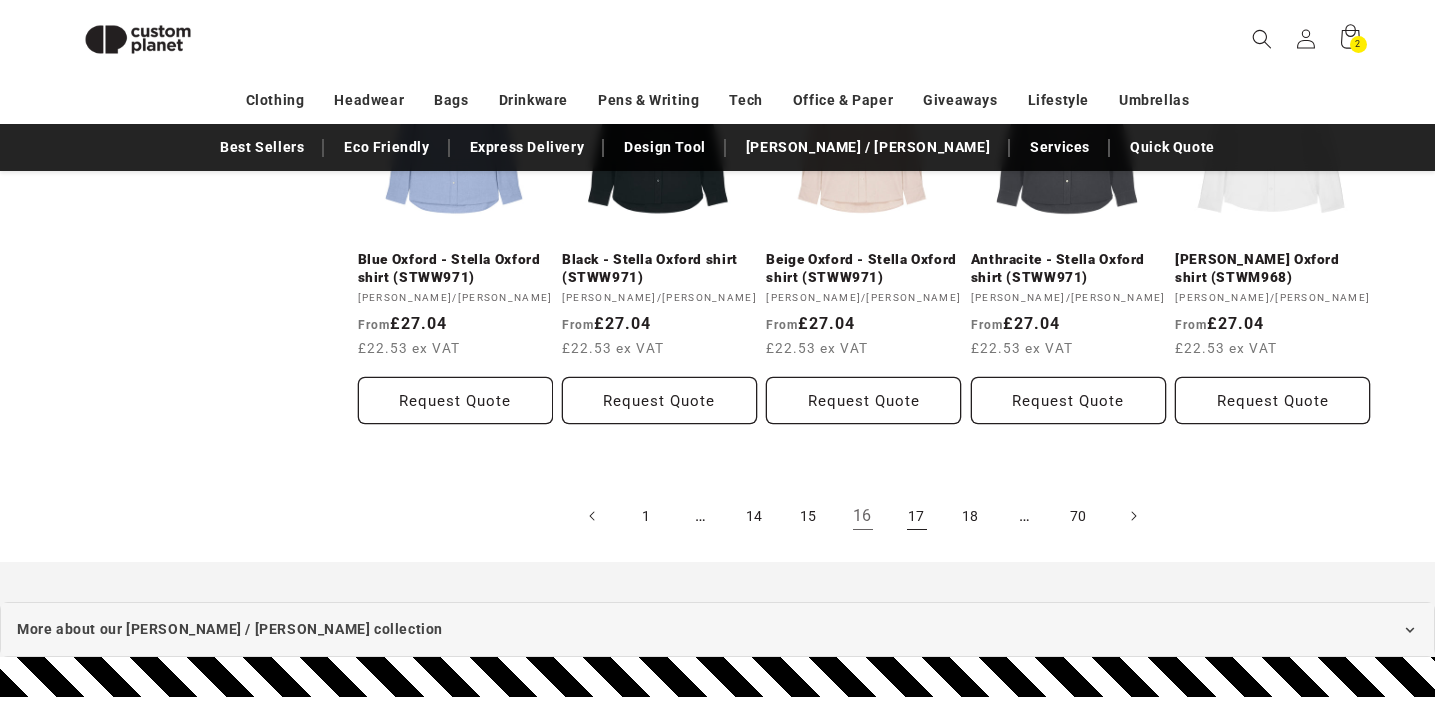 click on "17" at bounding box center [917, 516] 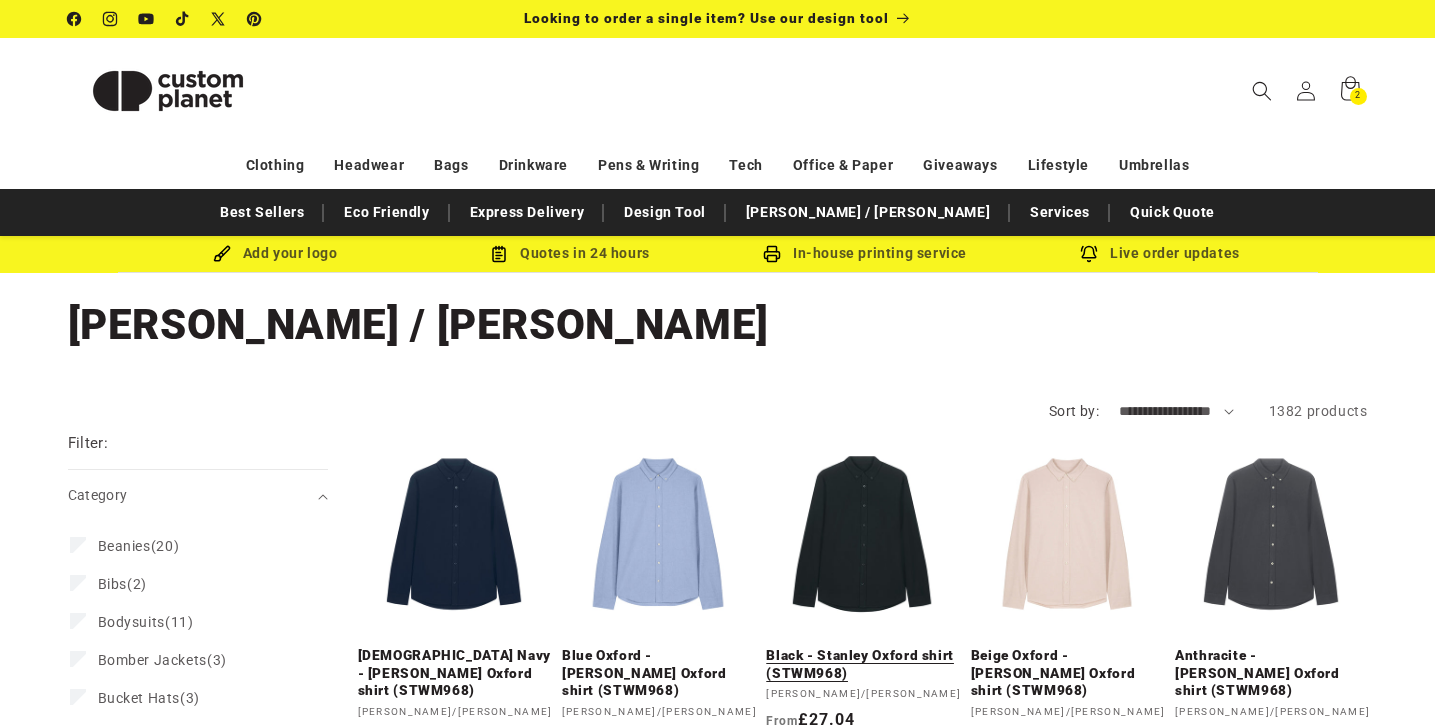 scroll, scrollTop: 0, scrollLeft: 0, axis: both 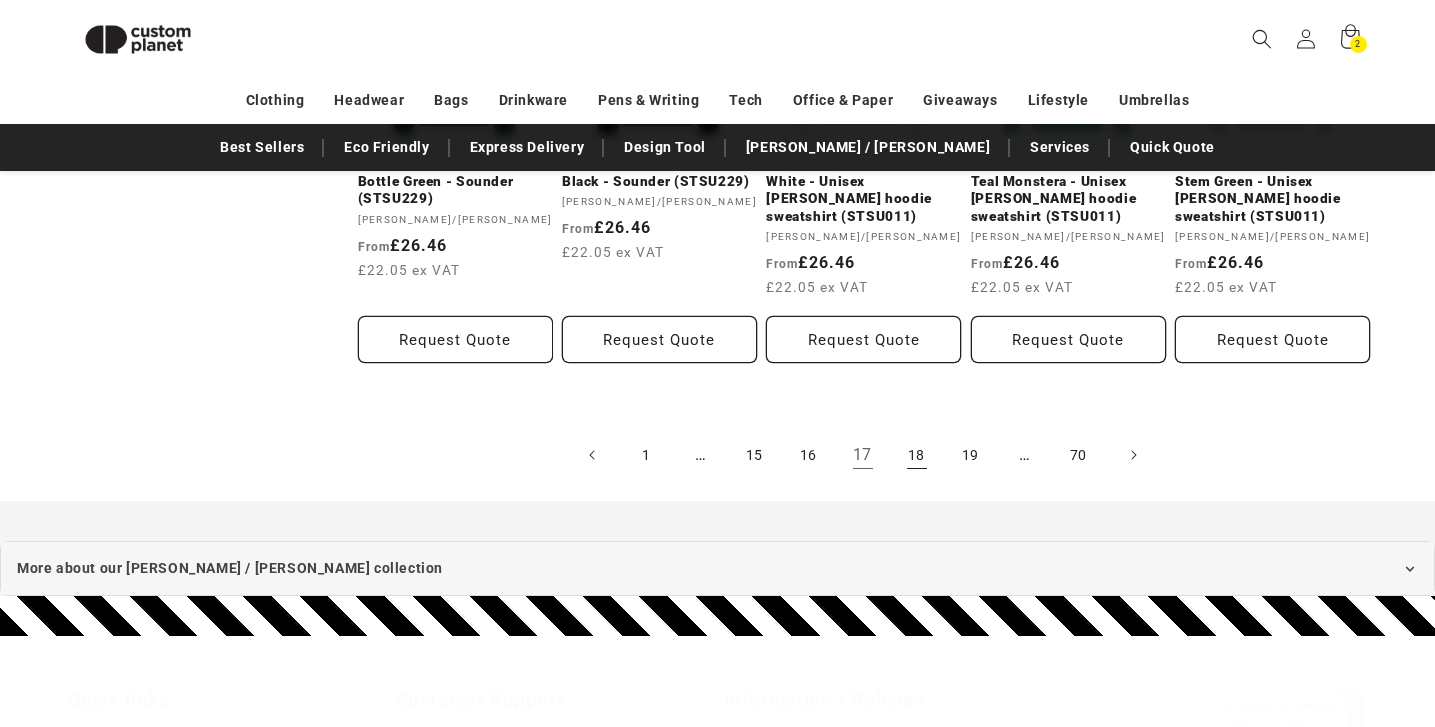 click on "18" at bounding box center [917, 455] 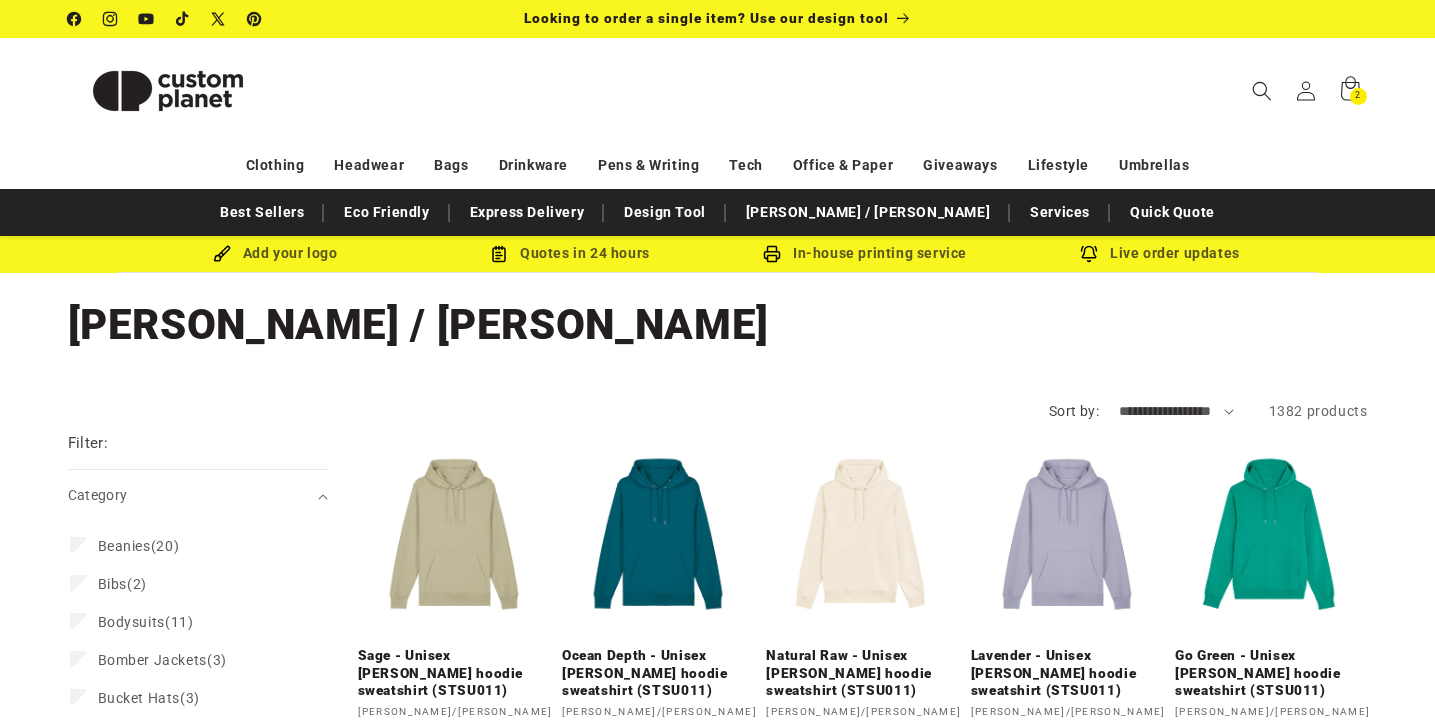 scroll, scrollTop: 0, scrollLeft: 0, axis: both 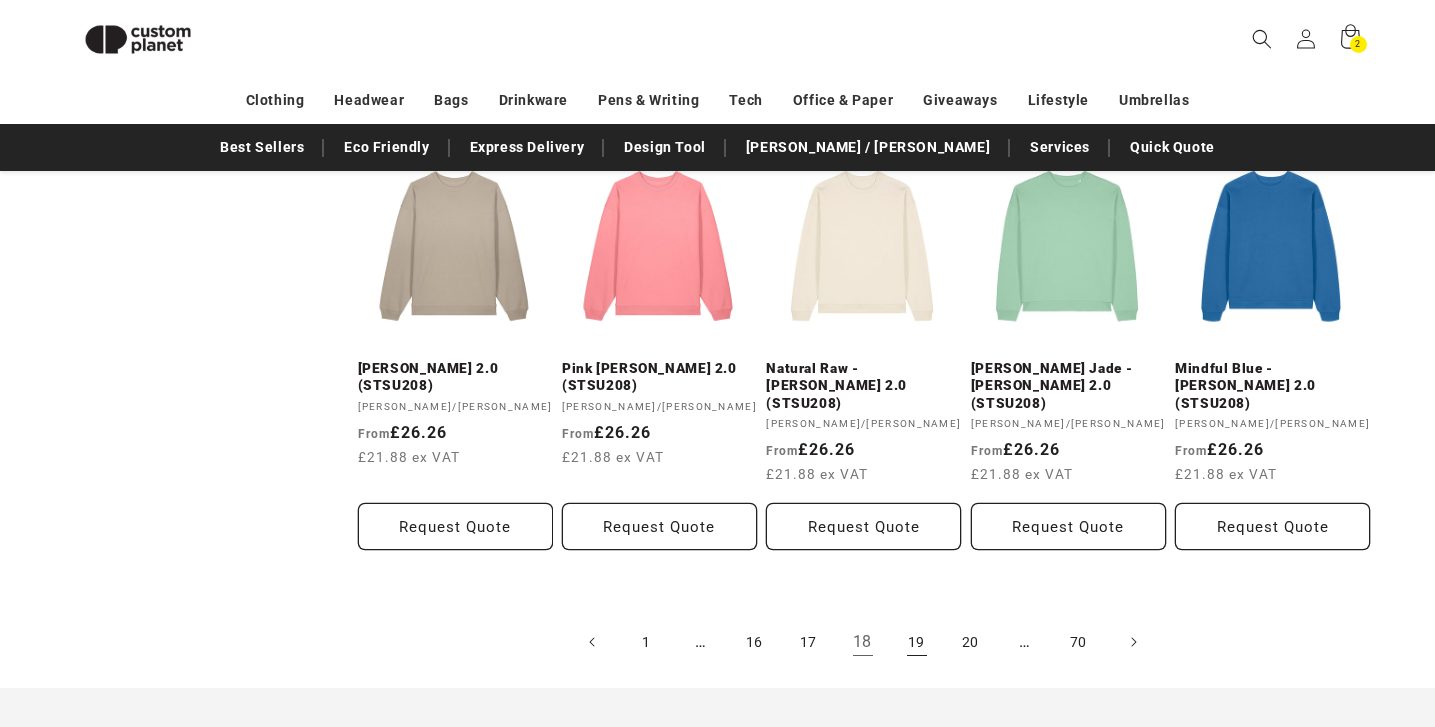 click on "19" at bounding box center [917, 642] 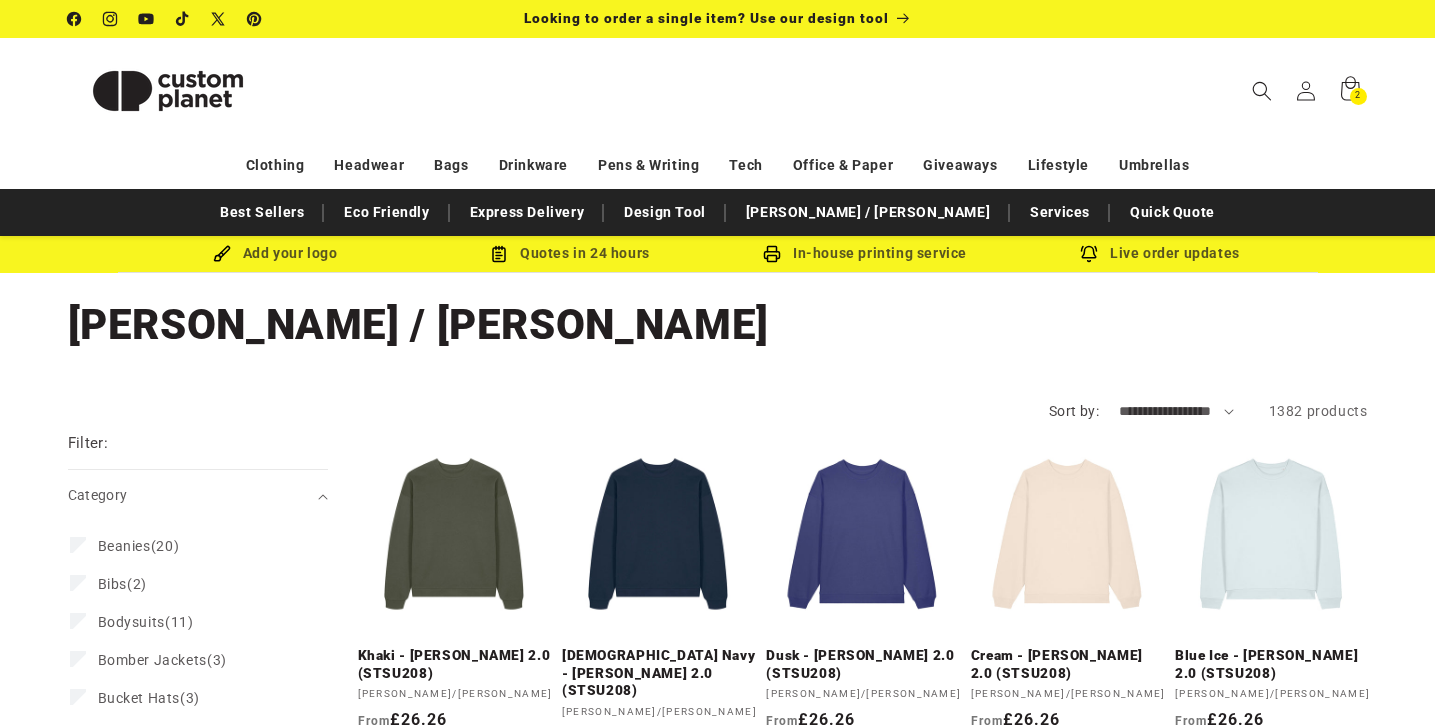 scroll, scrollTop: 0, scrollLeft: 0, axis: both 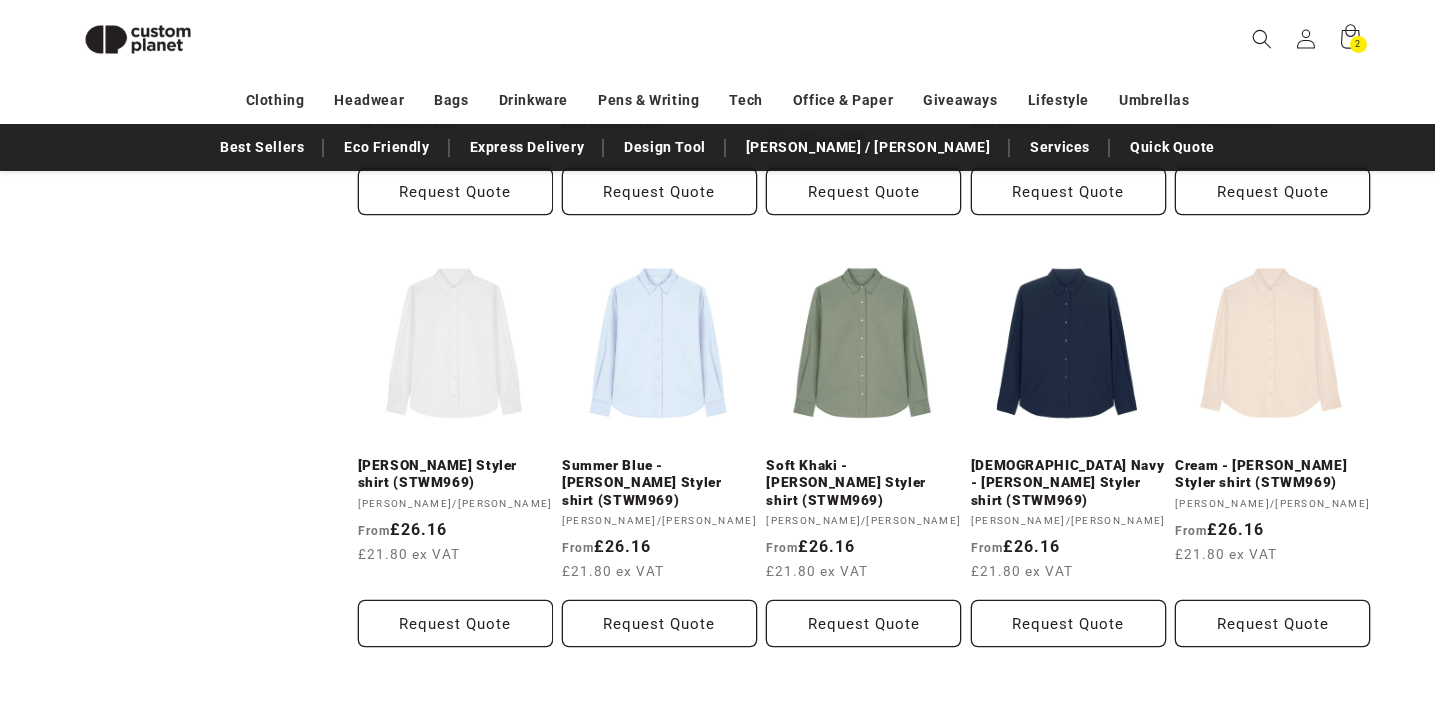 click on "20" at bounding box center (917, 739) 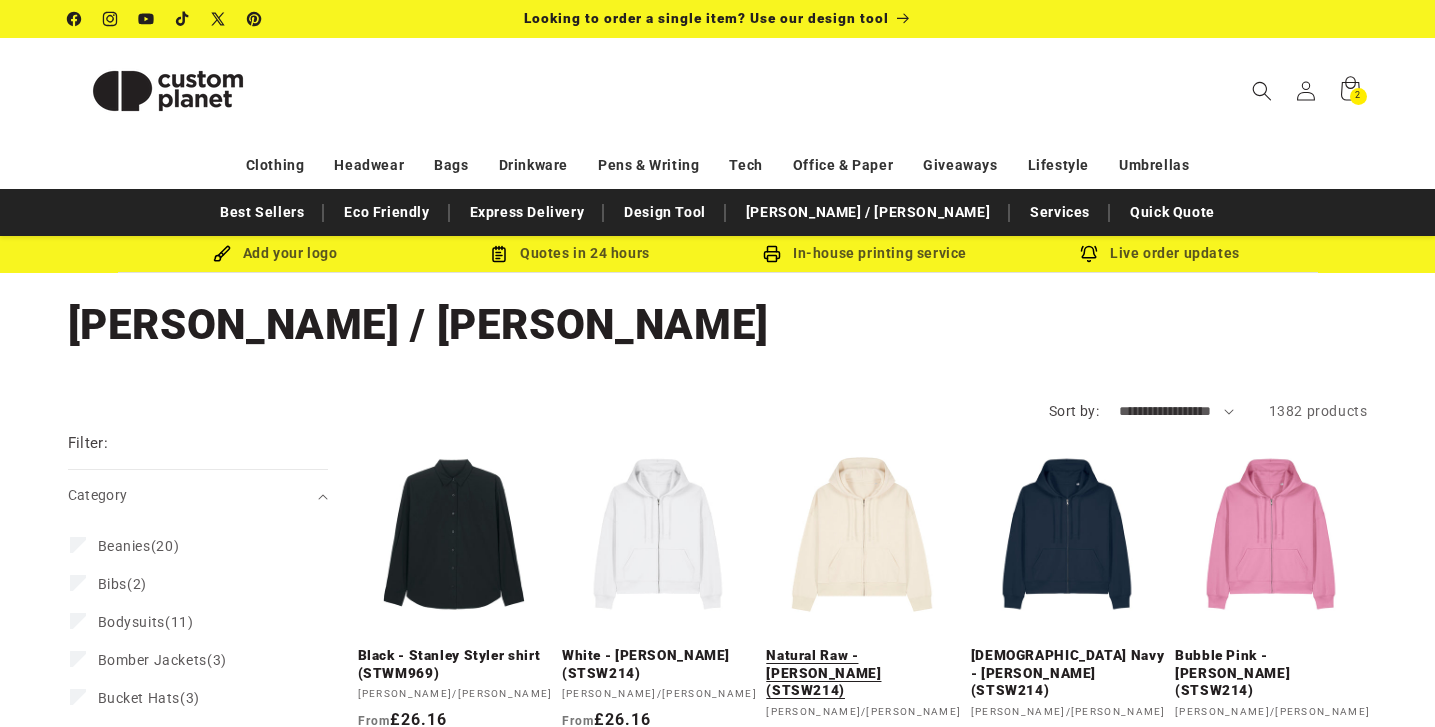 scroll, scrollTop: 0, scrollLeft: 0, axis: both 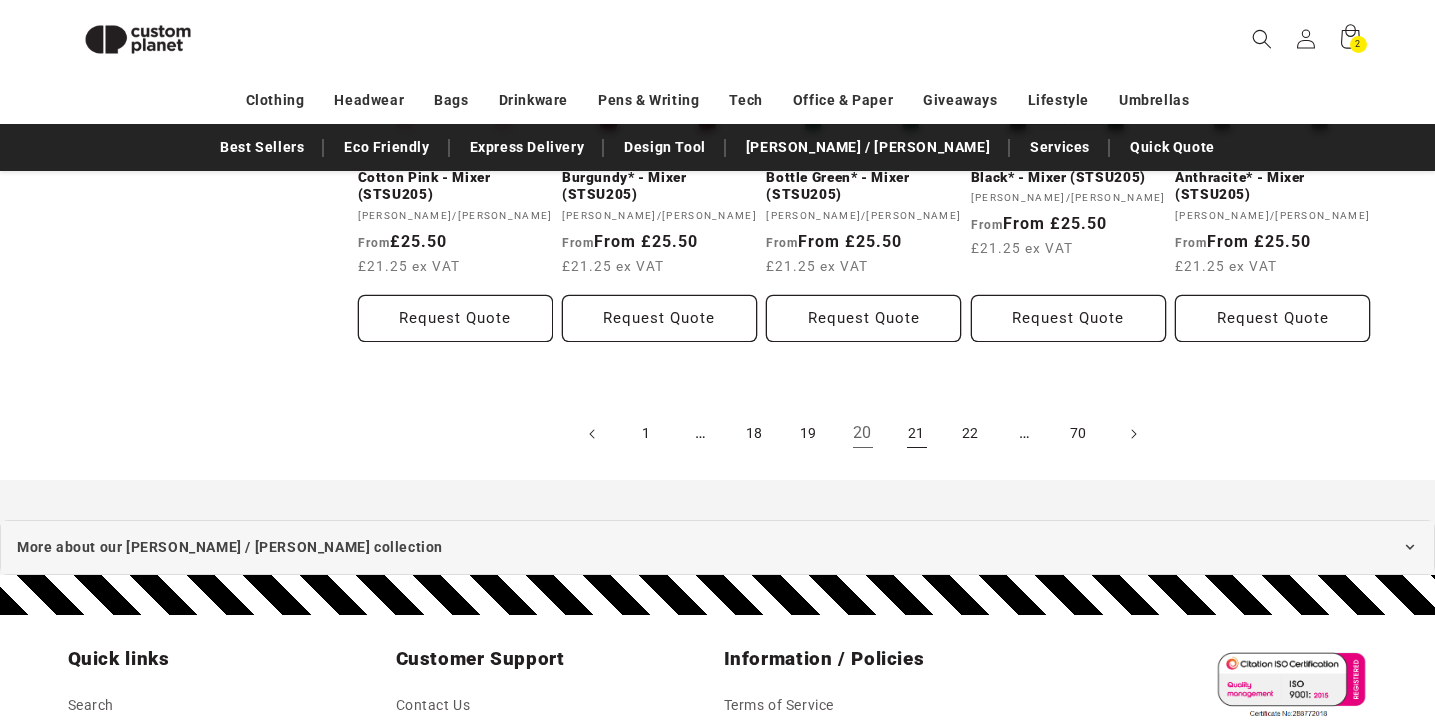 click on "21" at bounding box center [917, 434] 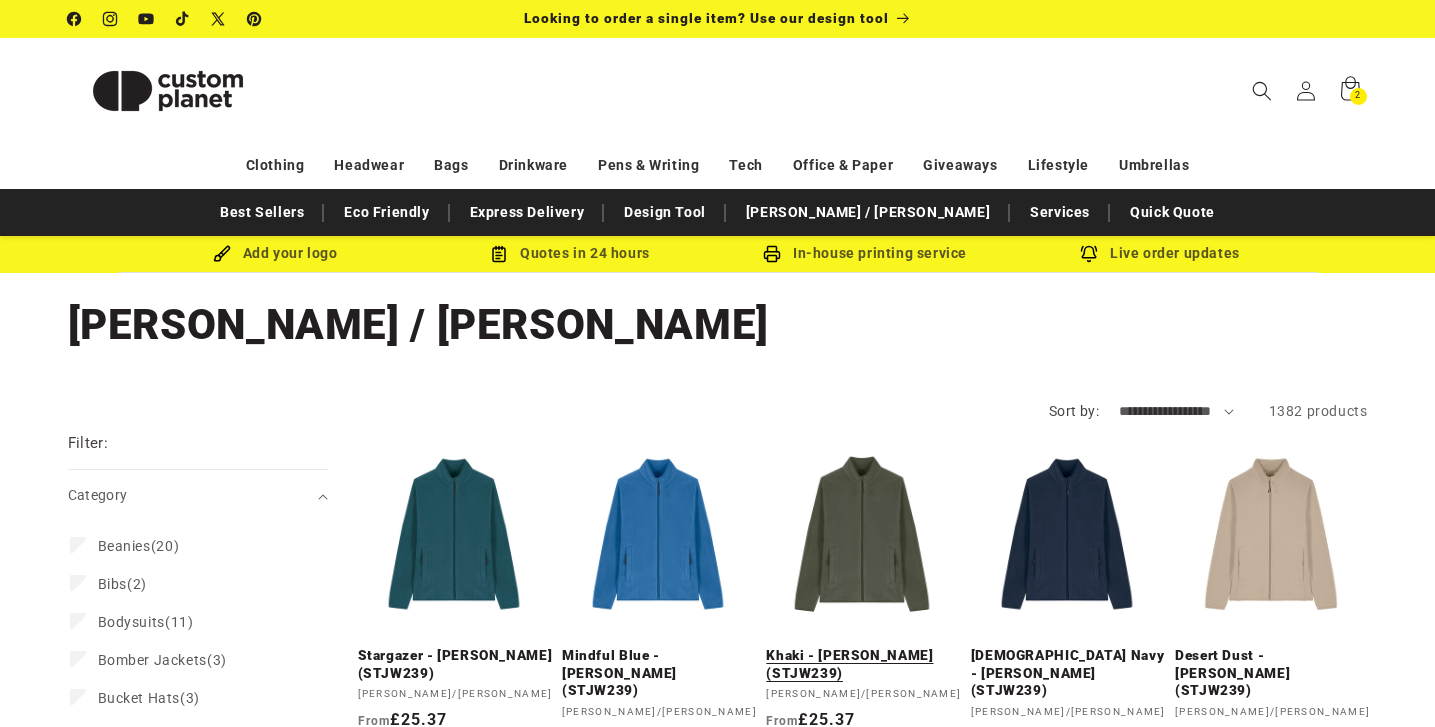 scroll, scrollTop: 0, scrollLeft: 0, axis: both 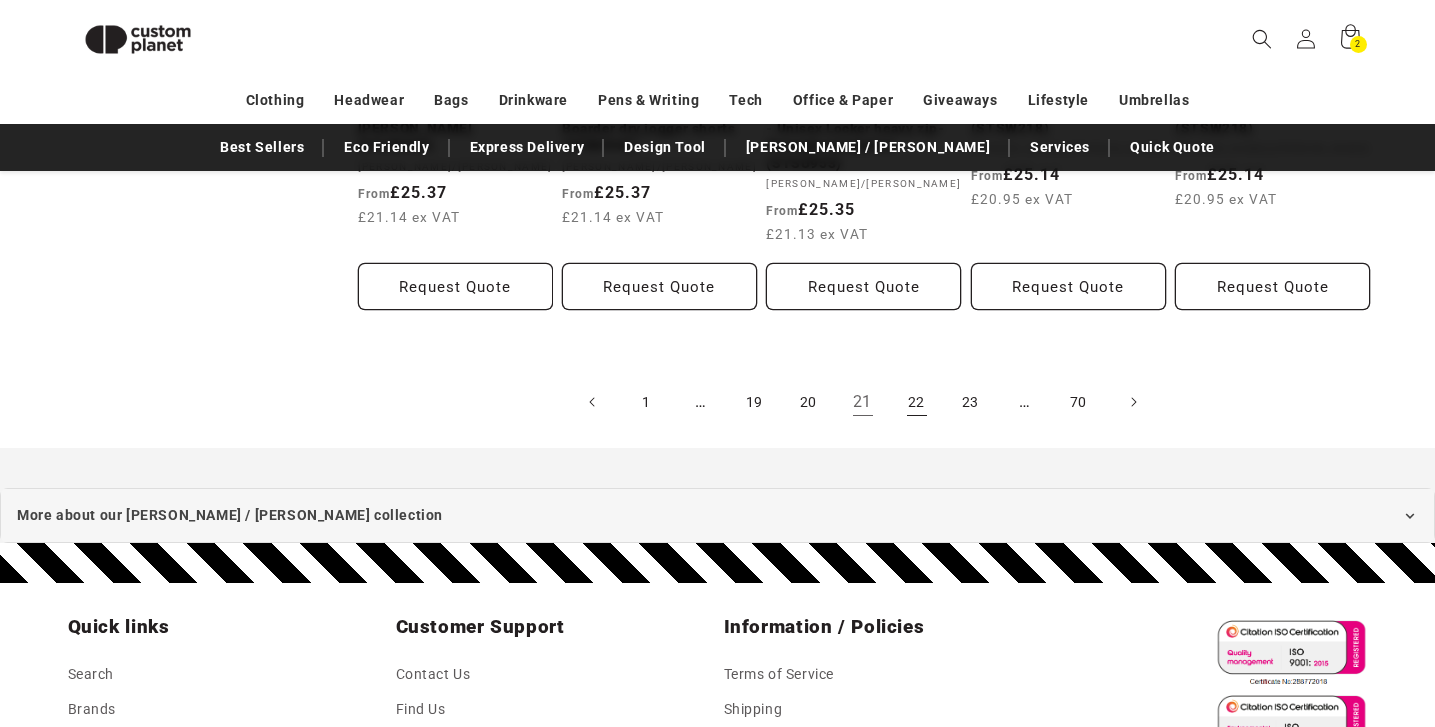 click on "22" at bounding box center (917, 402) 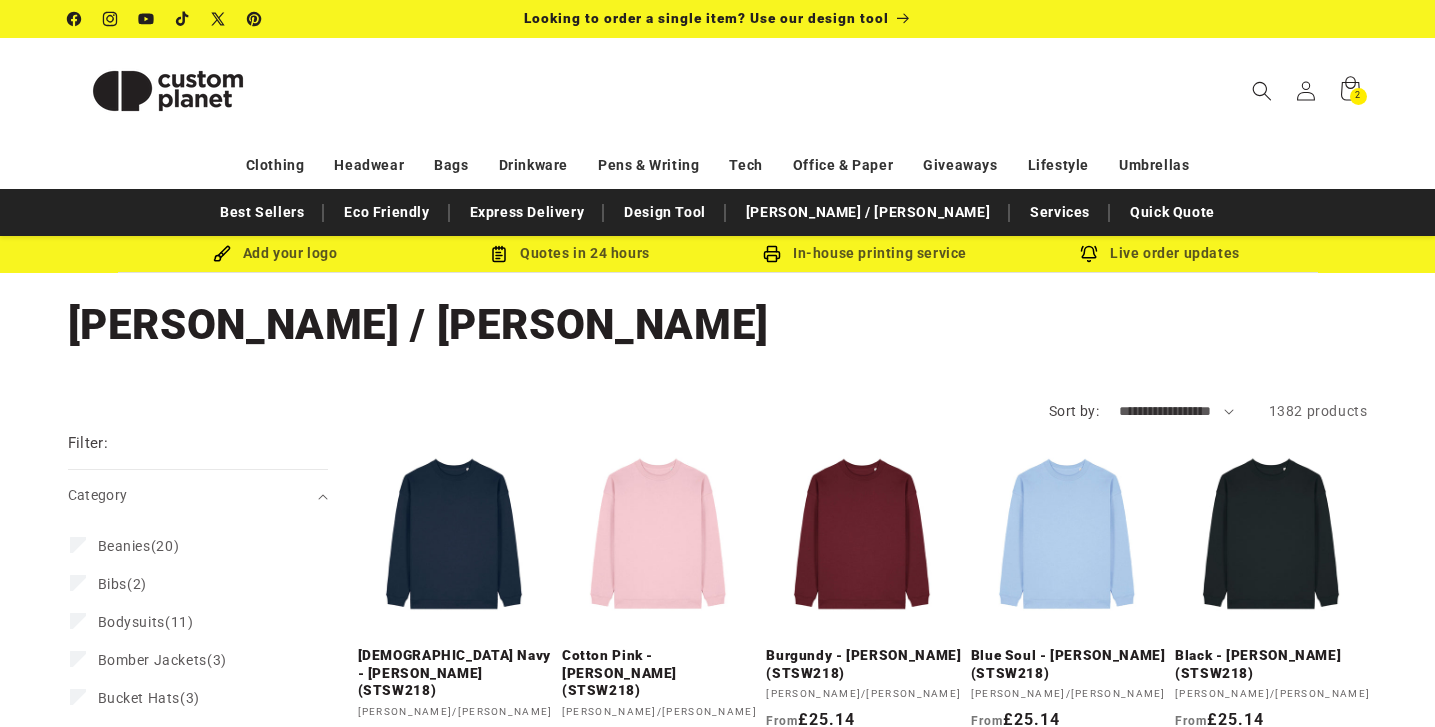 scroll, scrollTop: 0, scrollLeft: 0, axis: both 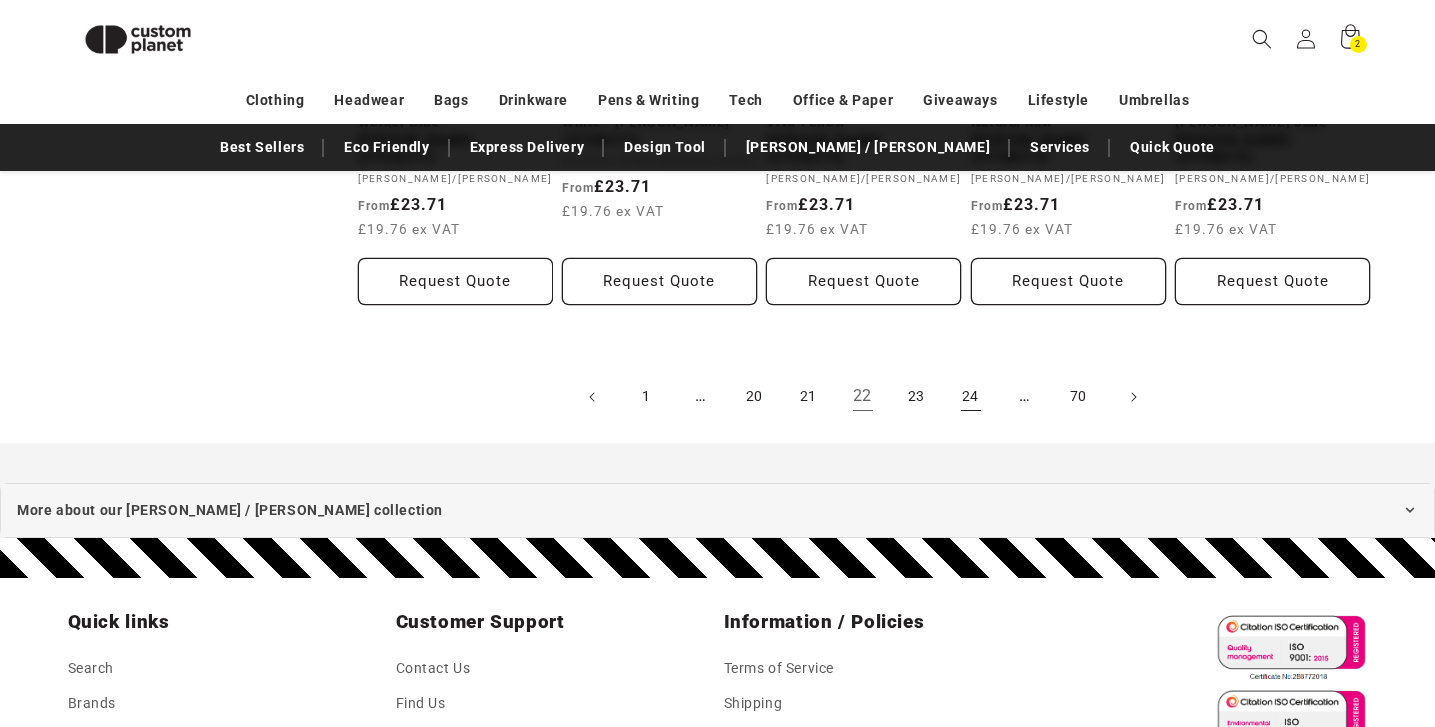 click on "24" at bounding box center [971, 397] 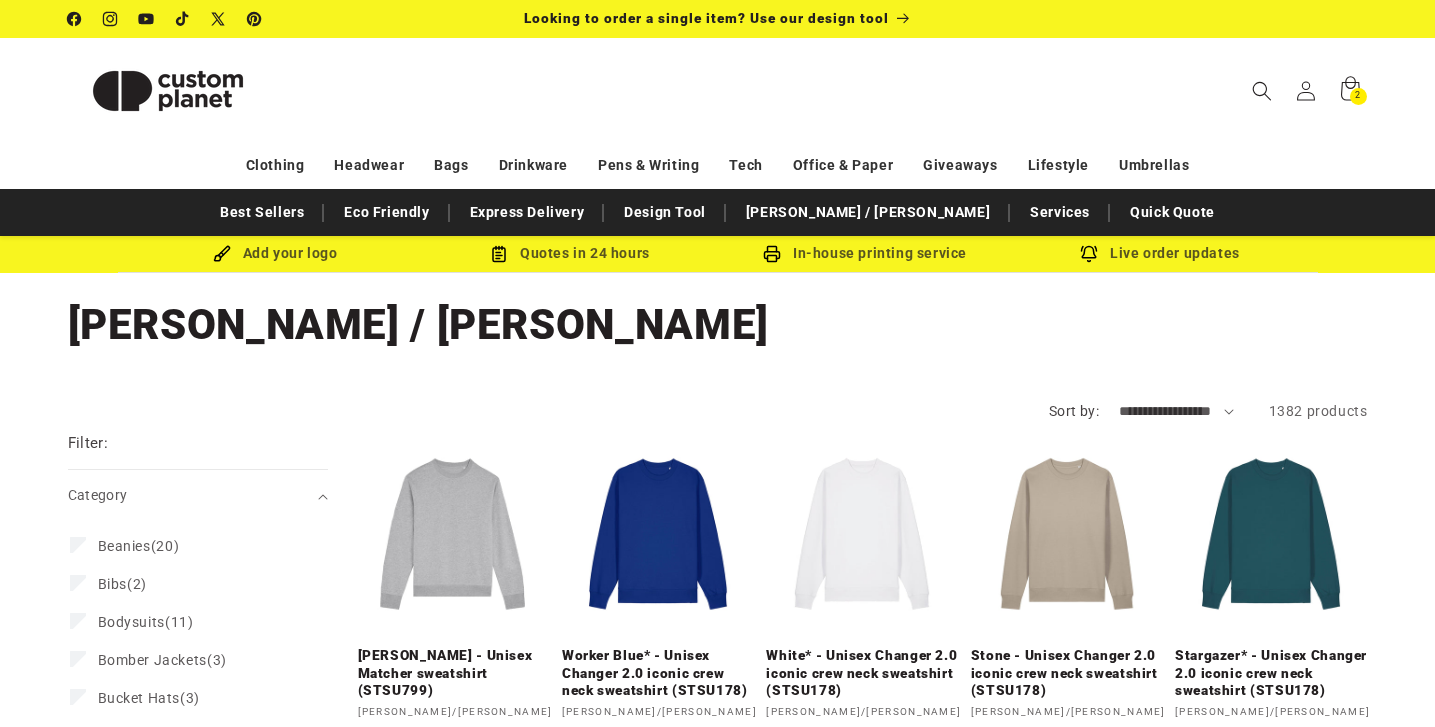 scroll, scrollTop: 0, scrollLeft: 0, axis: both 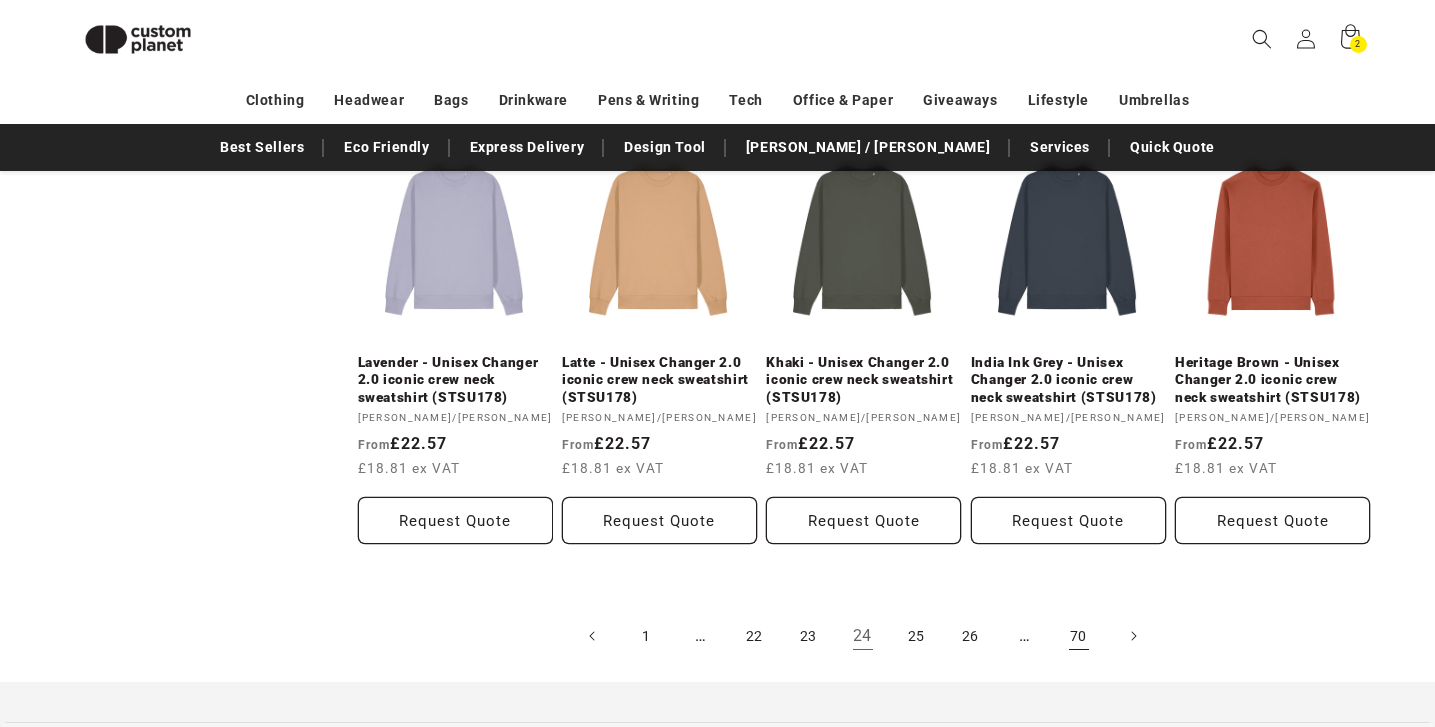 click on "70" at bounding box center (1079, 636) 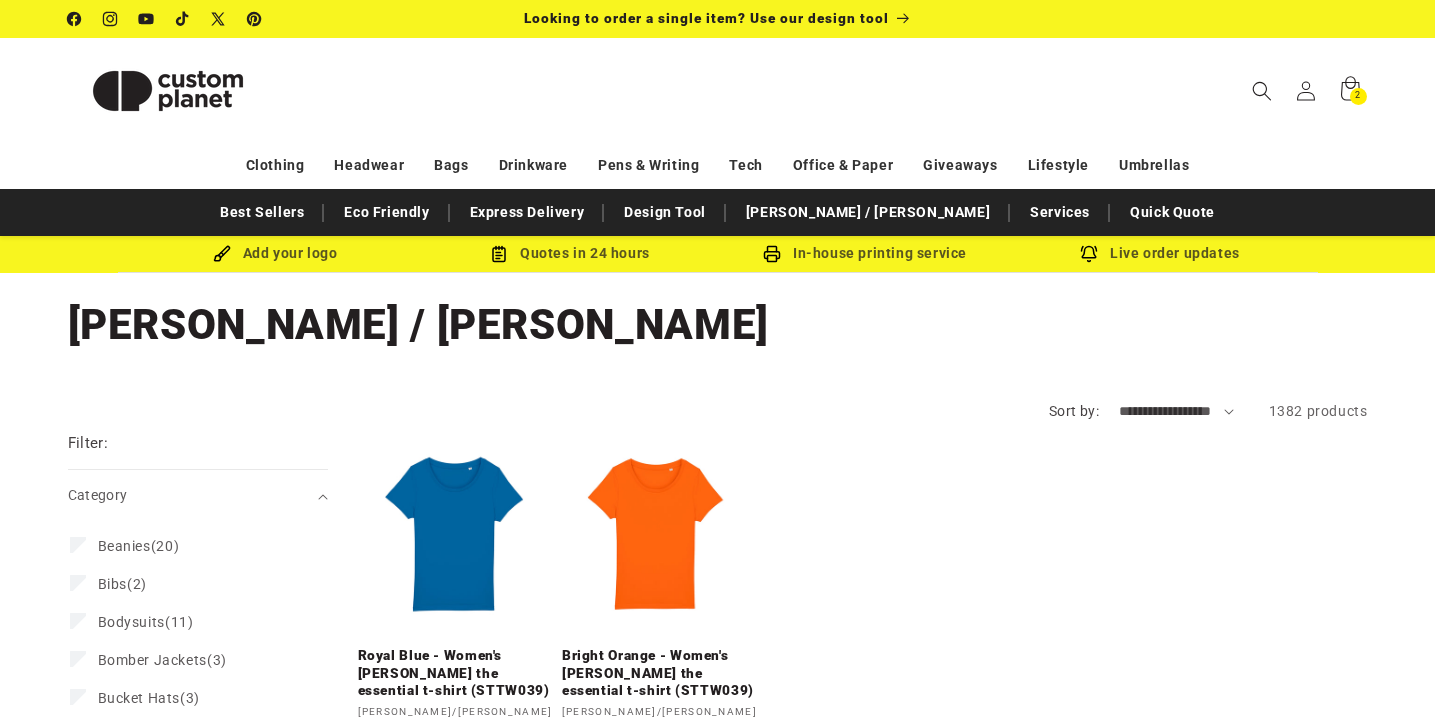 scroll, scrollTop: 0, scrollLeft: 0, axis: both 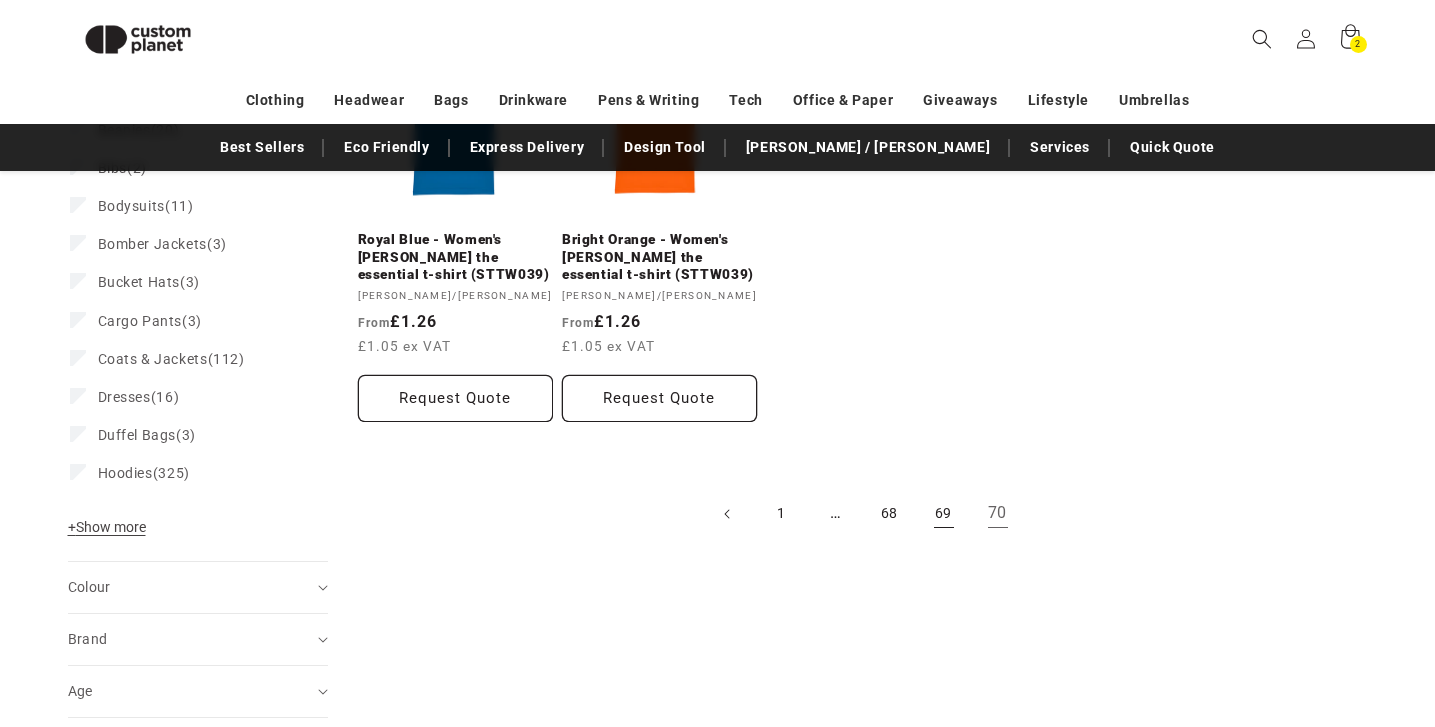 click on "69" at bounding box center (944, 514) 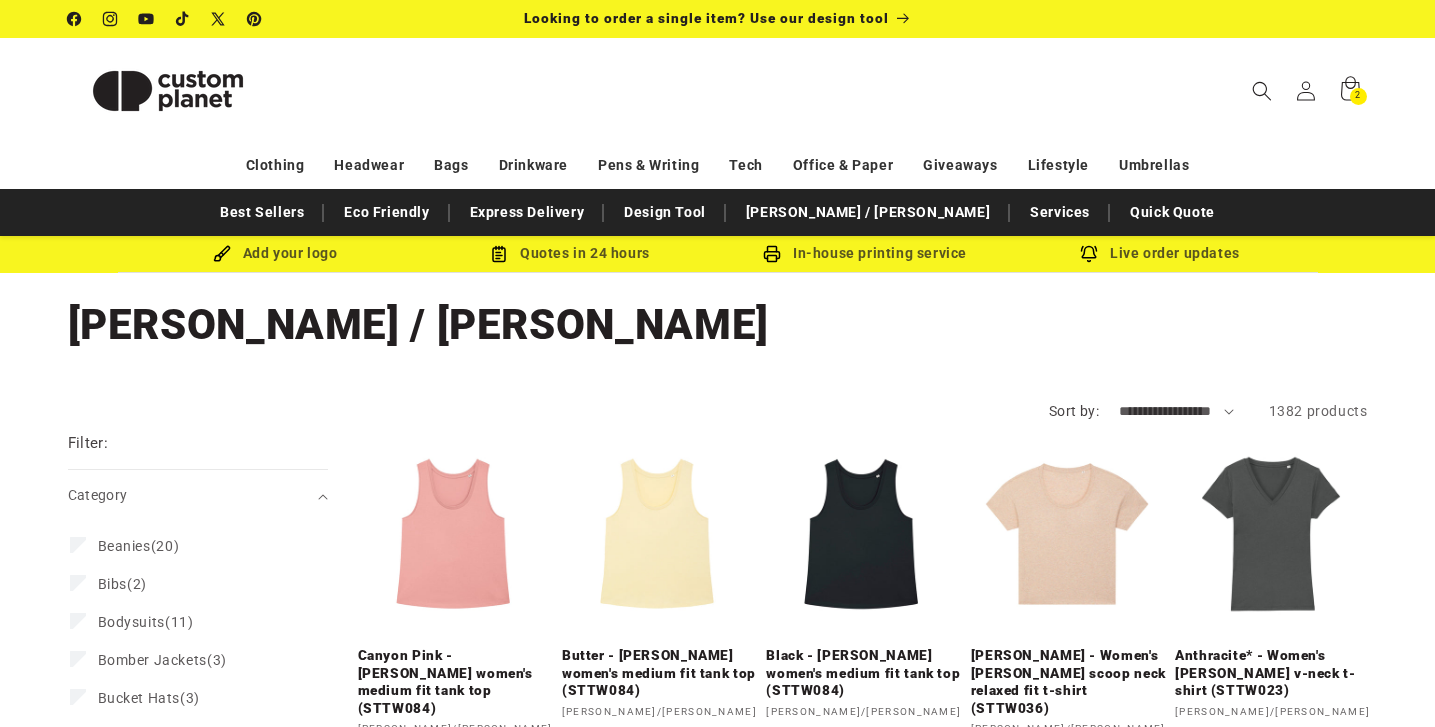 scroll, scrollTop: 0, scrollLeft: 0, axis: both 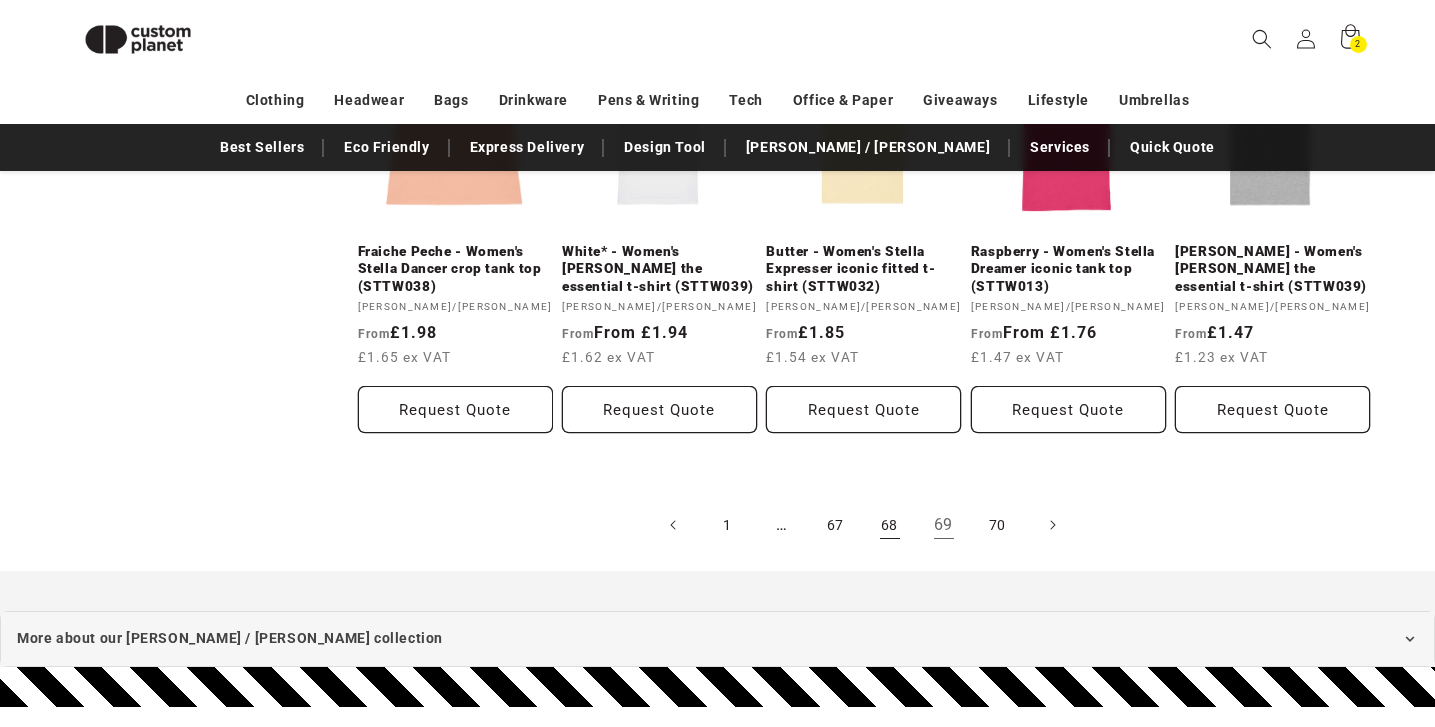 click on "68" at bounding box center (890, 525) 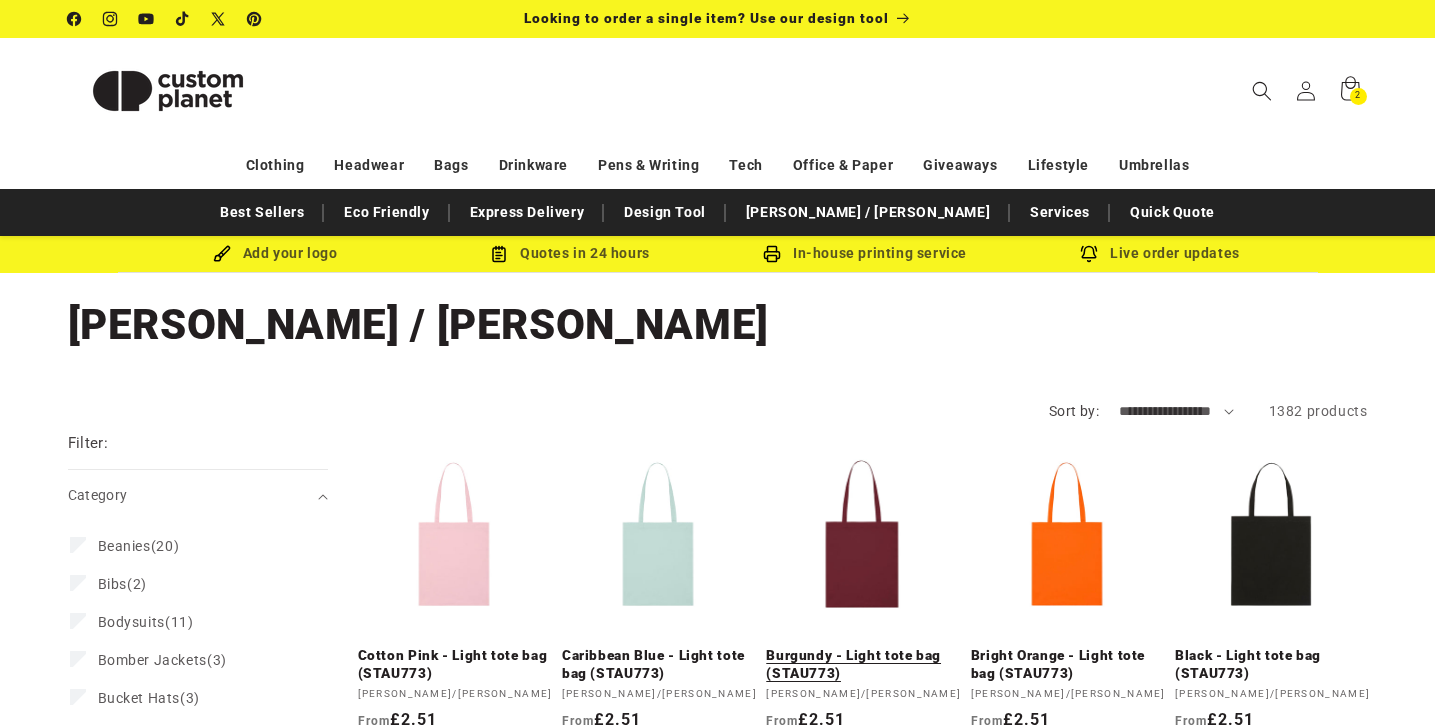 scroll, scrollTop: 0, scrollLeft: 0, axis: both 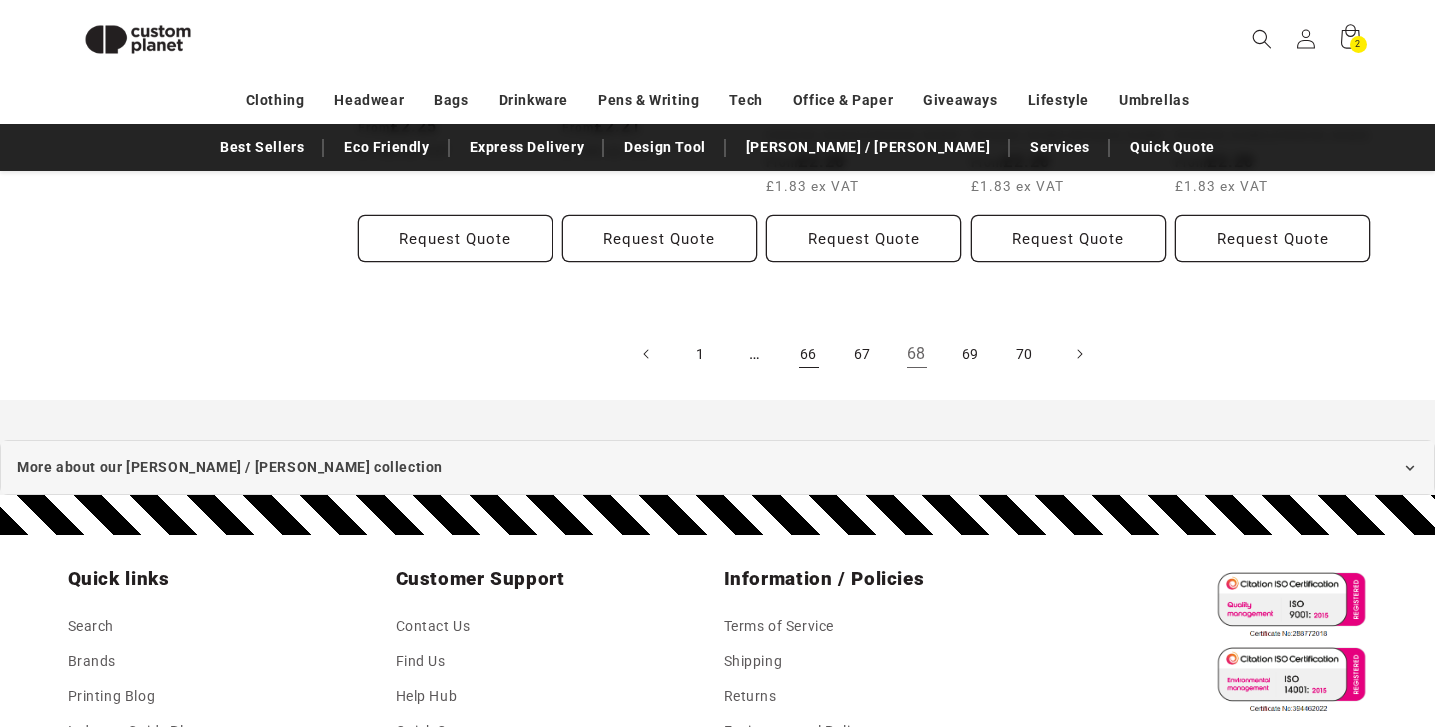 click on "66" at bounding box center (809, 354) 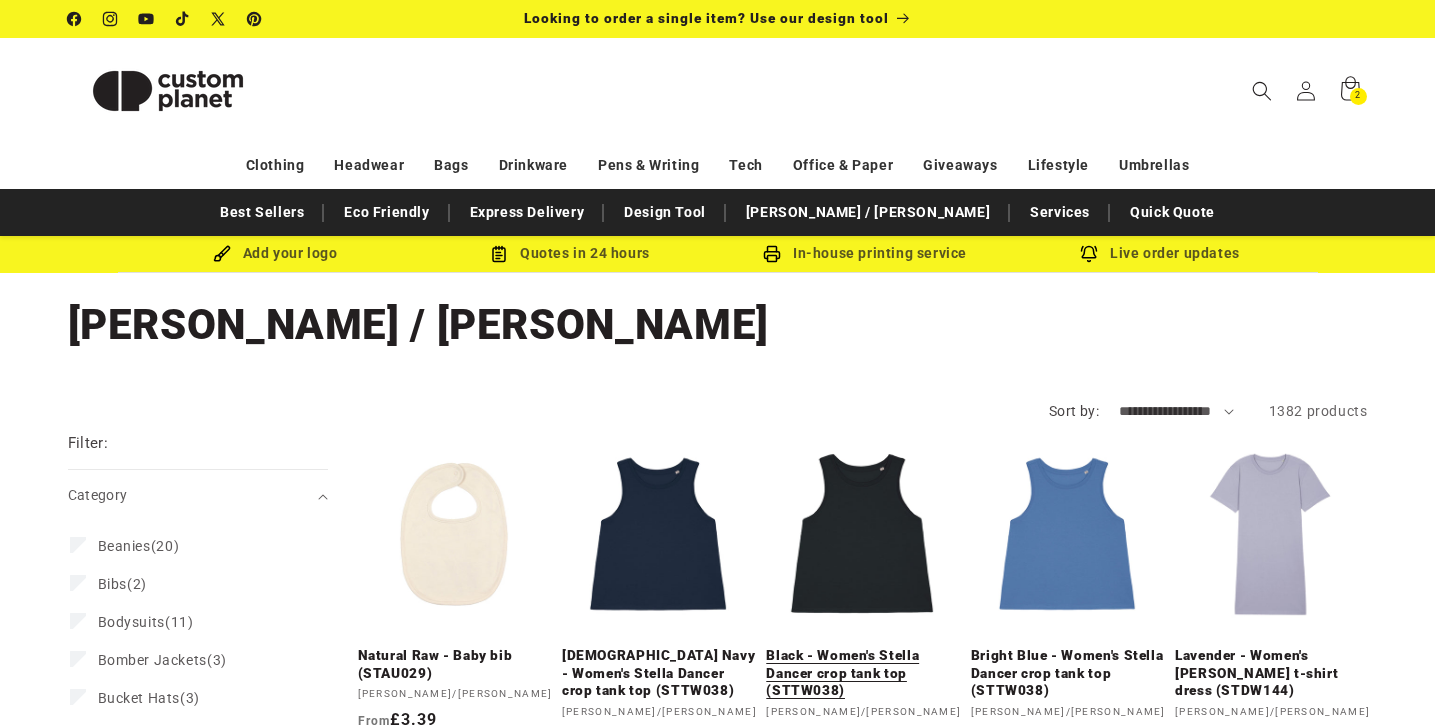 scroll, scrollTop: 0, scrollLeft: 0, axis: both 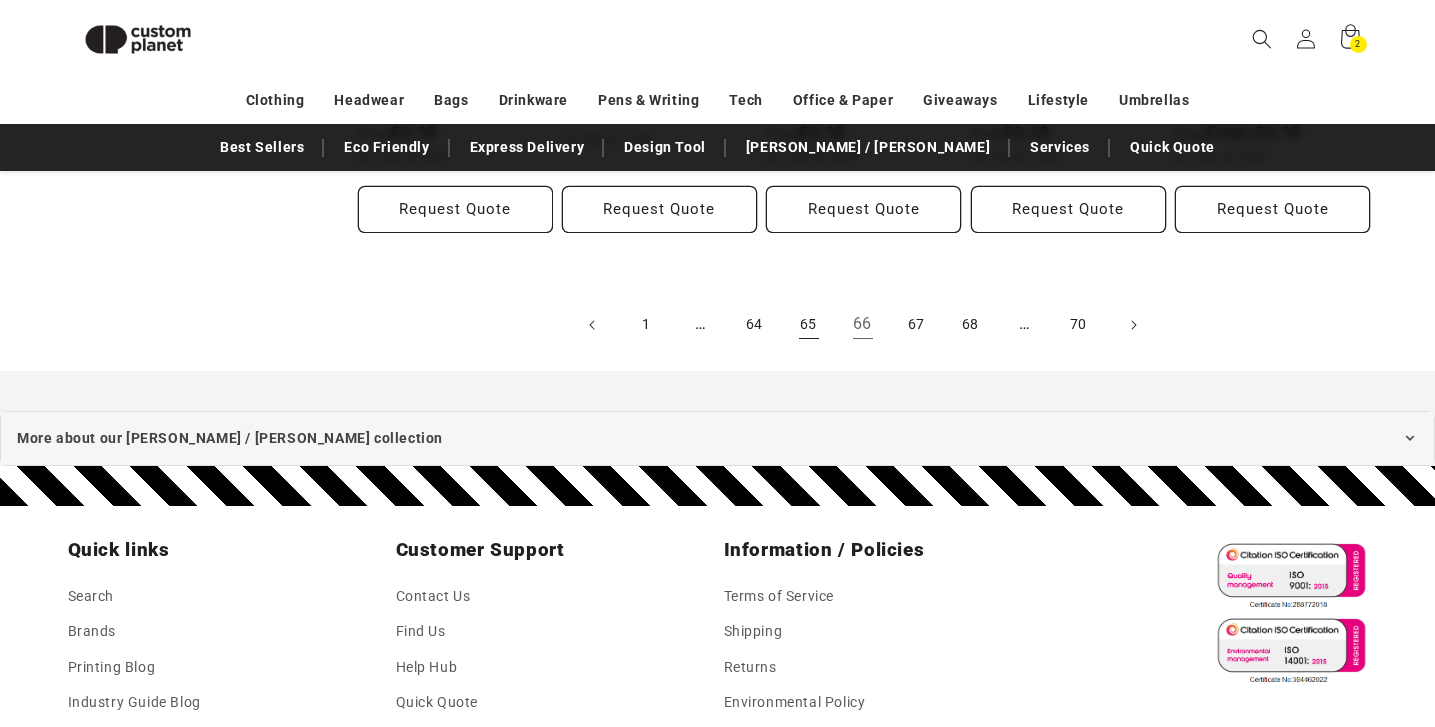 click on "65" at bounding box center (809, 325) 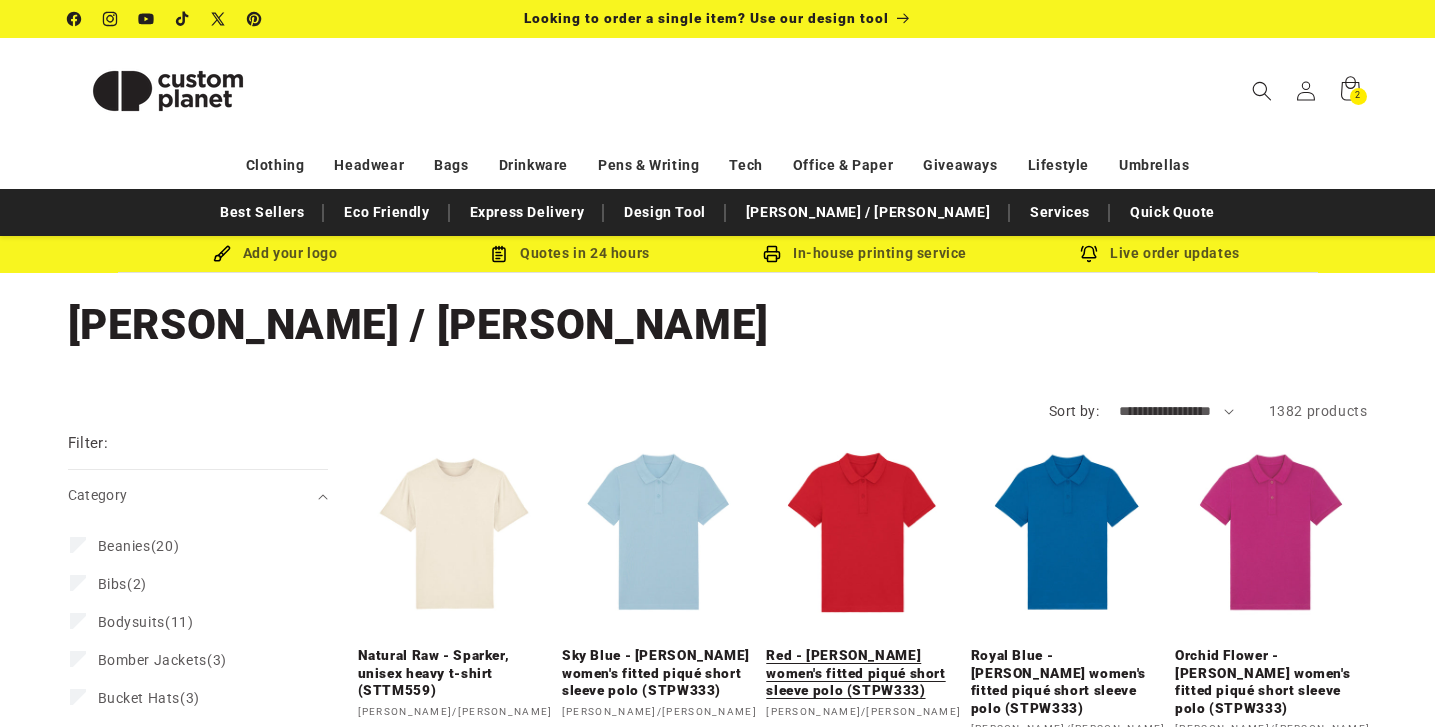 scroll, scrollTop: 0, scrollLeft: 0, axis: both 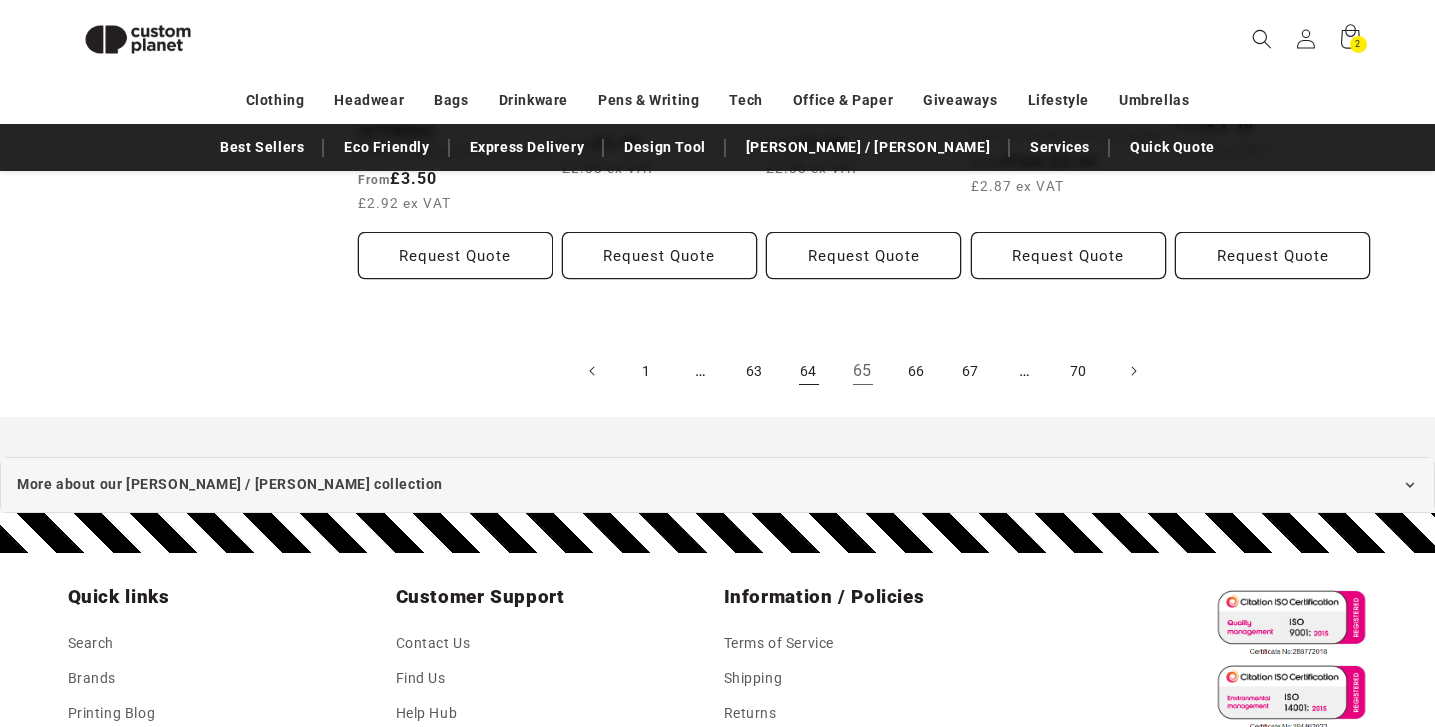 click on "64" at bounding box center (809, 371) 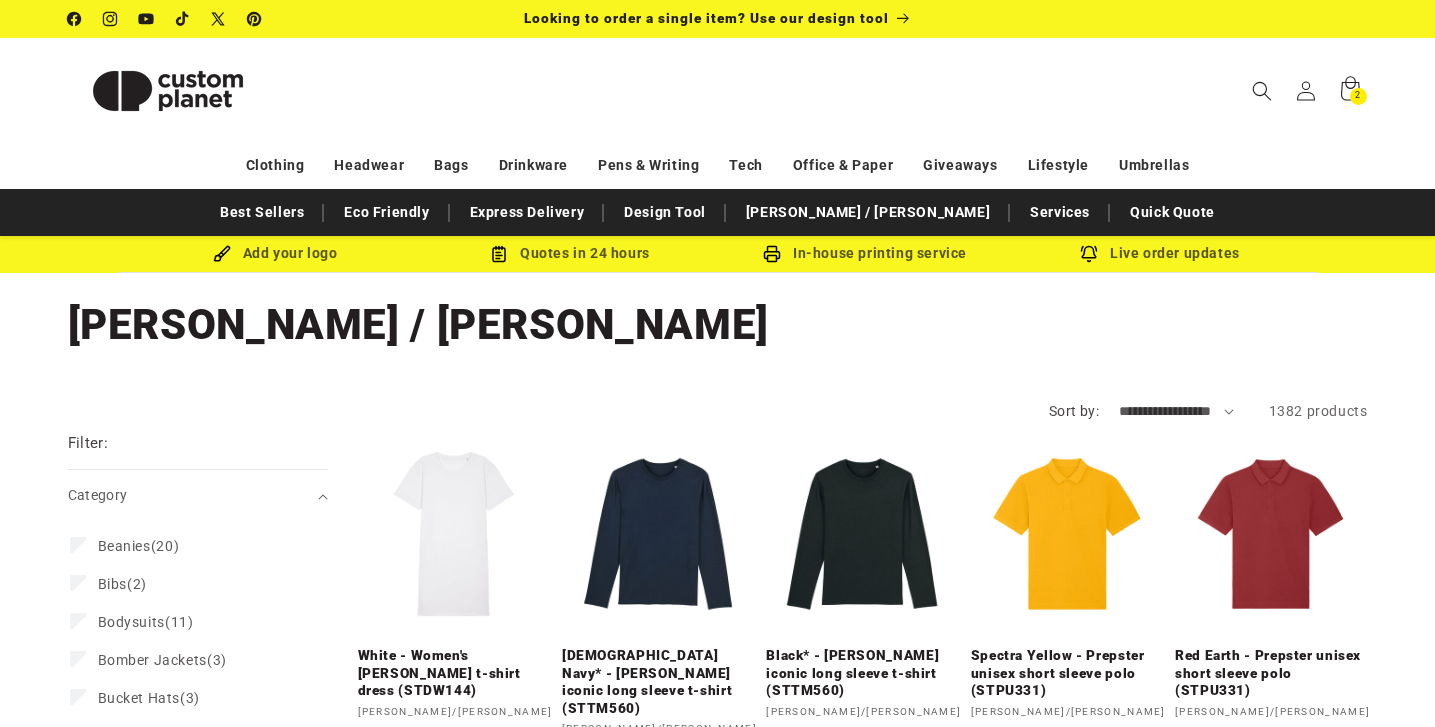 scroll, scrollTop: 0, scrollLeft: 0, axis: both 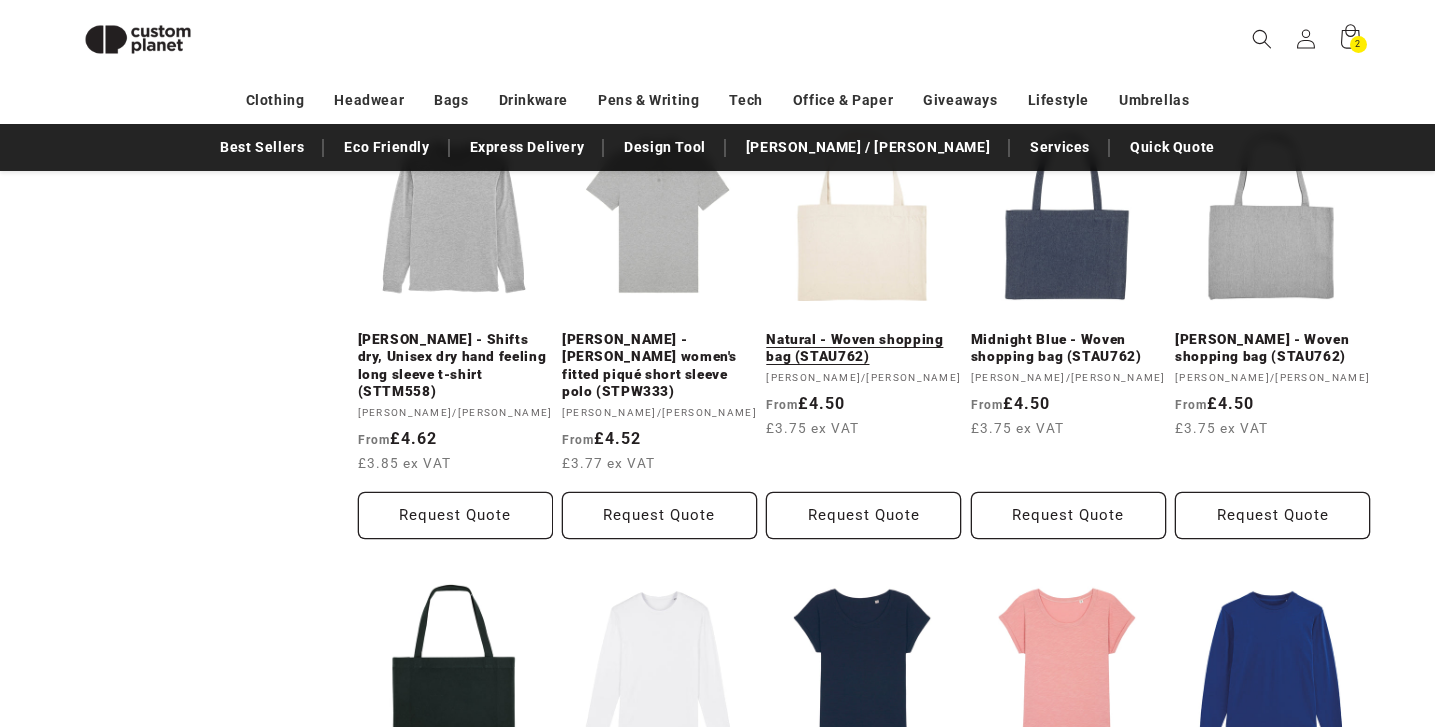 click on "Natural - Woven shopping bag (STAU762)" at bounding box center [863, 348] 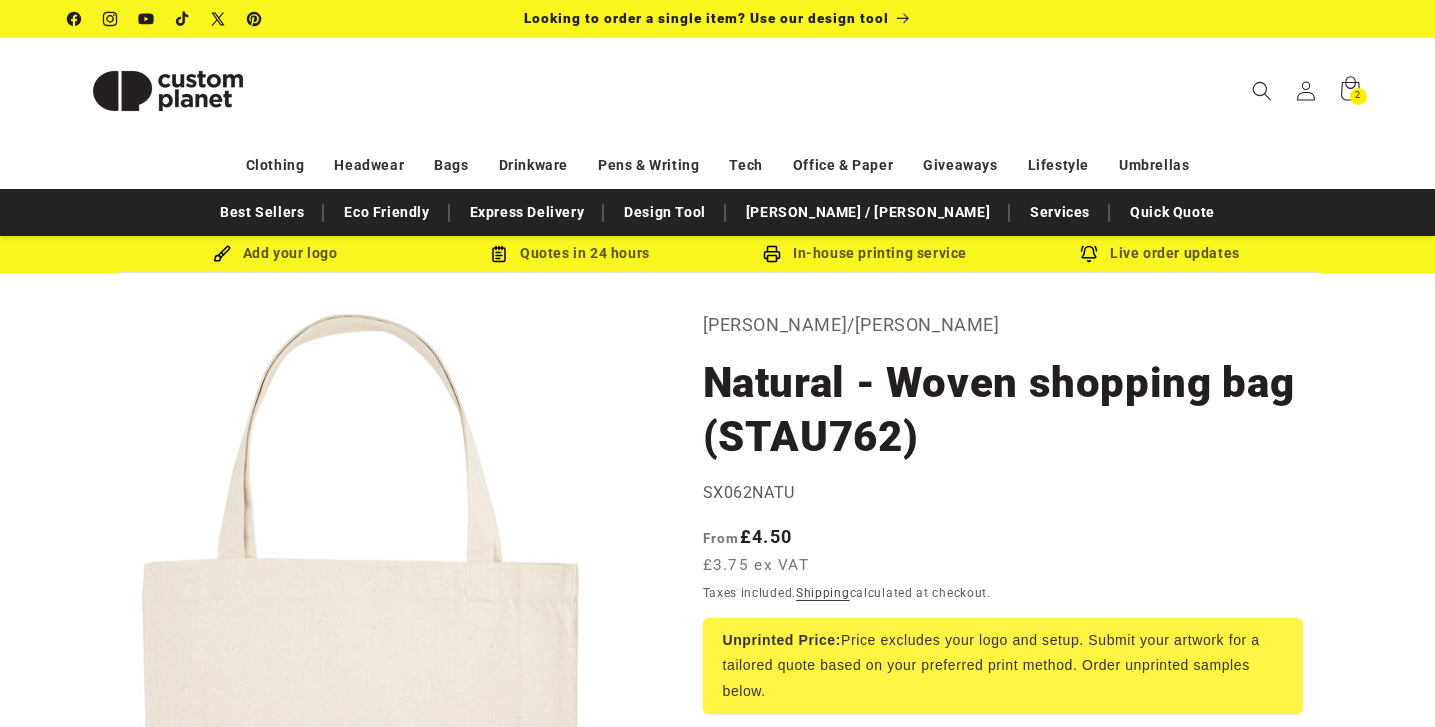 scroll, scrollTop: 0, scrollLeft: 0, axis: both 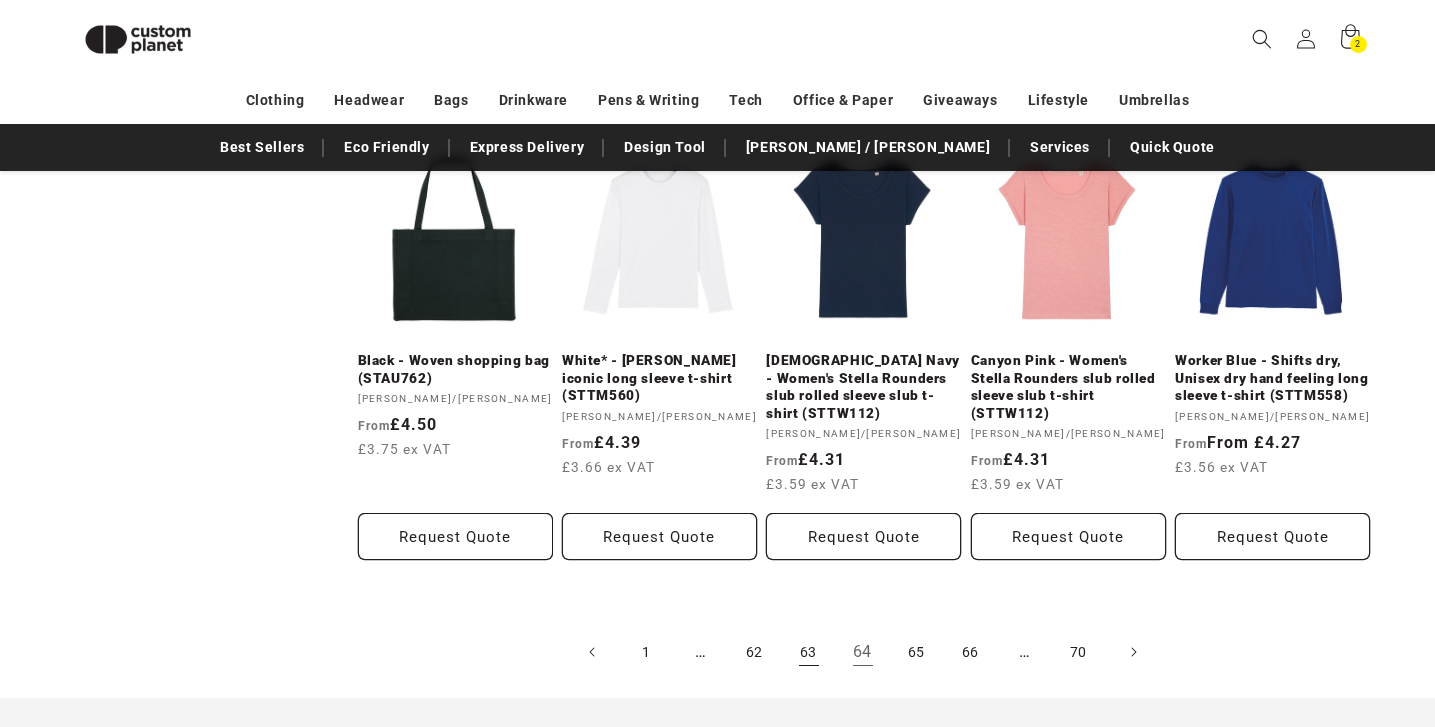 click on "63" at bounding box center (809, 652) 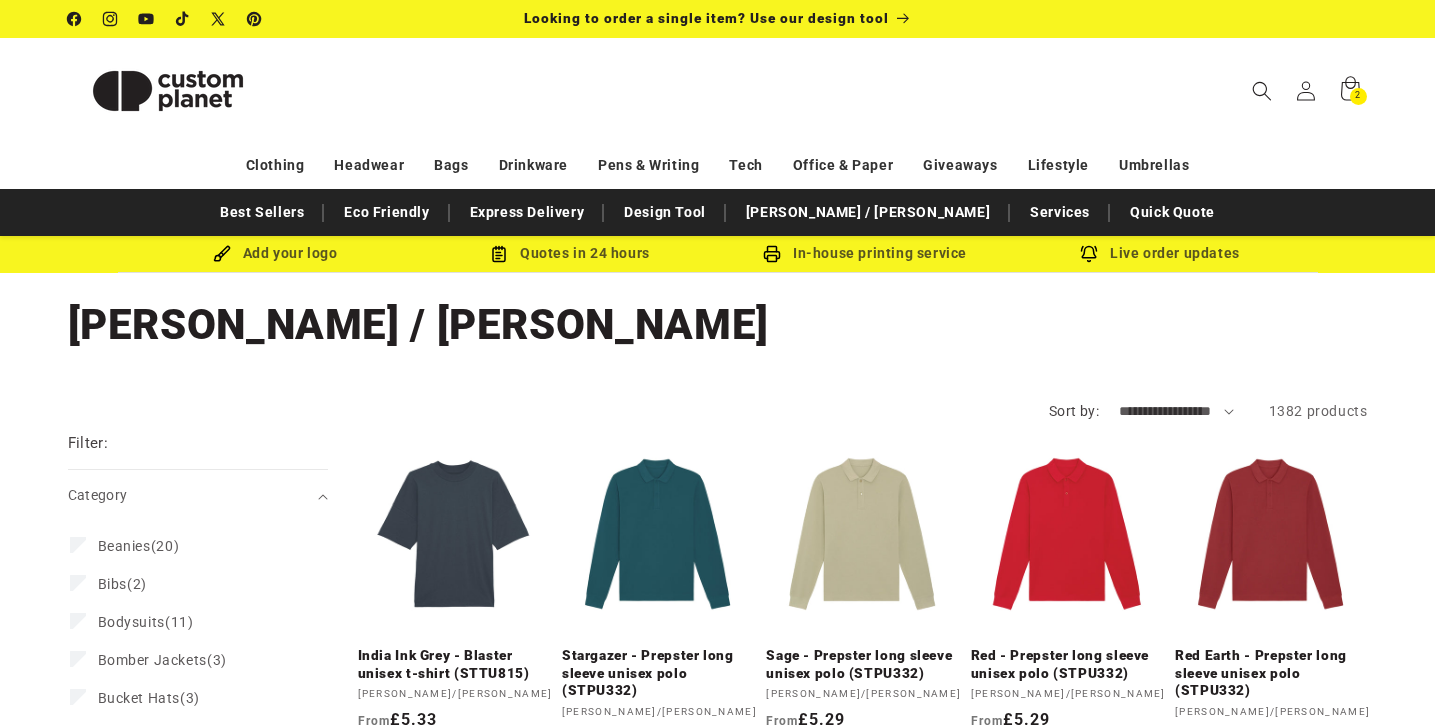 scroll, scrollTop: 0, scrollLeft: 0, axis: both 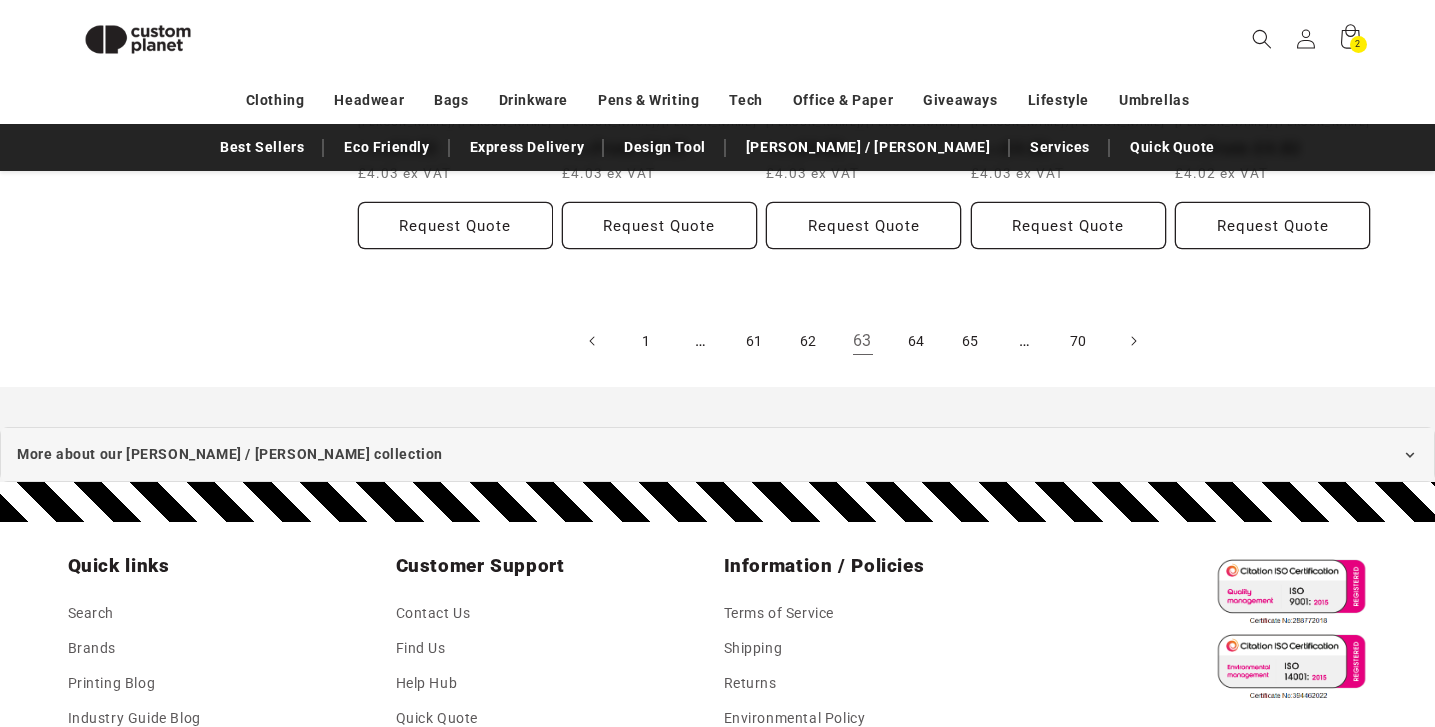 click on "…" at bounding box center (701, 341) 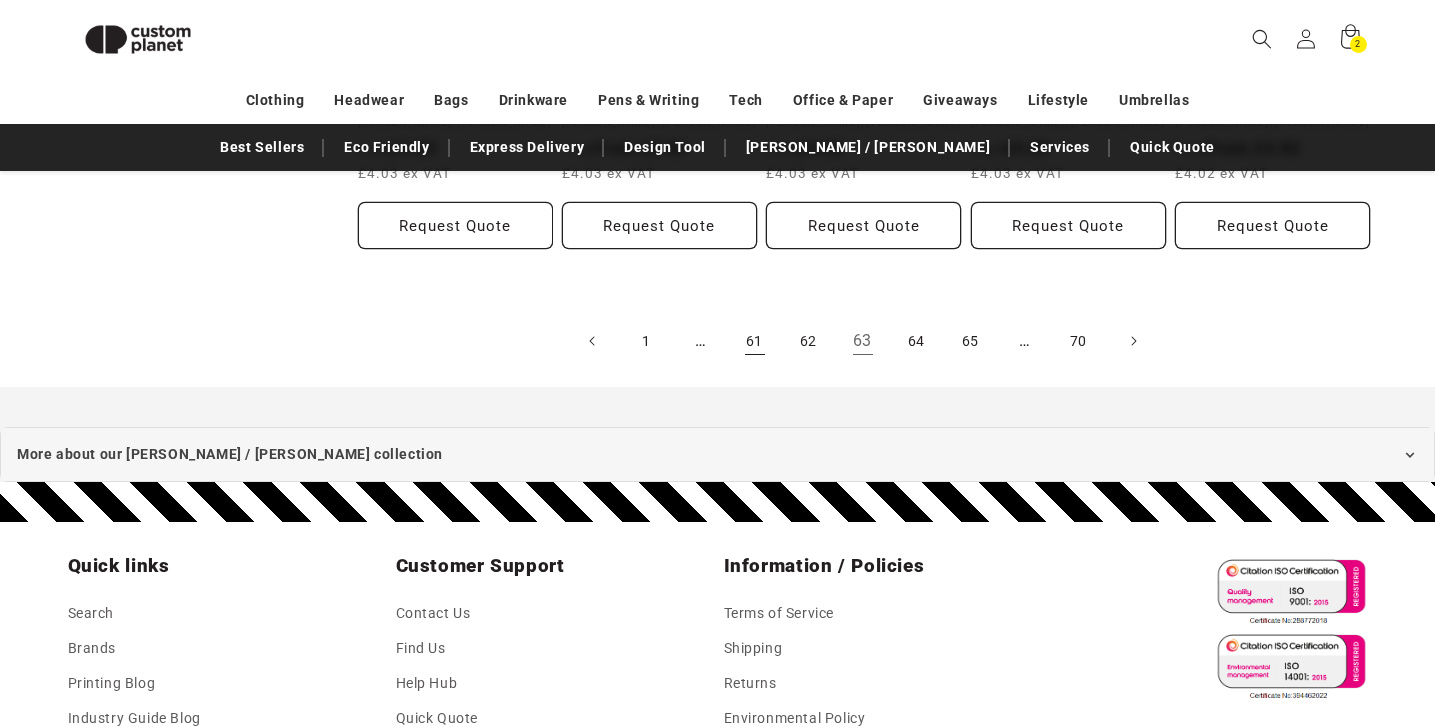 click on "61" at bounding box center (755, 341) 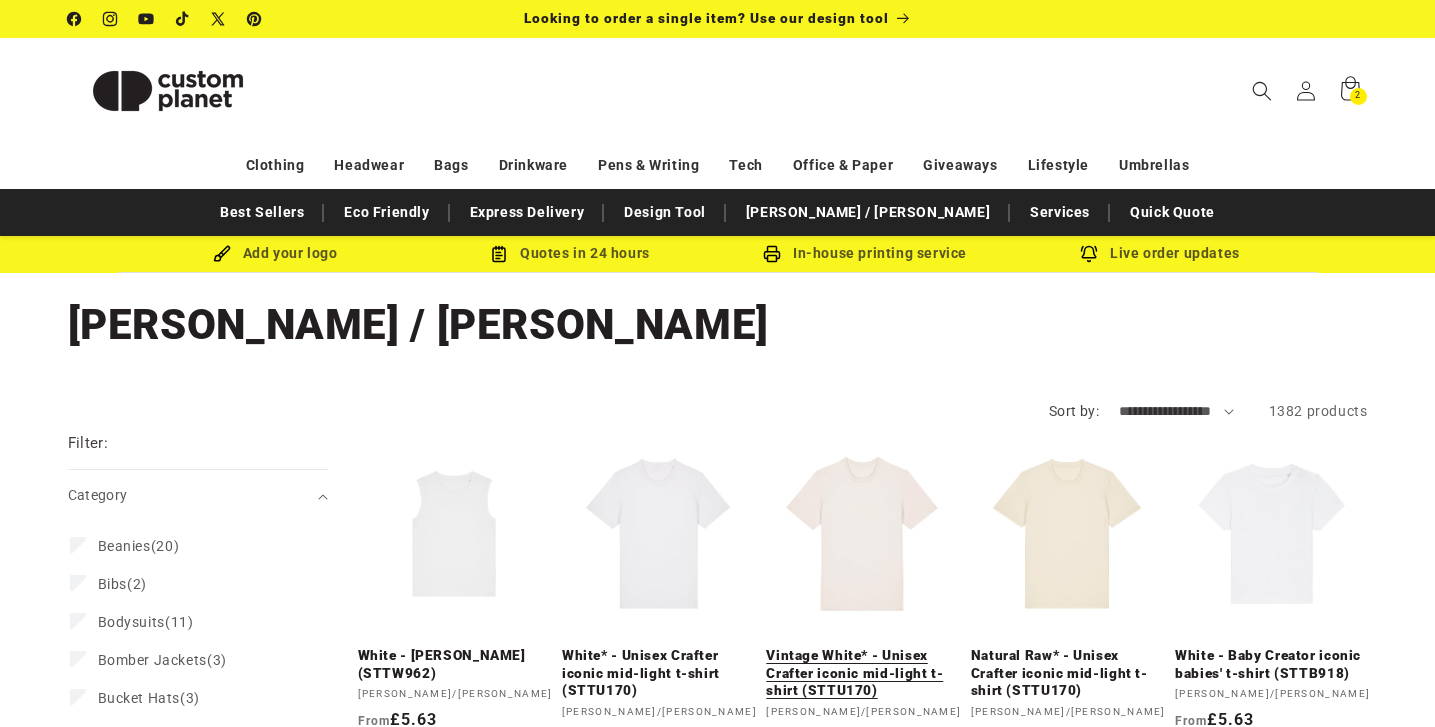 scroll, scrollTop: 0, scrollLeft: 0, axis: both 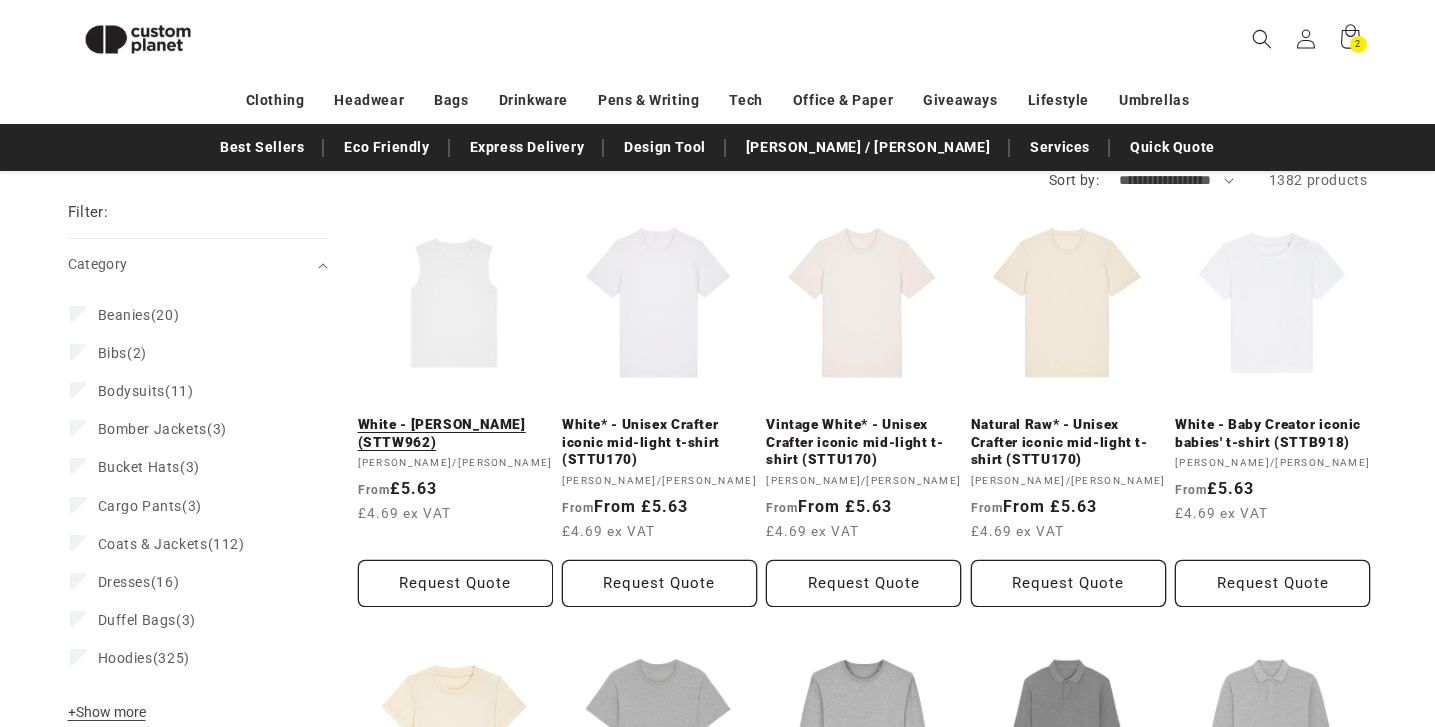 click on "White - Stella Mia (STTW962)" at bounding box center [455, 433] 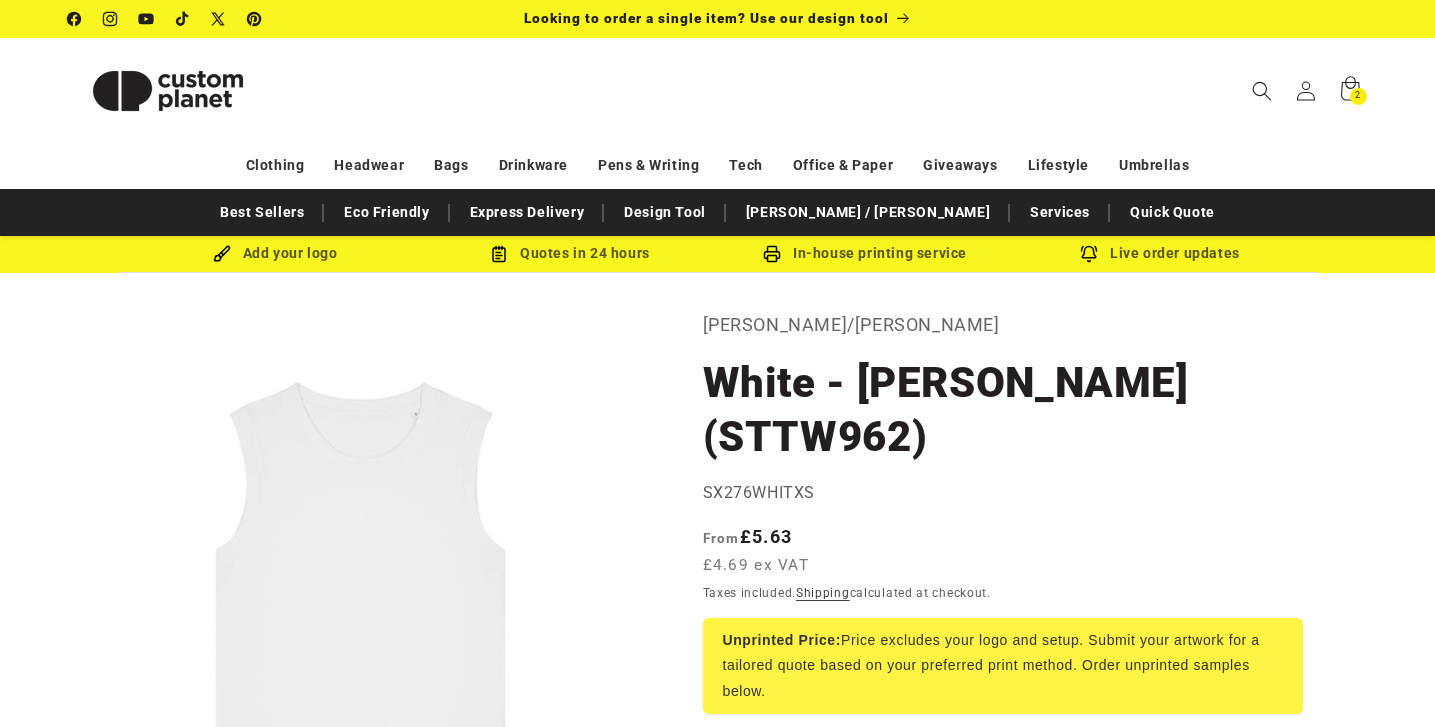 scroll, scrollTop: 0, scrollLeft: 0, axis: both 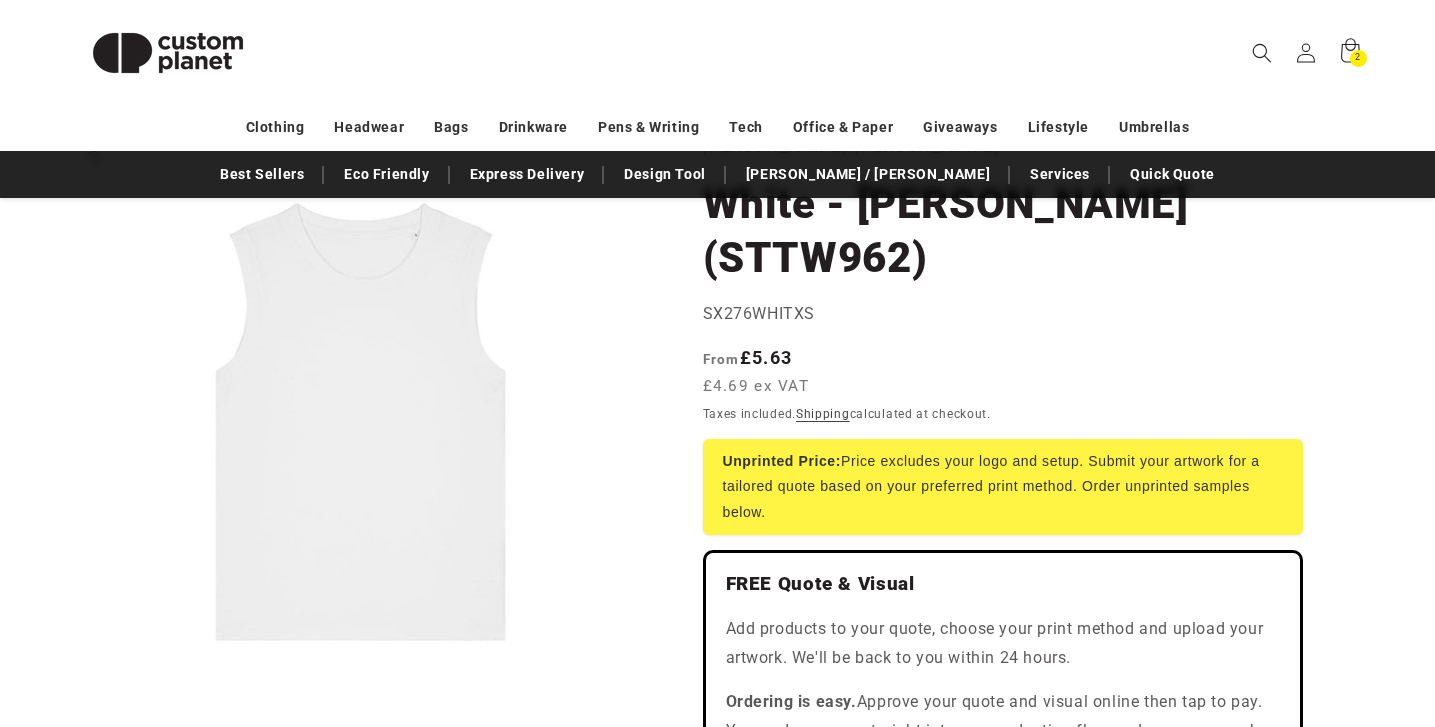 click on "Open media 1 in modal" at bounding box center [68, 715] 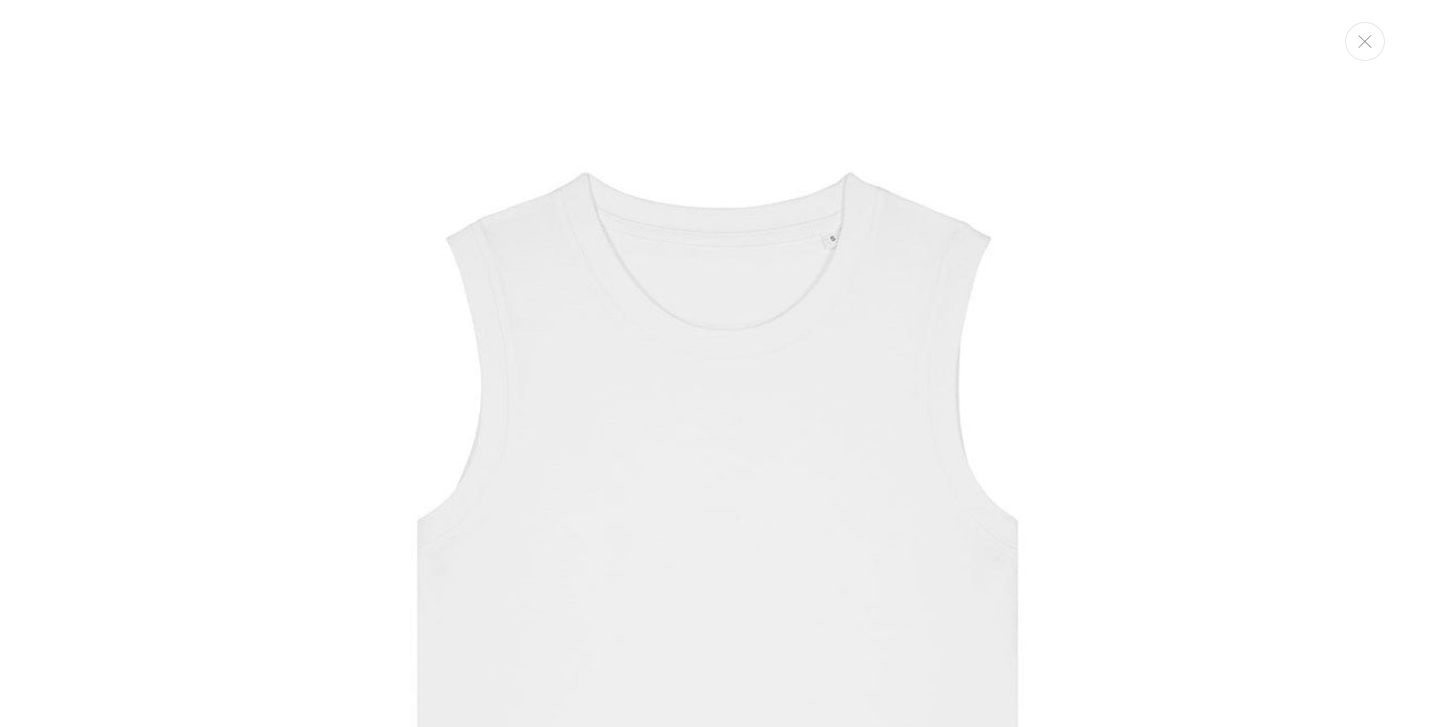 scroll, scrollTop: 20, scrollLeft: 0, axis: vertical 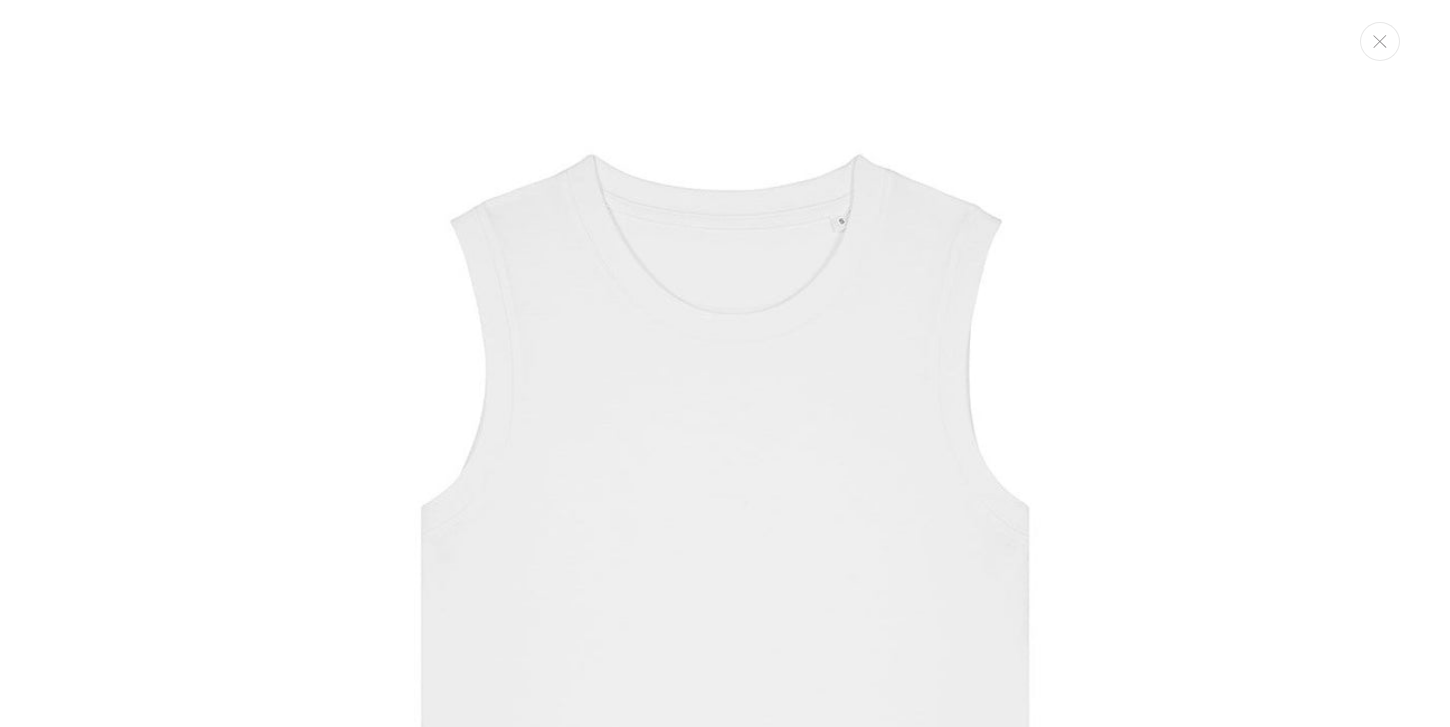 click at bounding box center (725, 615) 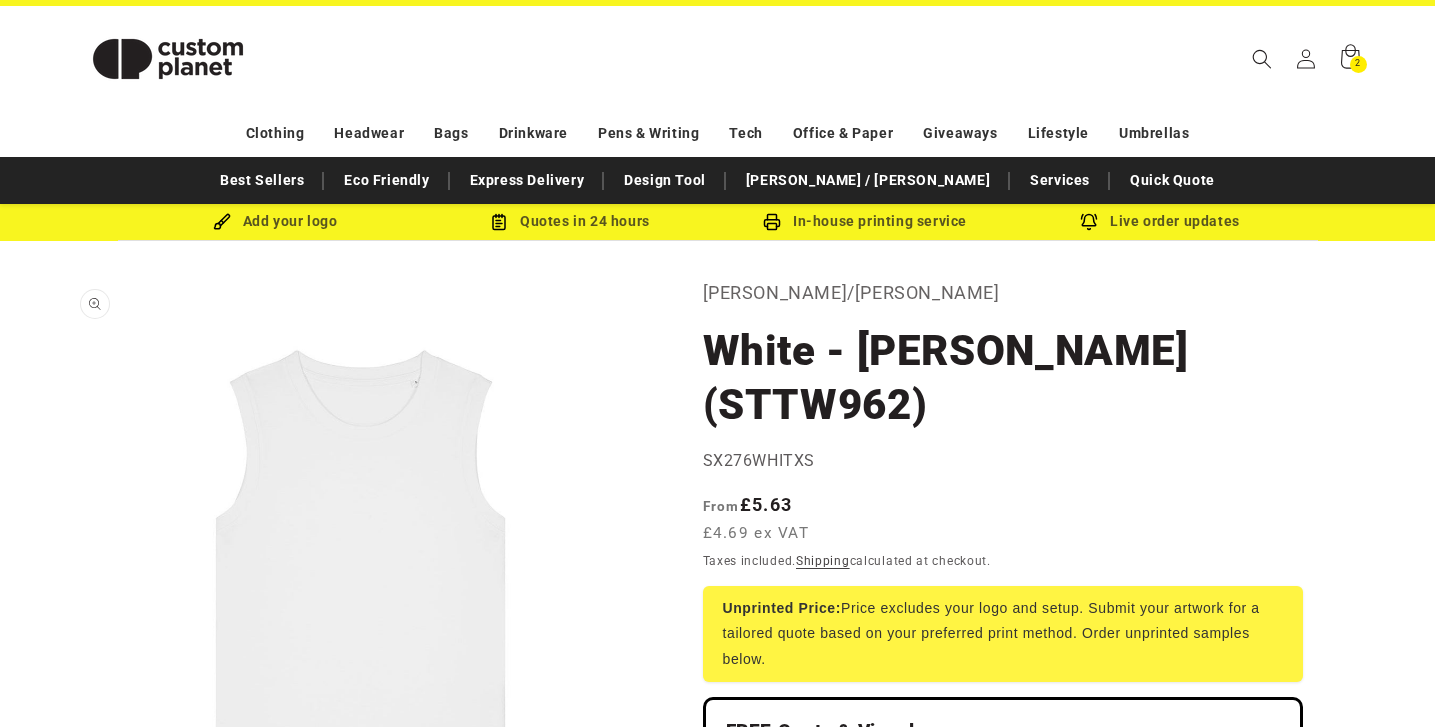 scroll, scrollTop: 0, scrollLeft: 0, axis: both 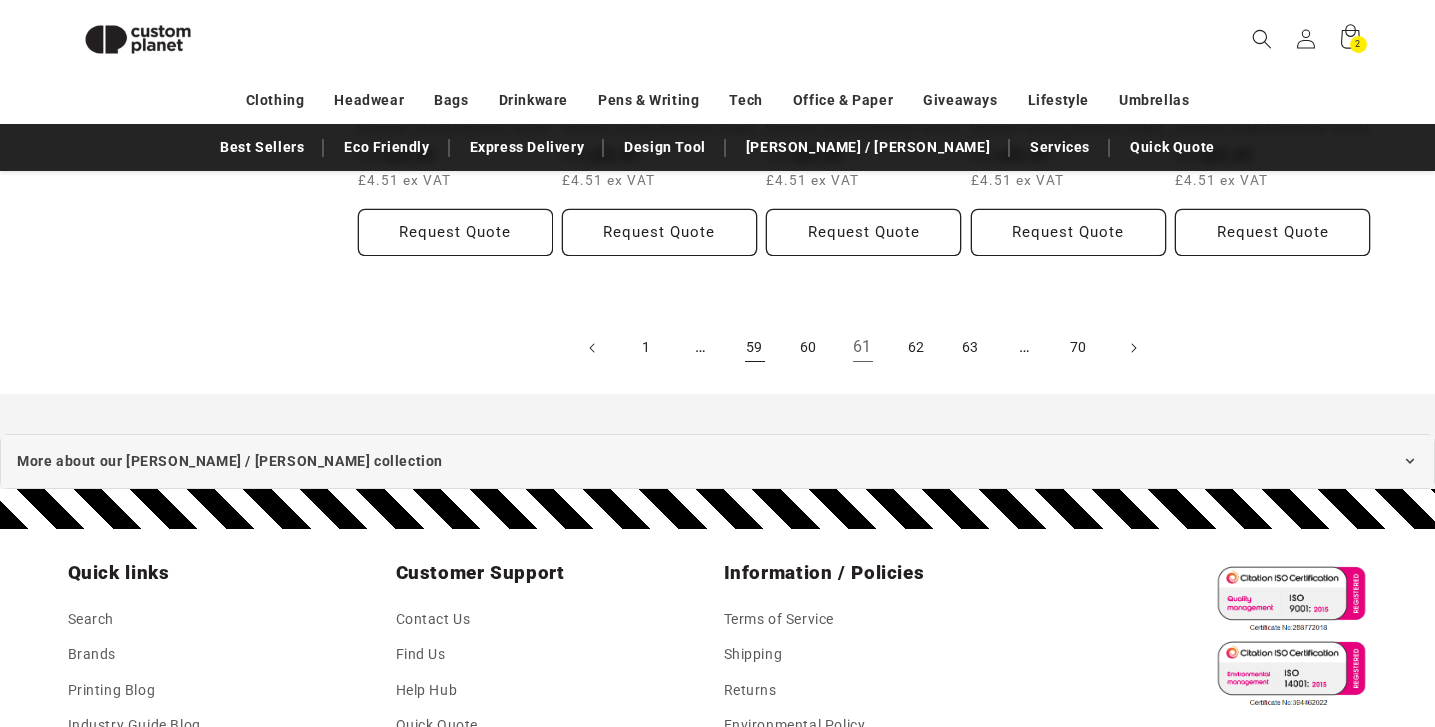 click on "59" at bounding box center (755, 348) 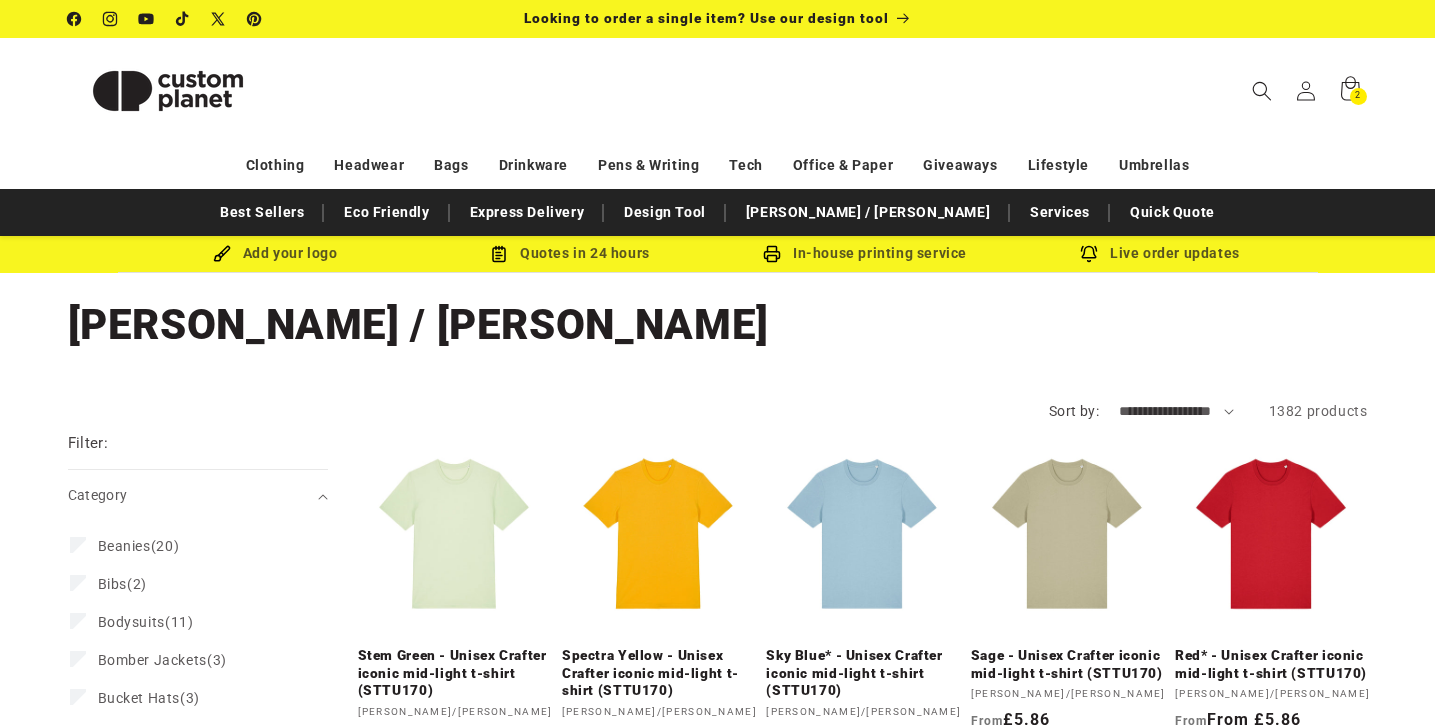 scroll, scrollTop: 0, scrollLeft: 0, axis: both 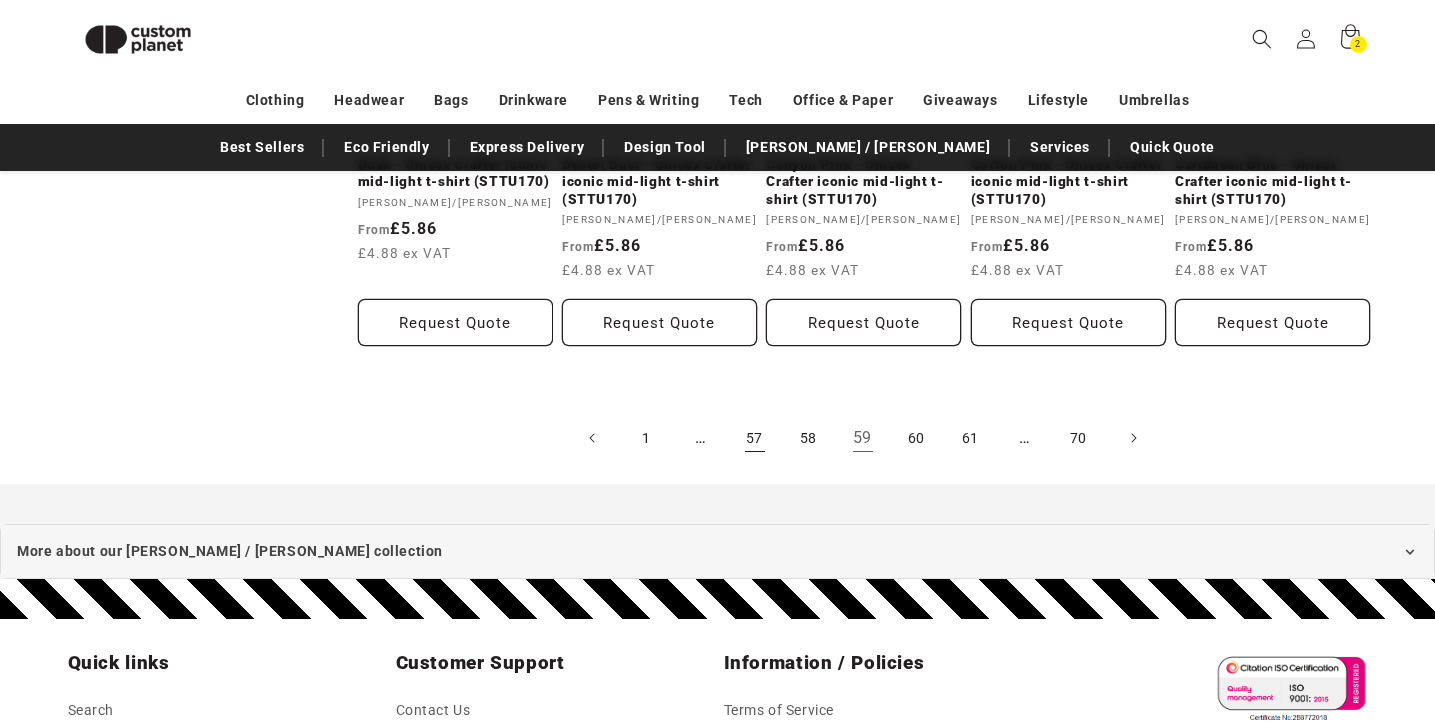 click on "57" at bounding box center [755, 438] 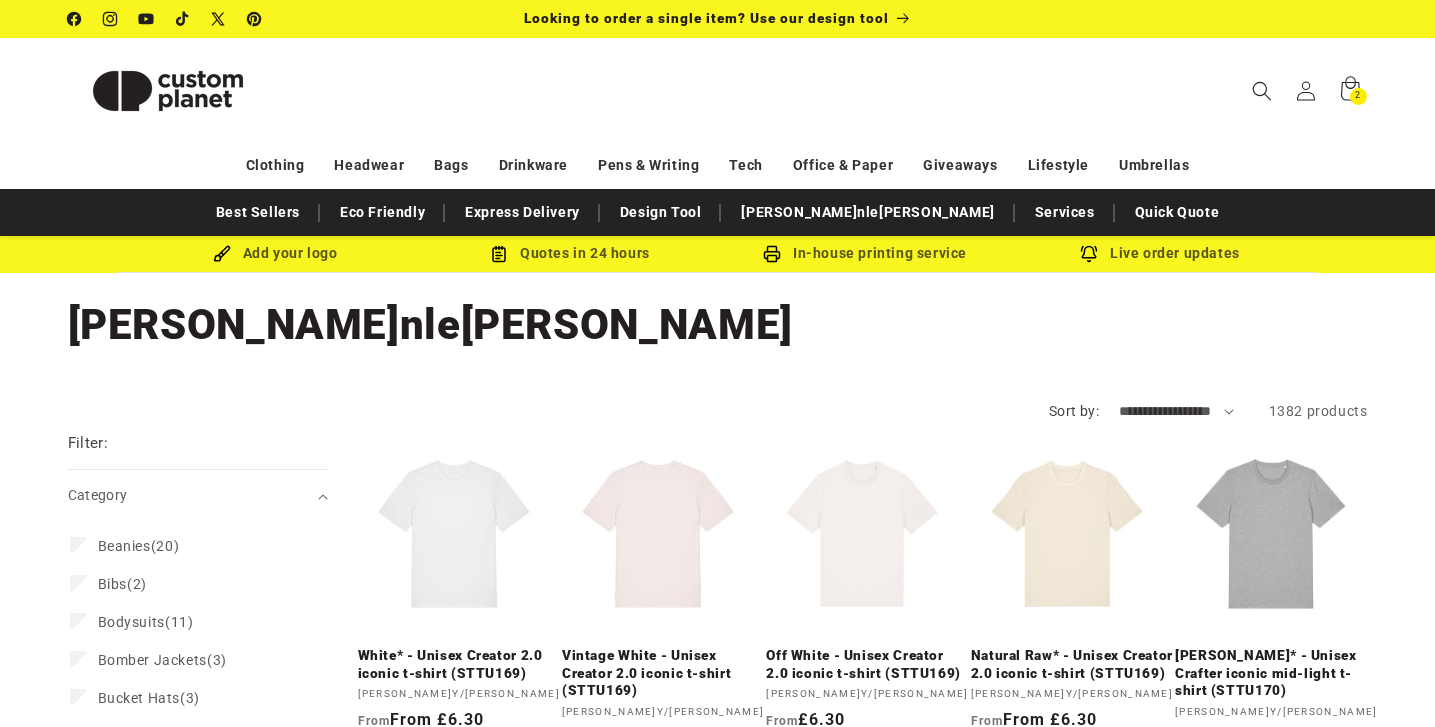scroll, scrollTop: 0, scrollLeft: 0, axis: both 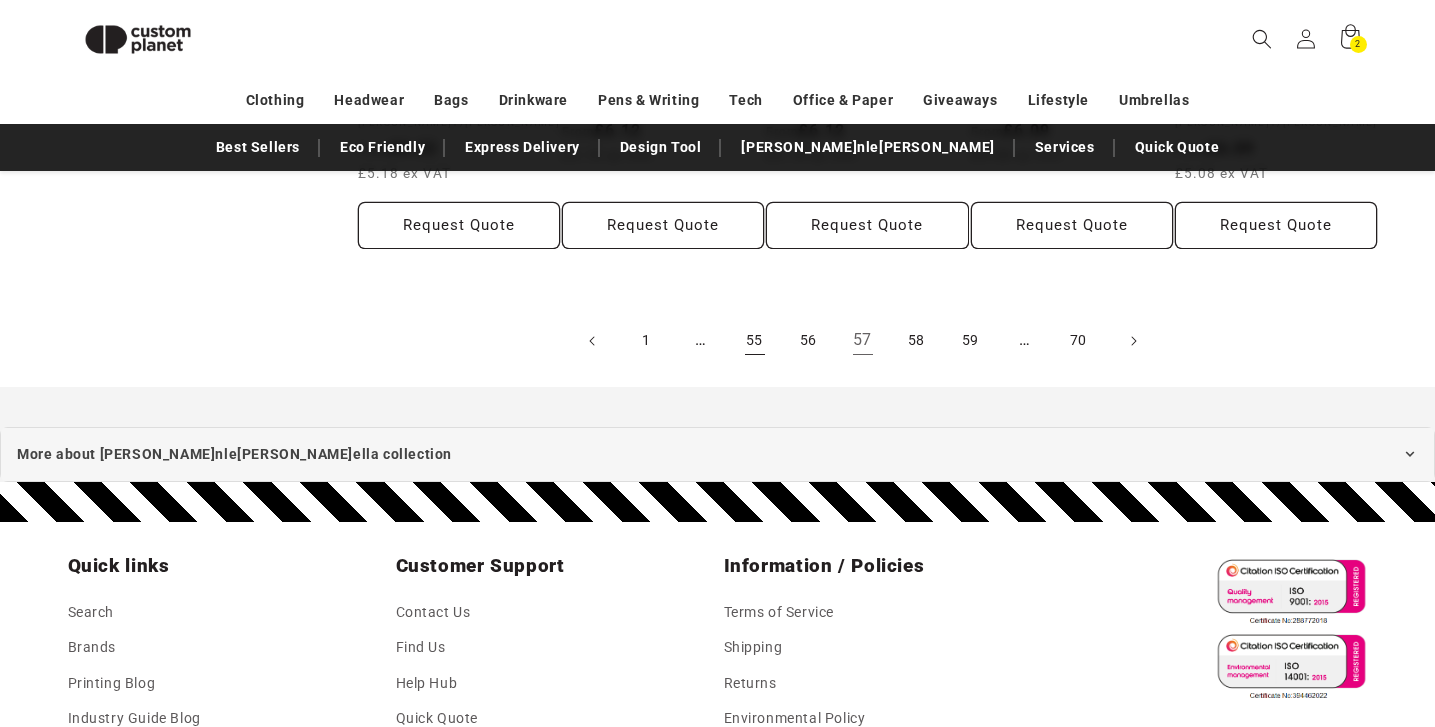 click on "55" at bounding box center [755, 341] 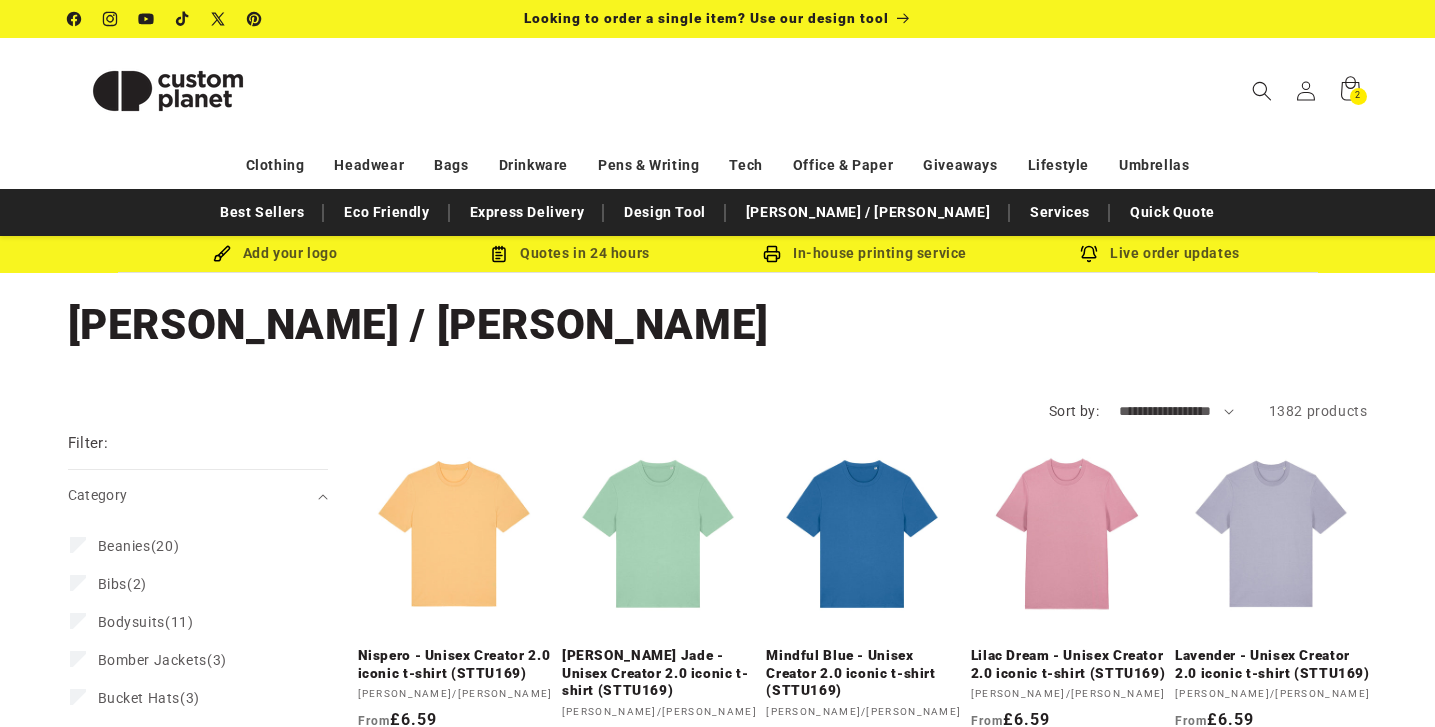 scroll, scrollTop: 0, scrollLeft: 0, axis: both 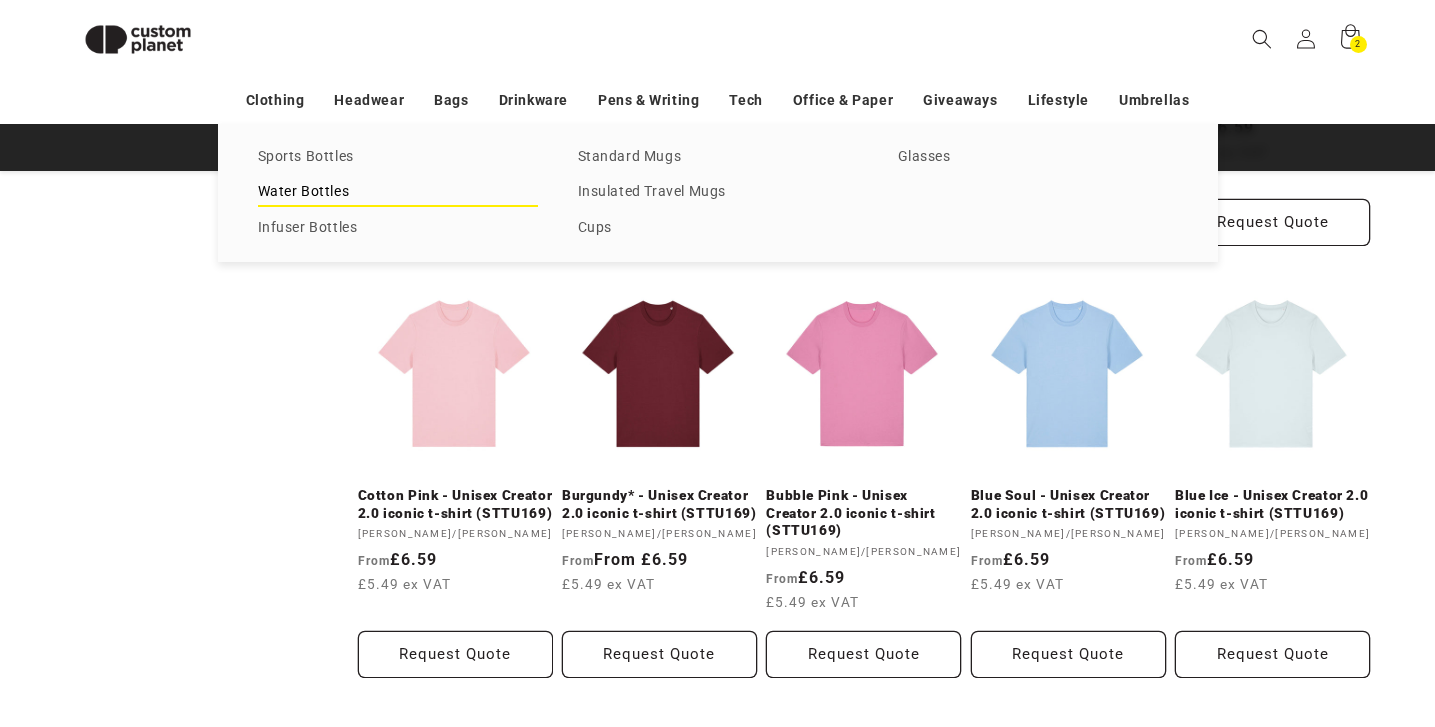 click on "Water Bottles" at bounding box center (398, 192) 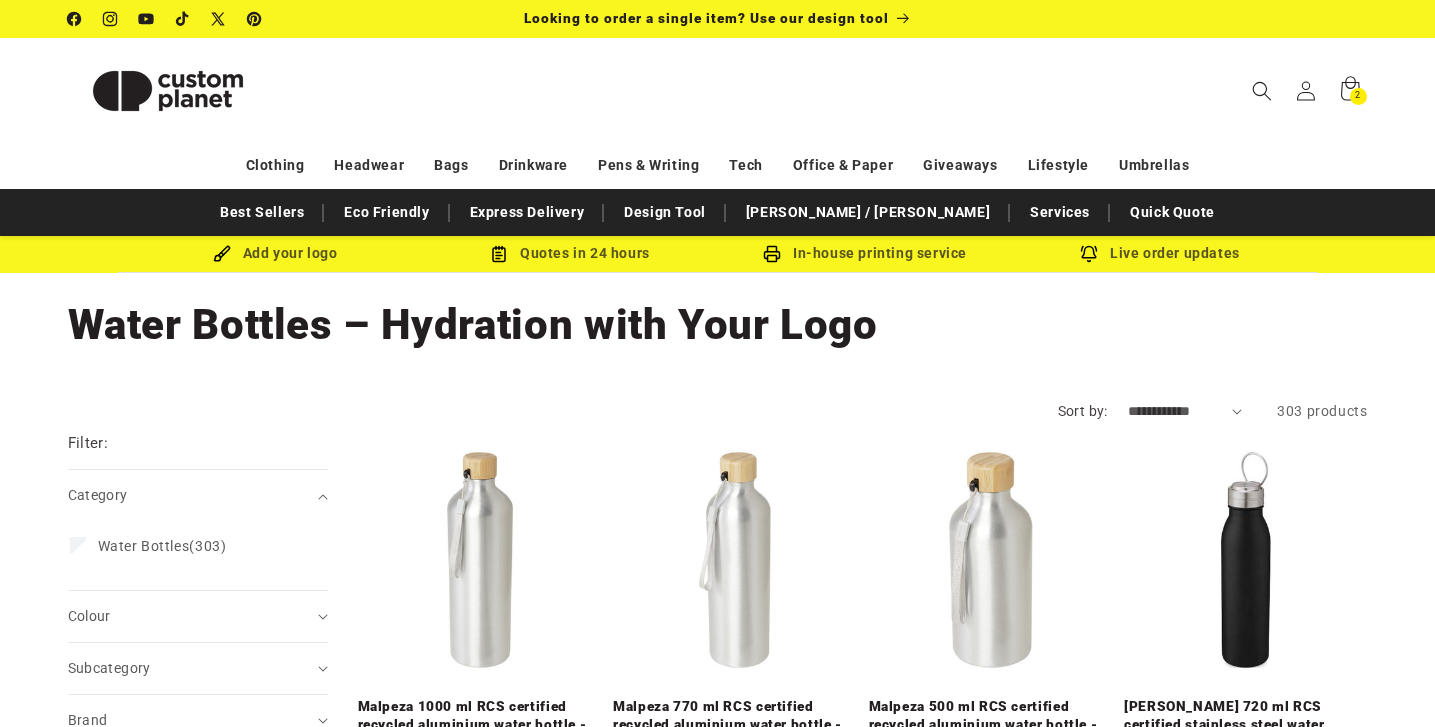 scroll, scrollTop: 0, scrollLeft: 0, axis: both 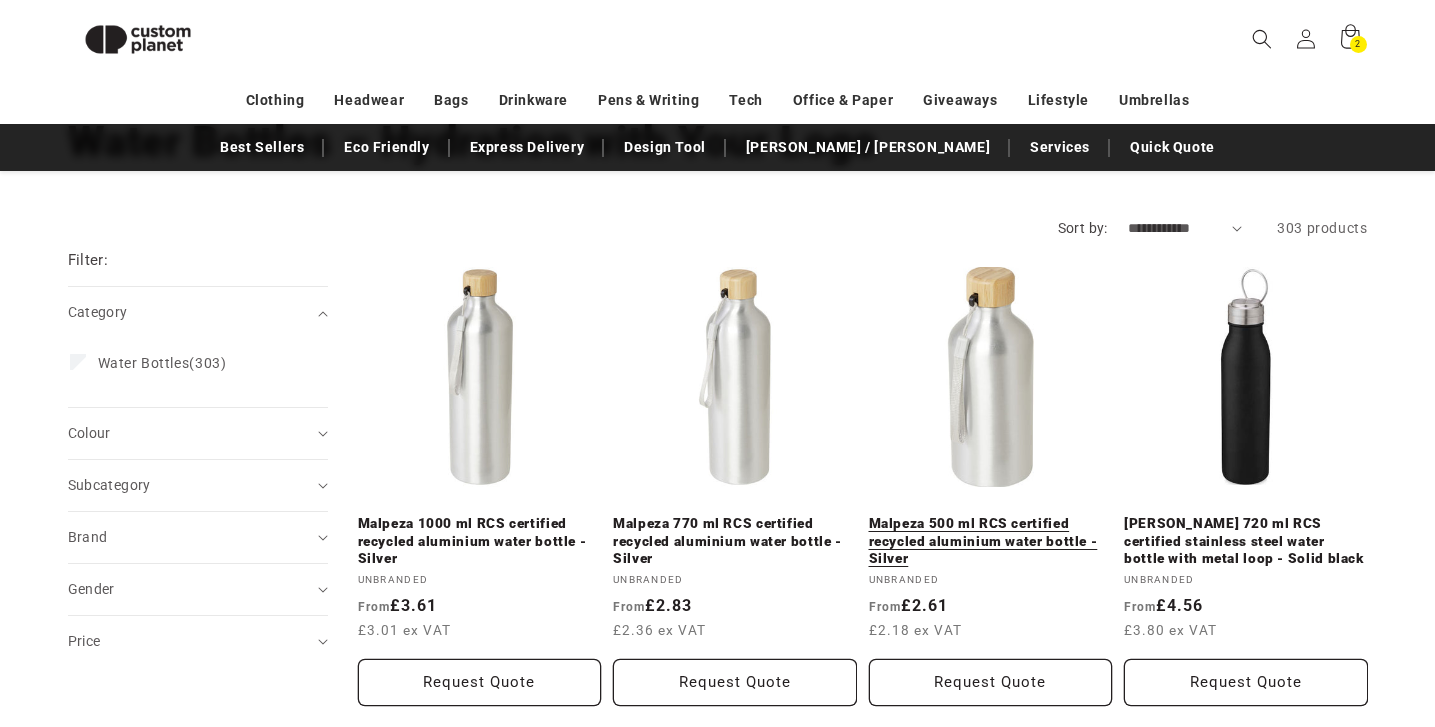 click on "Malpeza 500 ml RCS certified recycled aluminium water bottle - Silver" at bounding box center (991, 541) 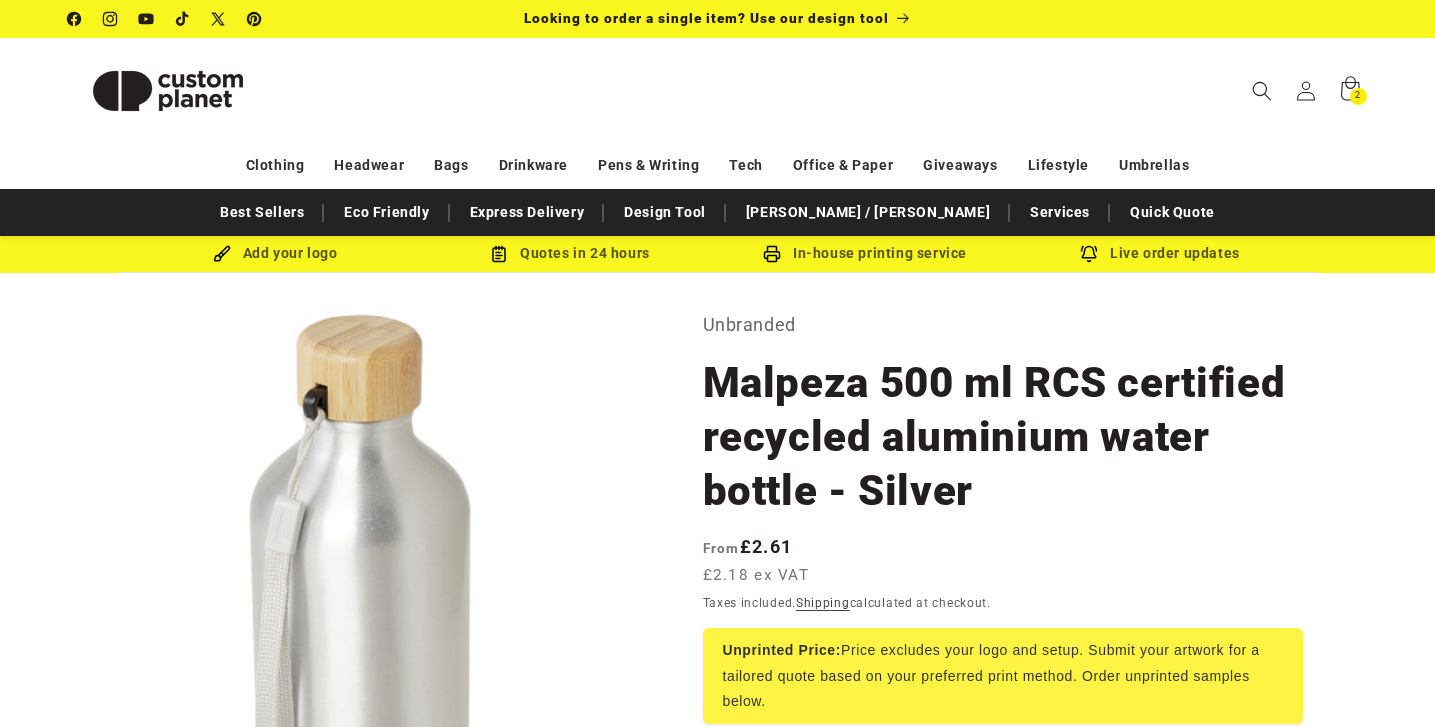 scroll, scrollTop: 0, scrollLeft: 0, axis: both 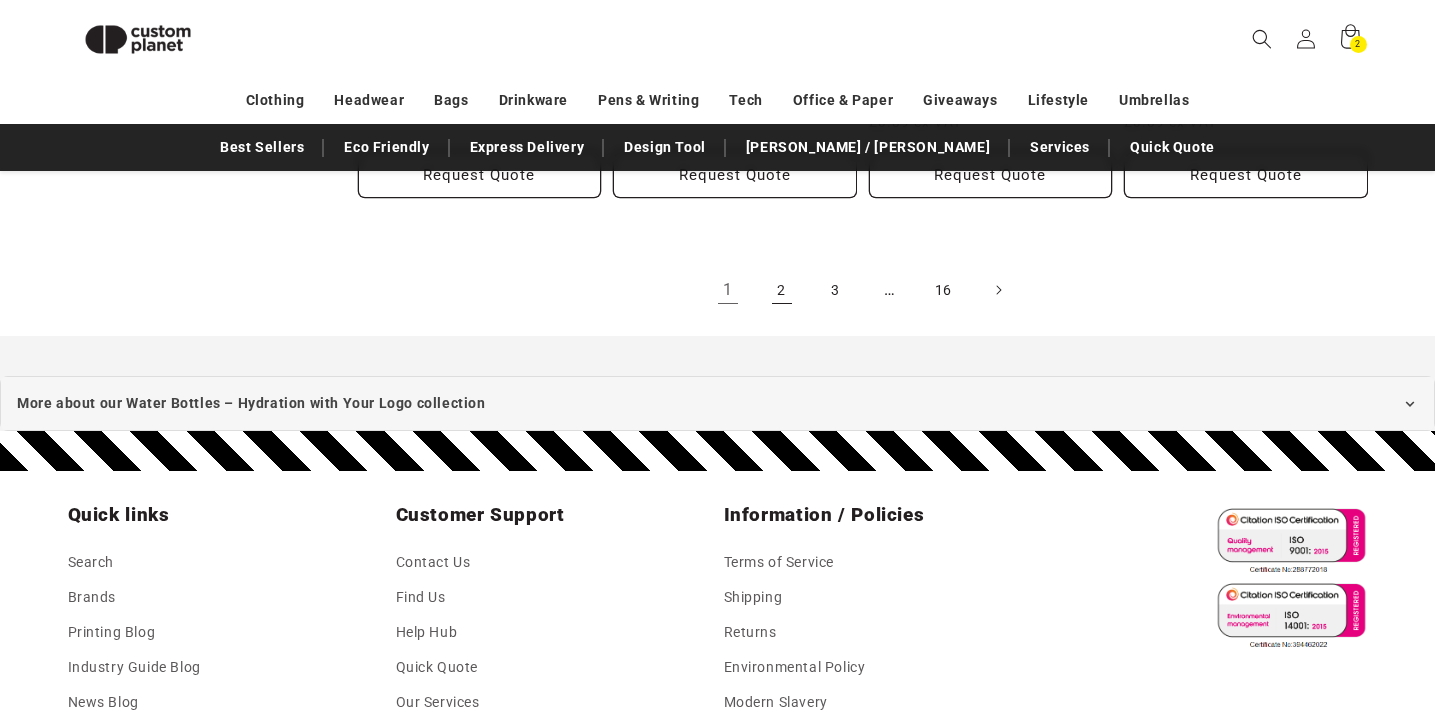 click on "2" at bounding box center [782, 290] 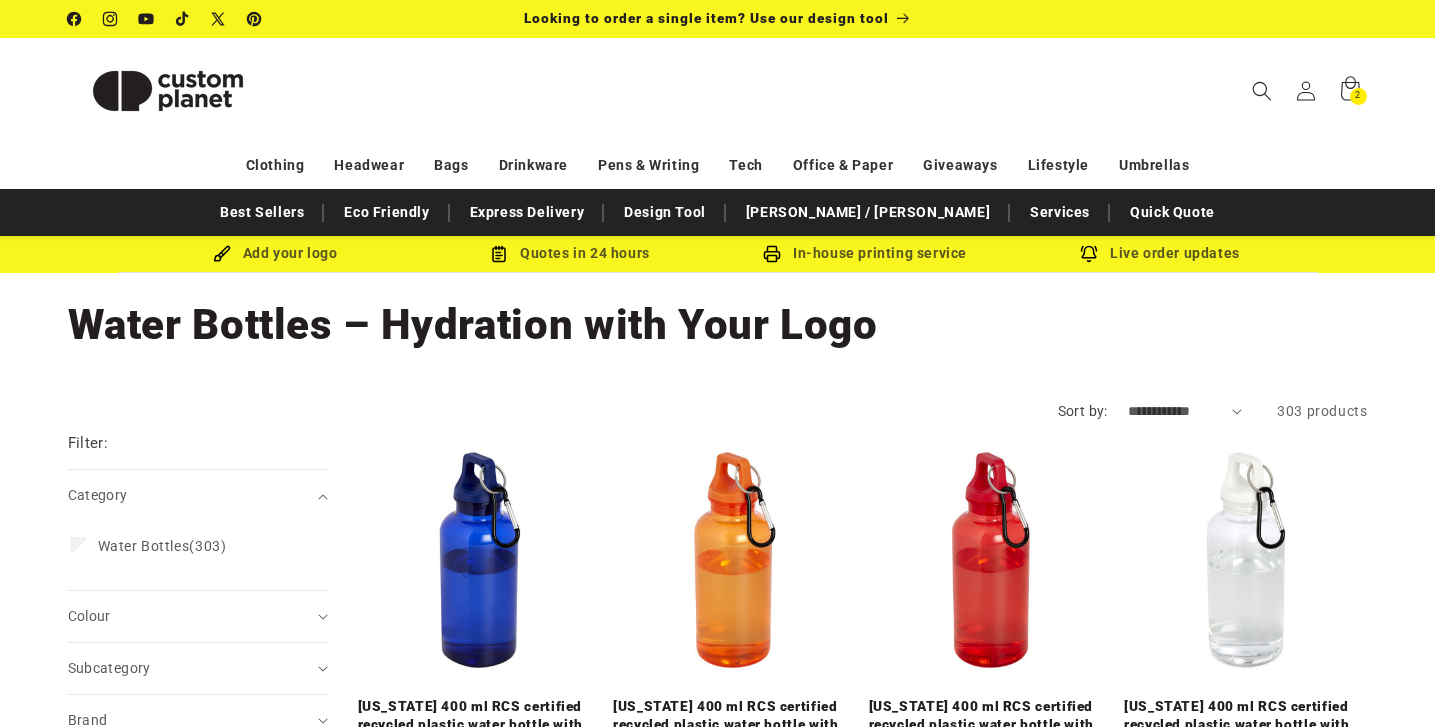 scroll, scrollTop: 0, scrollLeft: 0, axis: both 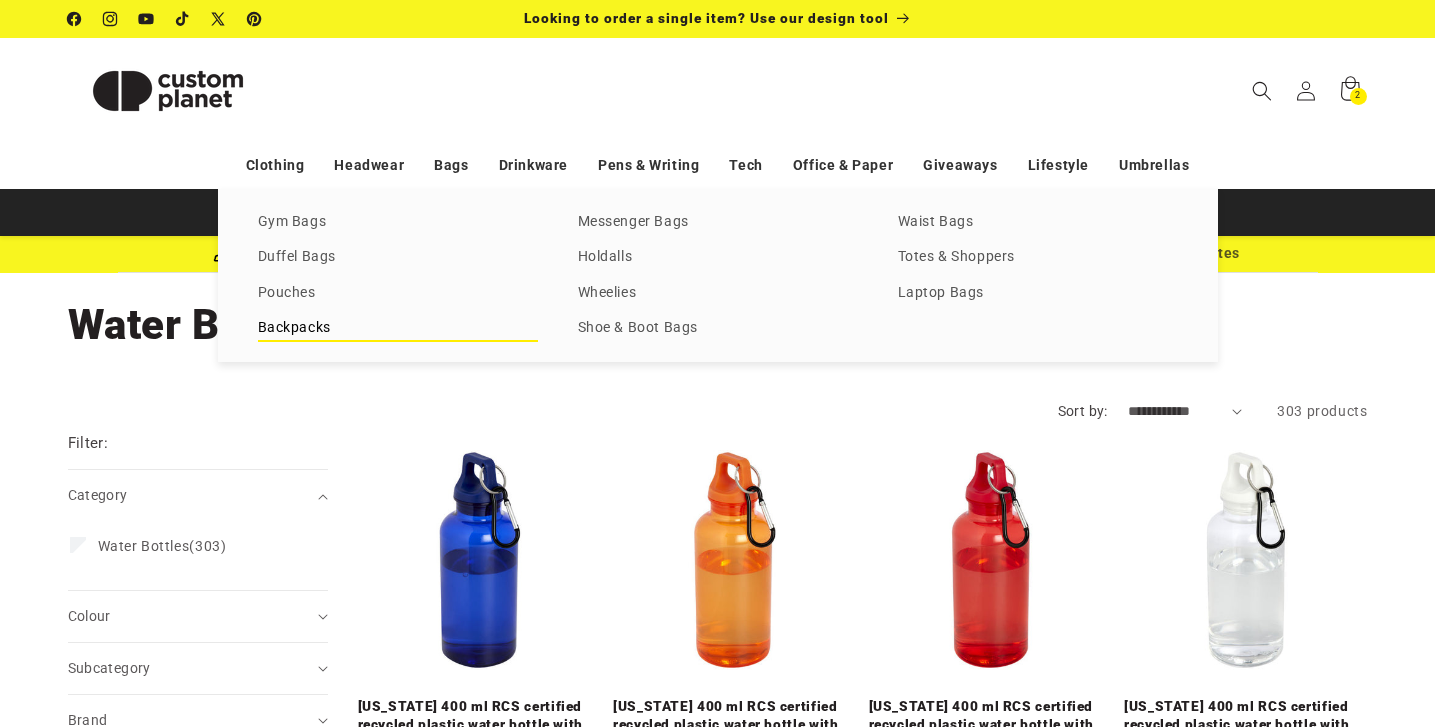 click on "Backpacks" at bounding box center (398, 328) 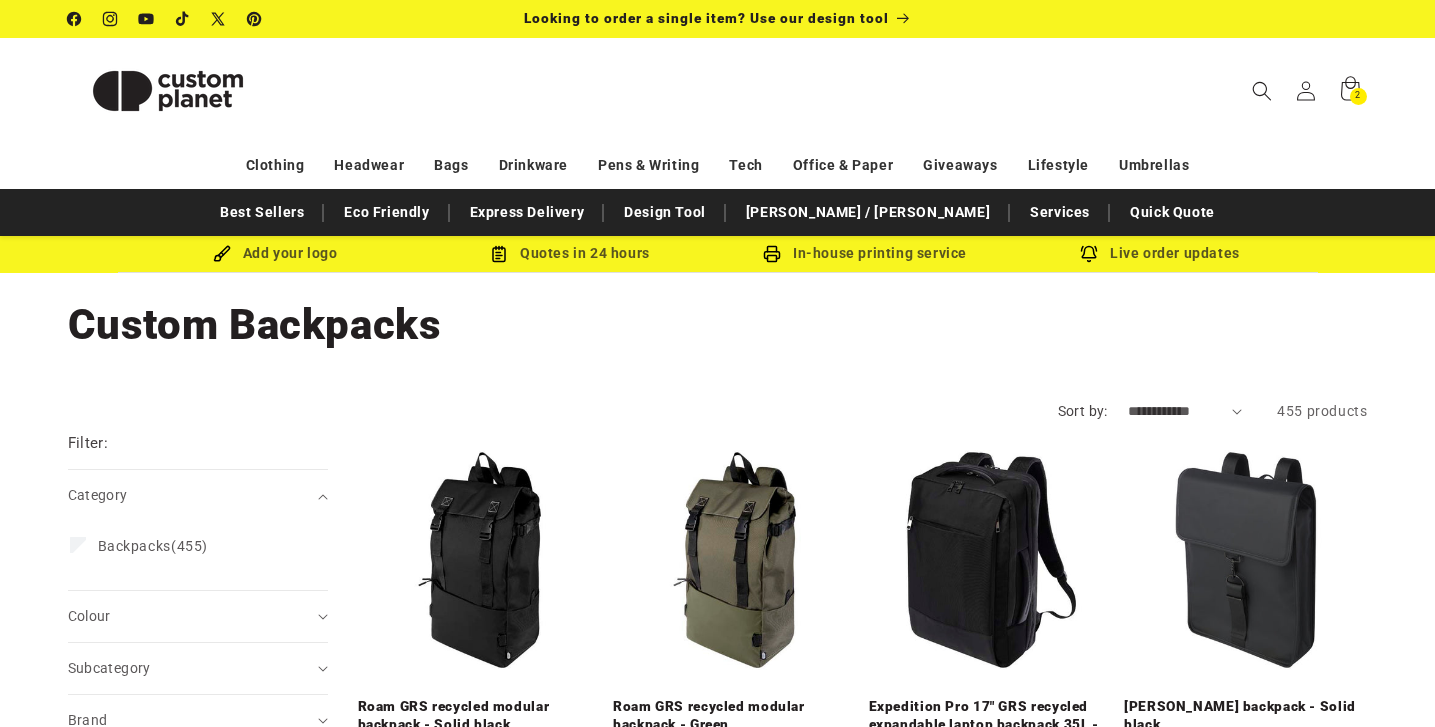 scroll, scrollTop: 0, scrollLeft: 0, axis: both 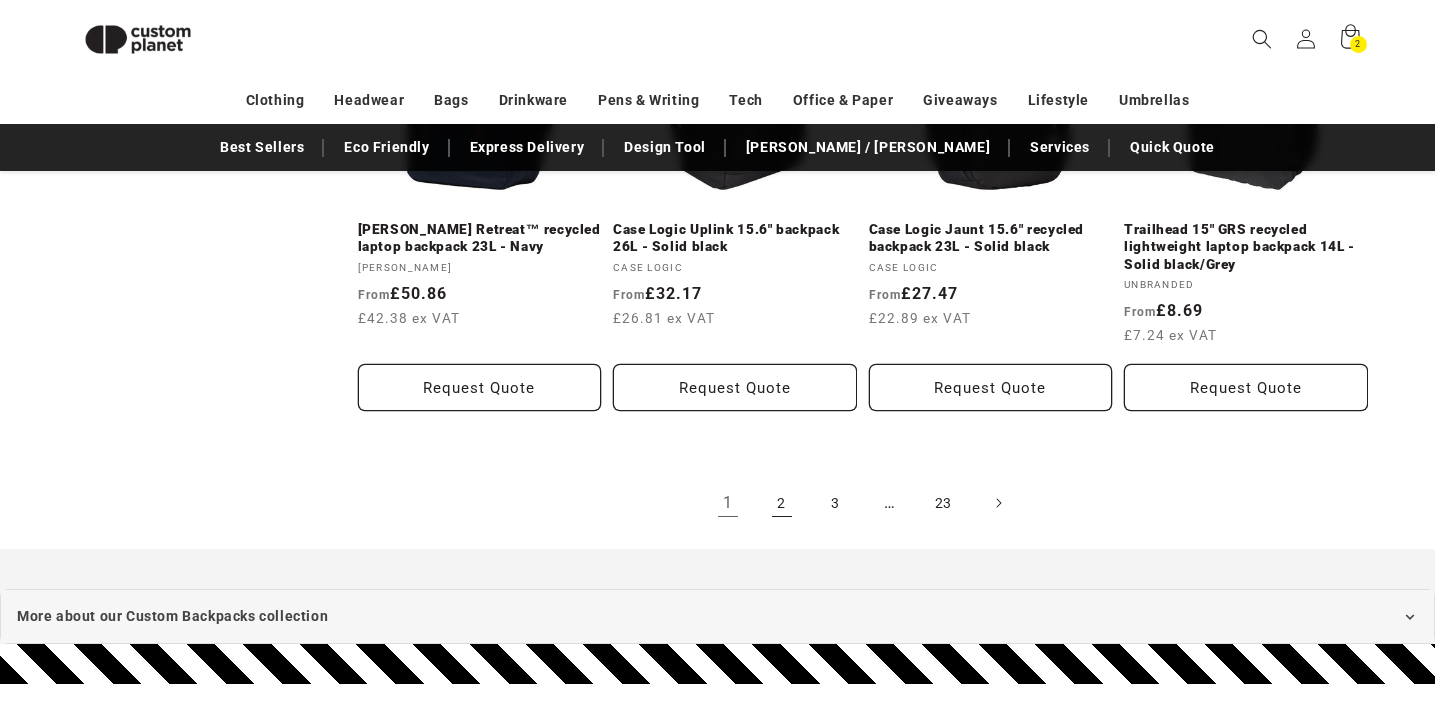 click on "2" at bounding box center [782, 503] 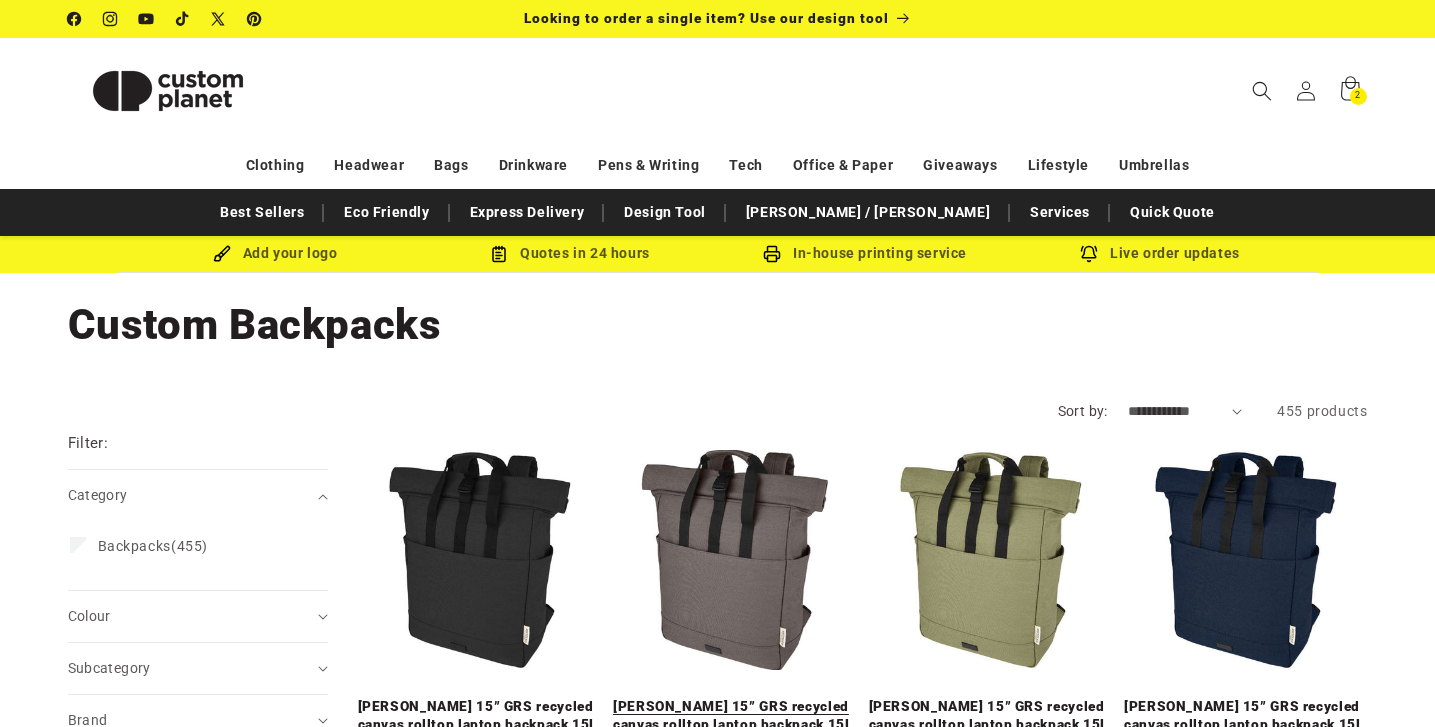 scroll, scrollTop: 0, scrollLeft: 0, axis: both 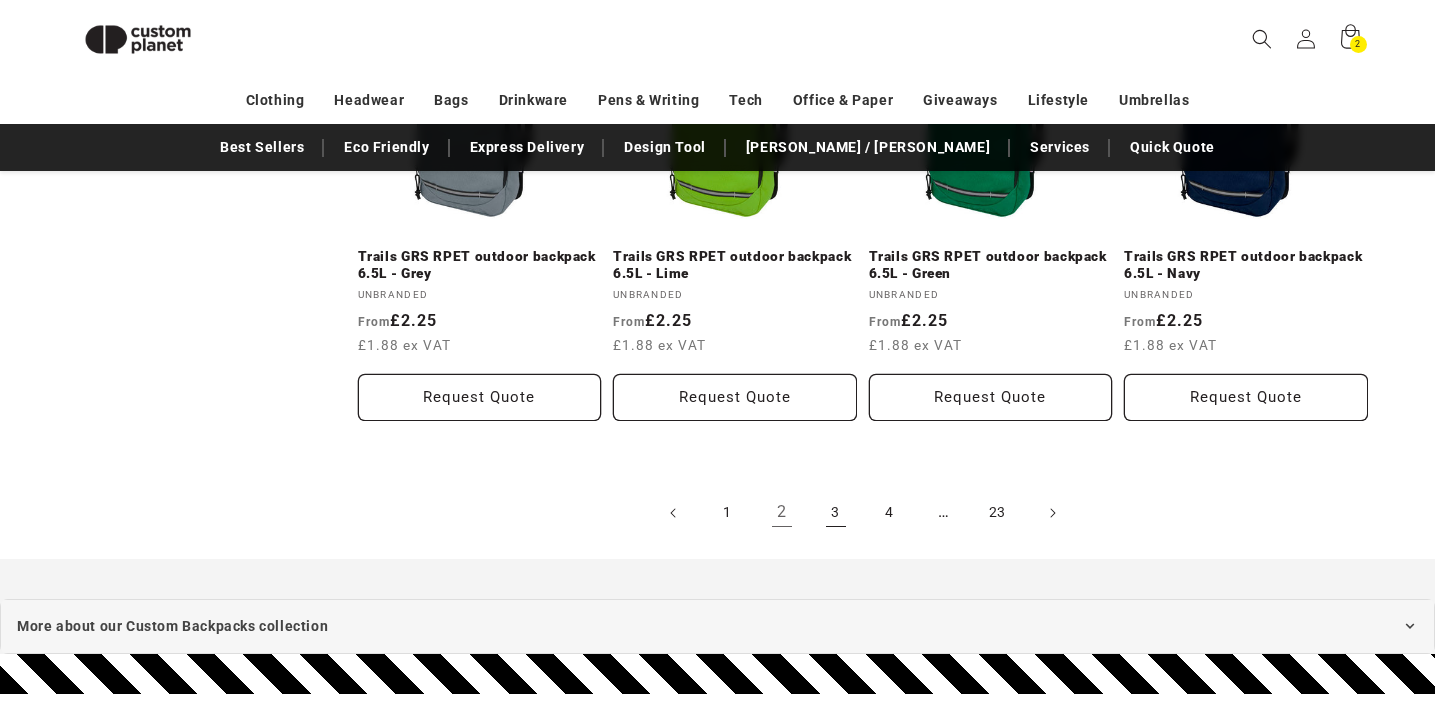 click on "3" at bounding box center [836, 513] 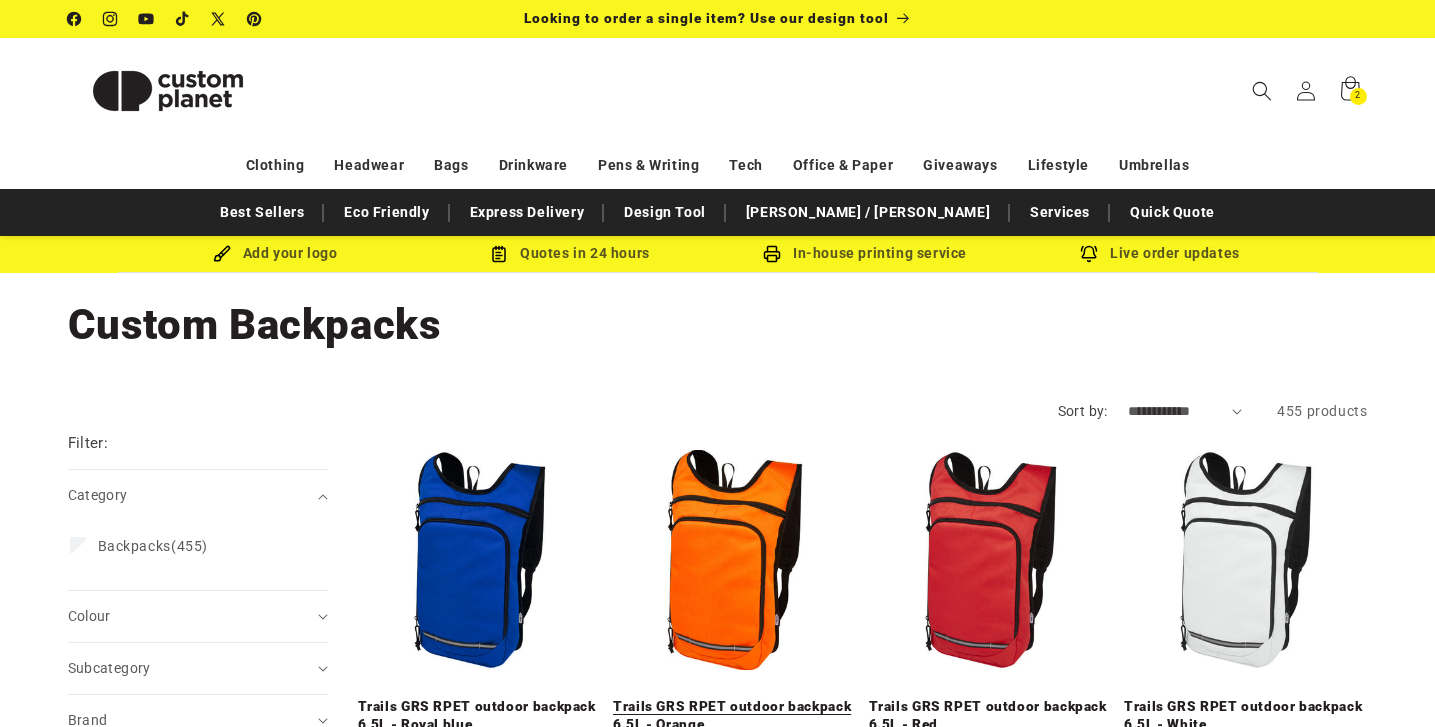 scroll, scrollTop: 0, scrollLeft: 0, axis: both 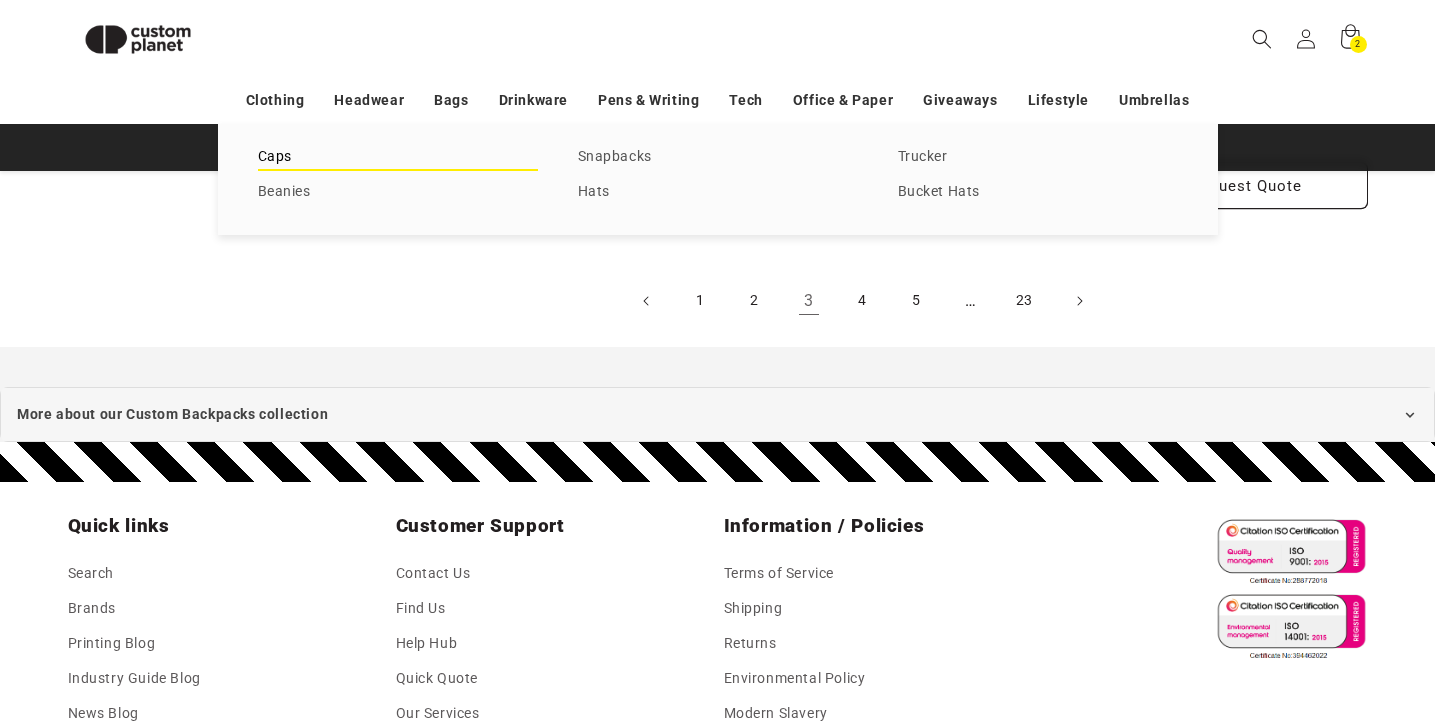 click on "Caps" at bounding box center (398, 157) 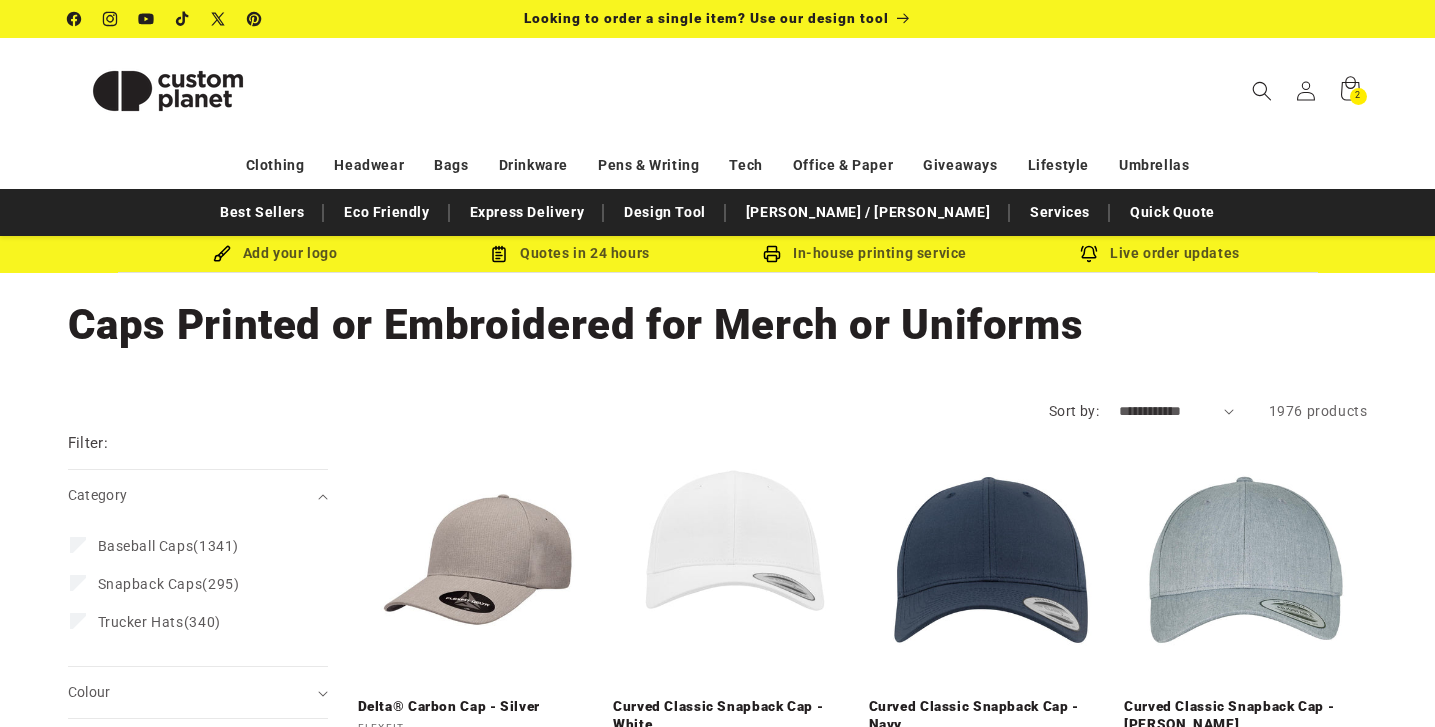 scroll, scrollTop: 0, scrollLeft: 0, axis: both 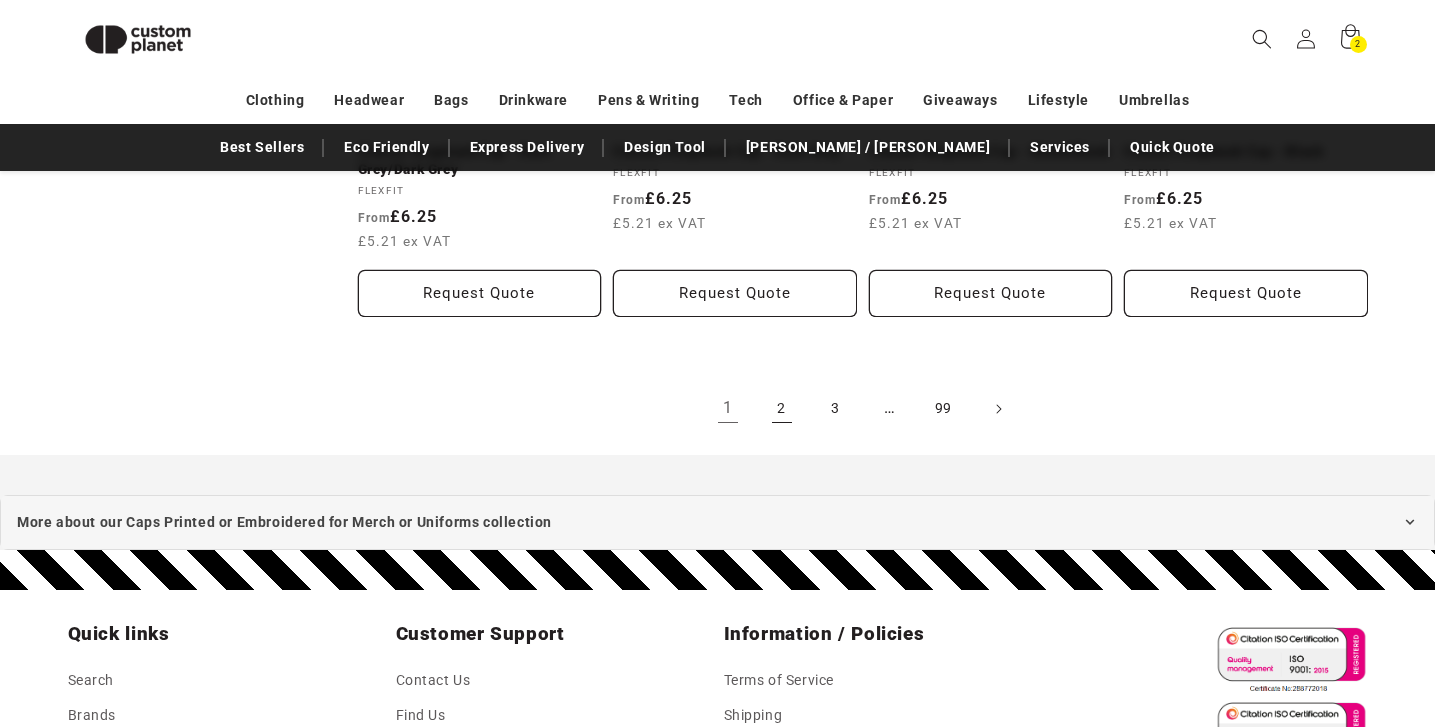 click on "2" at bounding box center (782, 409) 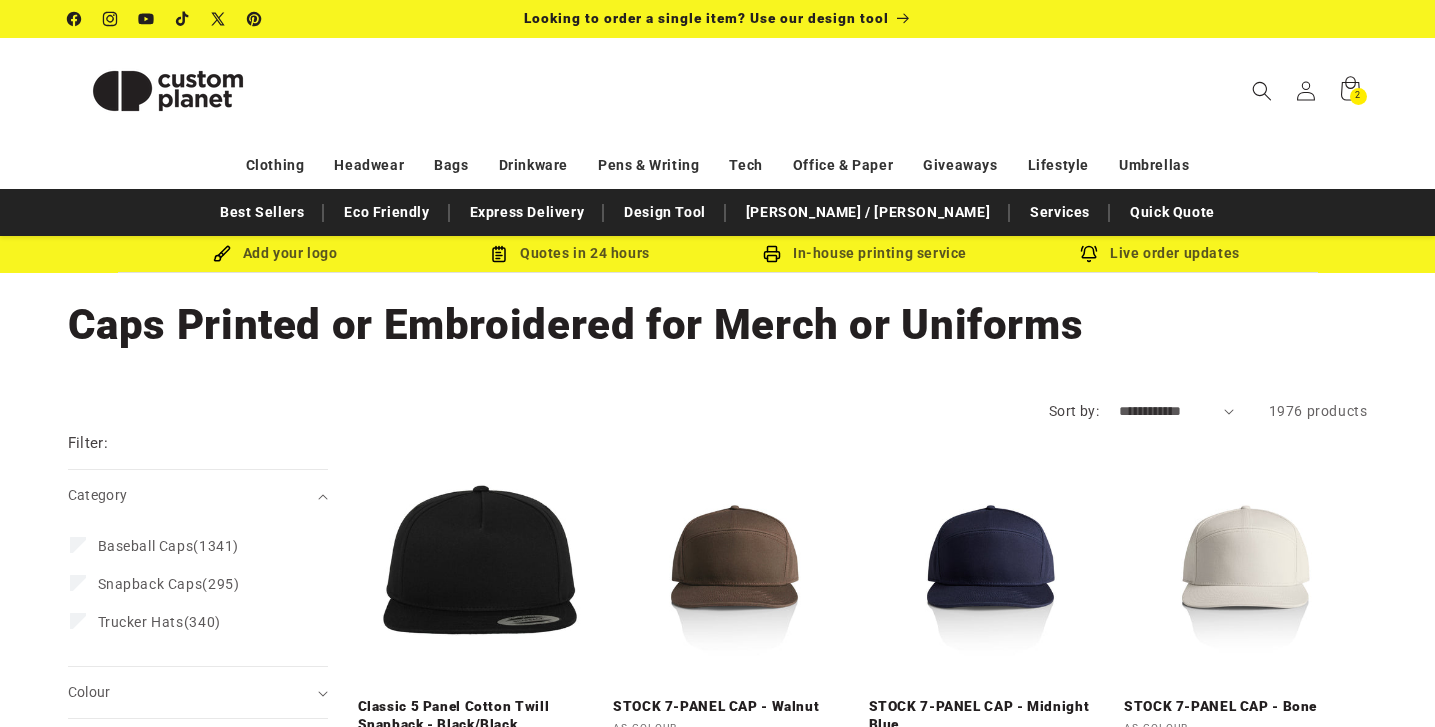scroll, scrollTop: 0, scrollLeft: 0, axis: both 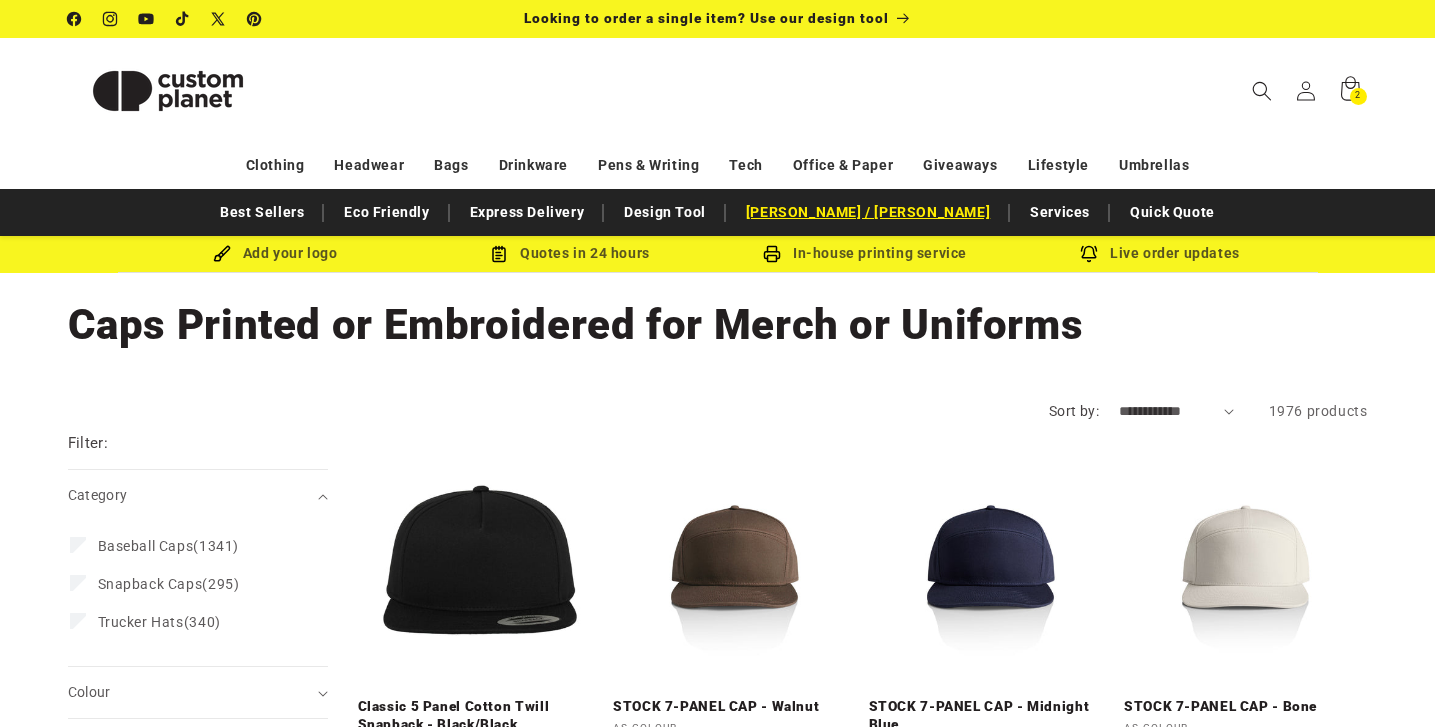 click on "[PERSON_NAME] / [PERSON_NAME]" at bounding box center (868, 212) 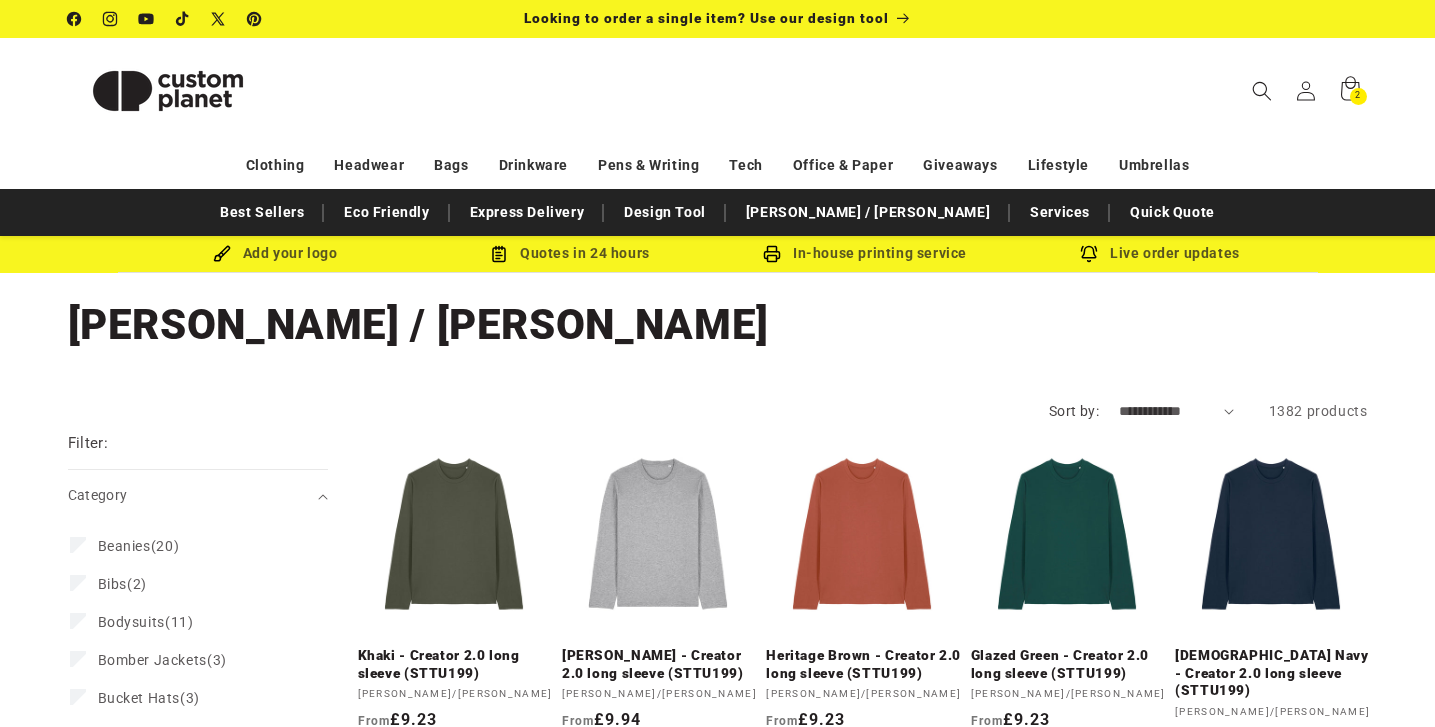 scroll, scrollTop: 0, scrollLeft: 0, axis: both 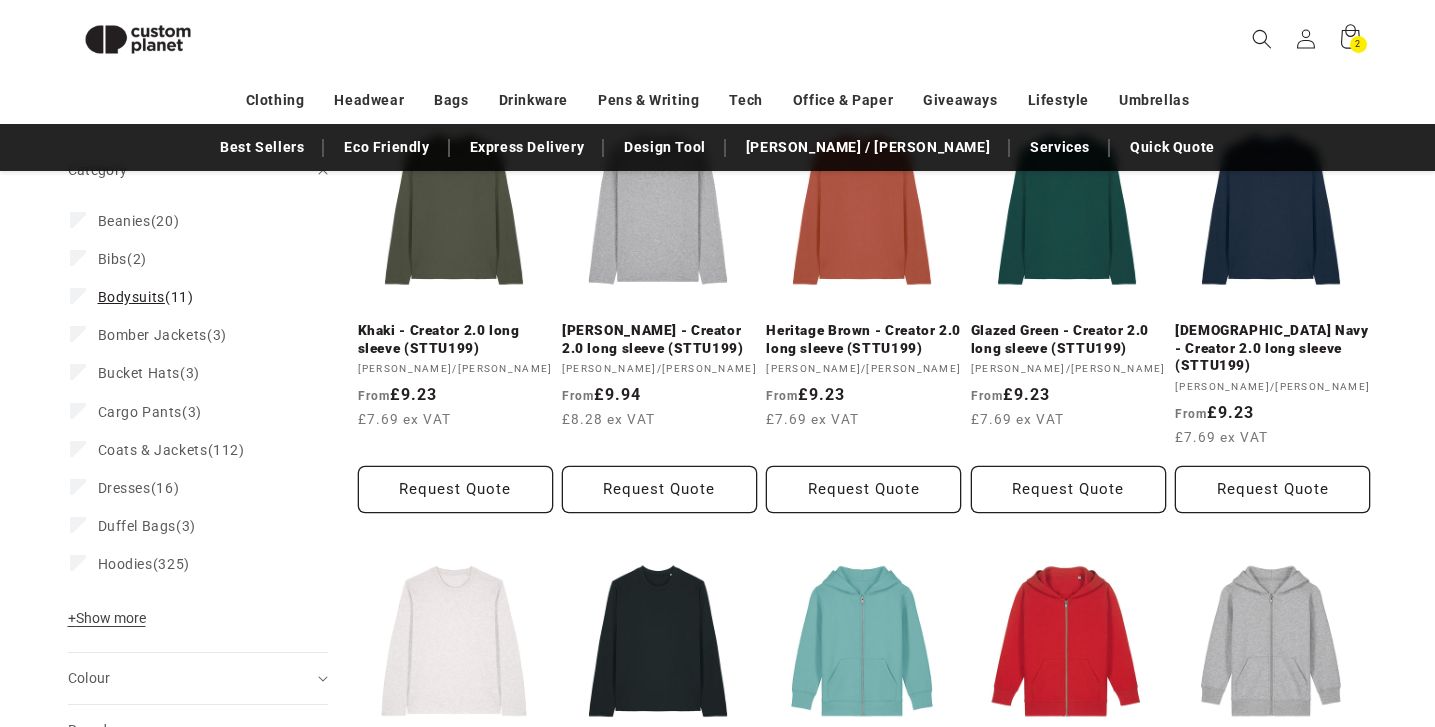 click on "Bodysuits  (11)
Bodysuits (11 products)" at bounding box center (192, 297) 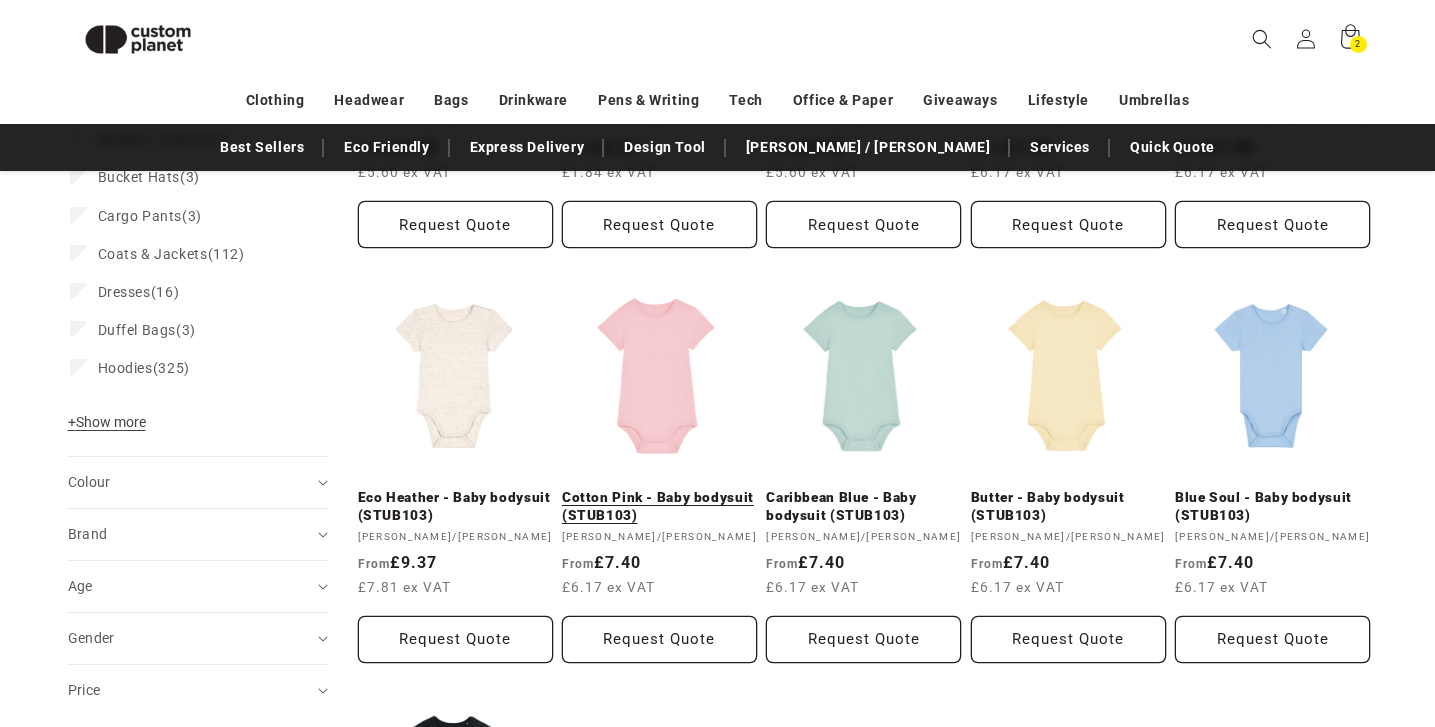 scroll, scrollTop: 131, scrollLeft: 0, axis: vertical 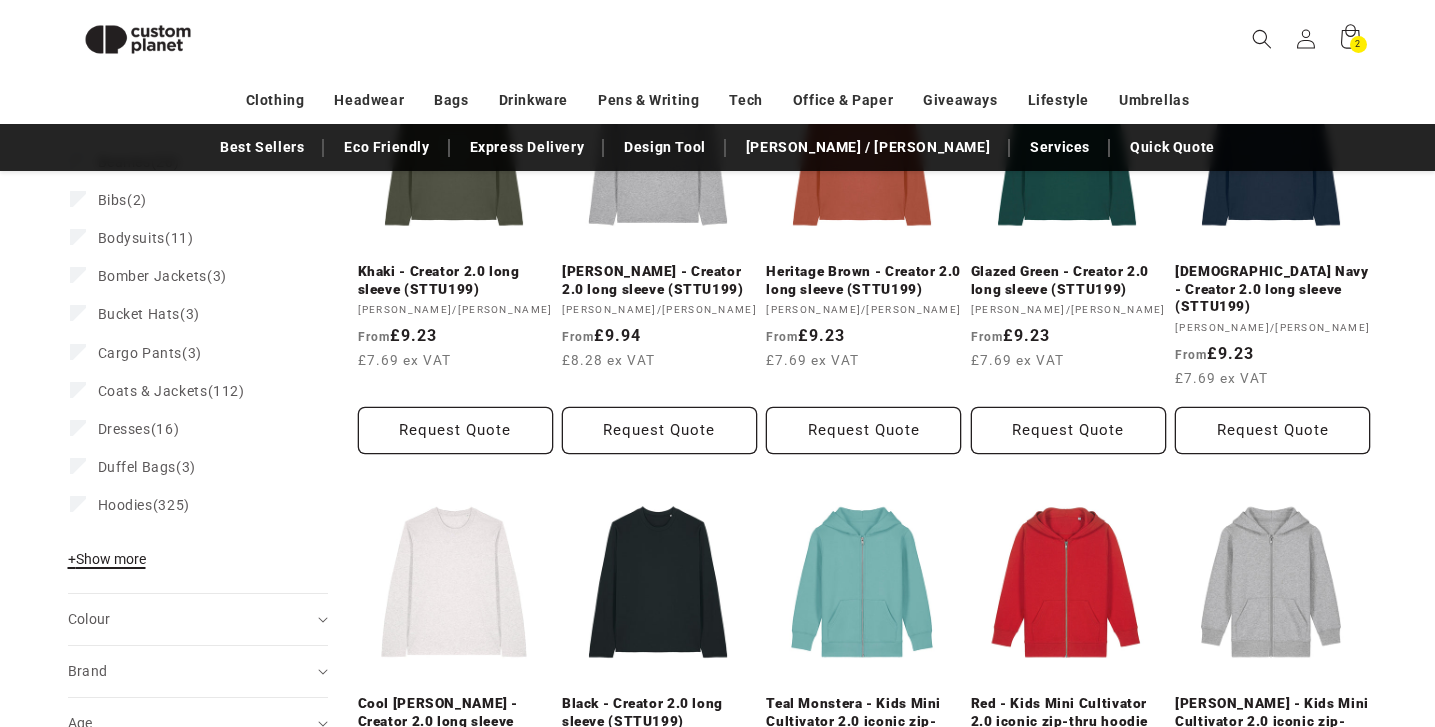 click on "+  Show more" at bounding box center [107, 559] 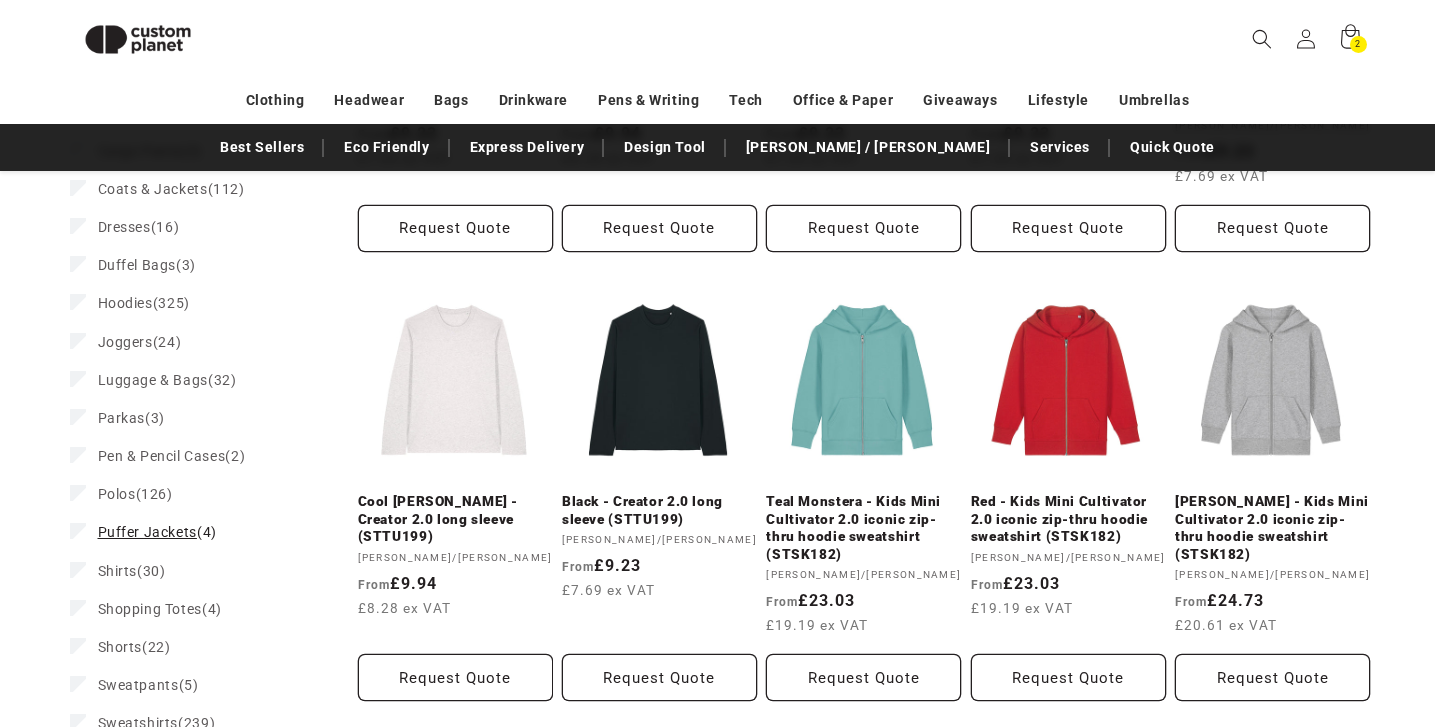 scroll, scrollTop: 610, scrollLeft: 0, axis: vertical 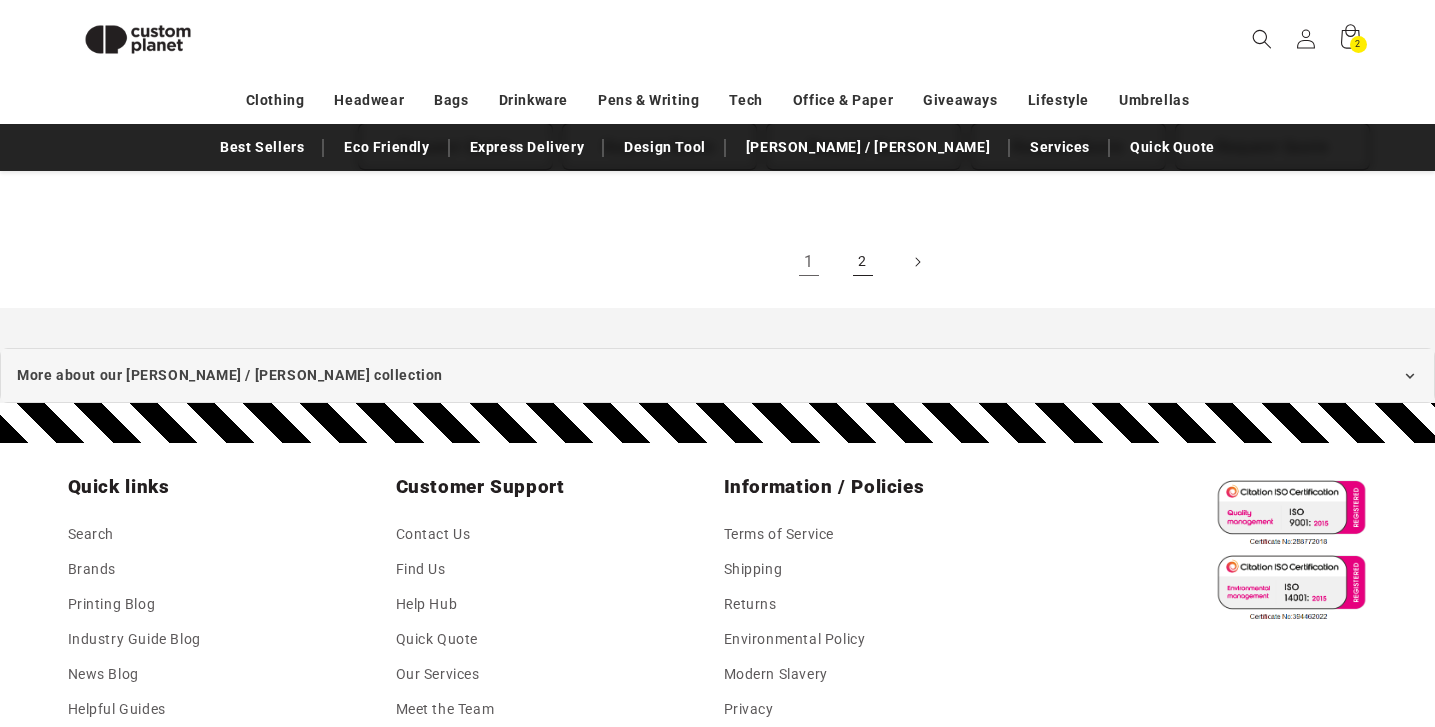 click on "2" at bounding box center [863, 262] 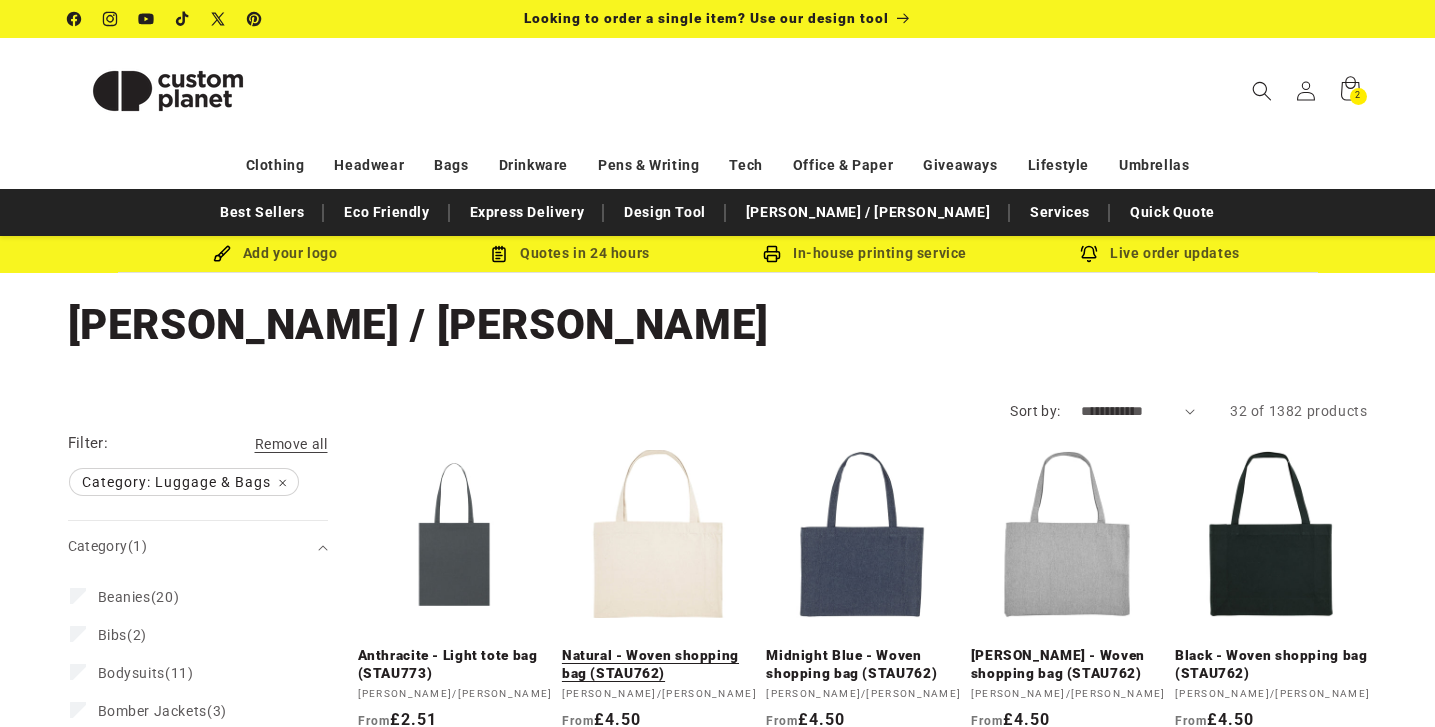 scroll, scrollTop: 0, scrollLeft: 0, axis: both 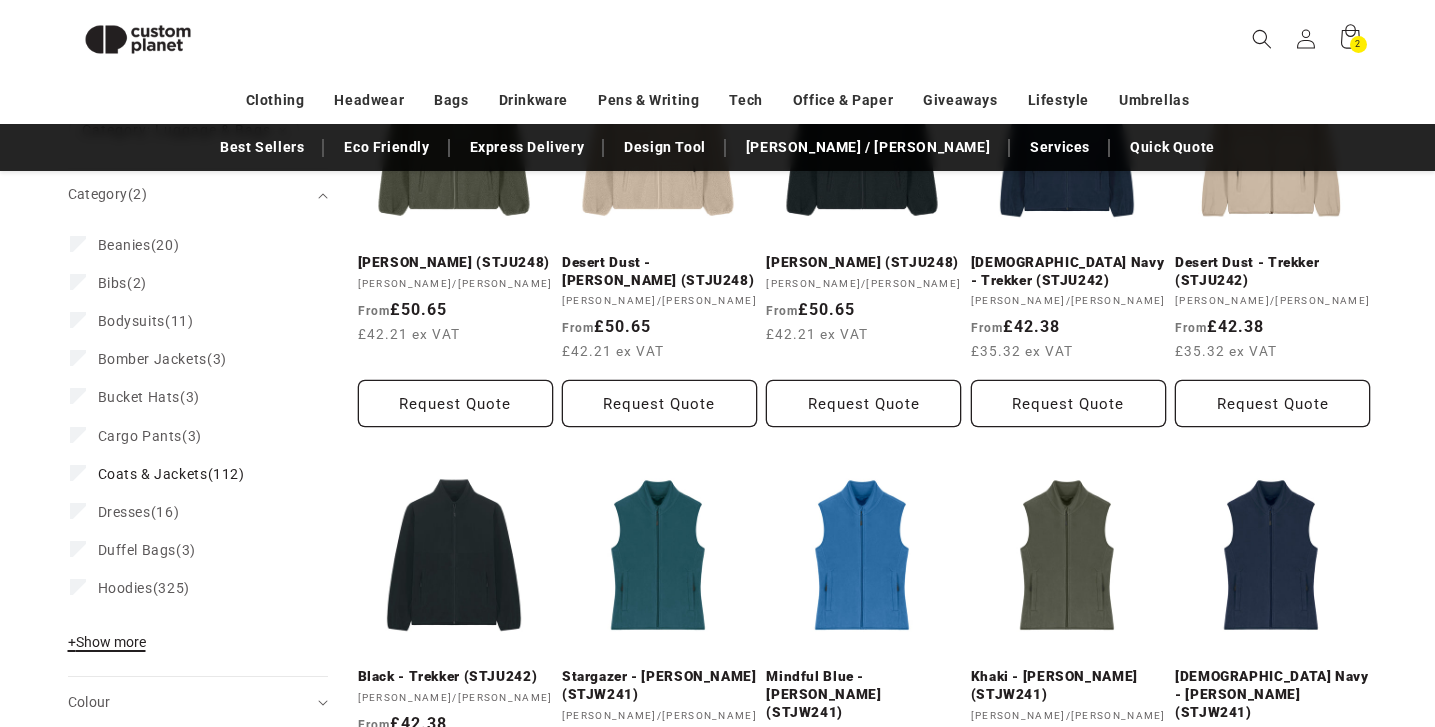 click on "+  Show more" at bounding box center [107, 642] 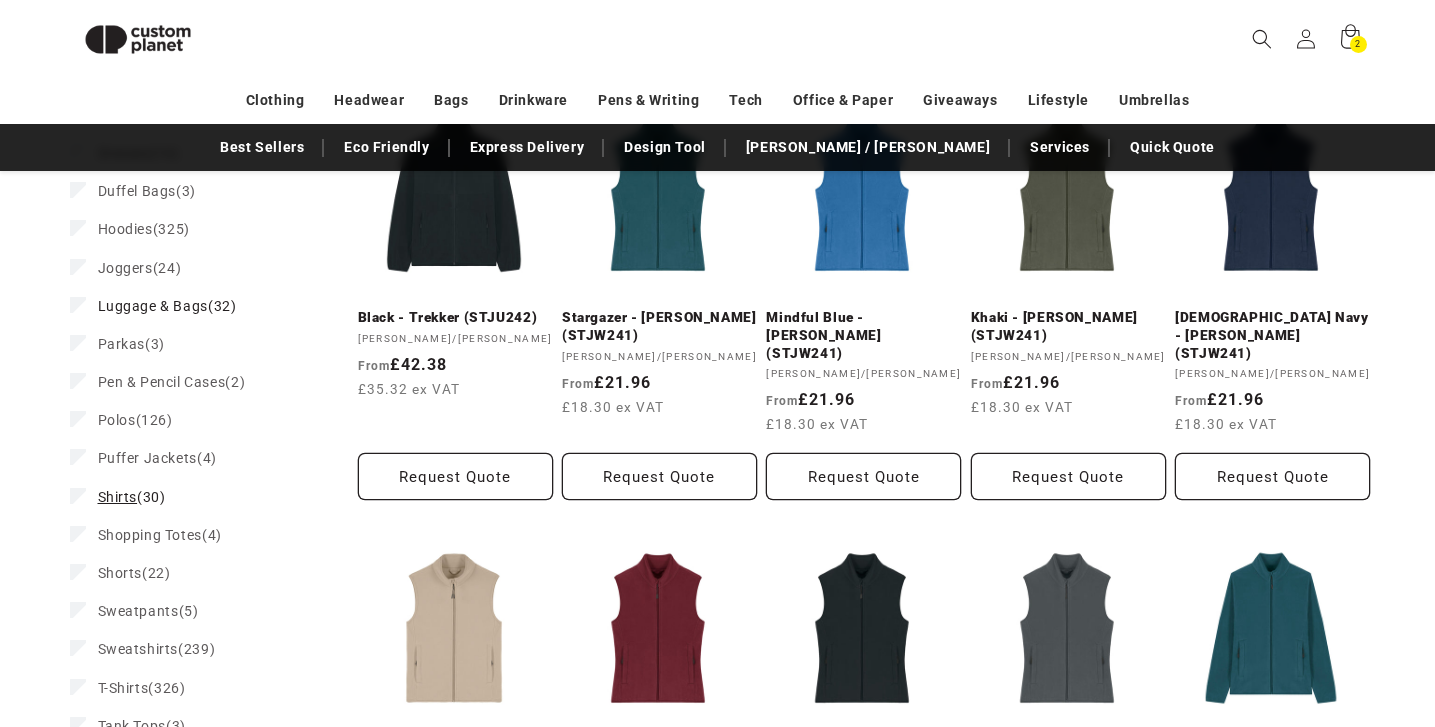 scroll, scrollTop: 729, scrollLeft: 0, axis: vertical 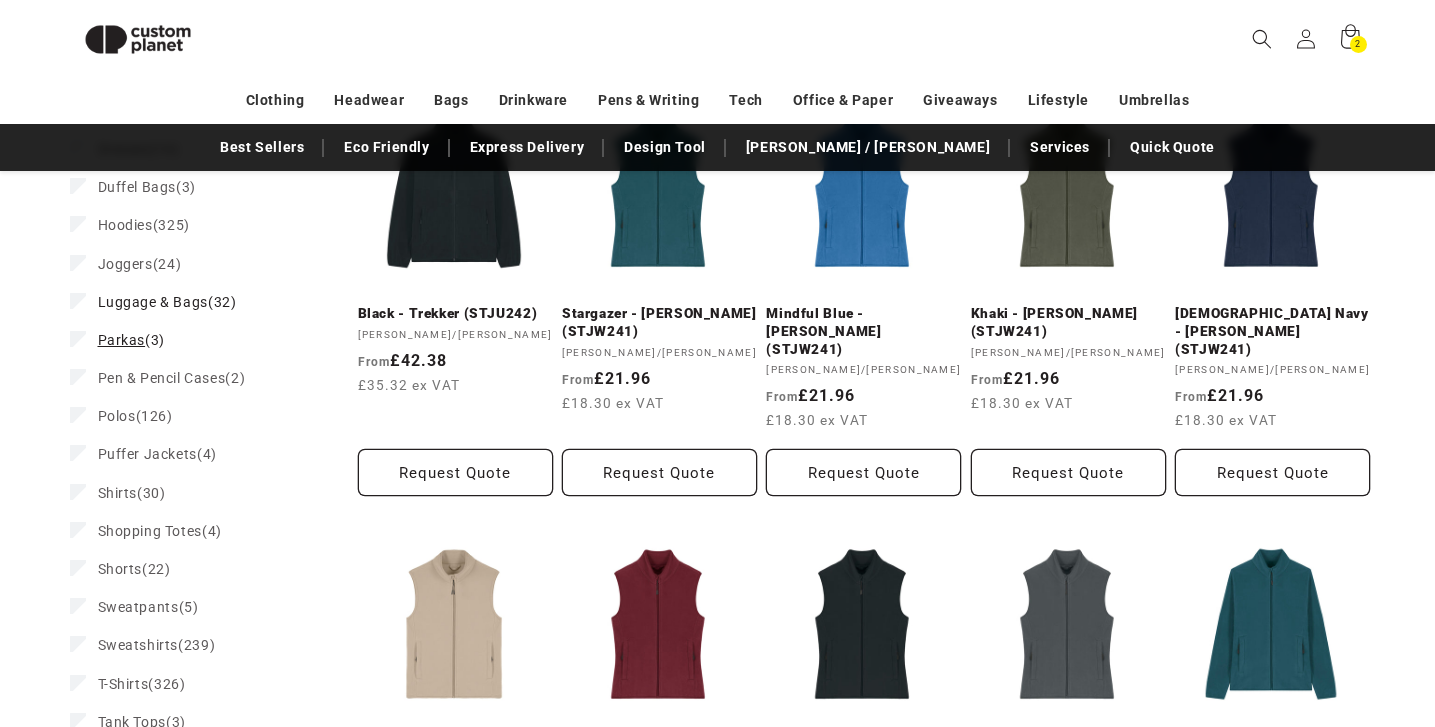 click on "Parkas  (3)
Parkas (3 products)" at bounding box center [192, 340] 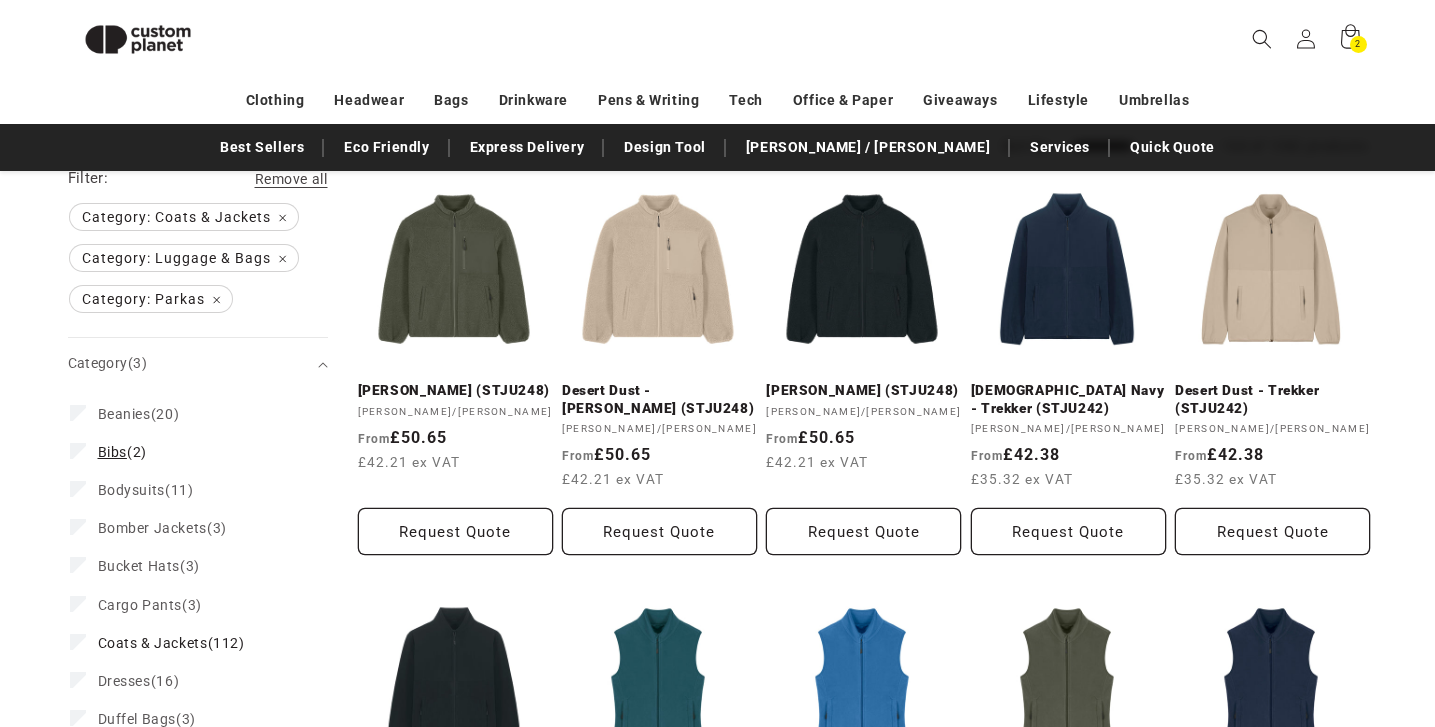 scroll, scrollTop: 279, scrollLeft: 0, axis: vertical 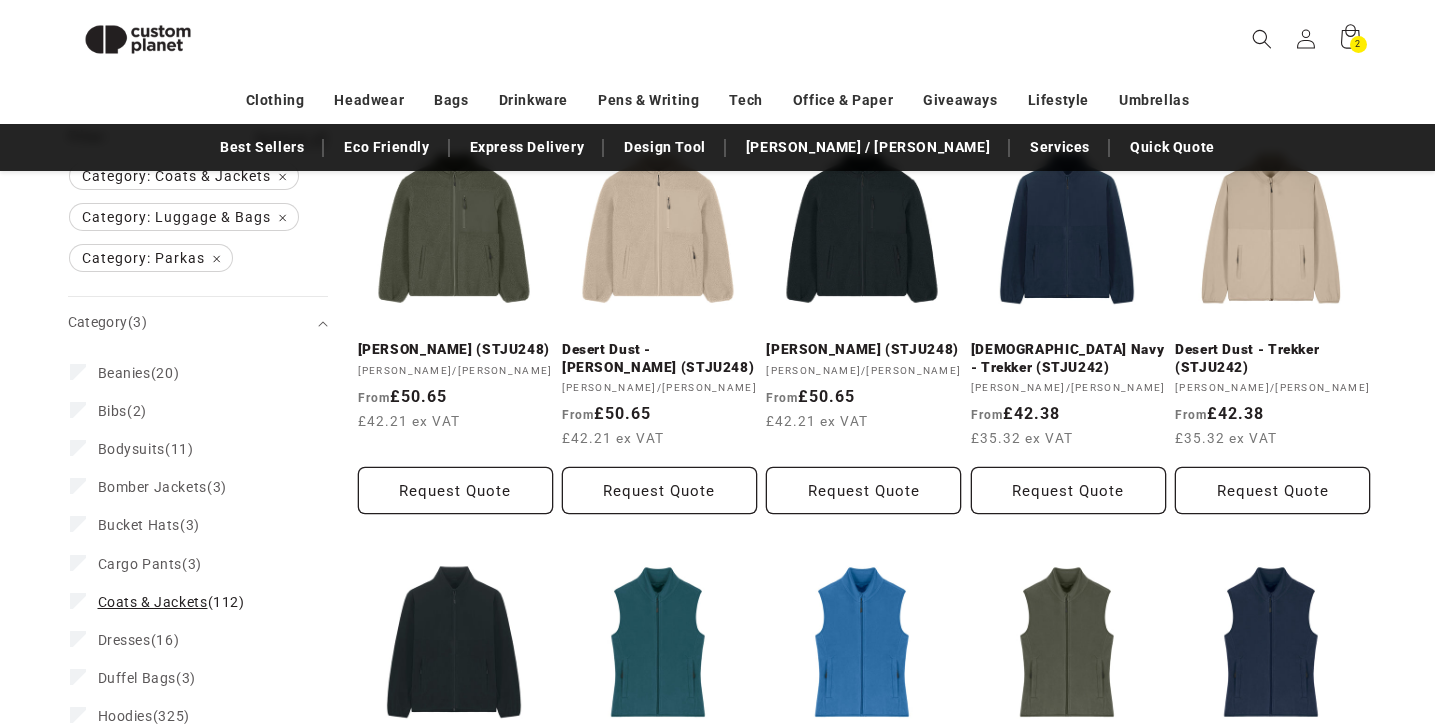 click 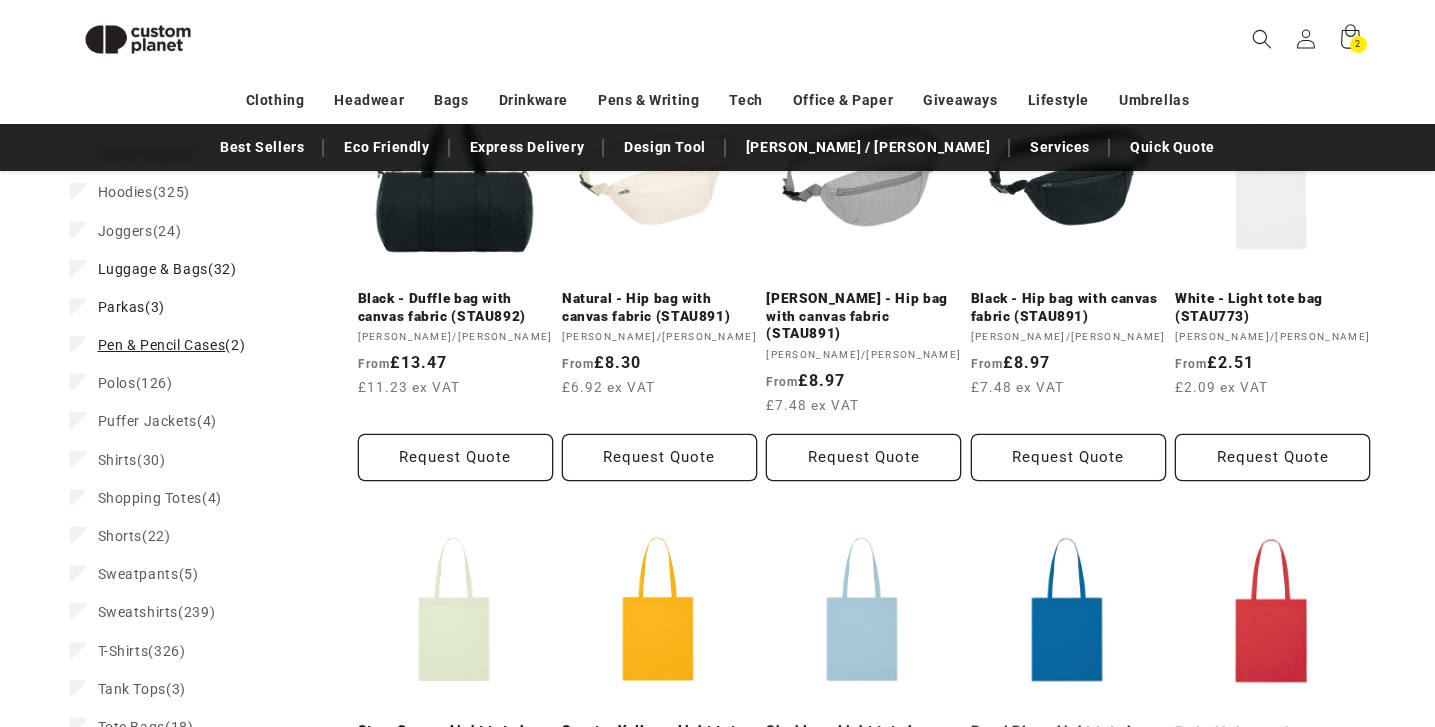 scroll, scrollTop: 758, scrollLeft: 0, axis: vertical 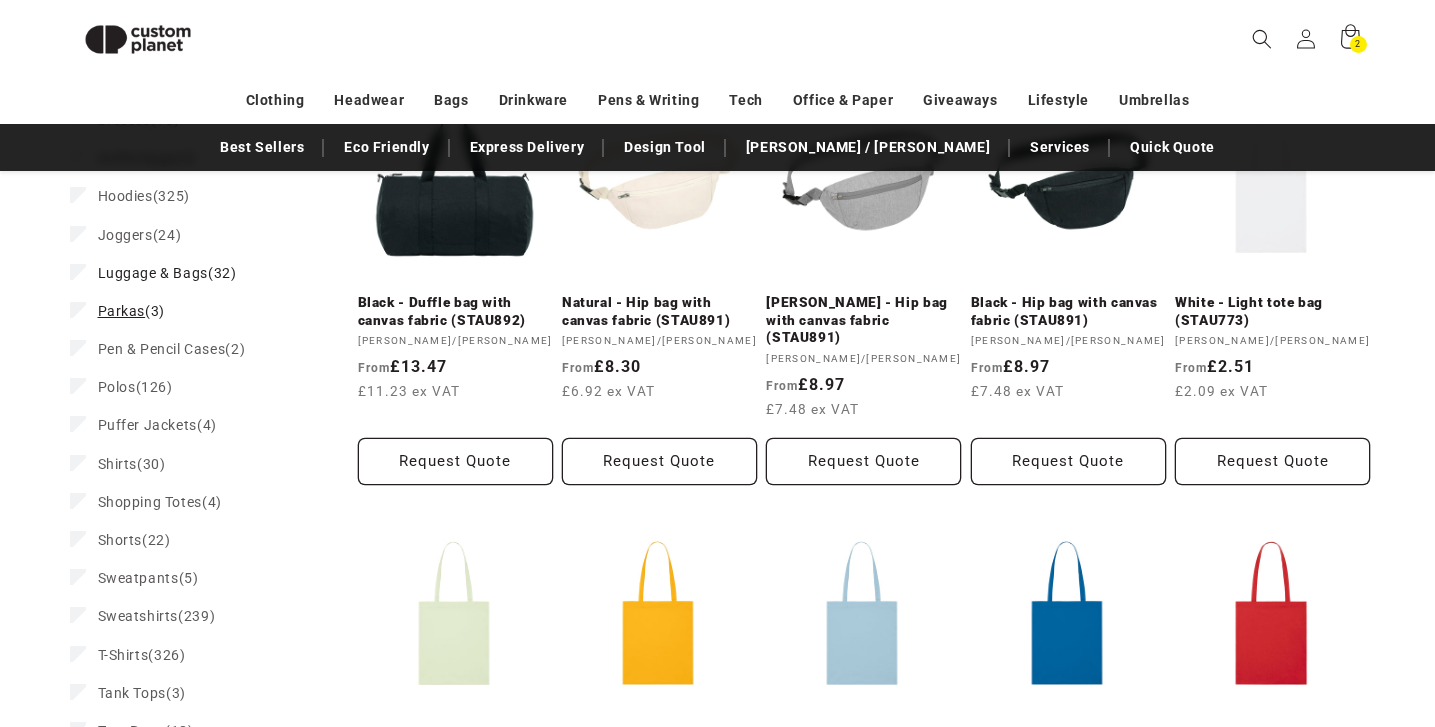 click 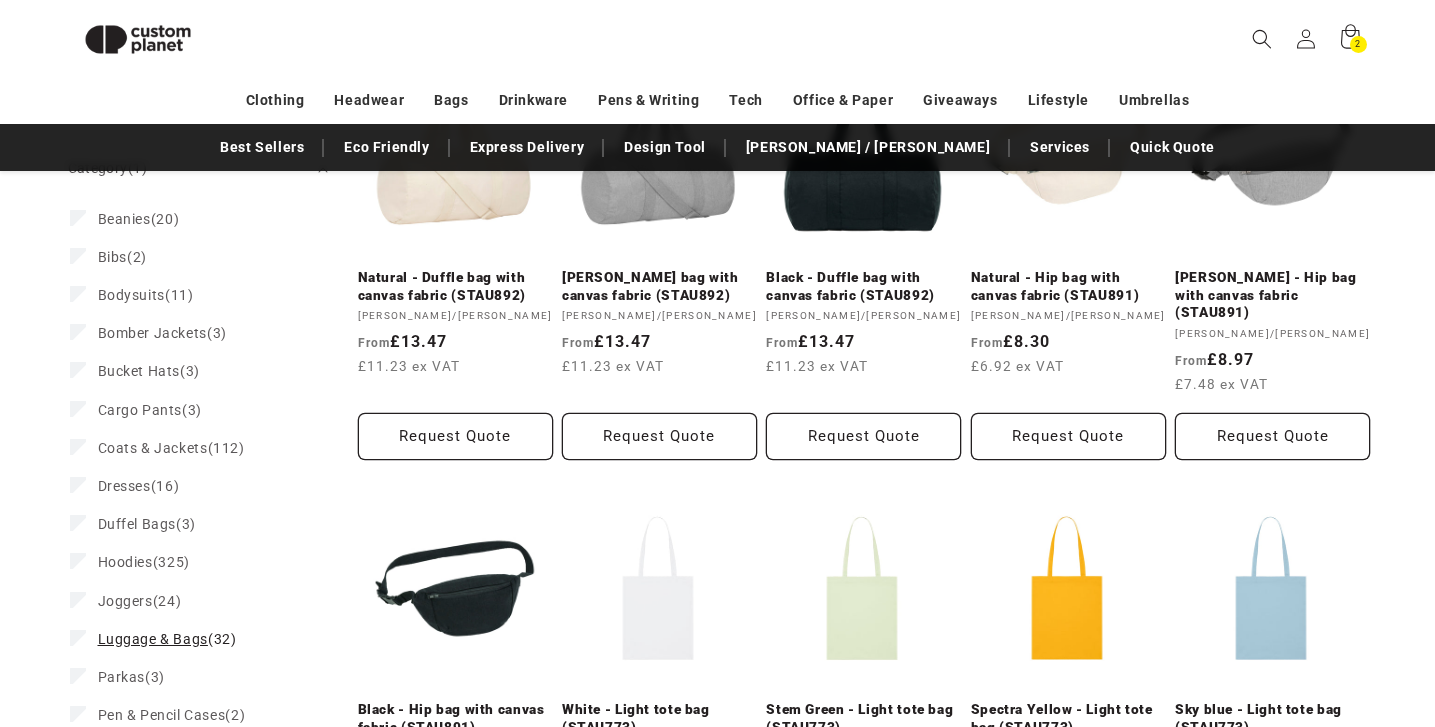 scroll, scrollTop: 714, scrollLeft: 0, axis: vertical 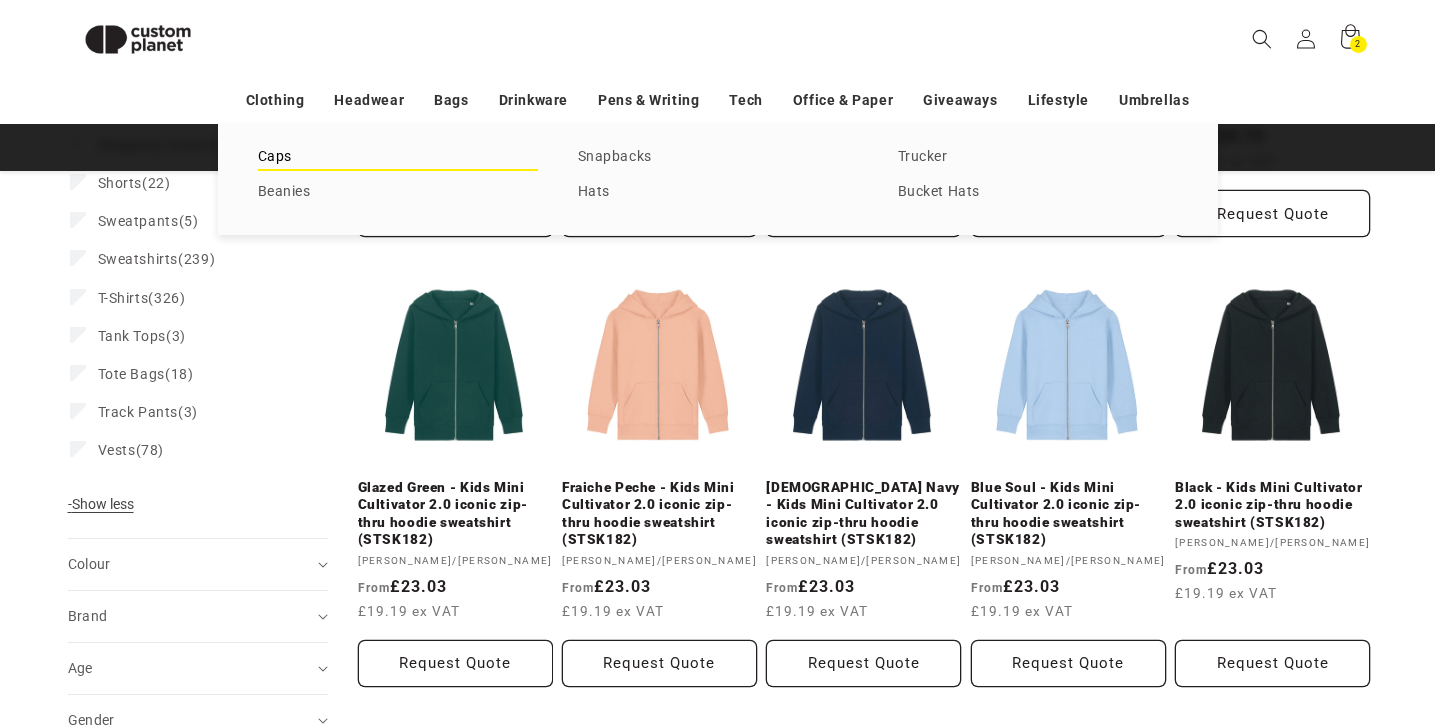 click on "Caps" at bounding box center (398, 157) 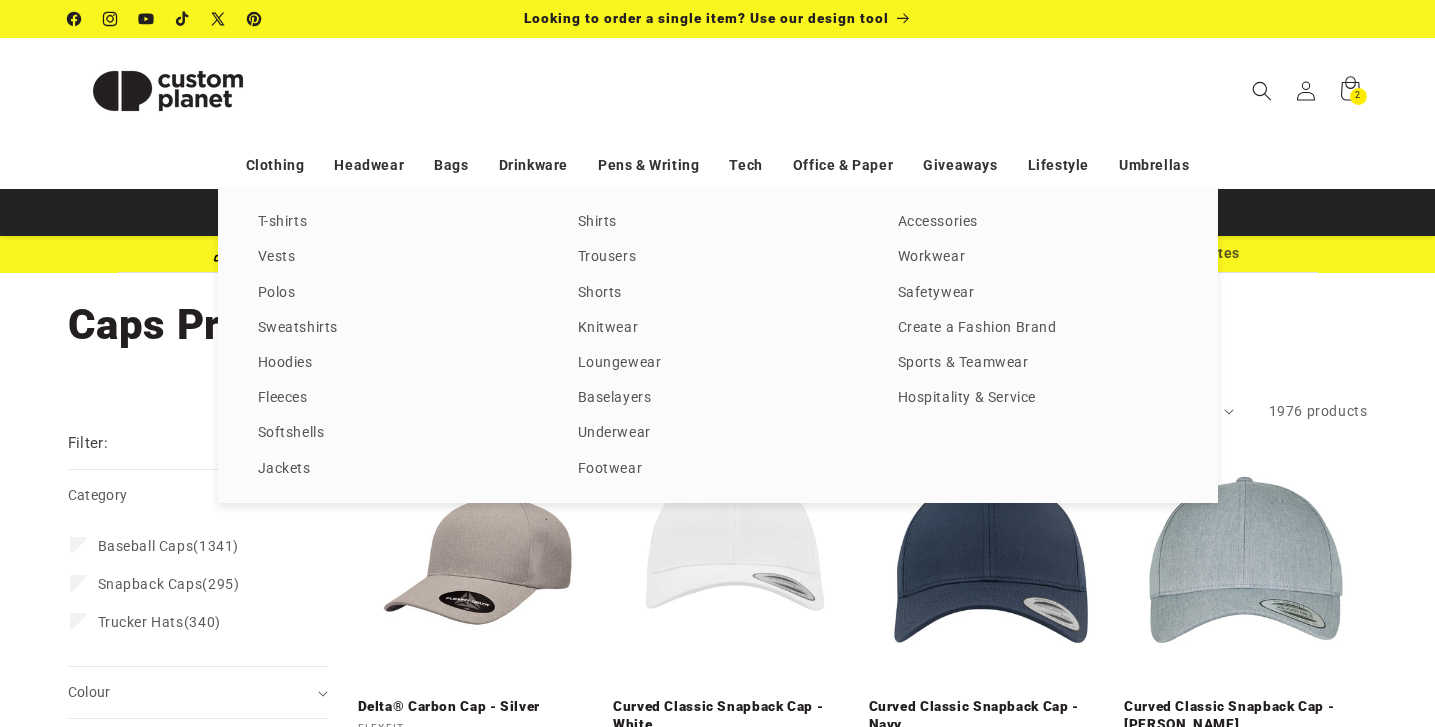 scroll, scrollTop: 0, scrollLeft: 0, axis: both 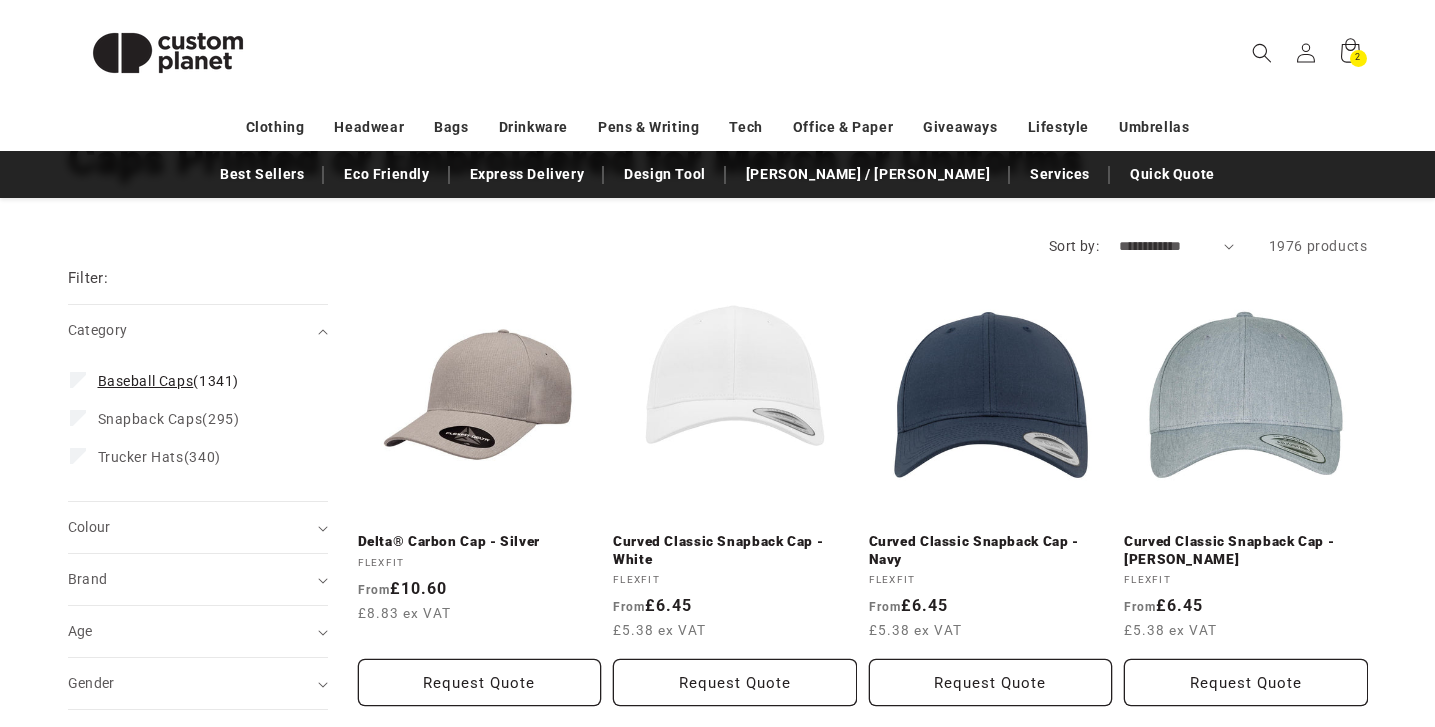click on "Baseball Caps" at bounding box center [146, 381] 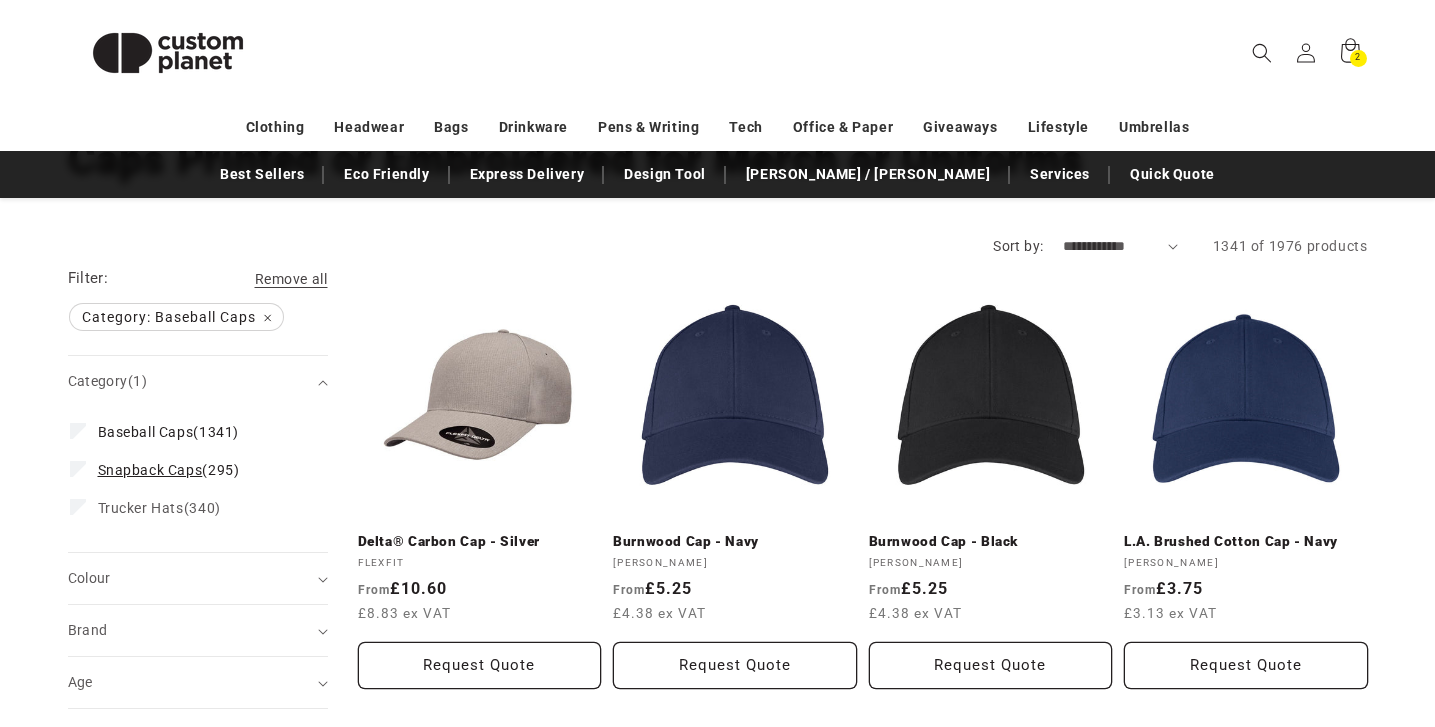 click on "Snapback Caps  (295)
Snapback Caps (295 products)" at bounding box center (192, 470) 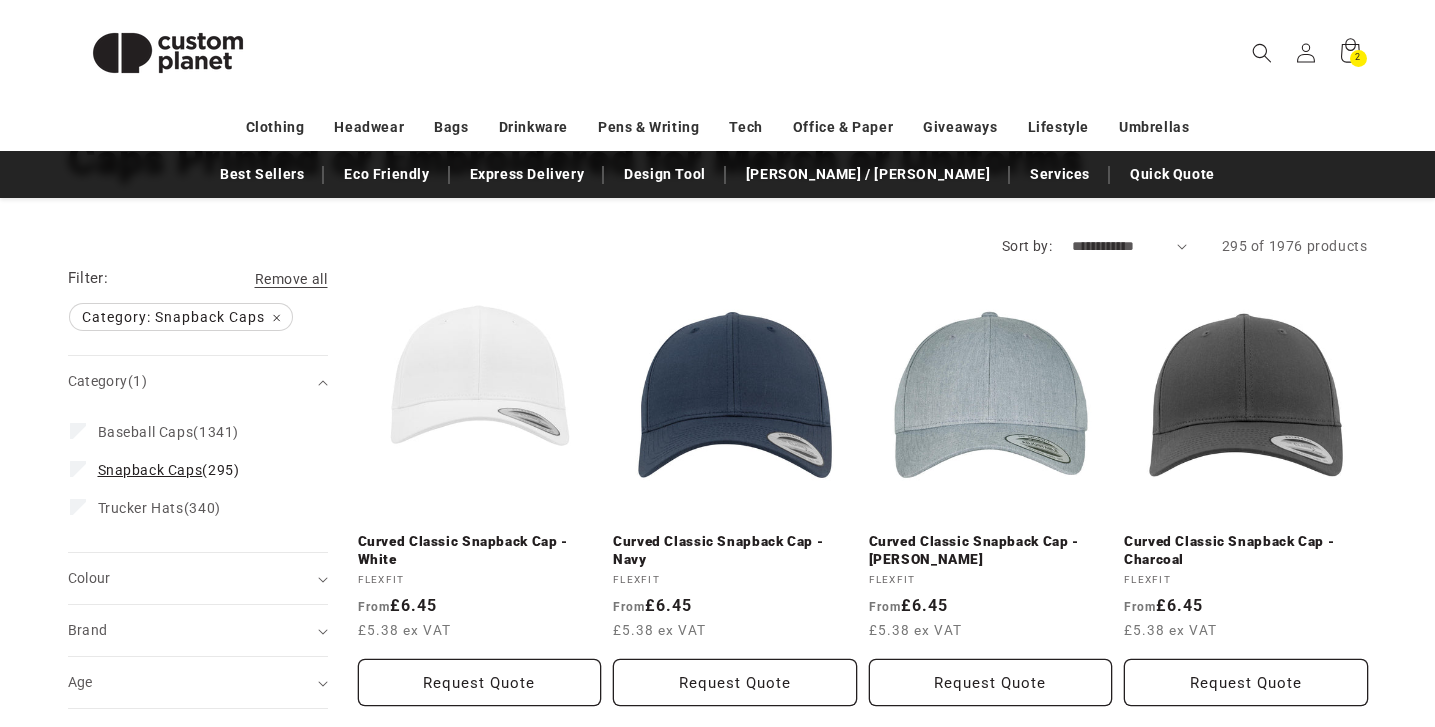 click 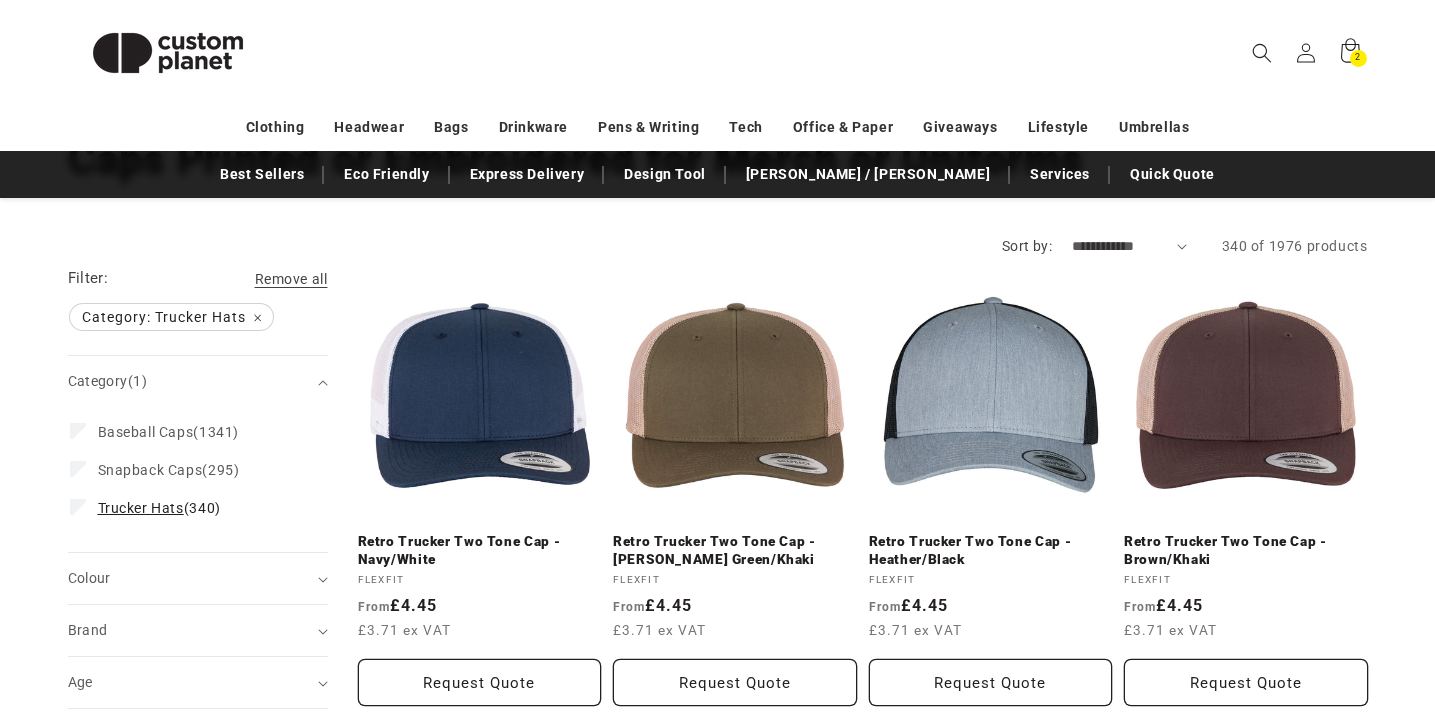 click on "Trucker Hats  (340)
Trucker Hats (340 products)" 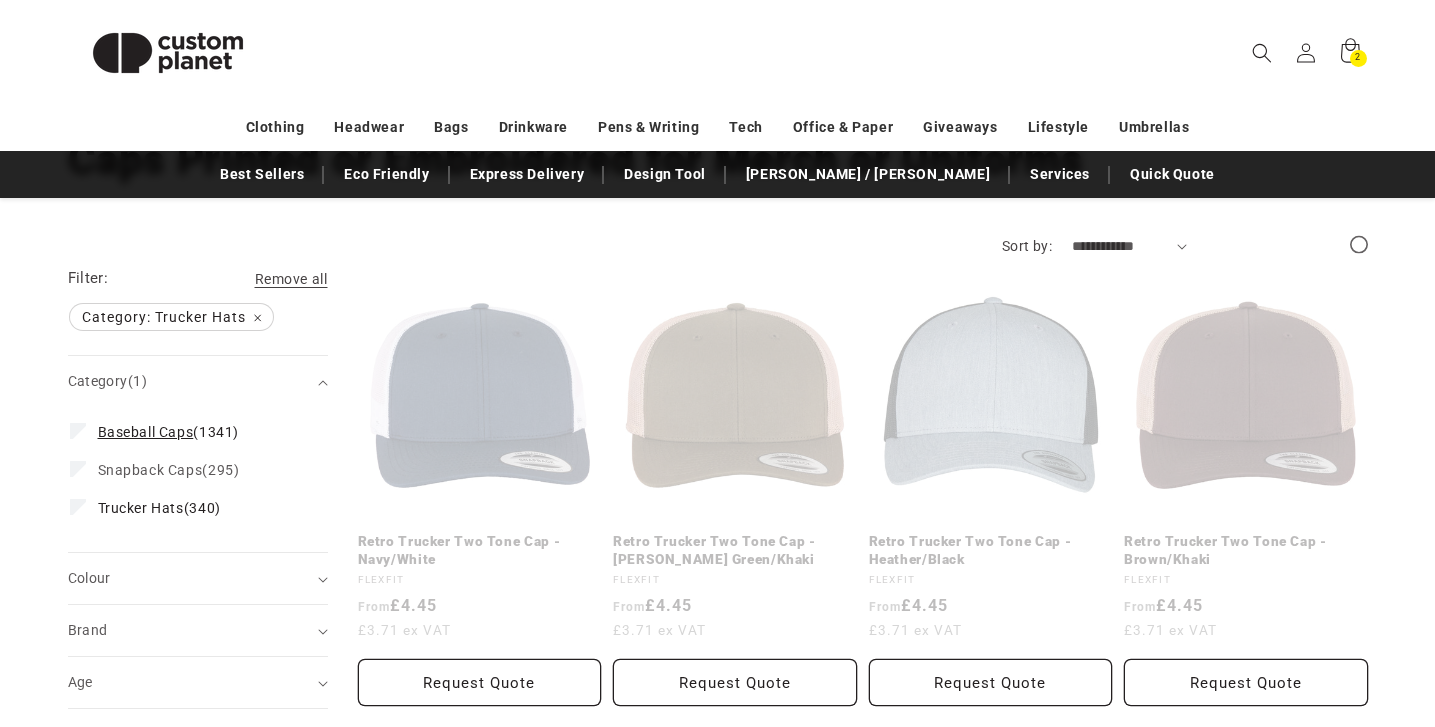 click on "Baseball Caps  (1341)
Baseball Caps (1341 products)" 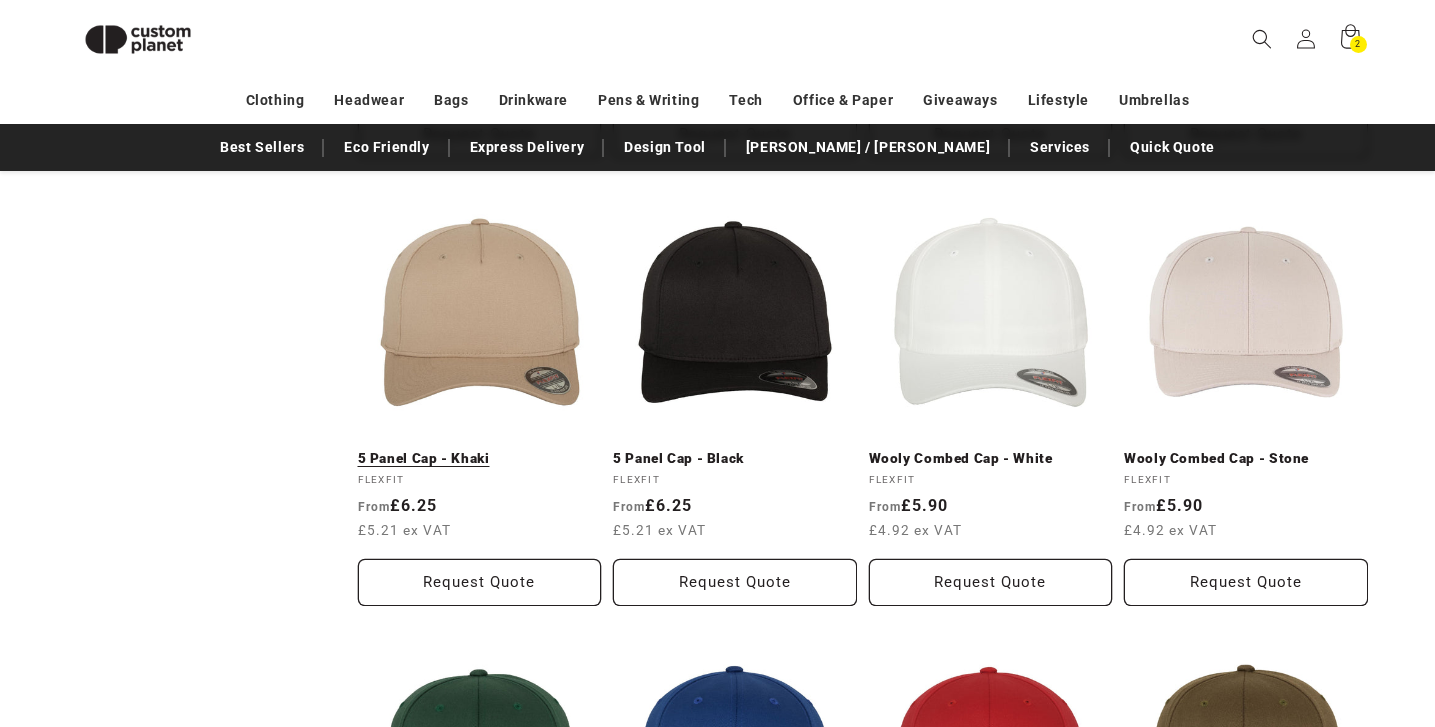 scroll, scrollTop: 1230, scrollLeft: 0, axis: vertical 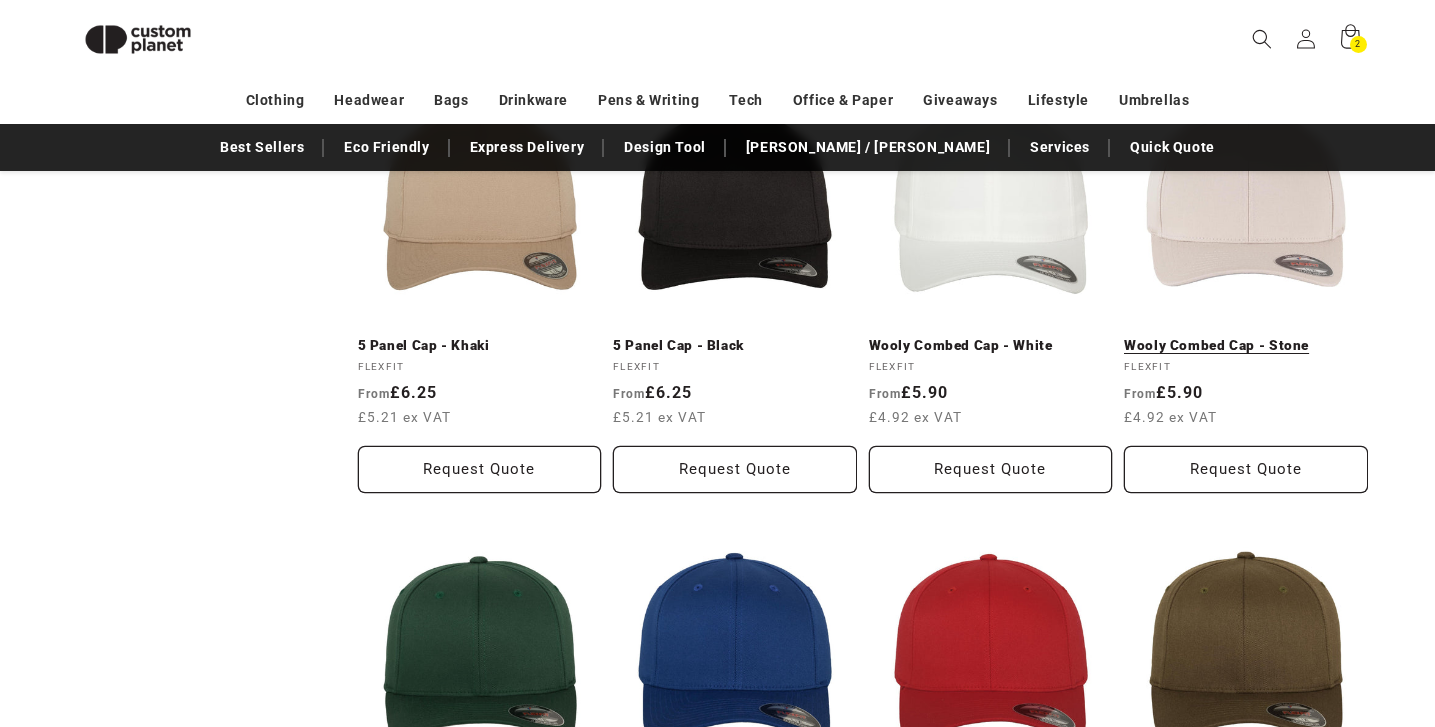 click on "Wooly Combed Cap - Stone" 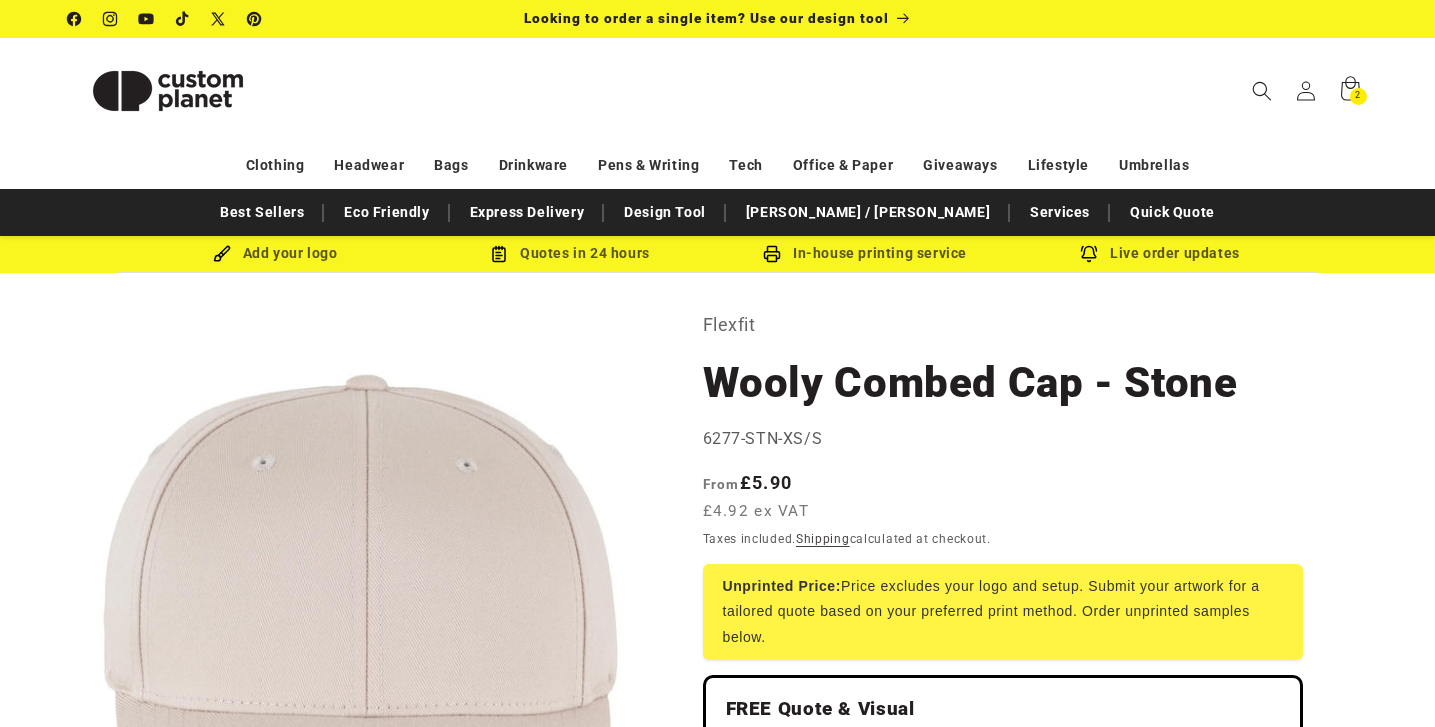 scroll, scrollTop: 0, scrollLeft: 0, axis: both 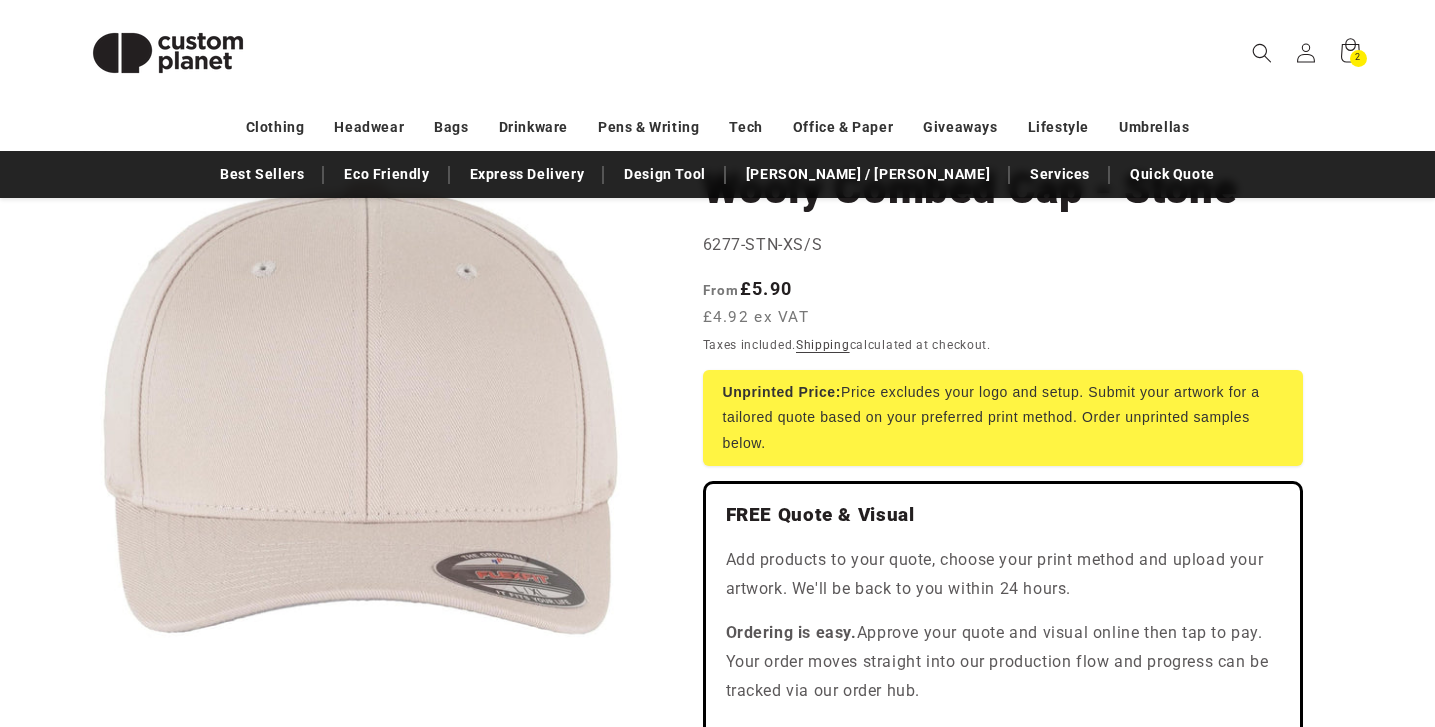 click on "Open media 1 in modal" at bounding box center (68, 700) 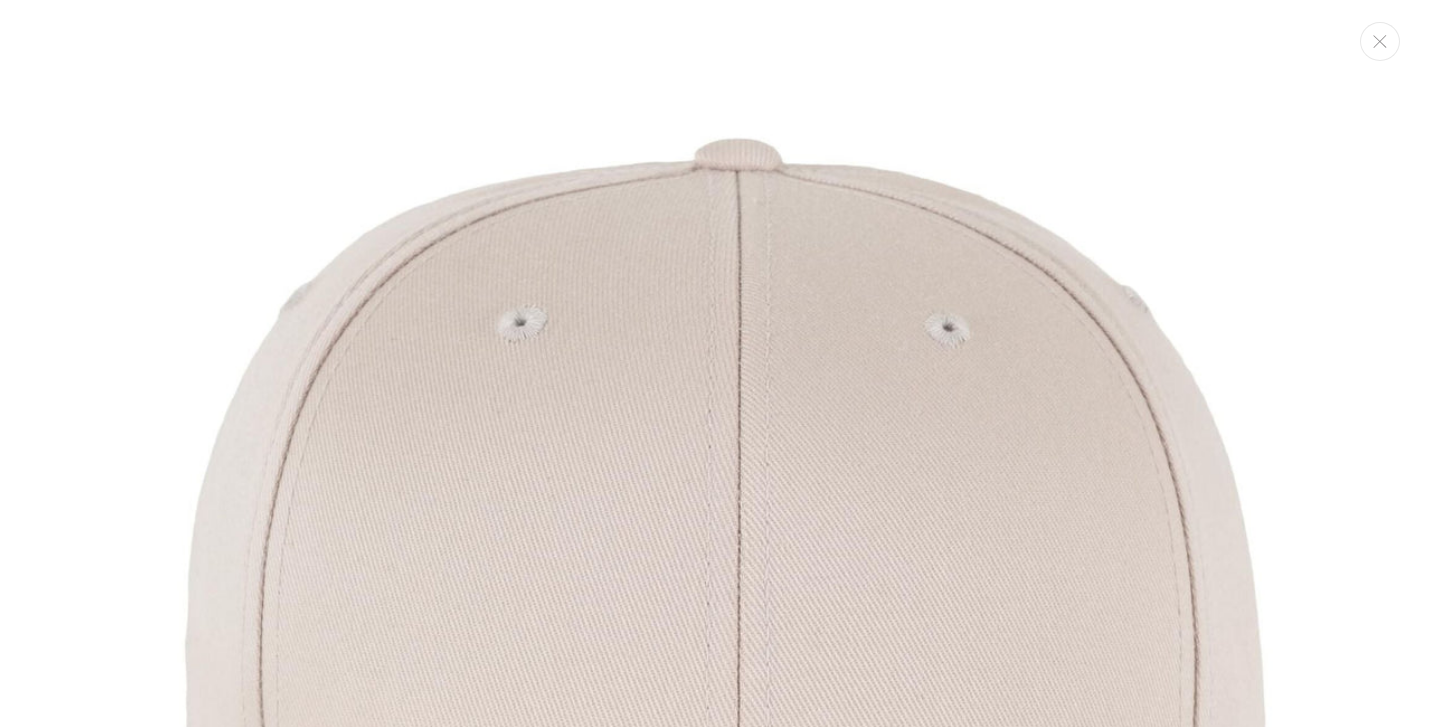 click at bounding box center (725, 615) 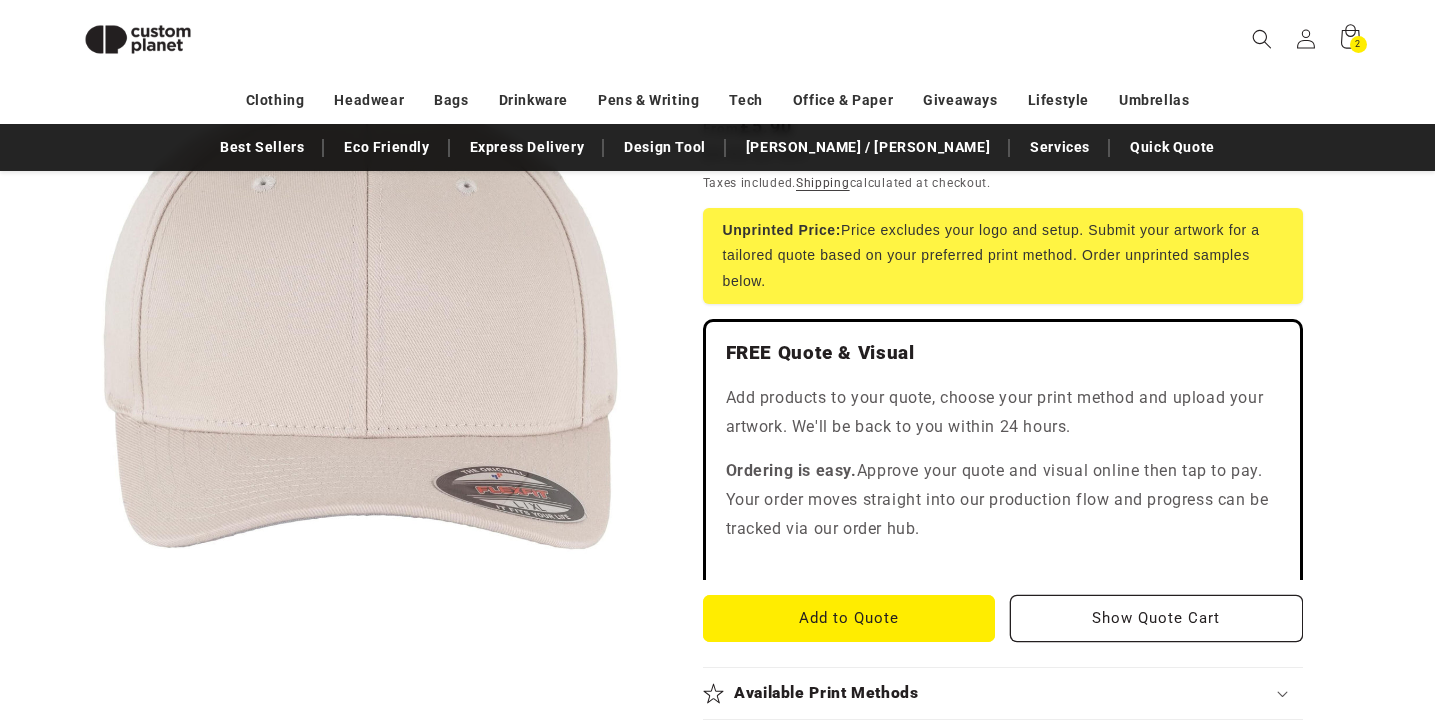 scroll, scrollTop: 128, scrollLeft: 0, axis: vertical 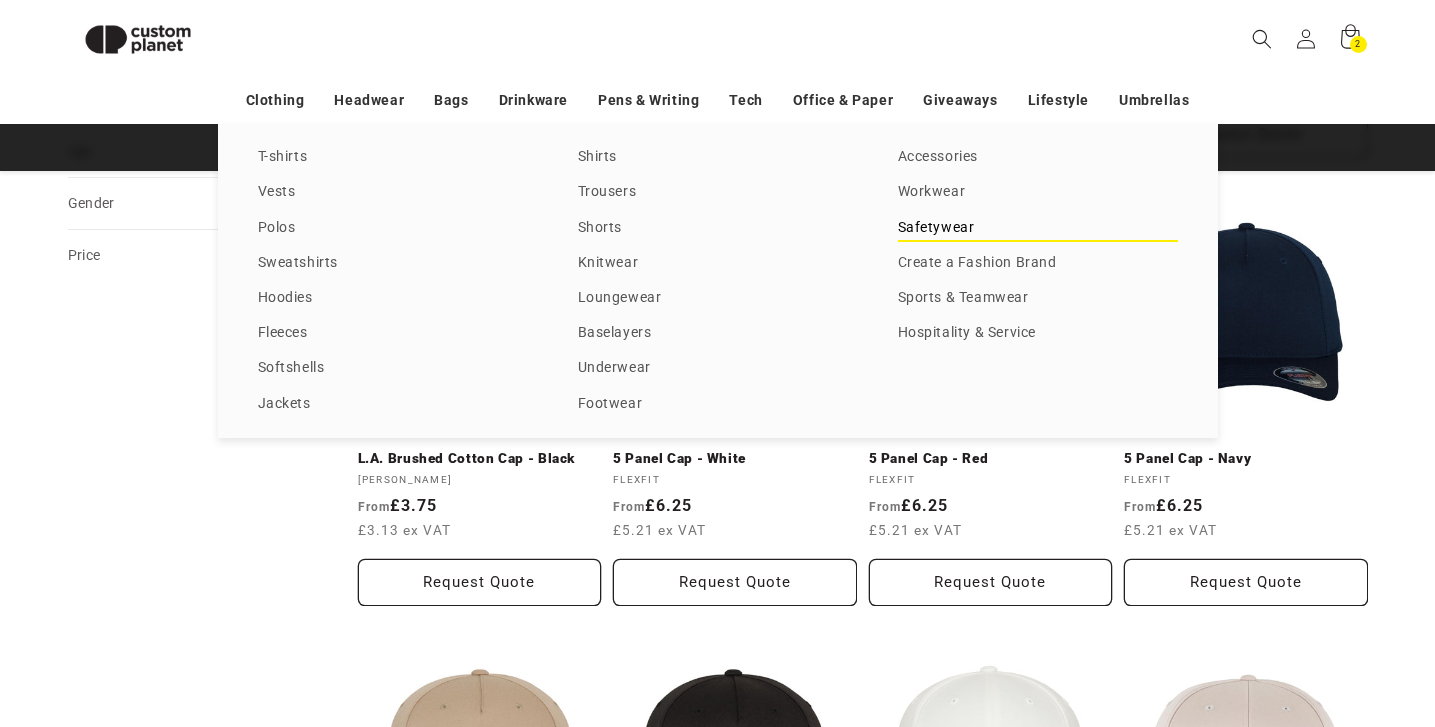 click on "Safetywear" at bounding box center [1038, 228] 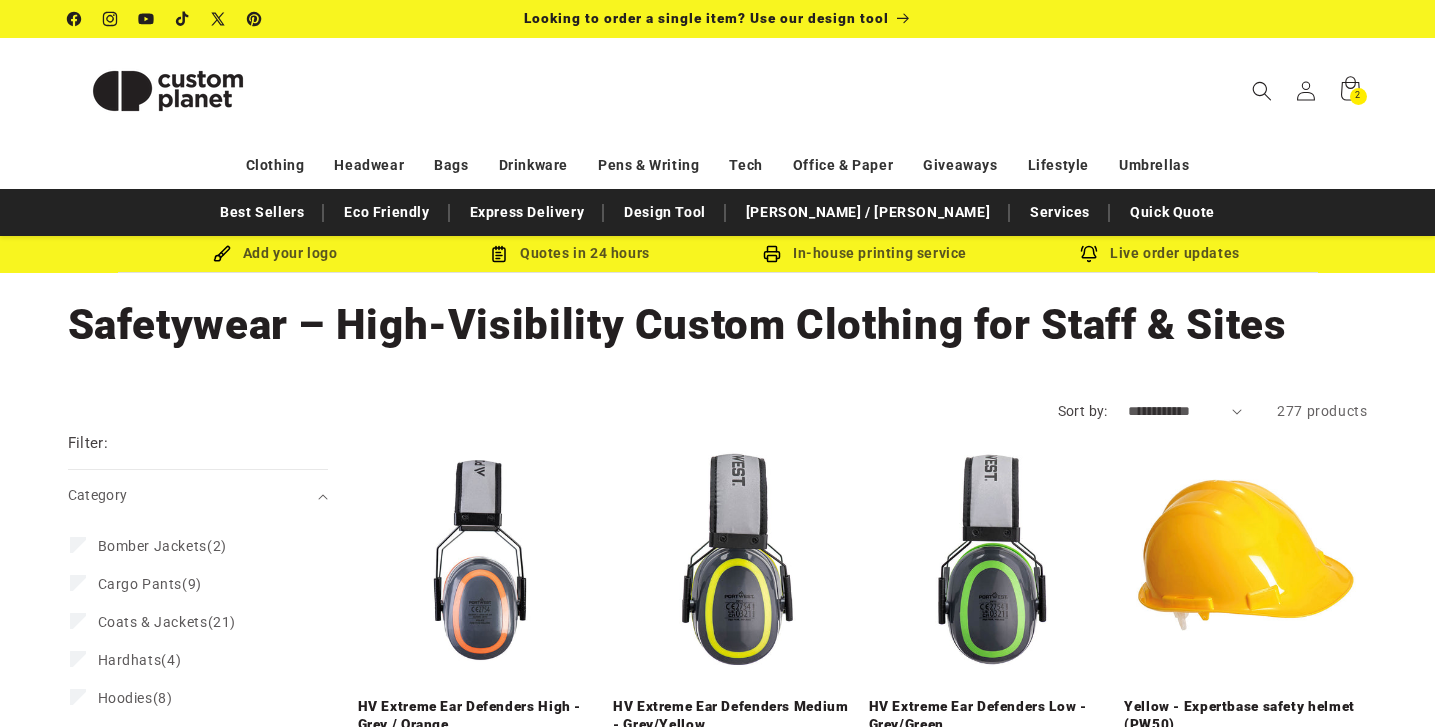 scroll, scrollTop: 0, scrollLeft: 0, axis: both 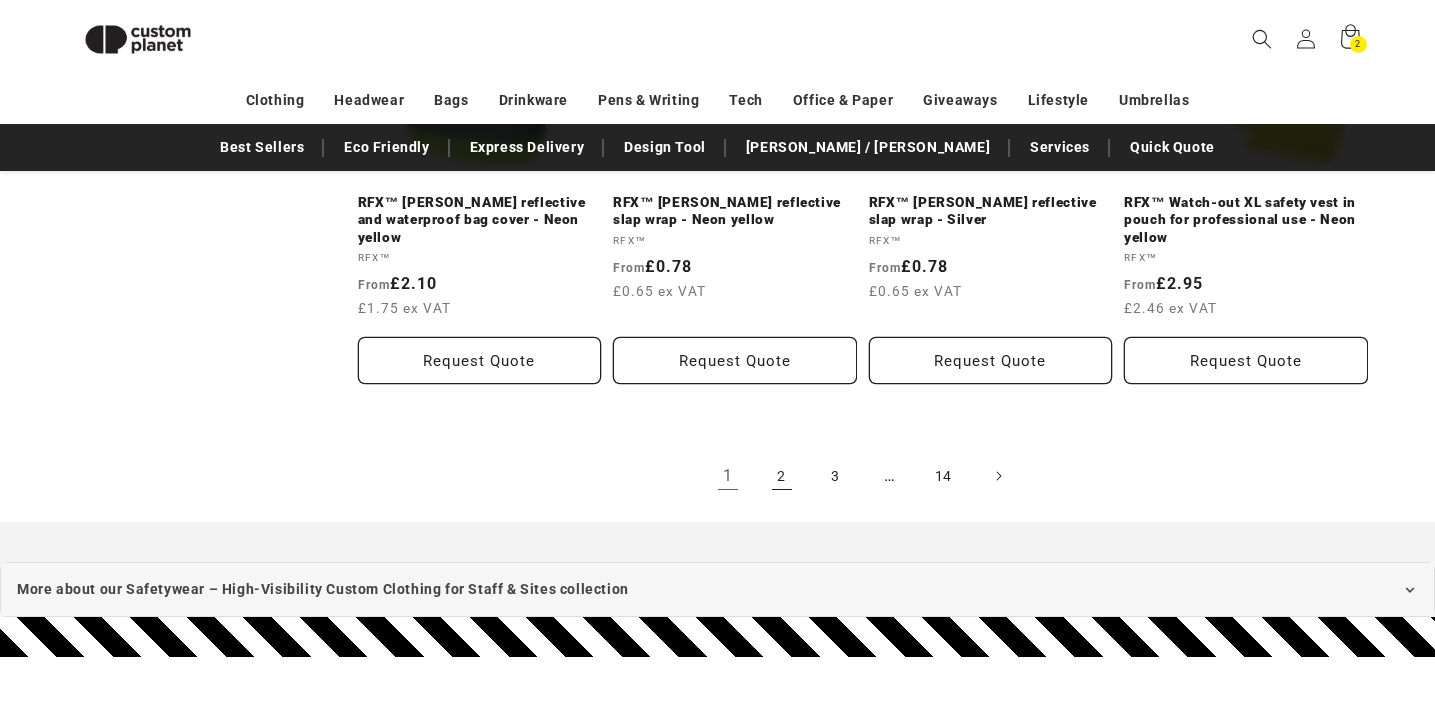 click on "2" at bounding box center [782, 476] 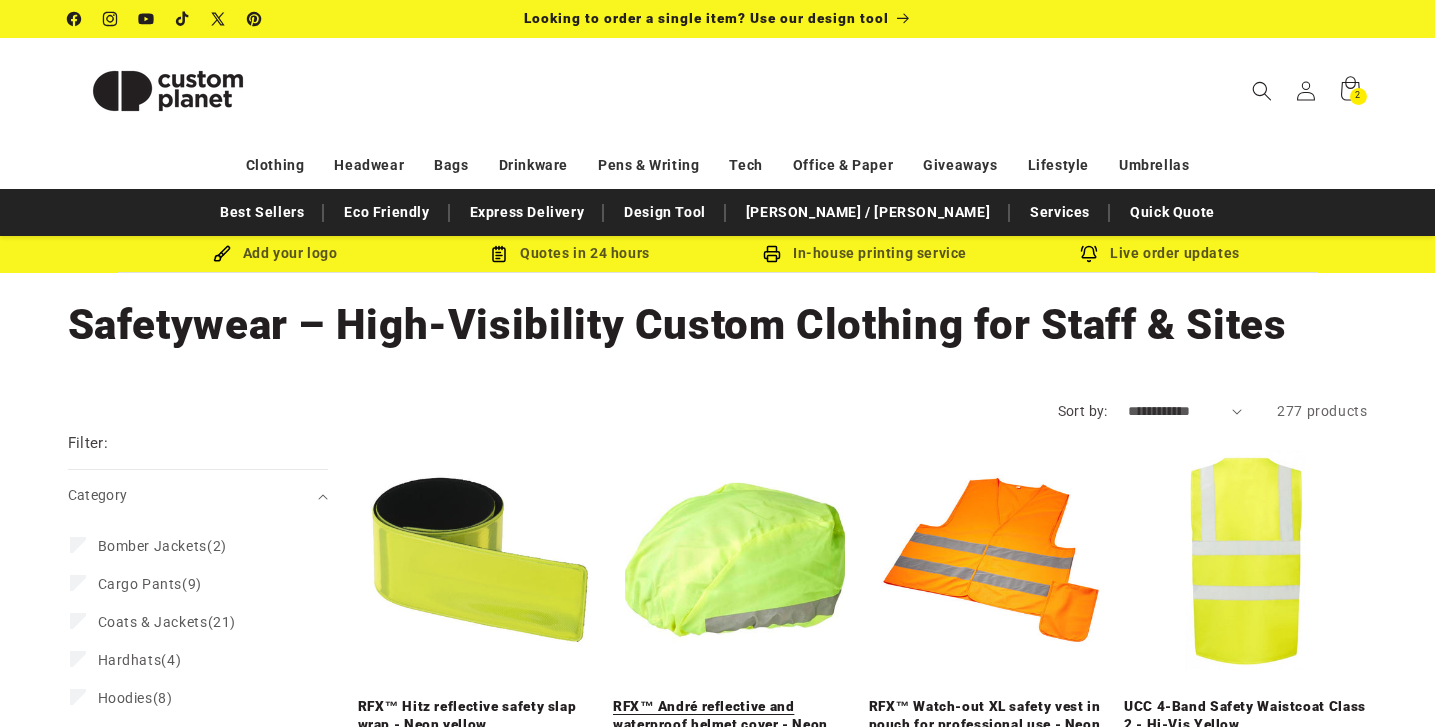 scroll, scrollTop: 0, scrollLeft: 0, axis: both 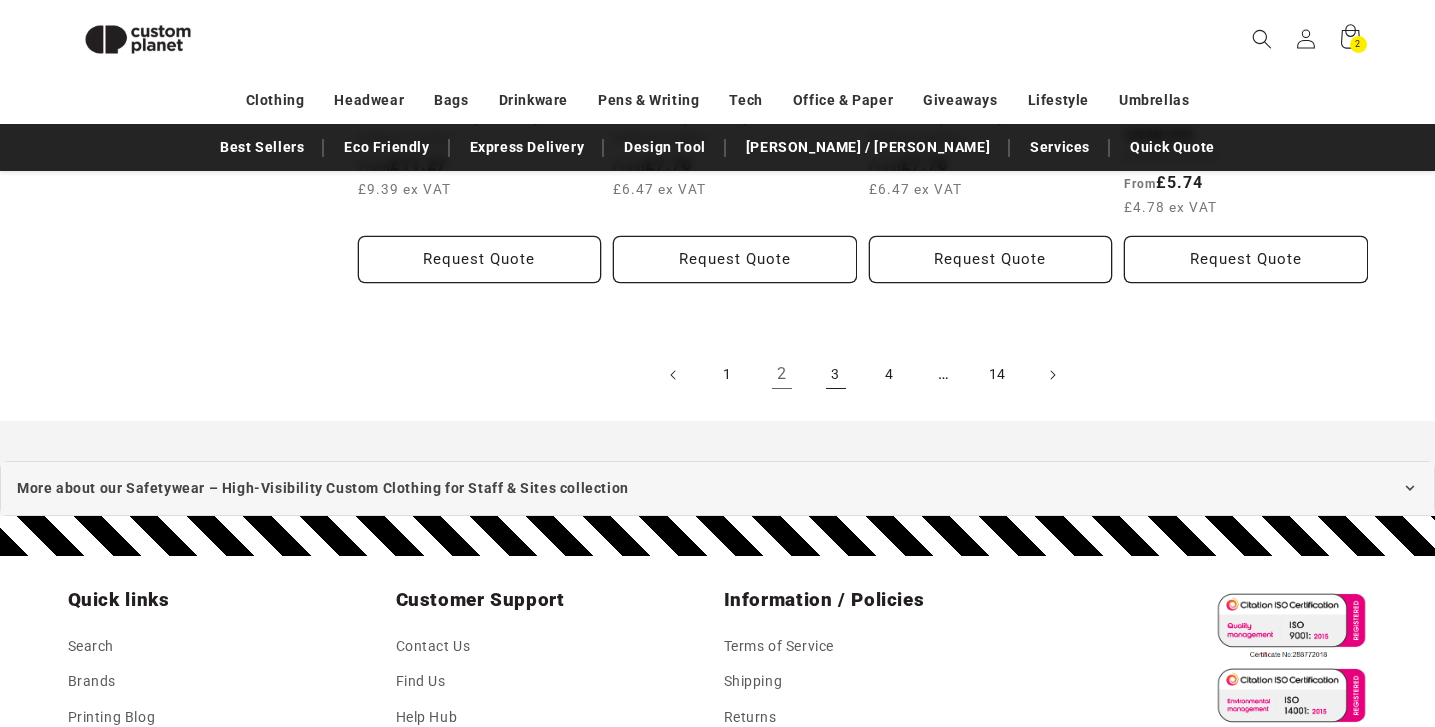 click on "3" at bounding box center (836, 375) 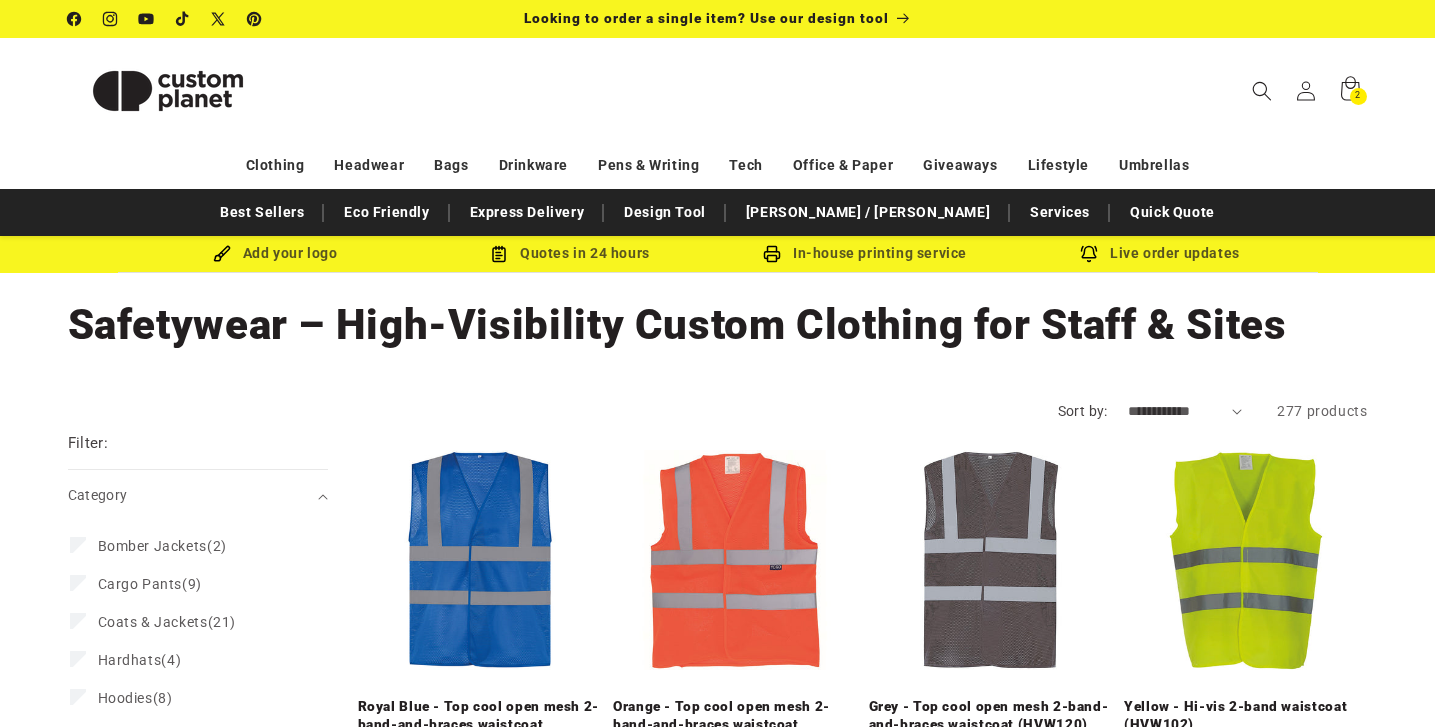 scroll, scrollTop: 0, scrollLeft: 0, axis: both 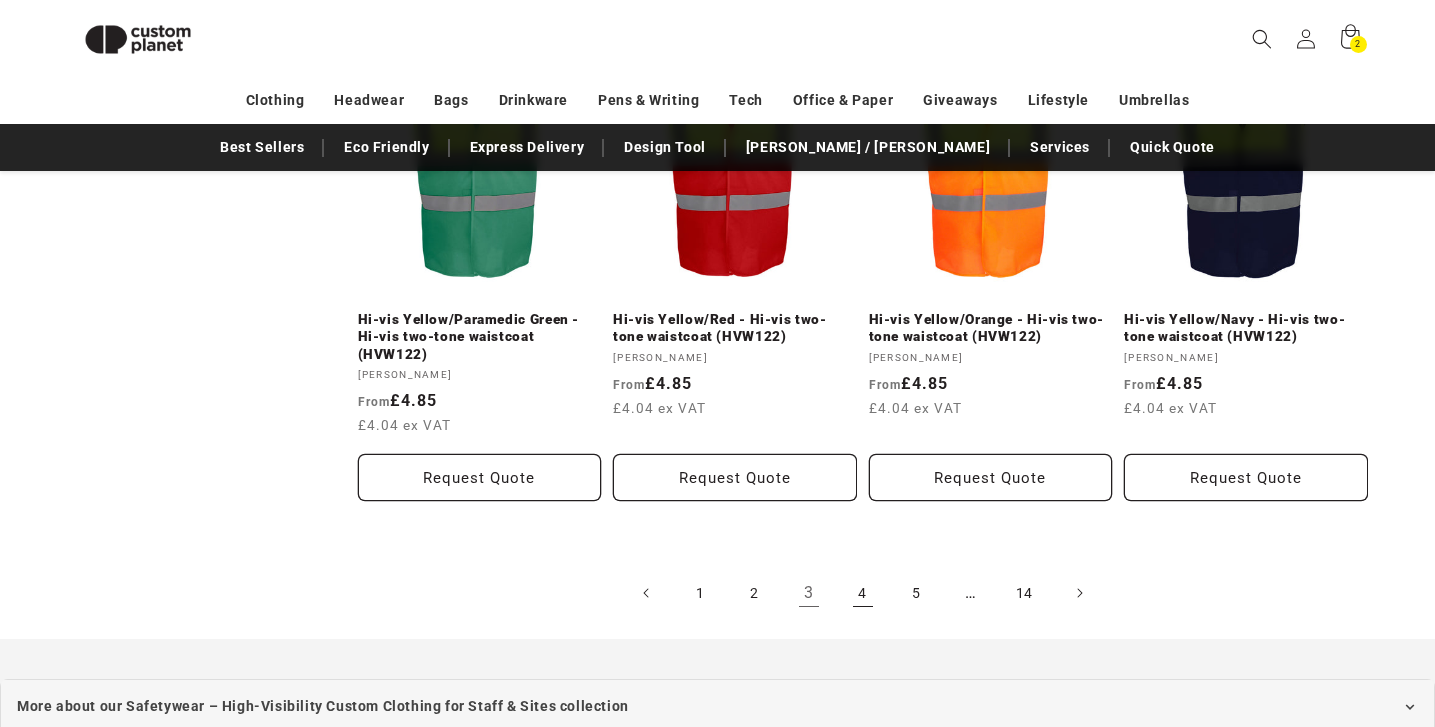 click on "4" at bounding box center (863, 593) 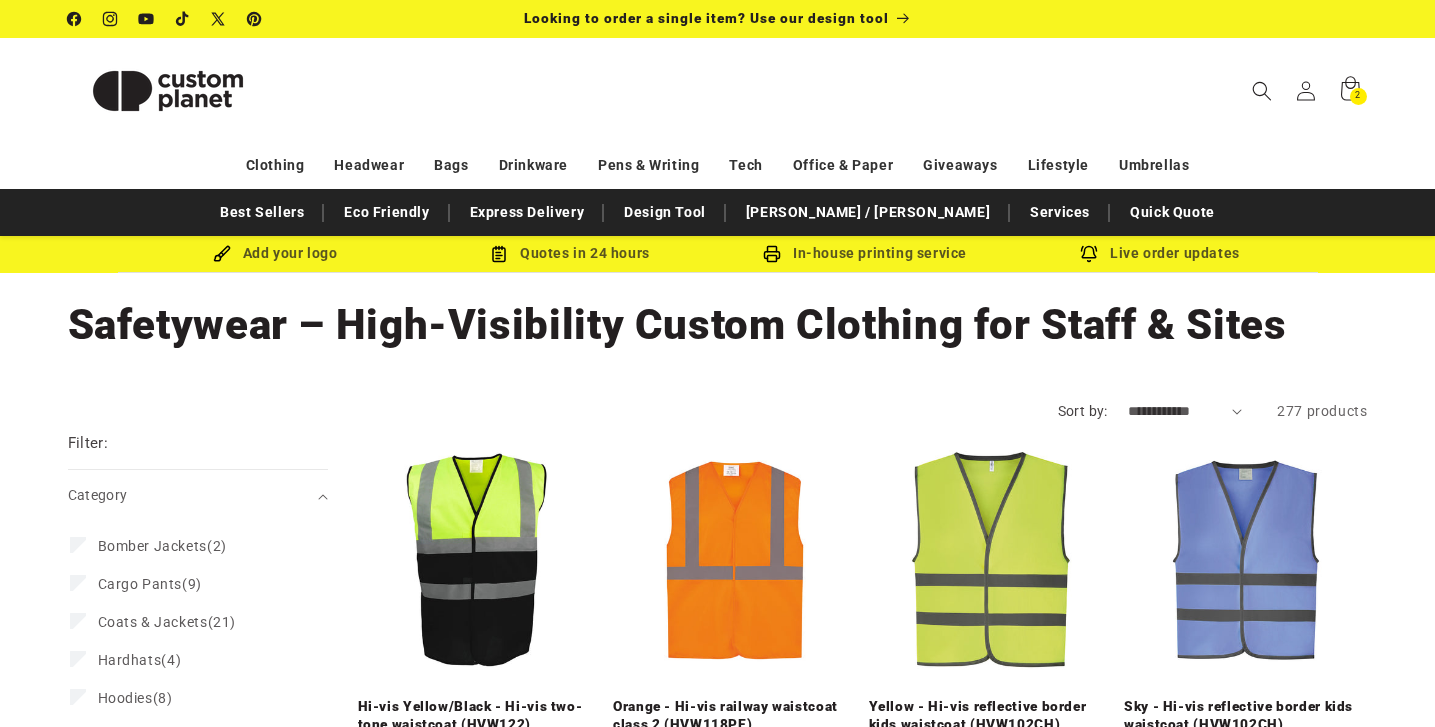 scroll, scrollTop: 0, scrollLeft: 0, axis: both 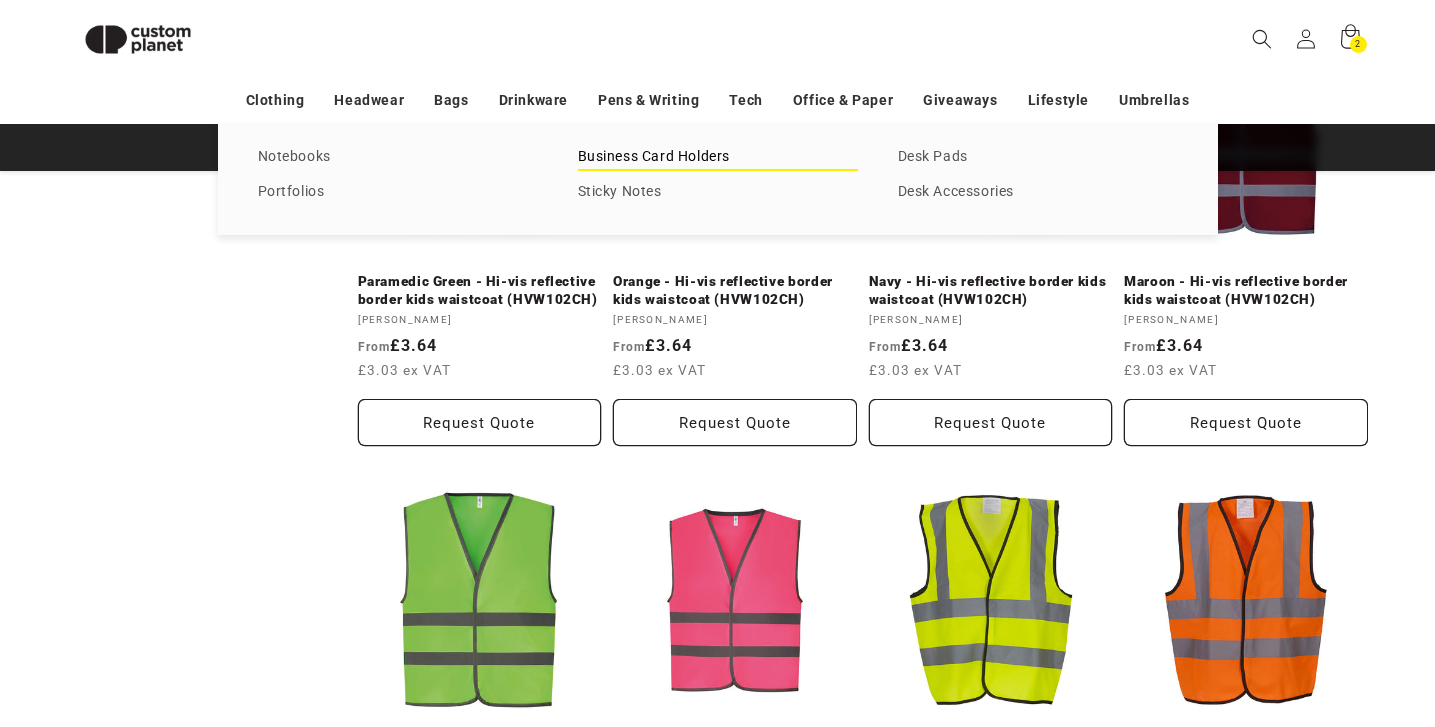 click on "Business Card Holders" at bounding box center (718, 157) 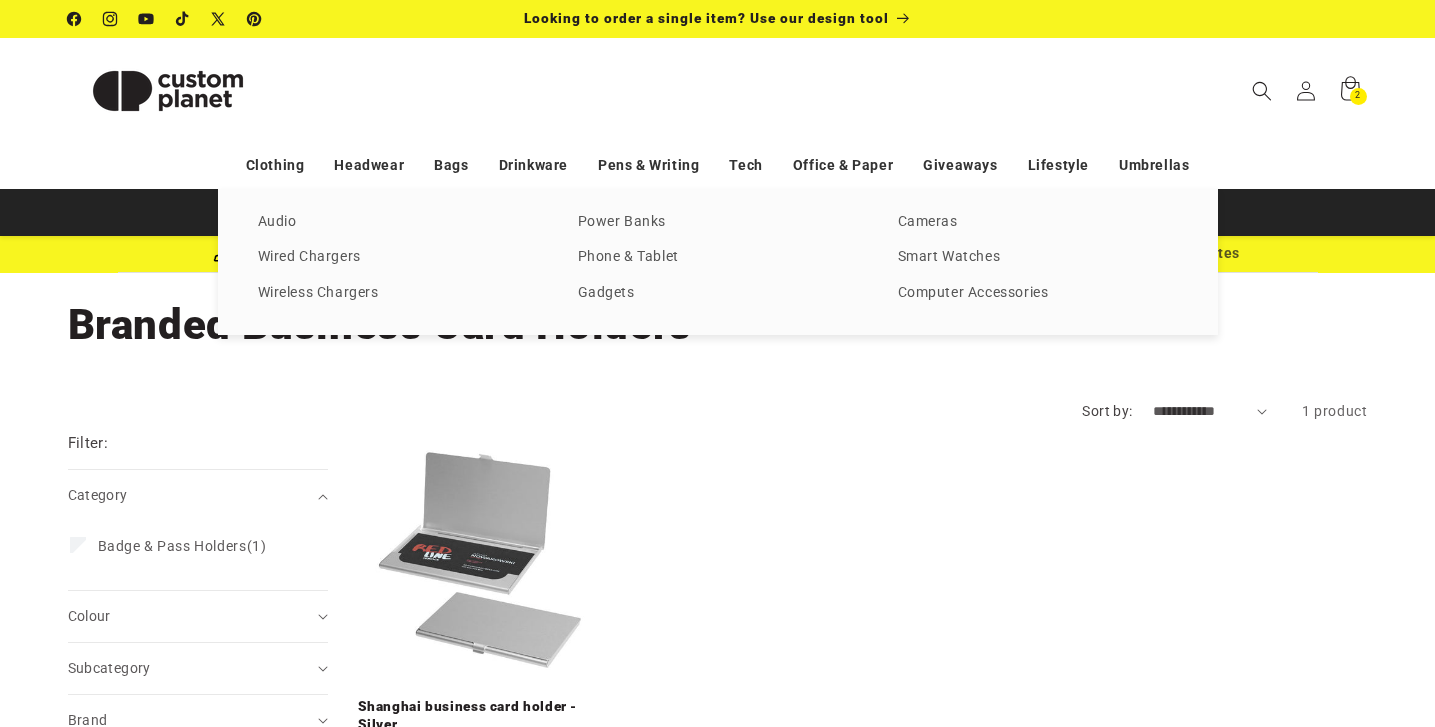 scroll, scrollTop: 0, scrollLeft: 0, axis: both 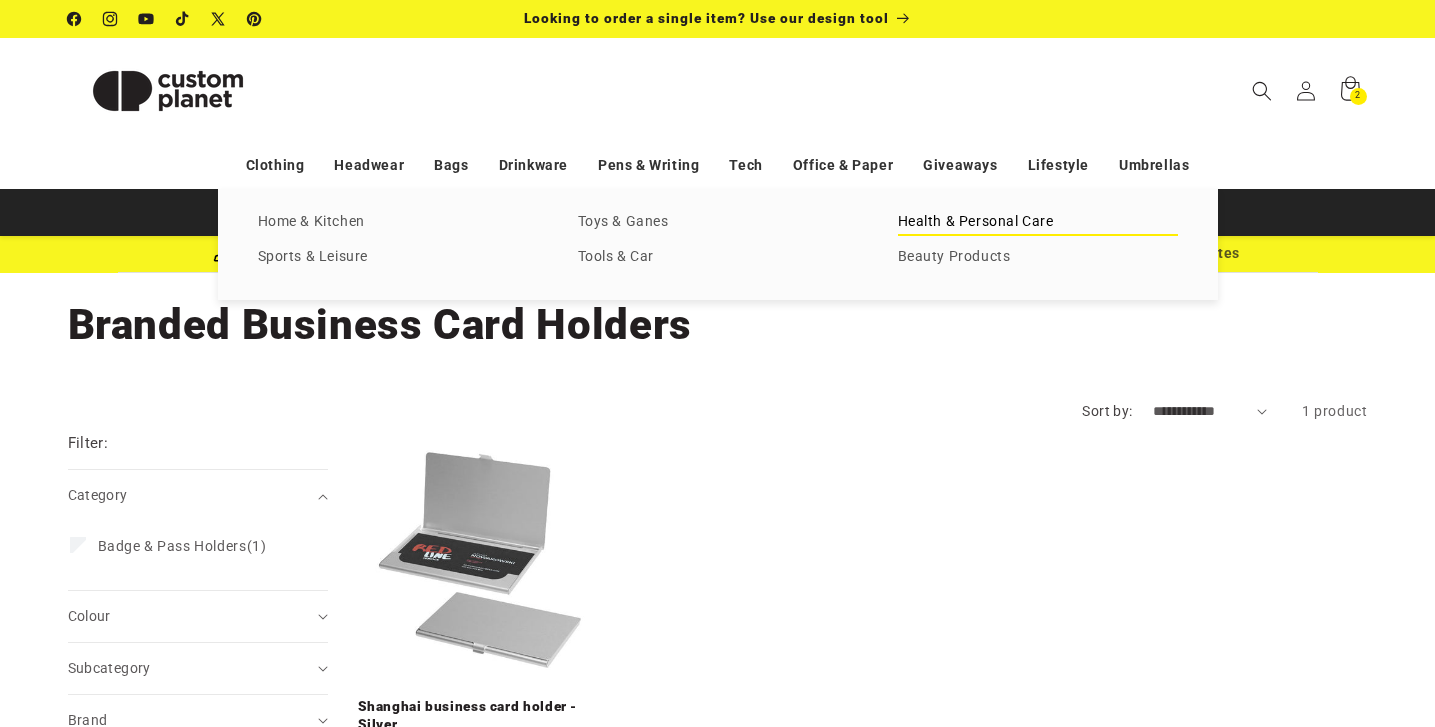 click on "Health & Personal Care" at bounding box center (1038, 222) 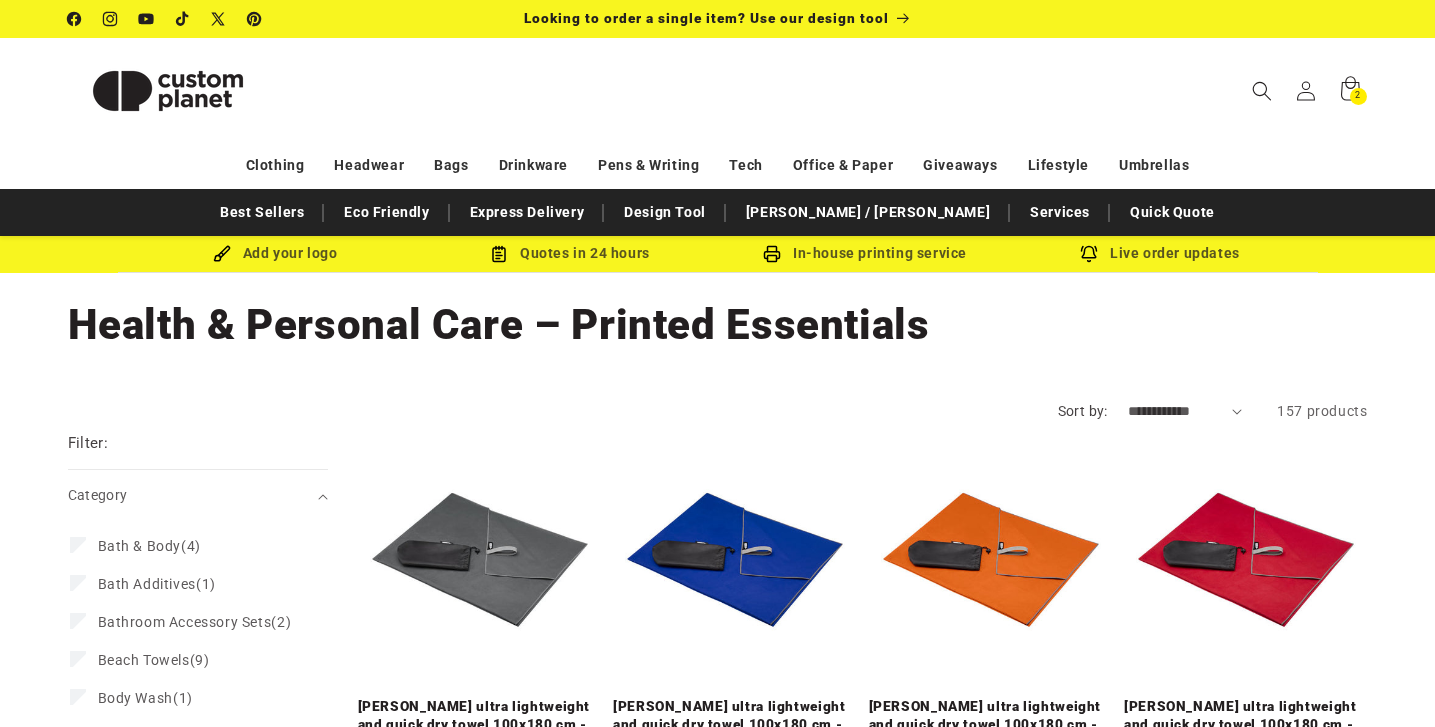 scroll, scrollTop: 0, scrollLeft: 0, axis: both 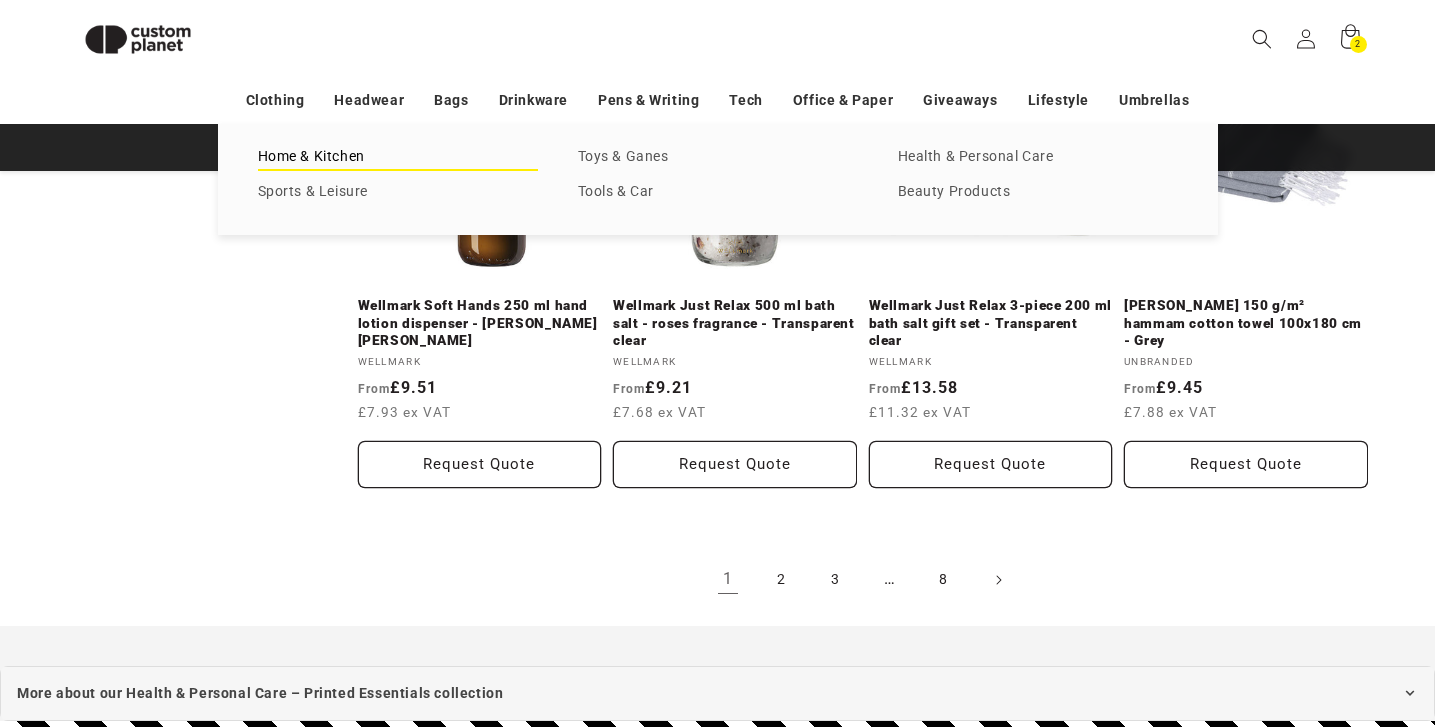 click on "Home & Kitchen" at bounding box center [398, 157] 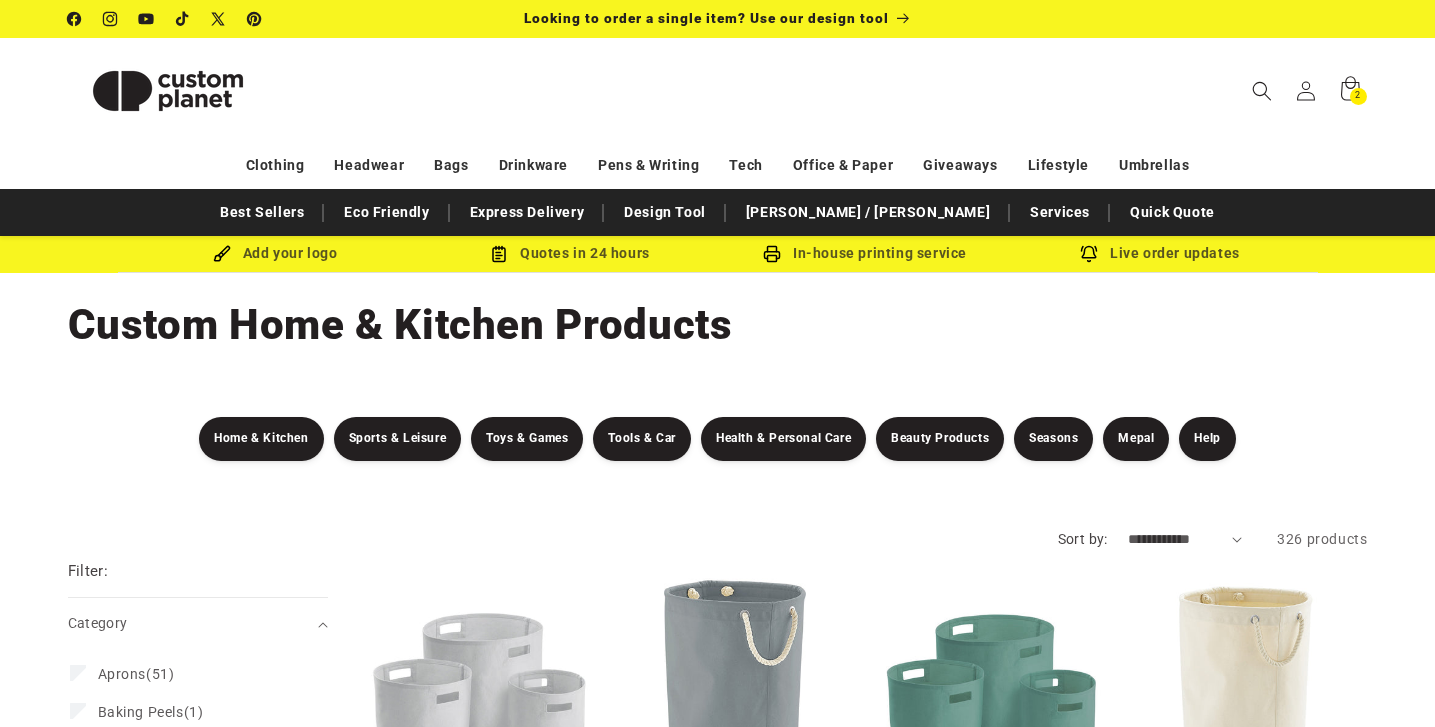scroll, scrollTop: 0, scrollLeft: 0, axis: both 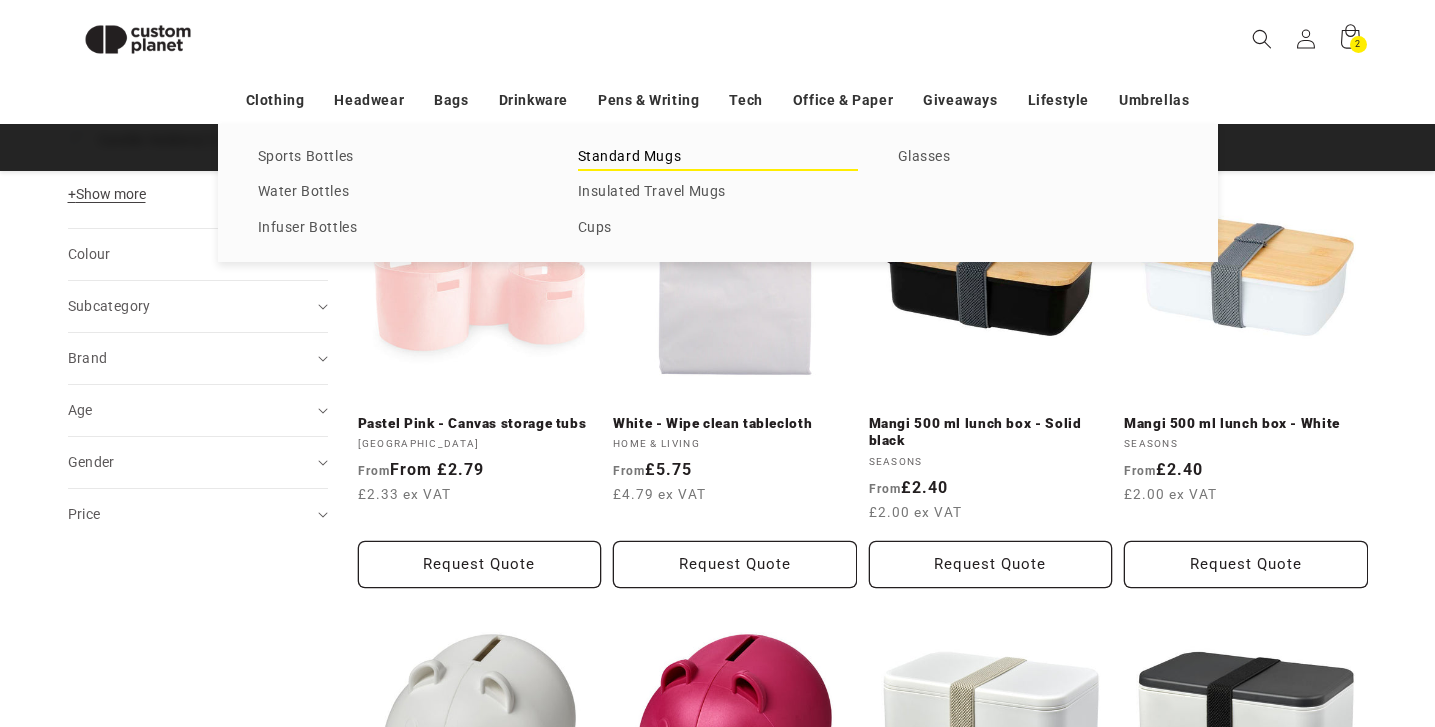 click on "Standard Mugs" at bounding box center (718, 157) 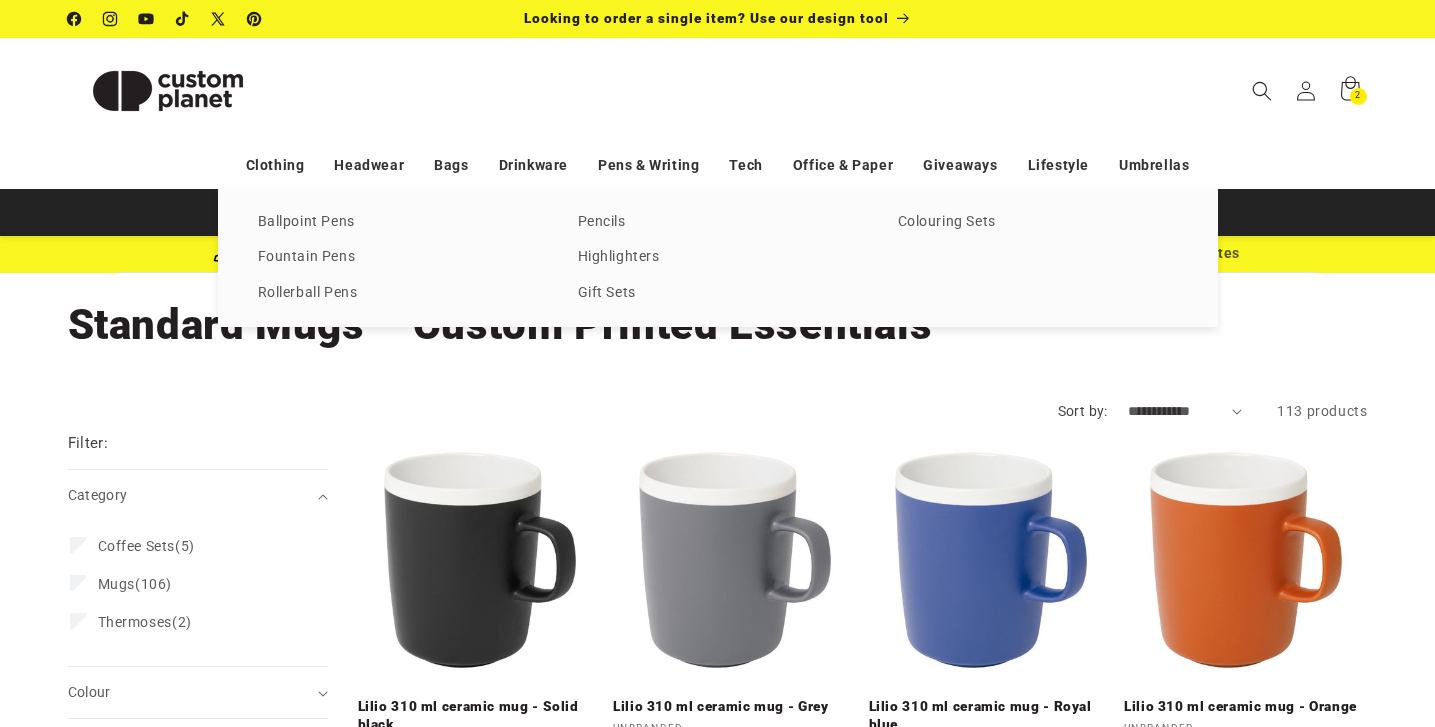 scroll, scrollTop: 0, scrollLeft: 0, axis: both 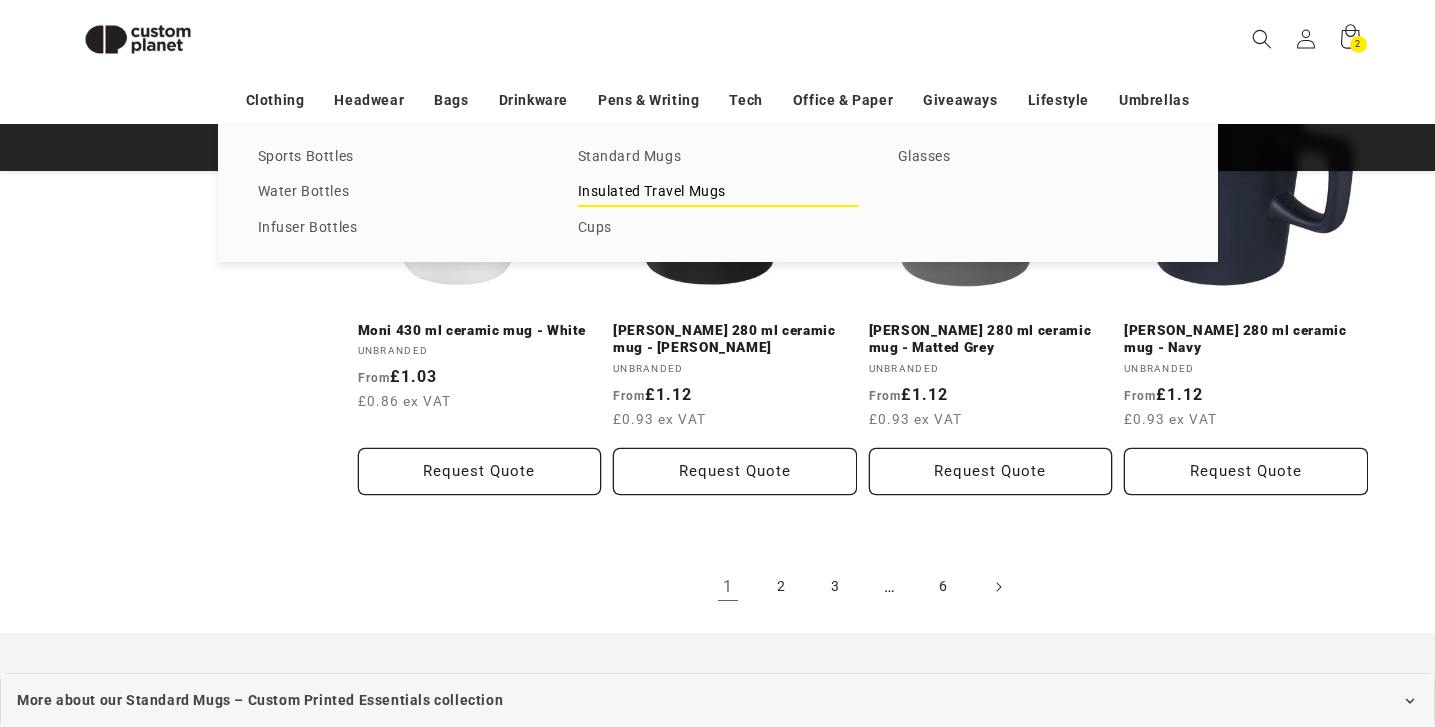 click on "Insulated Travel Mugs" at bounding box center (718, 192) 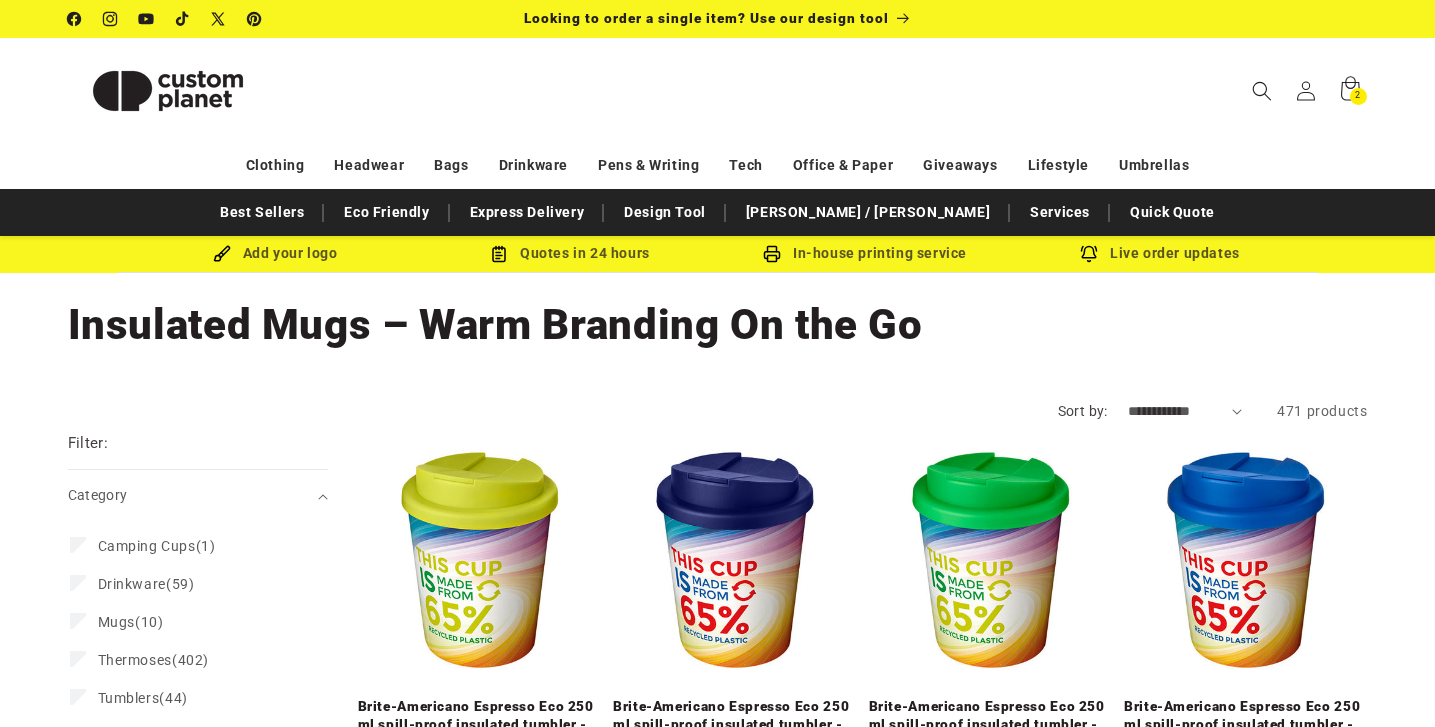 scroll, scrollTop: 0, scrollLeft: 0, axis: both 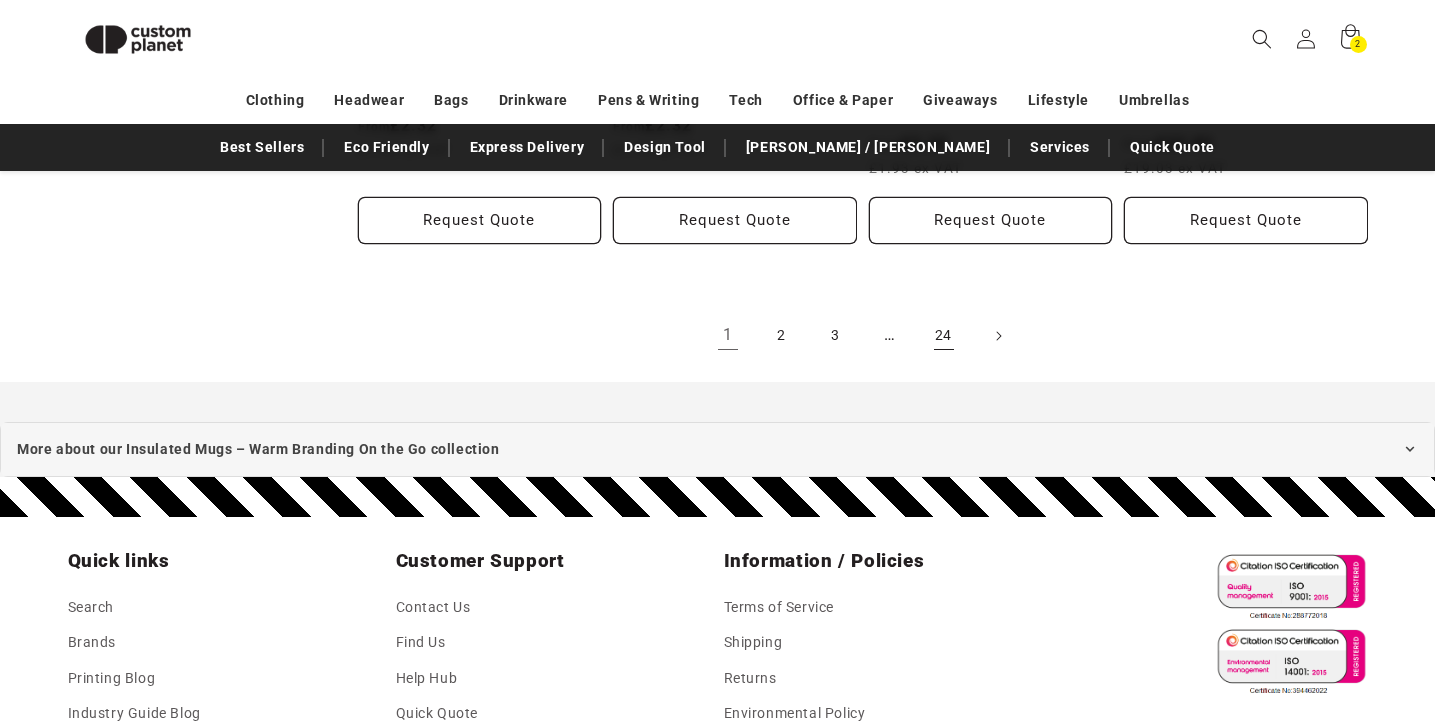 click on "24" at bounding box center (944, 336) 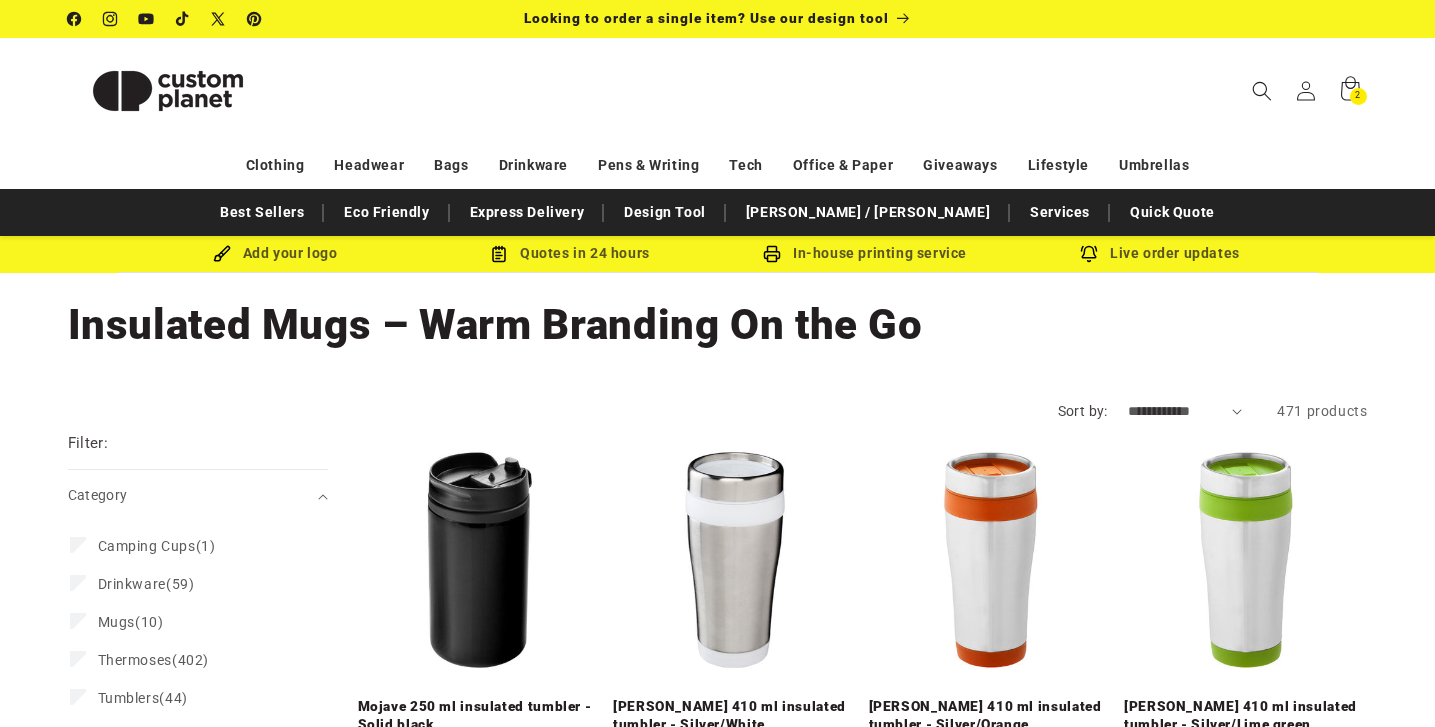 scroll, scrollTop: 0, scrollLeft: 0, axis: both 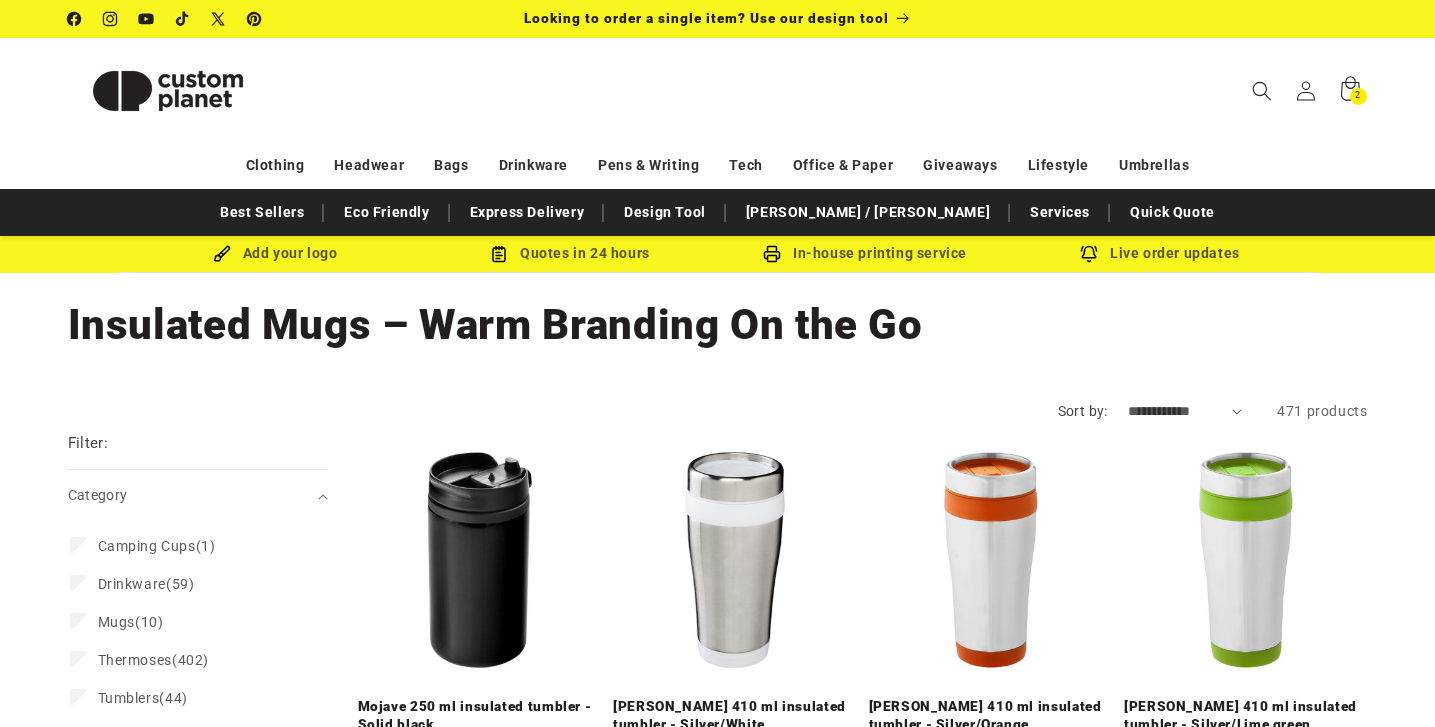 click on "**********" at bounding box center [1185, 411] 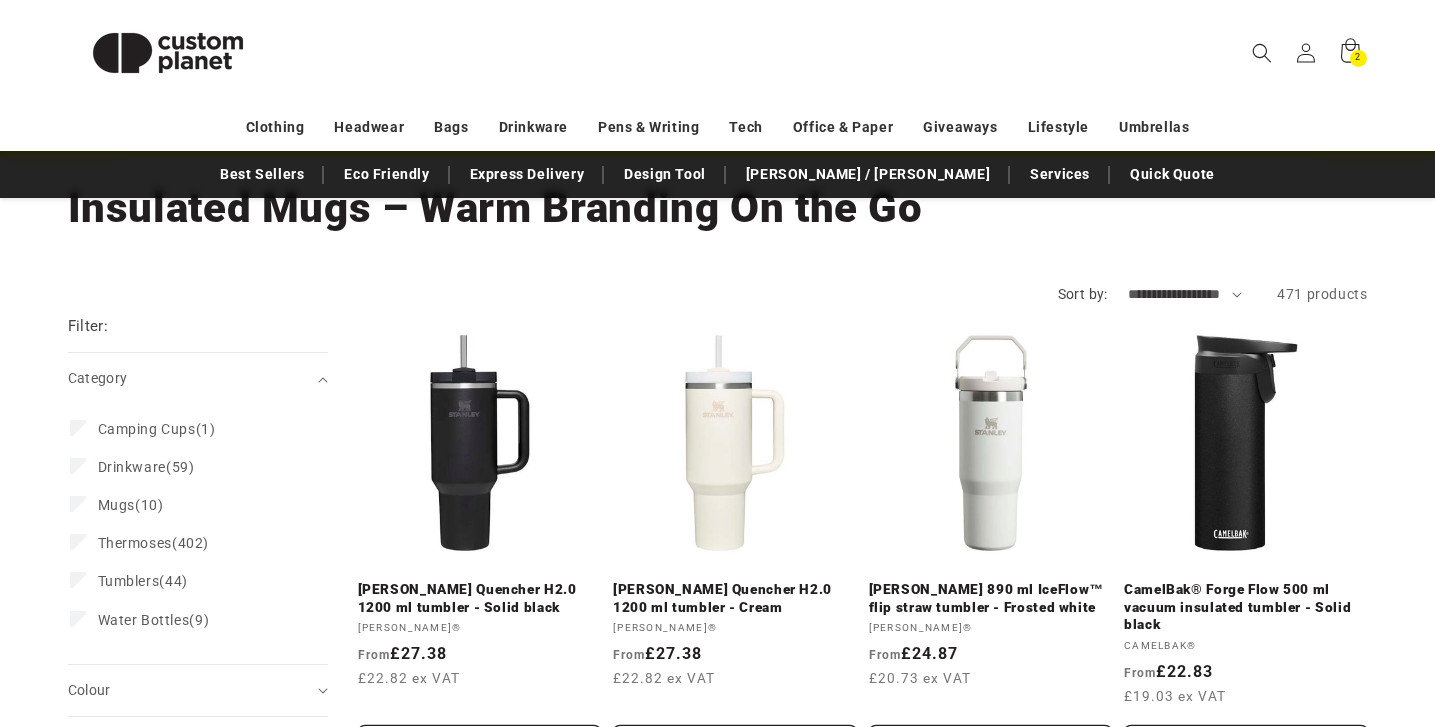 scroll, scrollTop: 204, scrollLeft: 0, axis: vertical 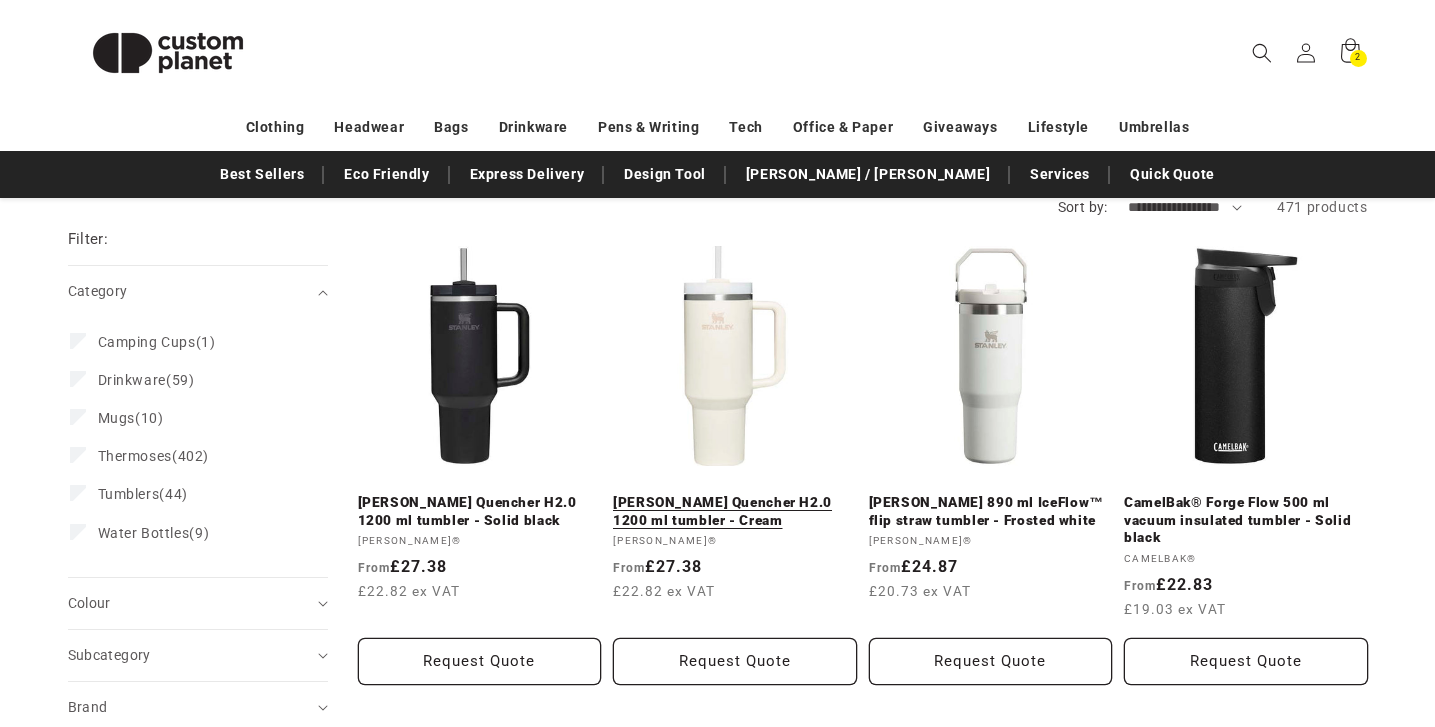 click on "Stanley Quencher H2.0 1200 ml tumbler - Cream" at bounding box center (735, 511) 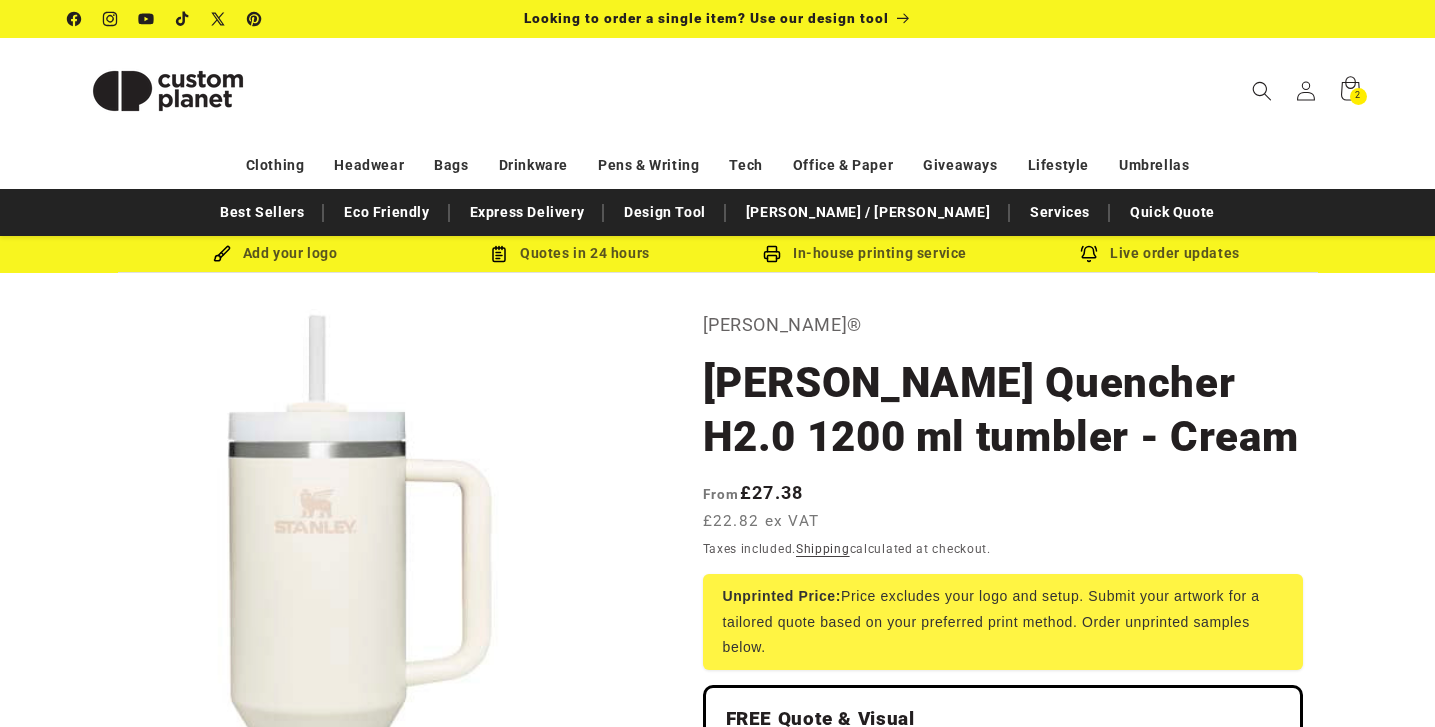 scroll, scrollTop: 0, scrollLeft: 0, axis: both 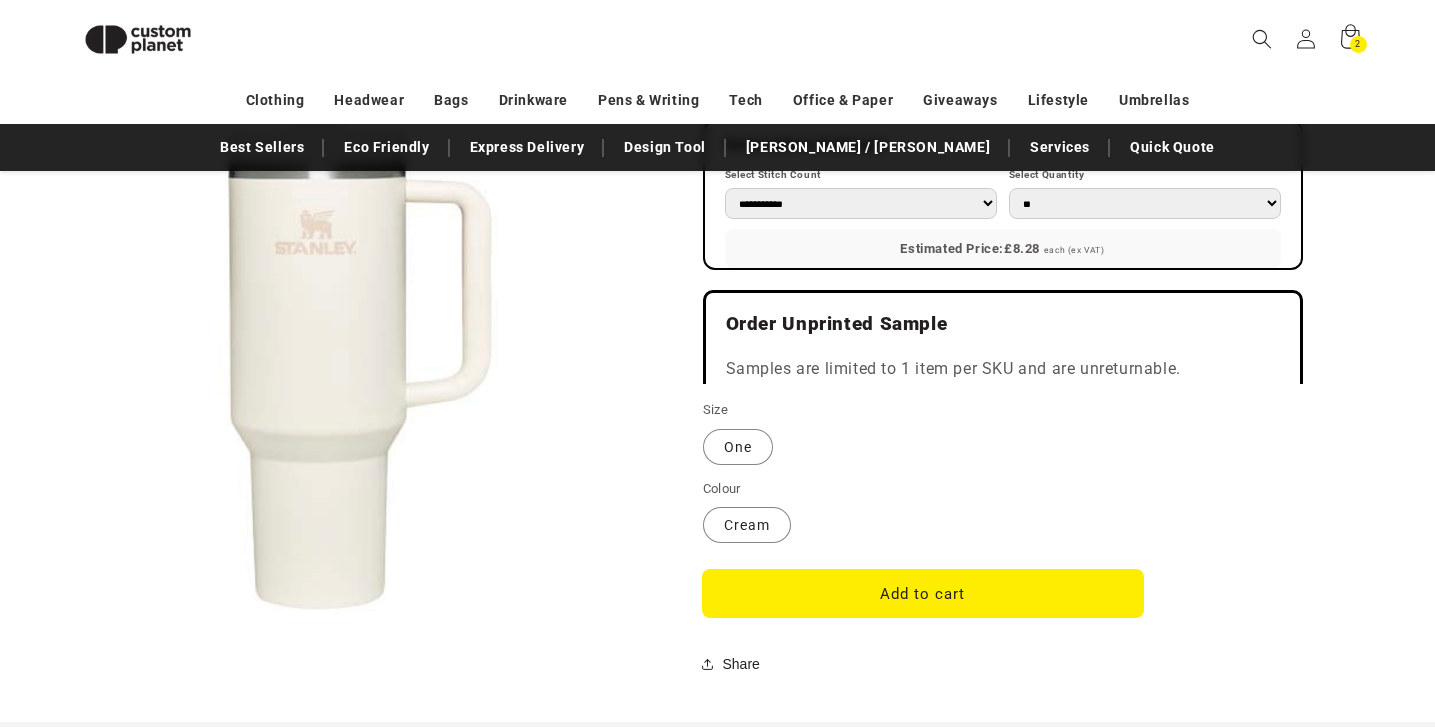 click on "Add to cart" at bounding box center (923, 593) 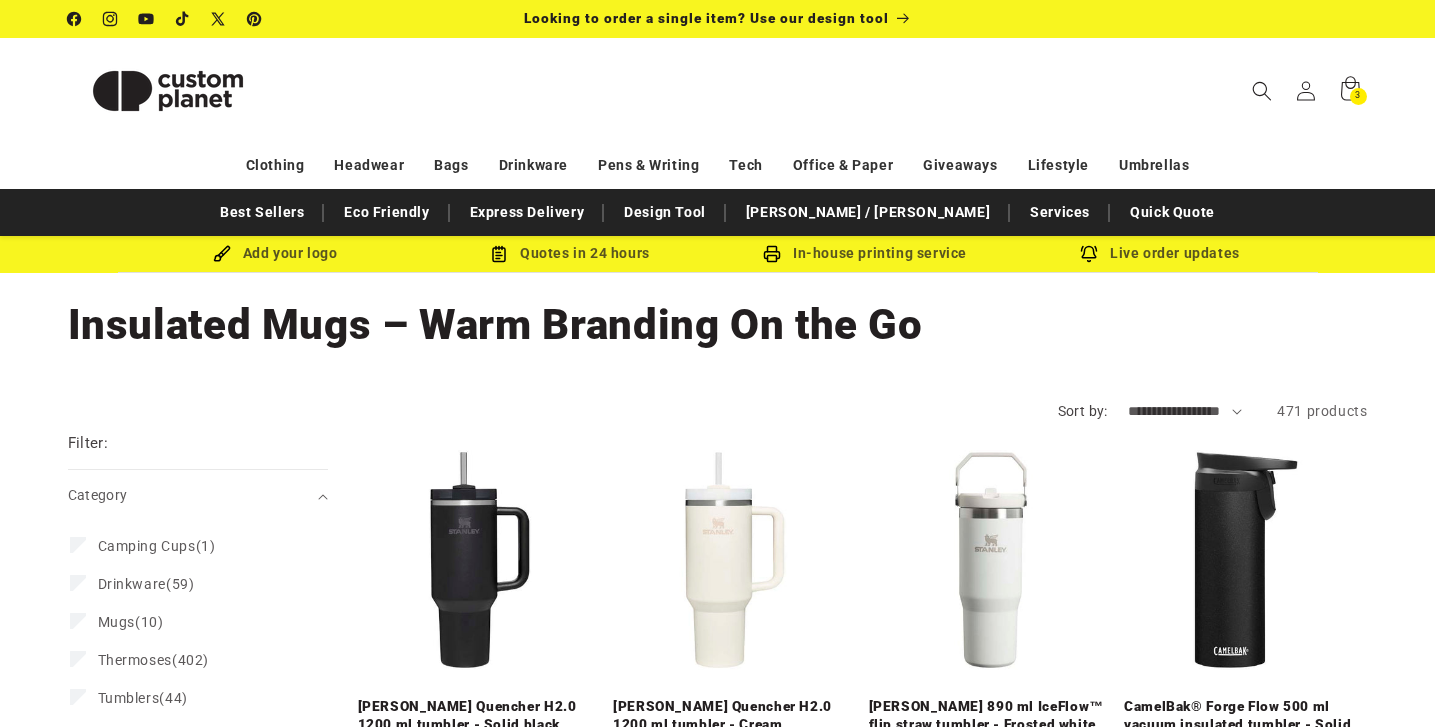 scroll, scrollTop: 204, scrollLeft: 0, axis: vertical 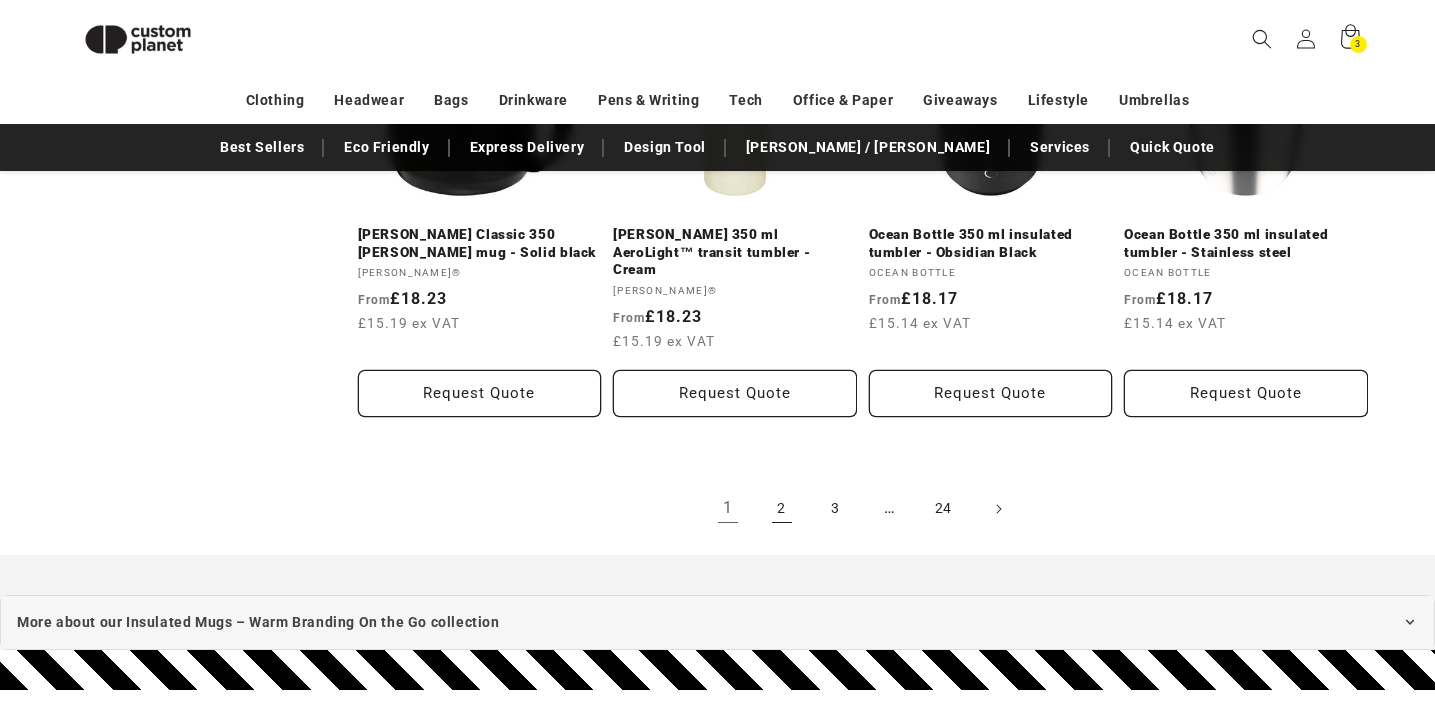 click on "2" at bounding box center (782, 509) 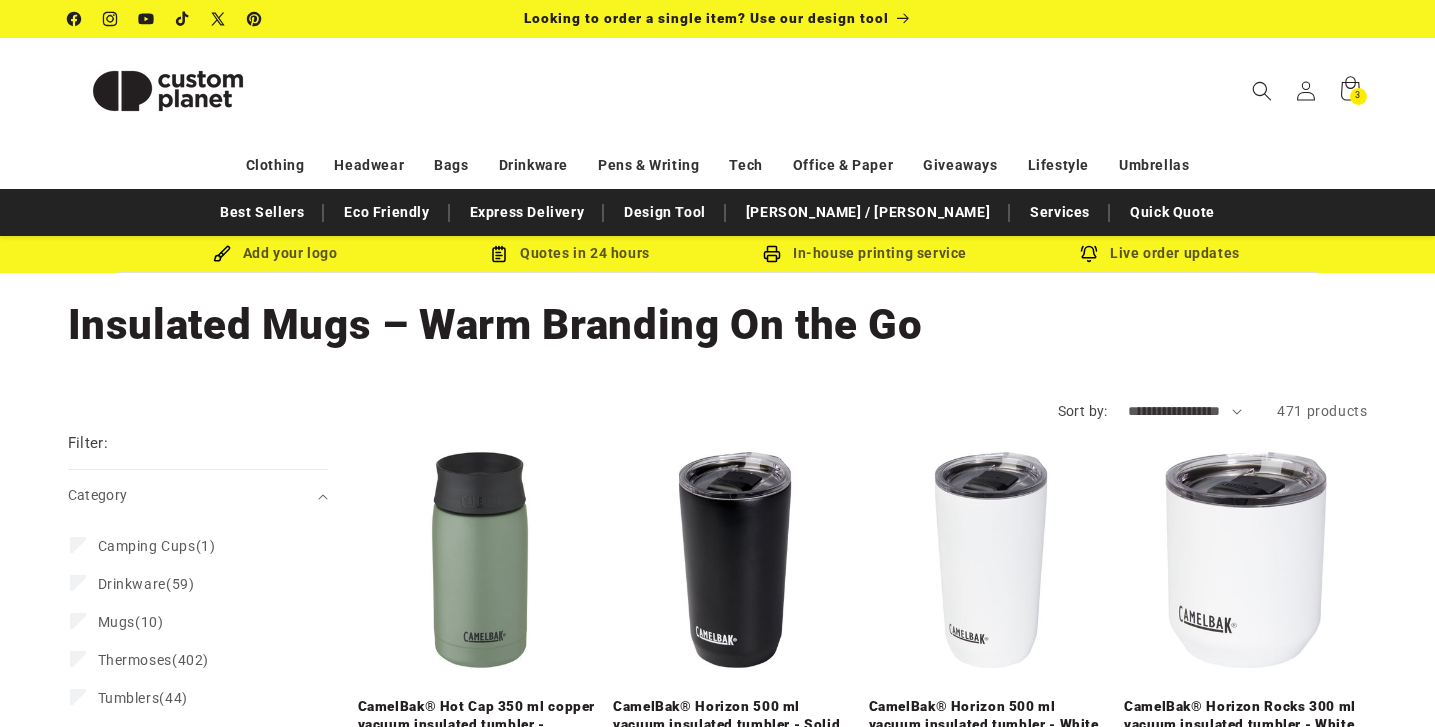 scroll, scrollTop: 0, scrollLeft: 0, axis: both 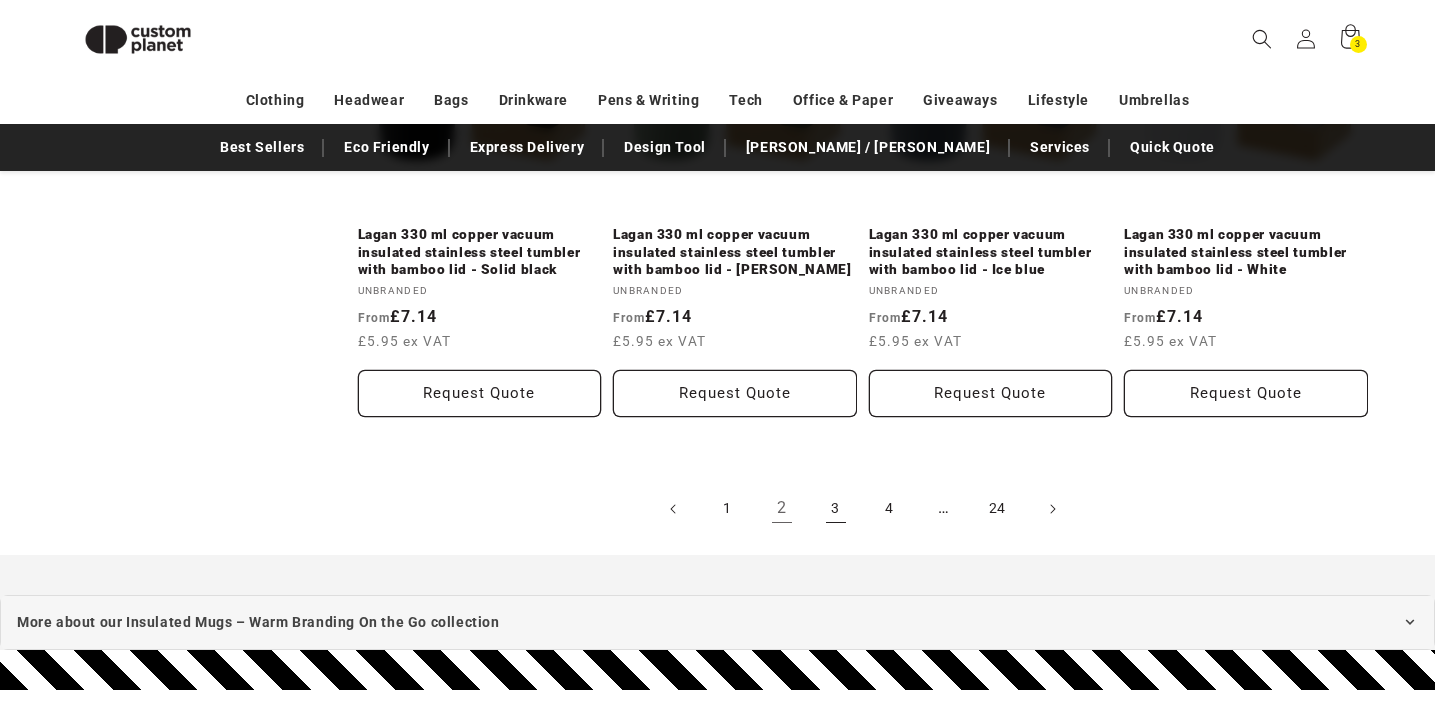 click on "3" at bounding box center (836, 509) 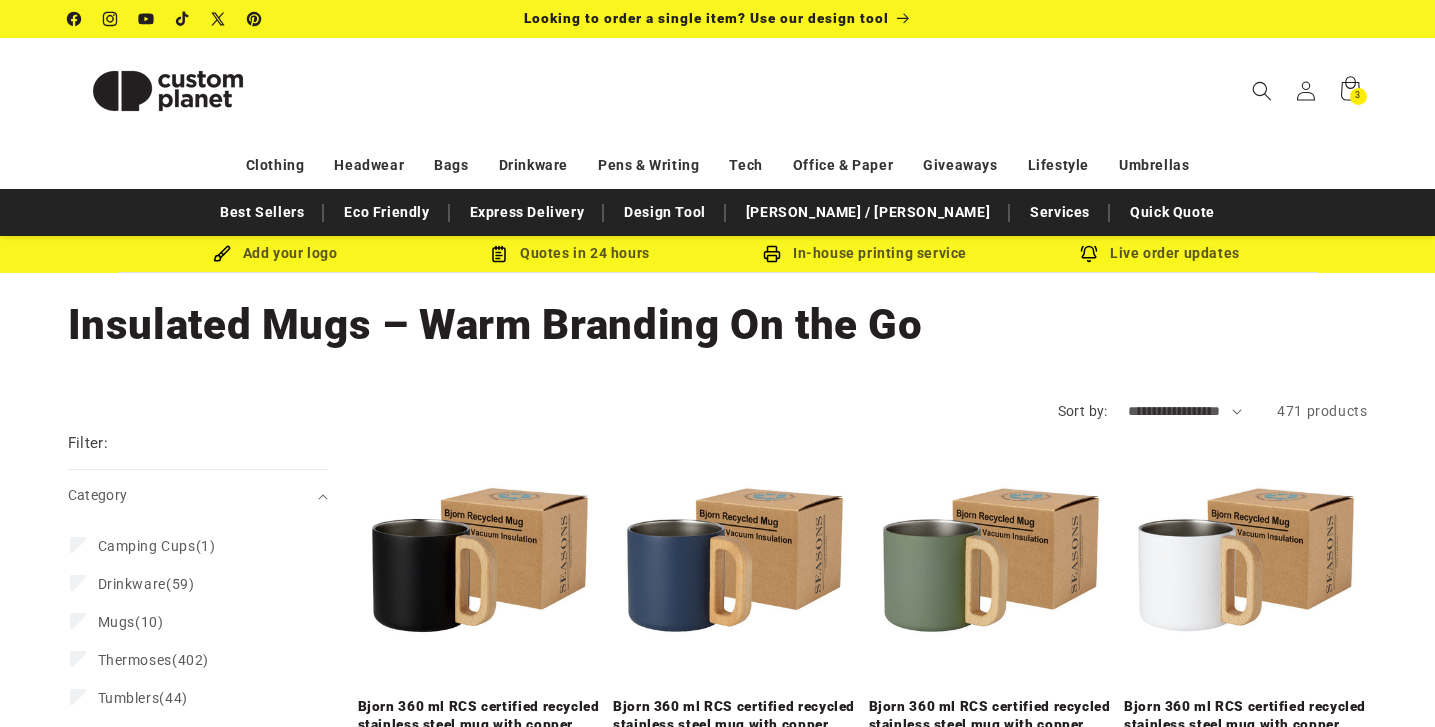 scroll, scrollTop: 0, scrollLeft: 0, axis: both 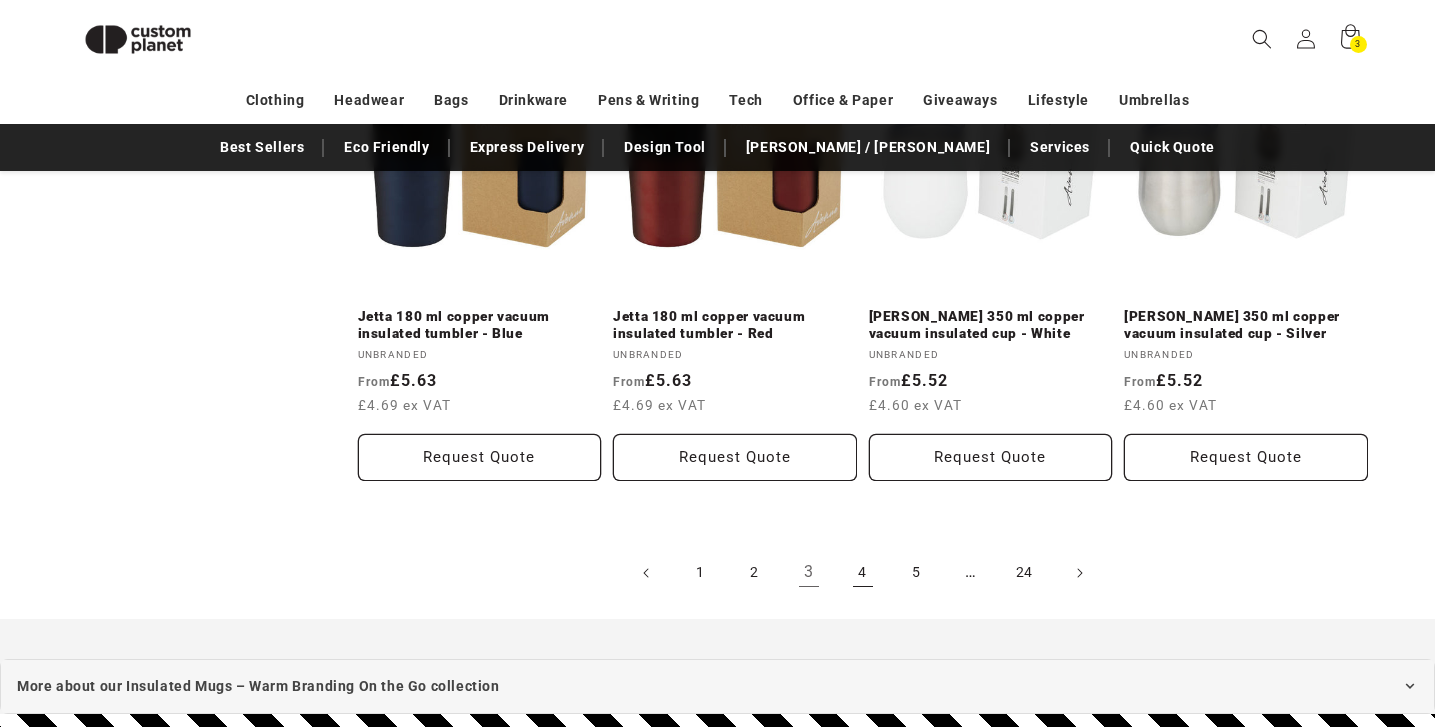 click on "4" at bounding box center (863, 573) 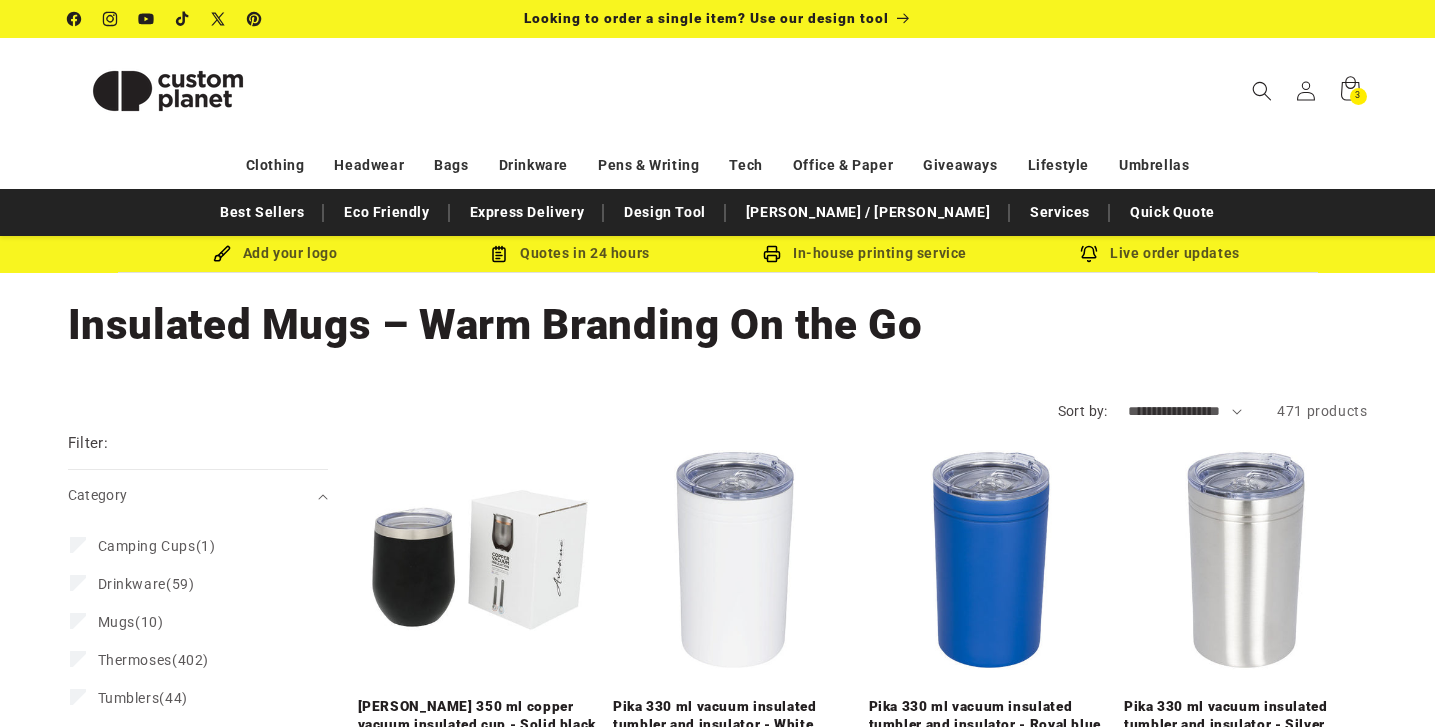scroll, scrollTop: 0, scrollLeft: 0, axis: both 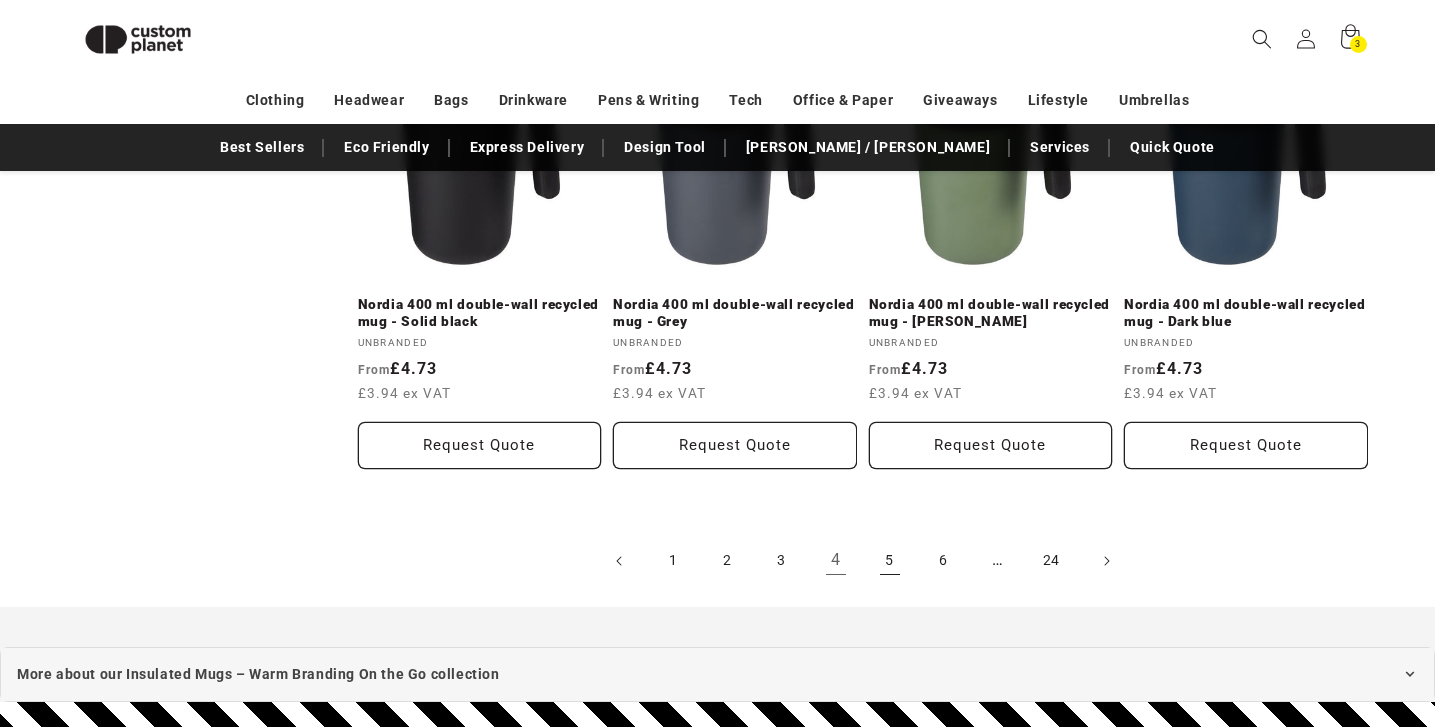 click on "5" at bounding box center [890, 561] 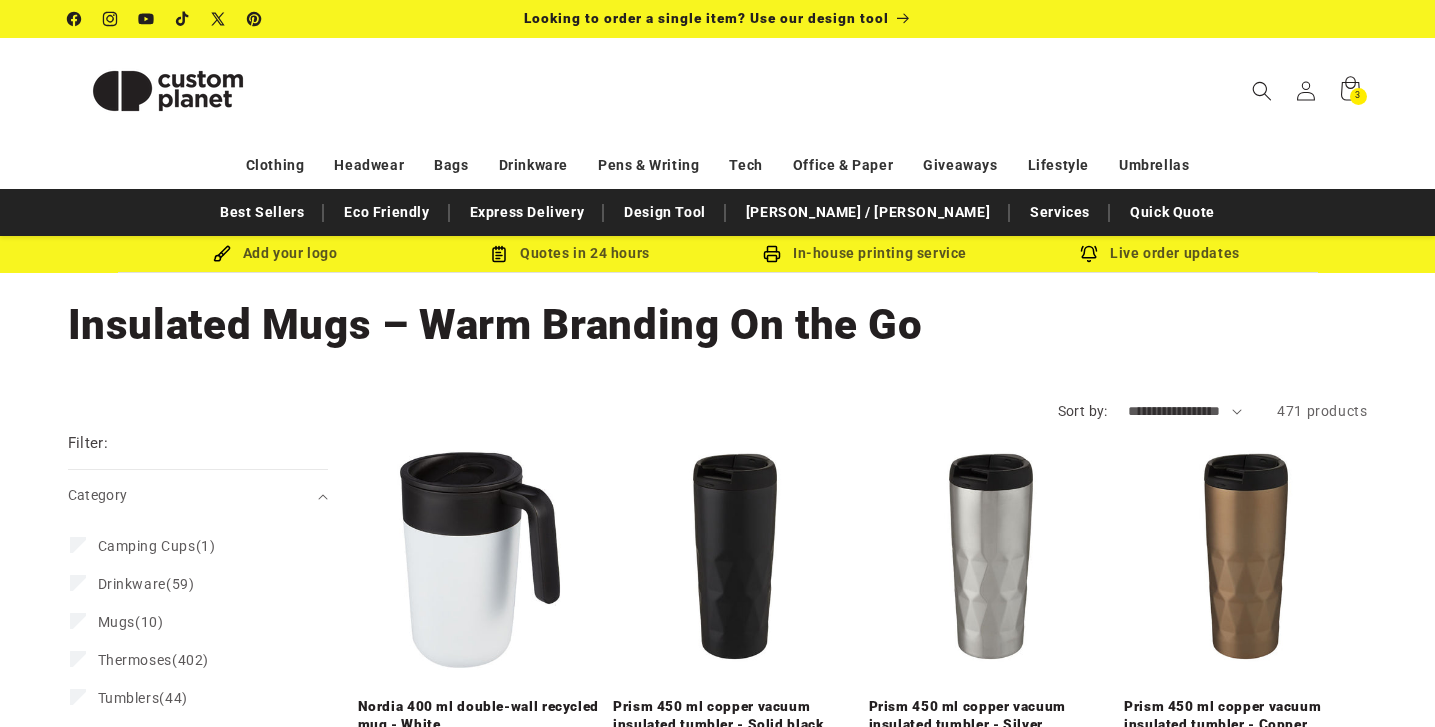 scroll, scrollTop: 0, scrollLeft: 0, axis: both 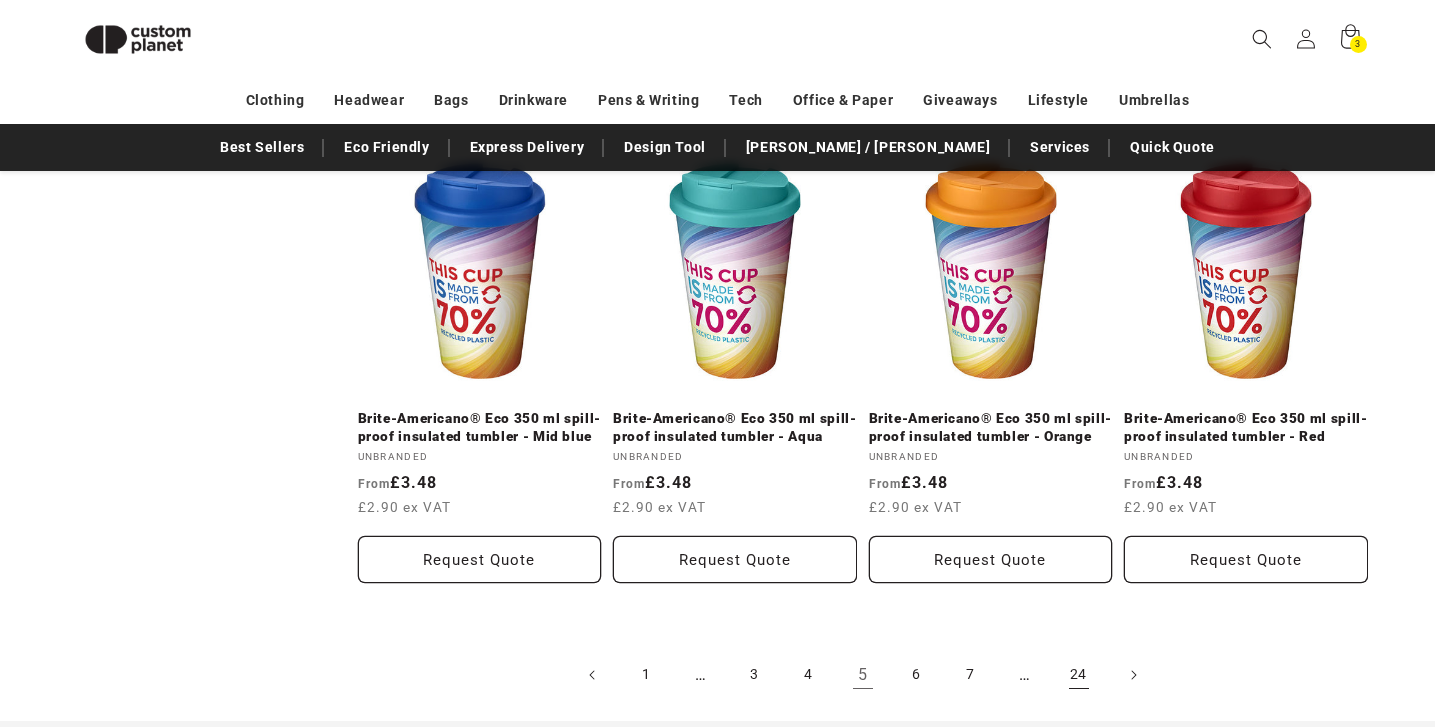 click on "24" at bounding box center (1079, 675) 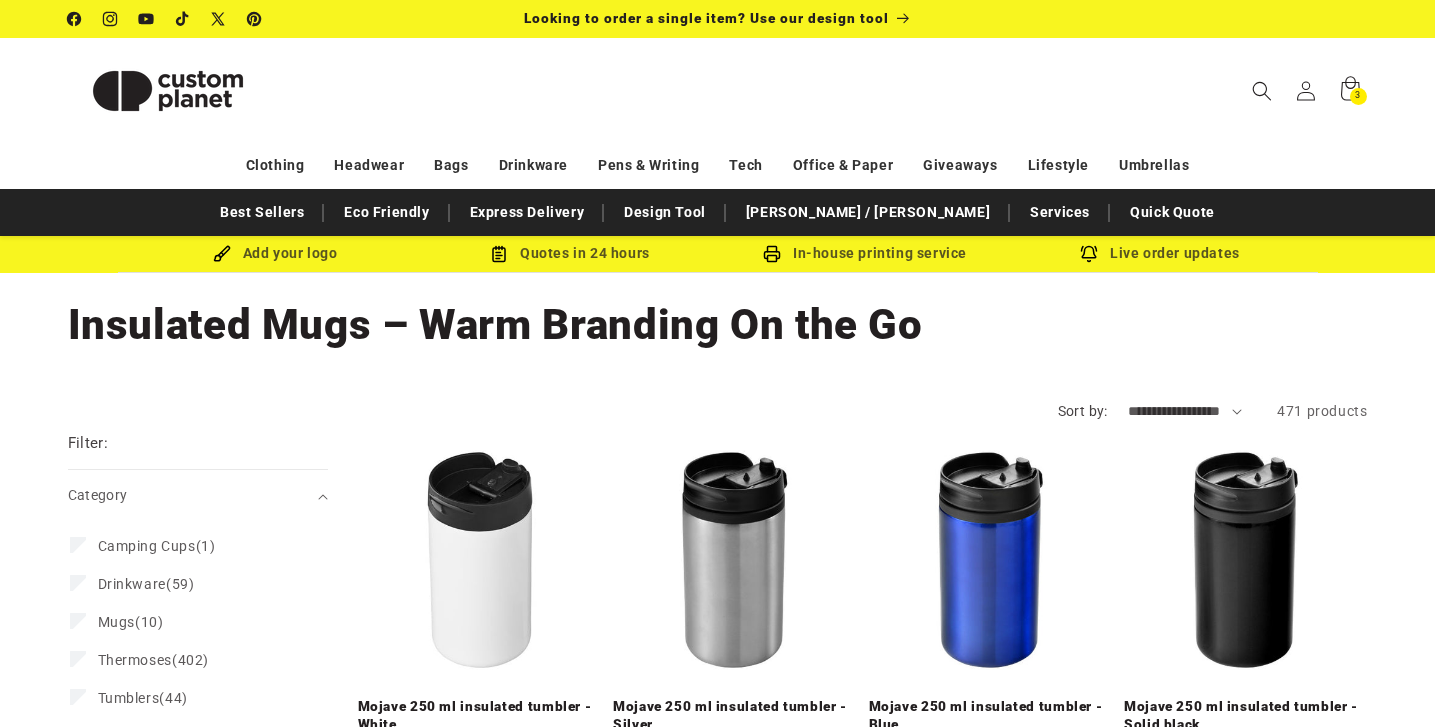 scroll, scrollTop: 0, scrollLeft: 0, axis: both 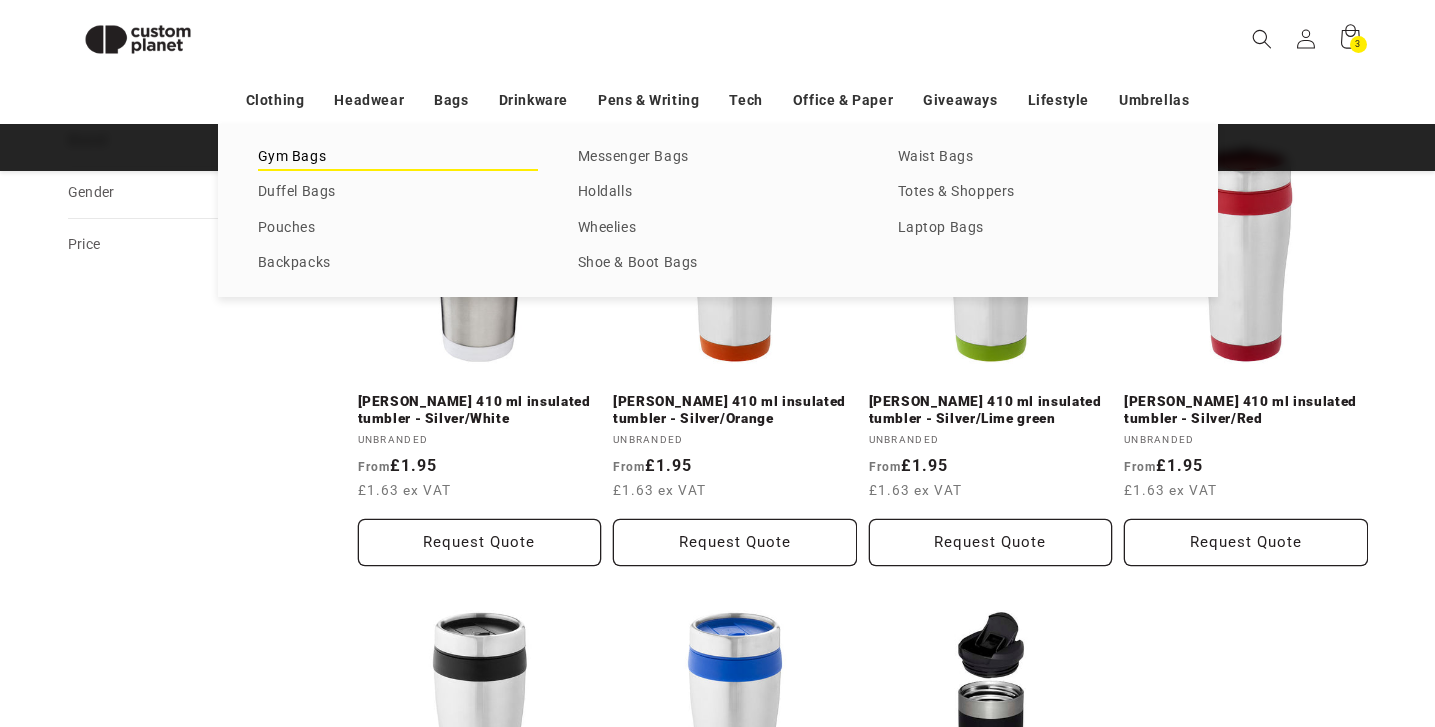 click on "Gym Bags" at bounding box center [398, 157] 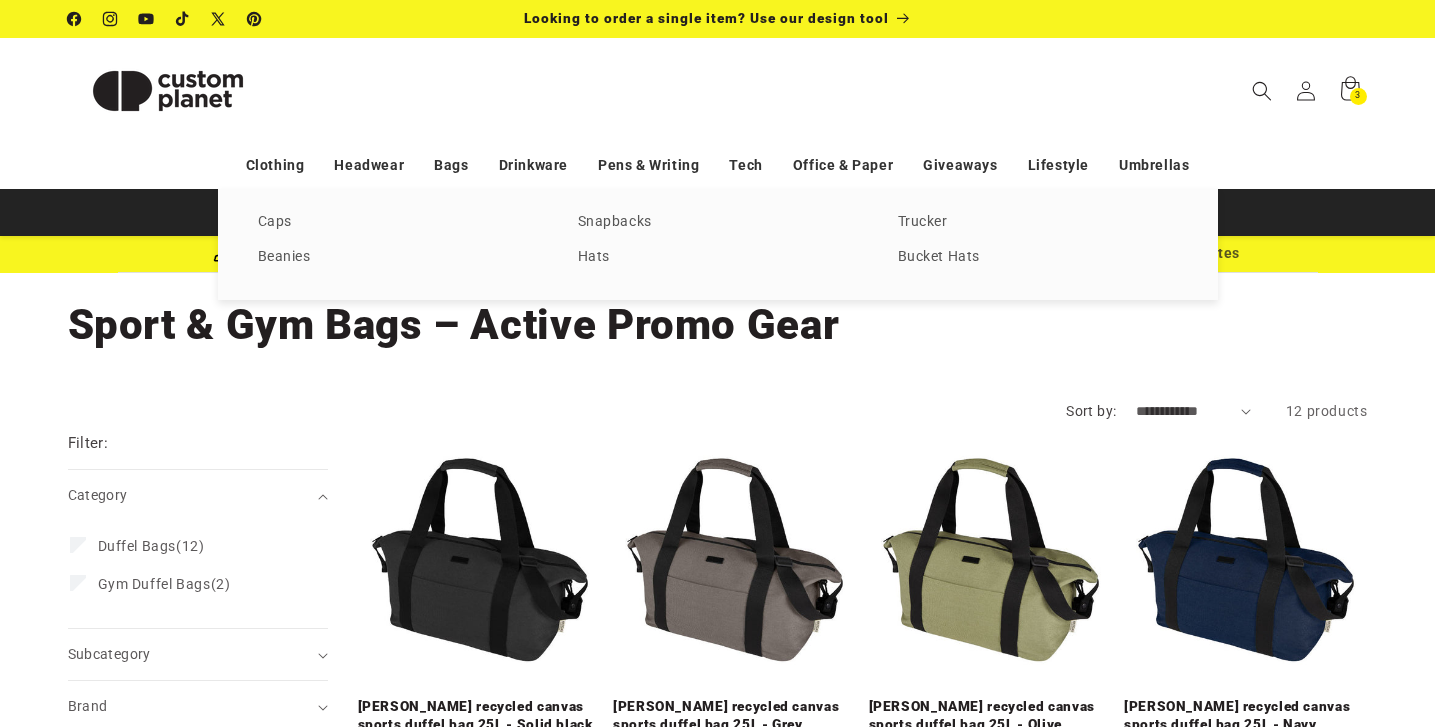 scroll, scrollTop: 0, scrollLeft: 0, axis: both 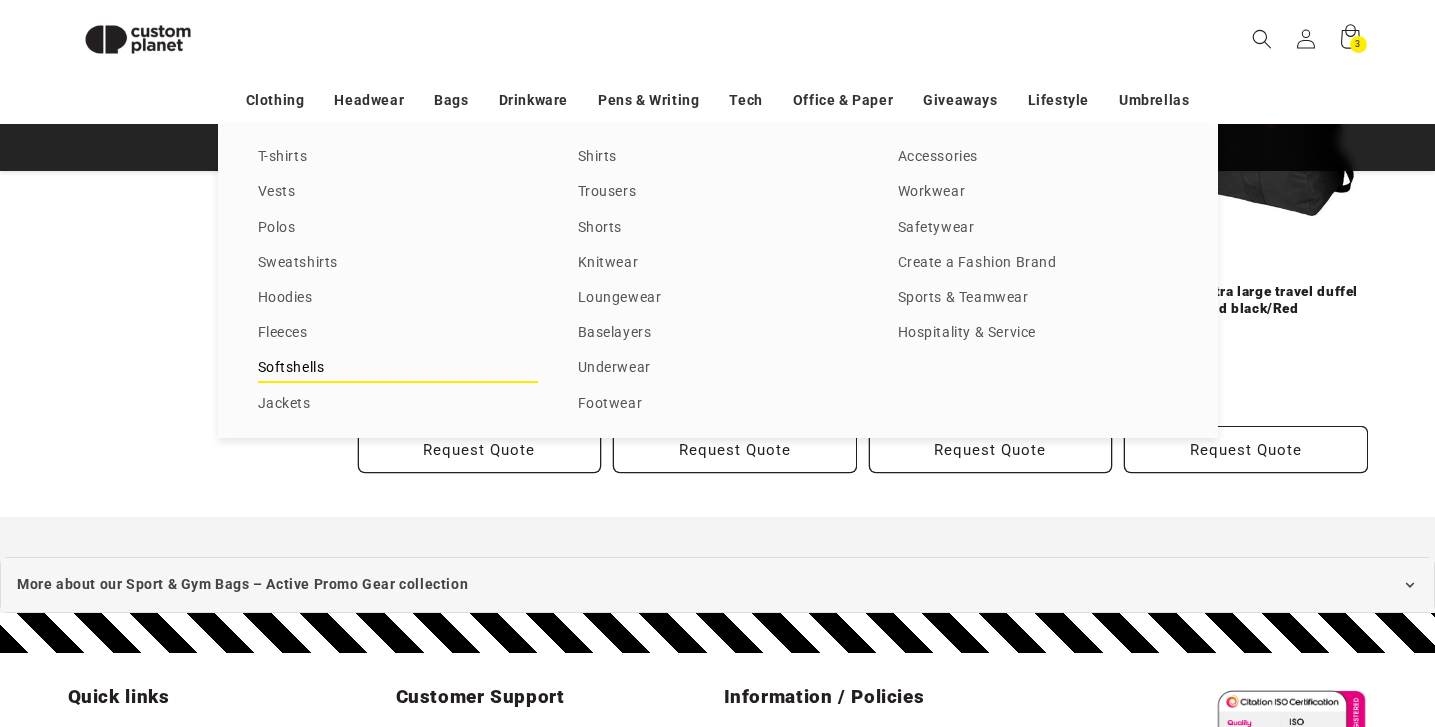 click on "Softshells" at bounding box center (398, 368) 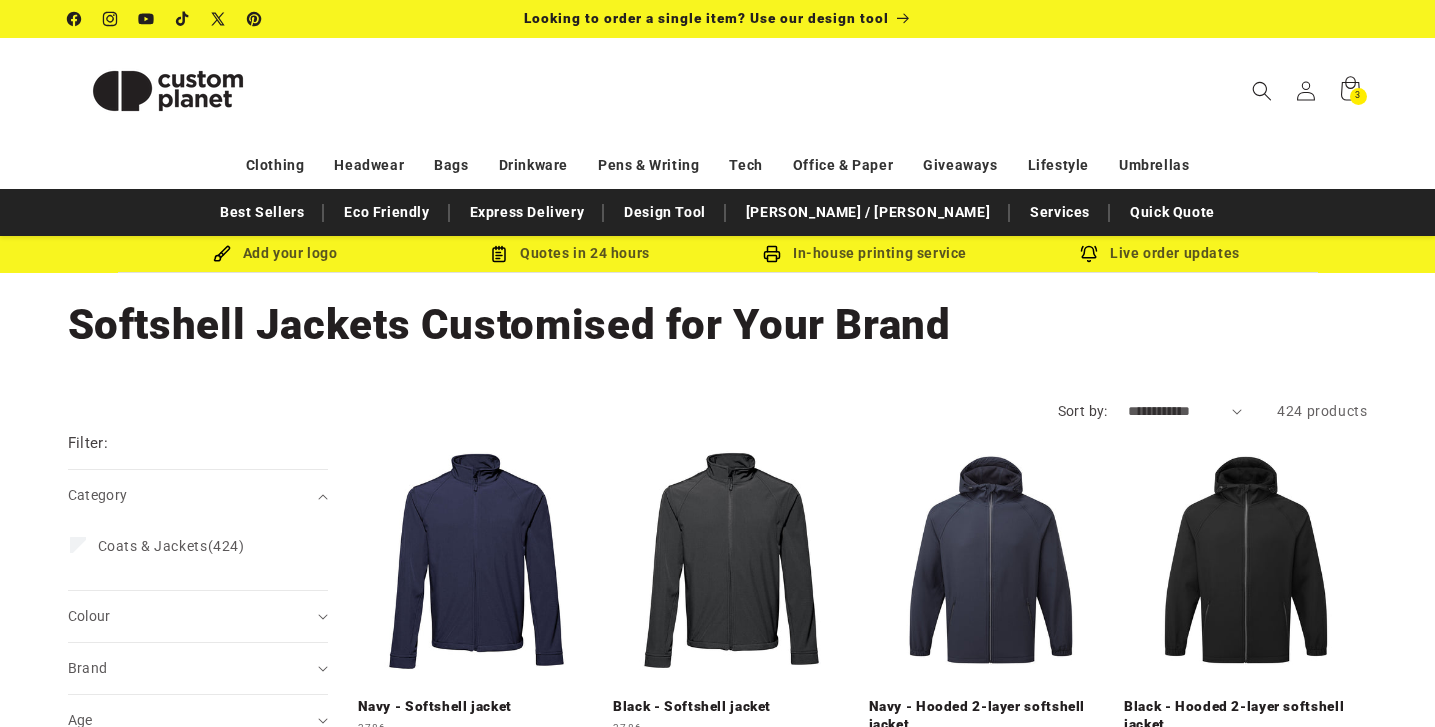 scroll, scrollTop: 0, scrollLeft: 0, axis: both 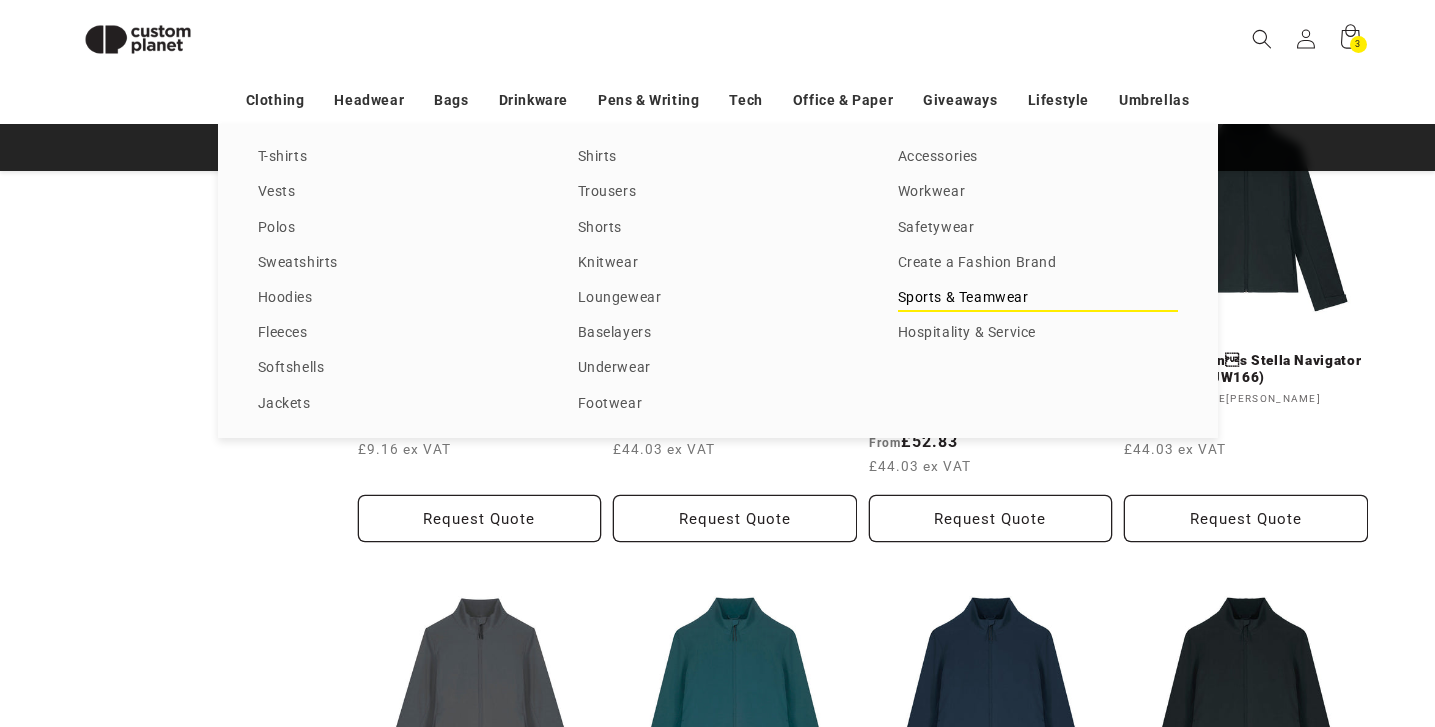 click on "Sports & Teamwear" at bounding box center (1038, 298) 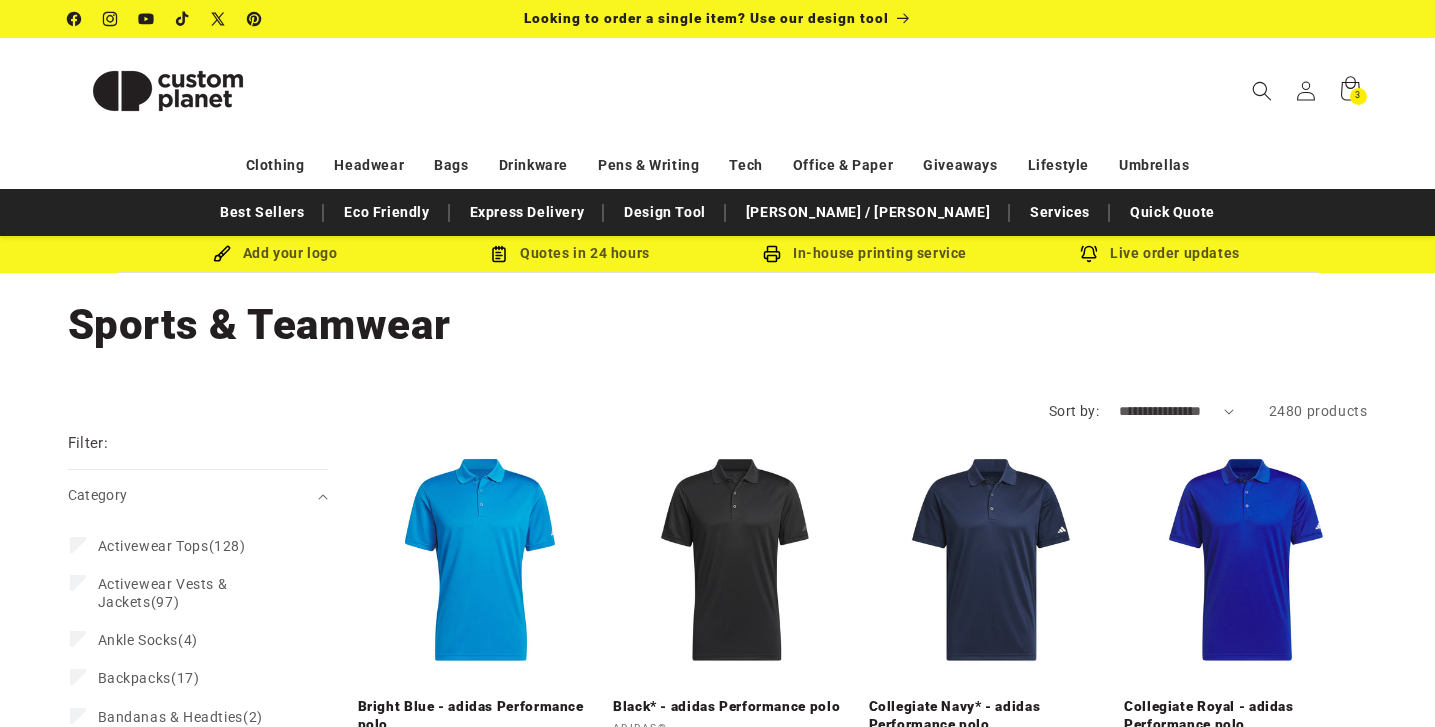 scroll, scrollTop: 0, scrollLeft: 0, axis: both 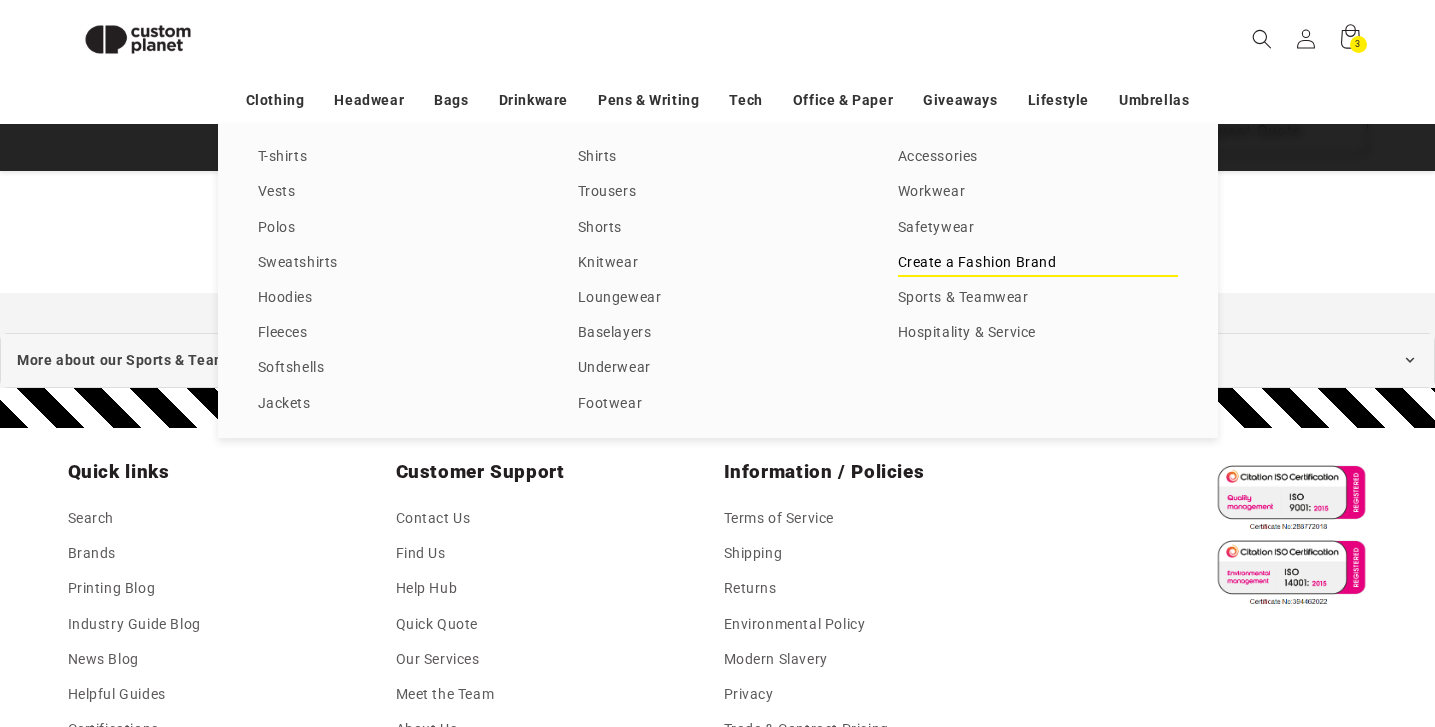 click on "Create a Fashion Brand" at bounding box center [1038, 263] 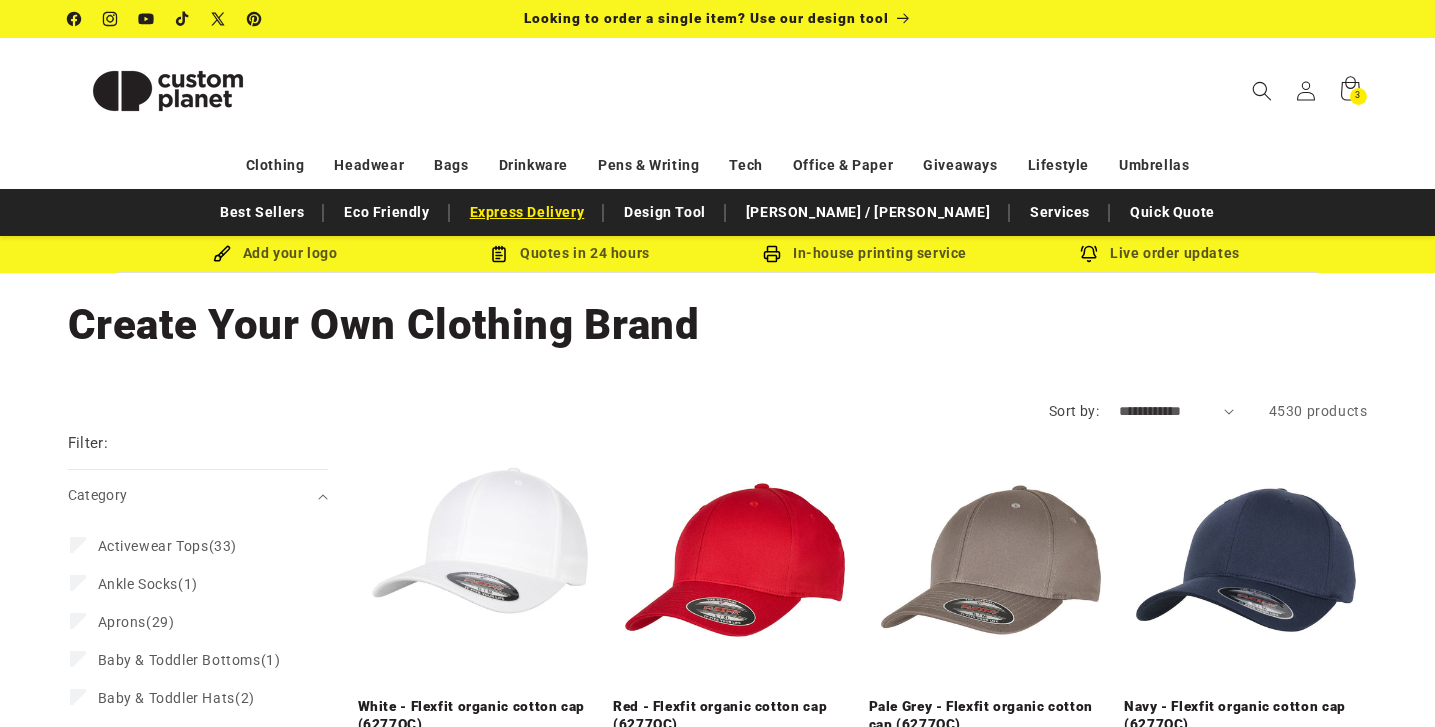scroll, scrollTop: 0, scrollLeft: 0, axis: both 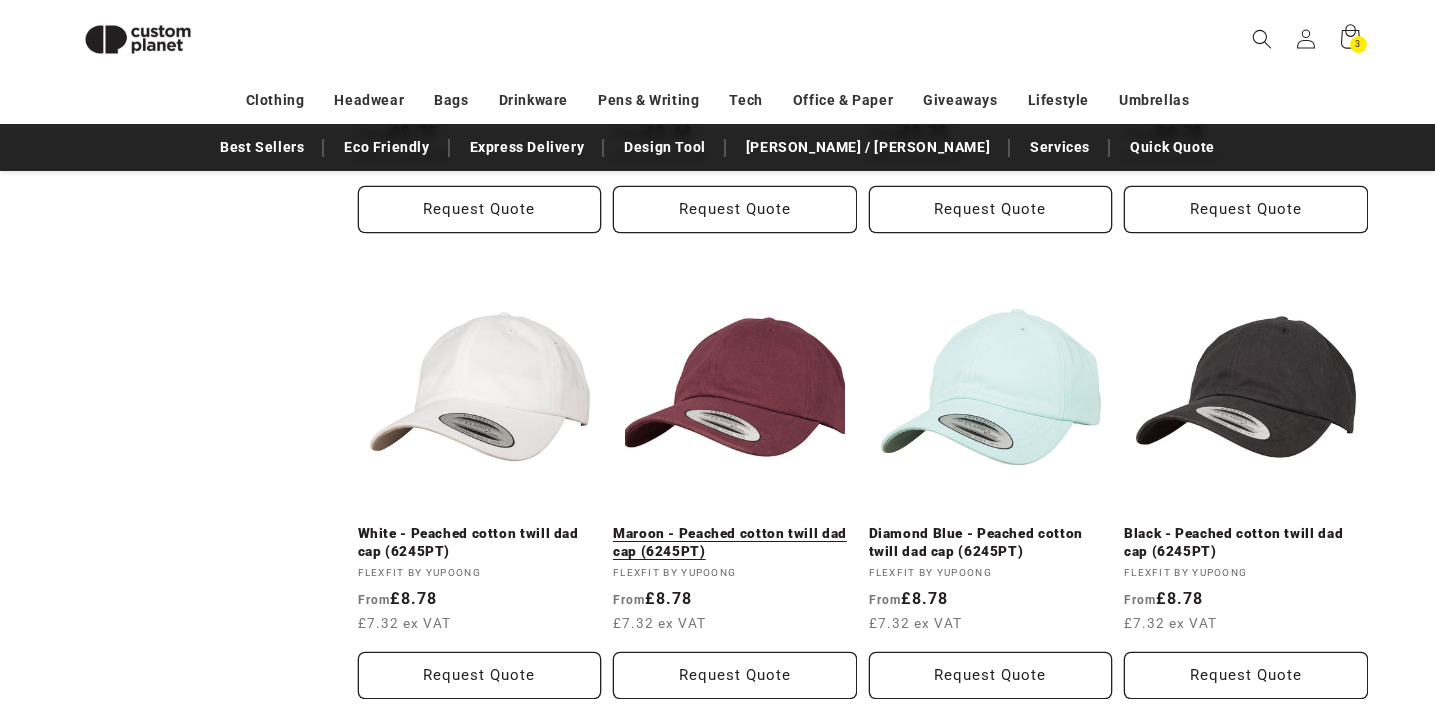 click on "Maroon - Peached cotton twill dad cap (6245PT)" at bounding box center (735, 542) 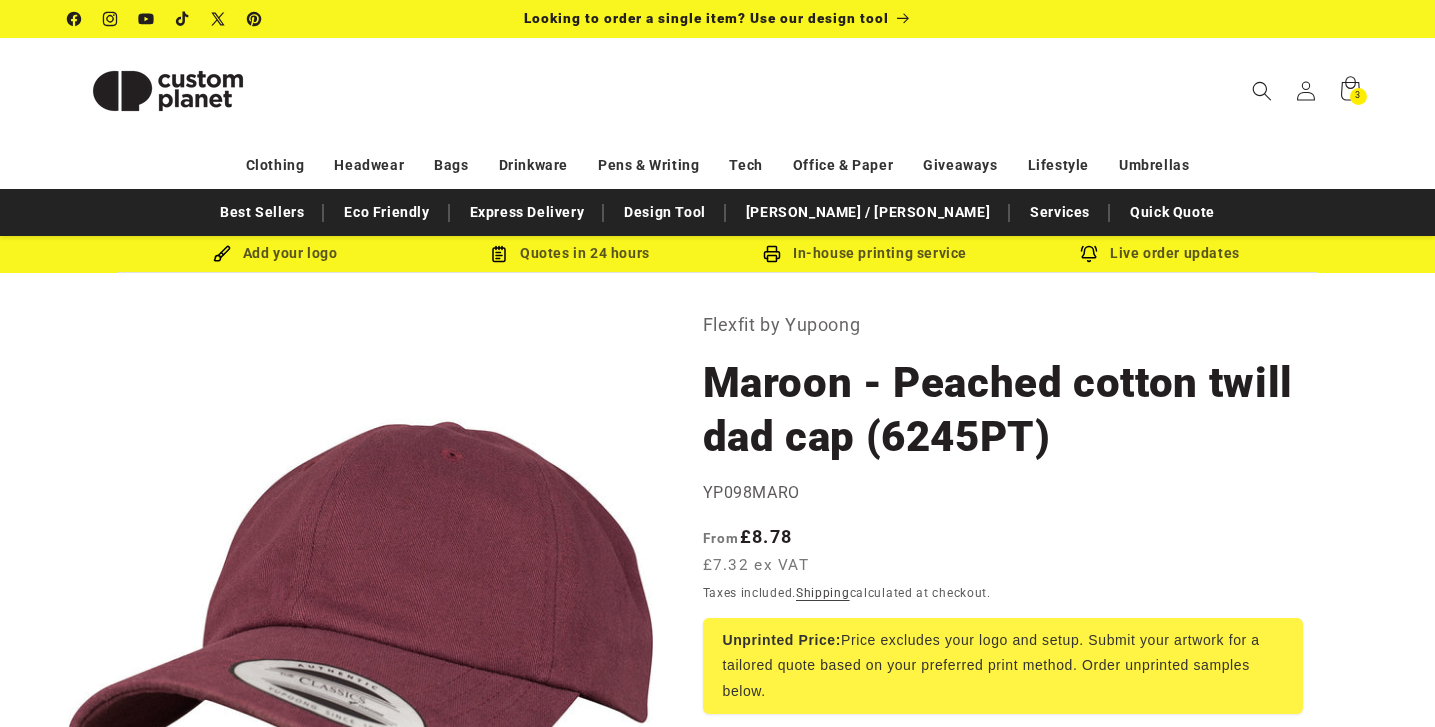 scroll, scrollTop: 0, scrollLeft: 0, axis: both 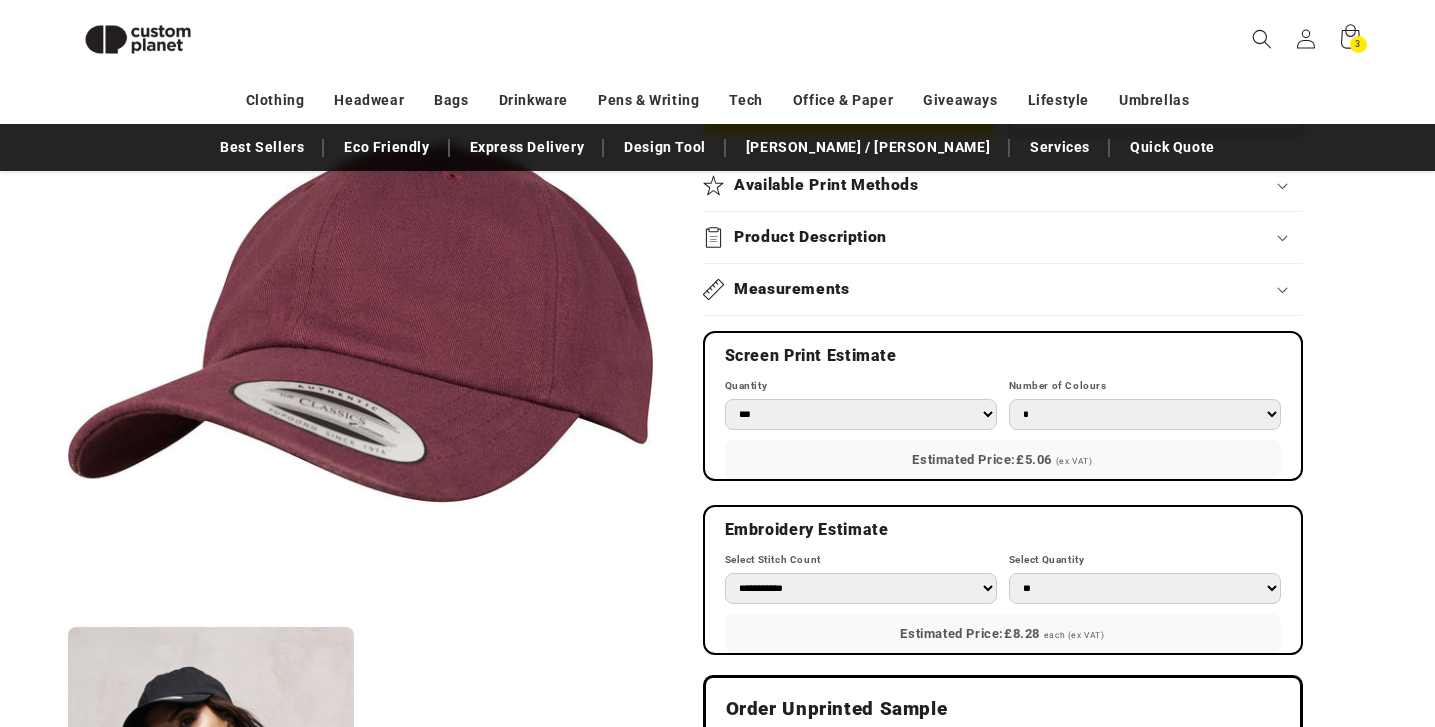 drag, startPoint x: 206, startPoint y: 636, endPoint x: 202, endPoint y: 649, distance: 13.601471 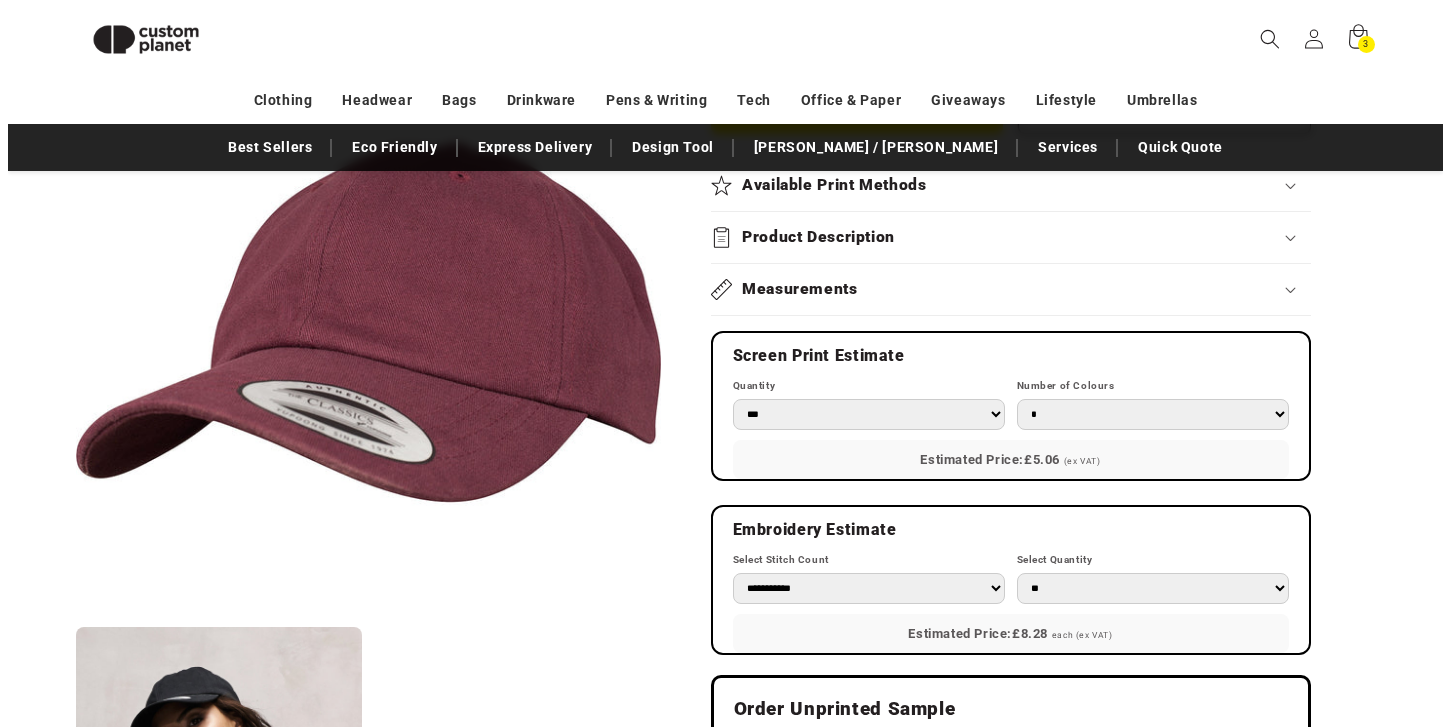 scroll, scrollTop: 1250, scrollLeft: 0, axis: vertical 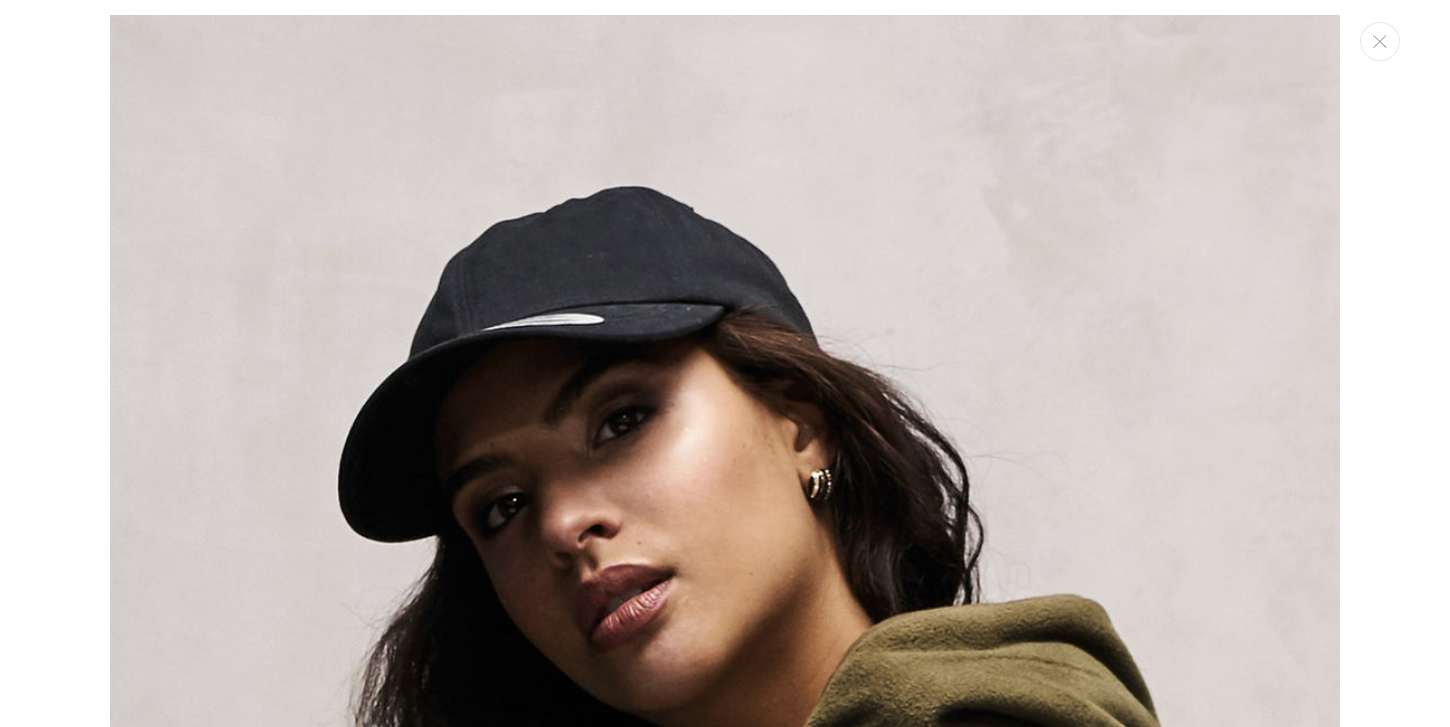 click at bounding box center [725, 363] 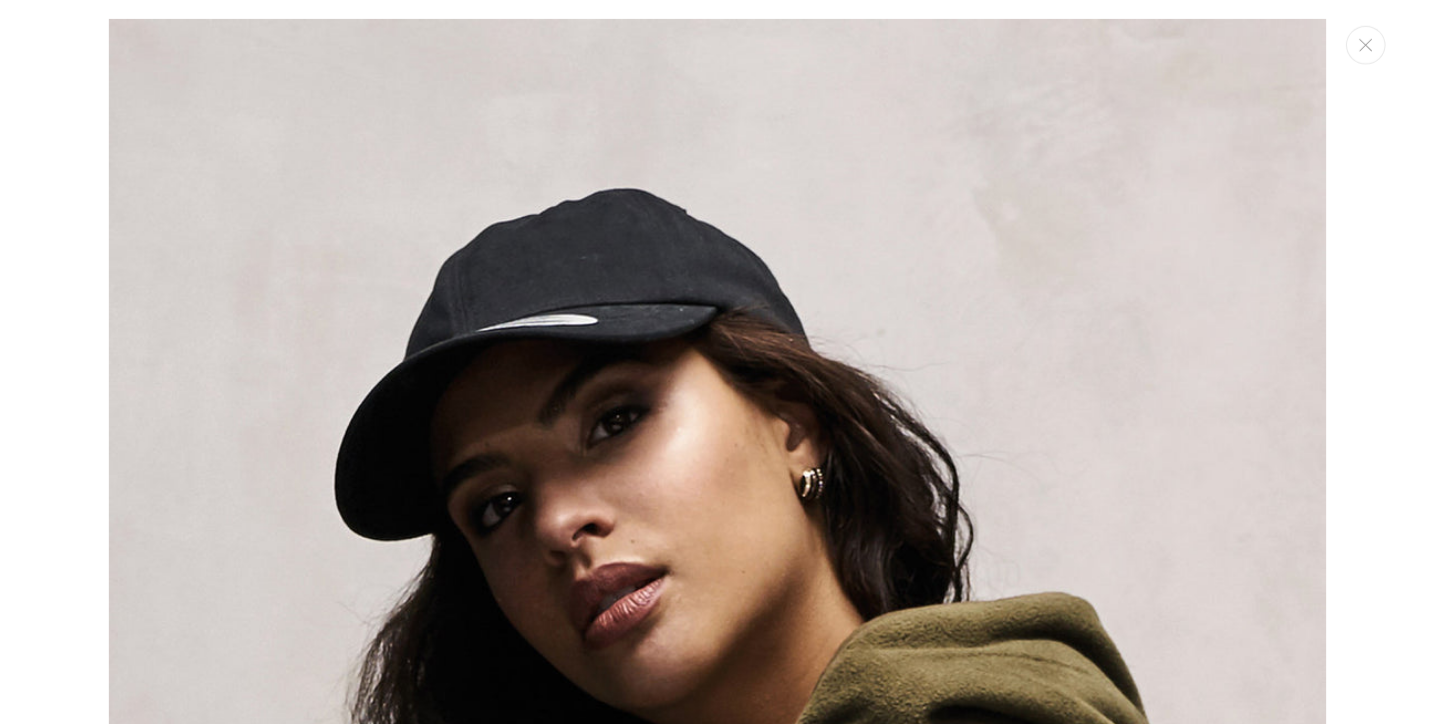 scroll, scrollTop: 1514, scrollLeft: 0, axis: vertical 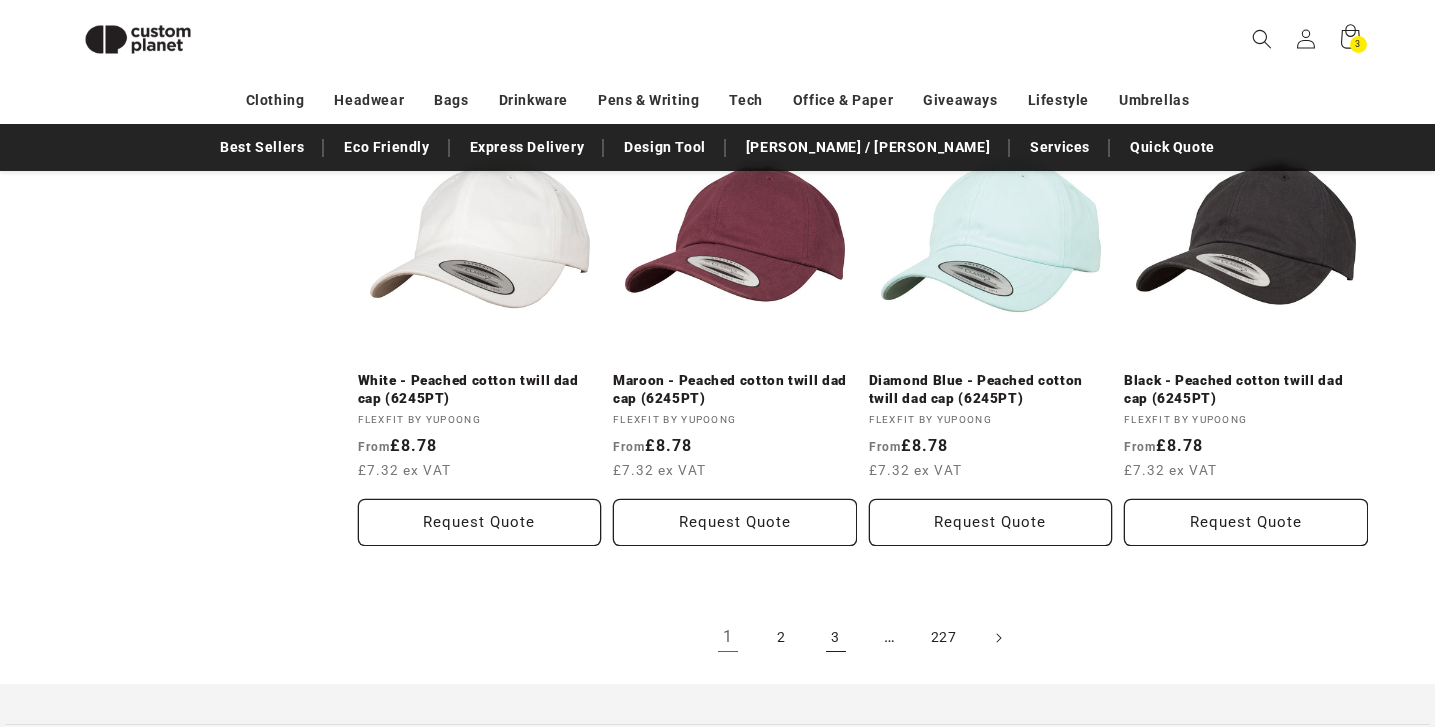 click on "3" at bounding box center (836, 638) 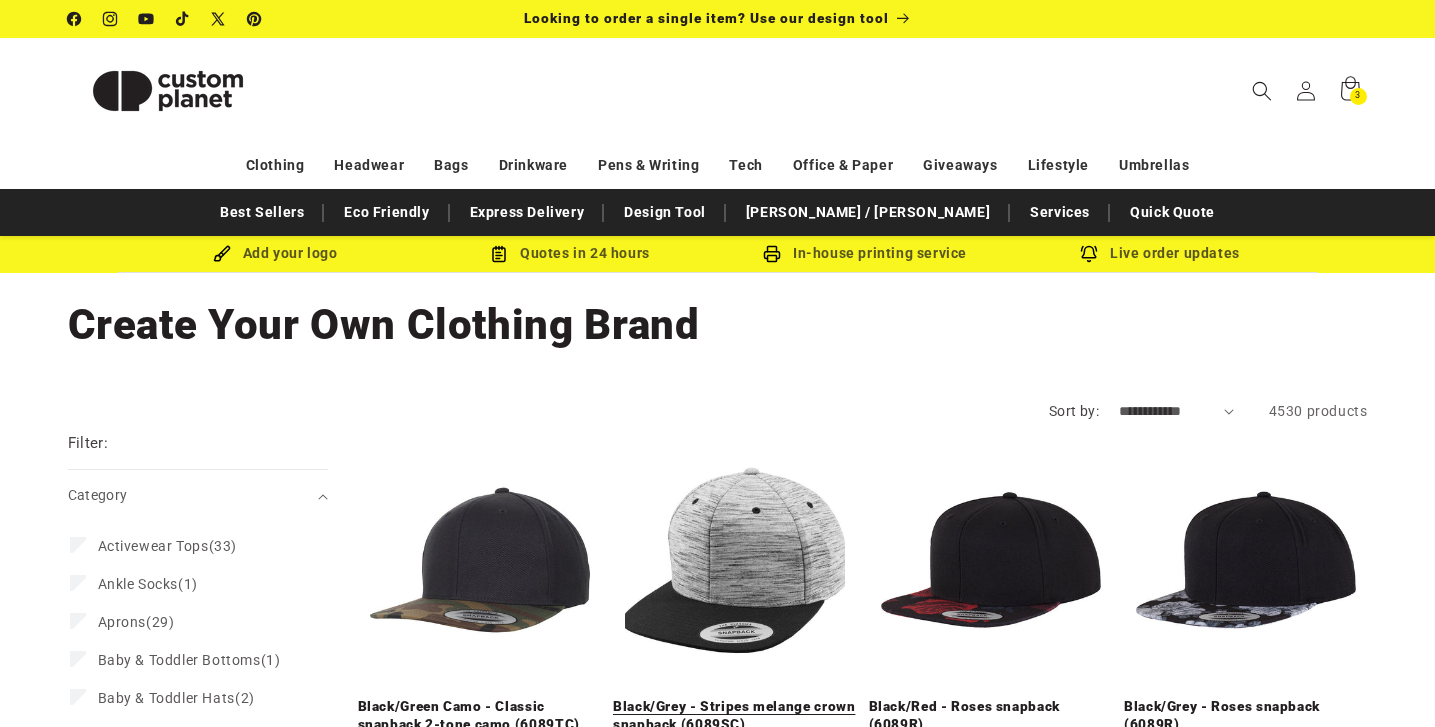 scroll, scrollTop: 0, scrollLeft: 0, axis: both 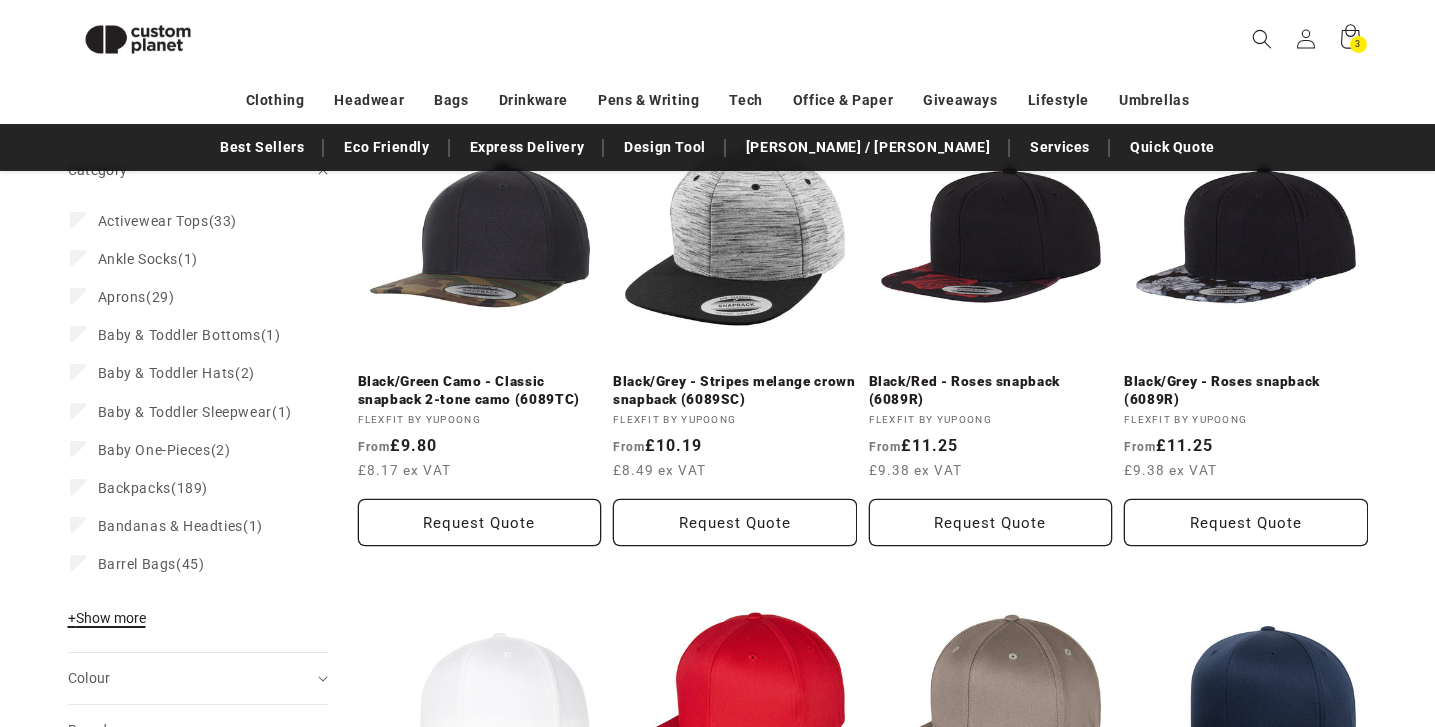 click on "+  Show more" at bounding box center (107, 618) 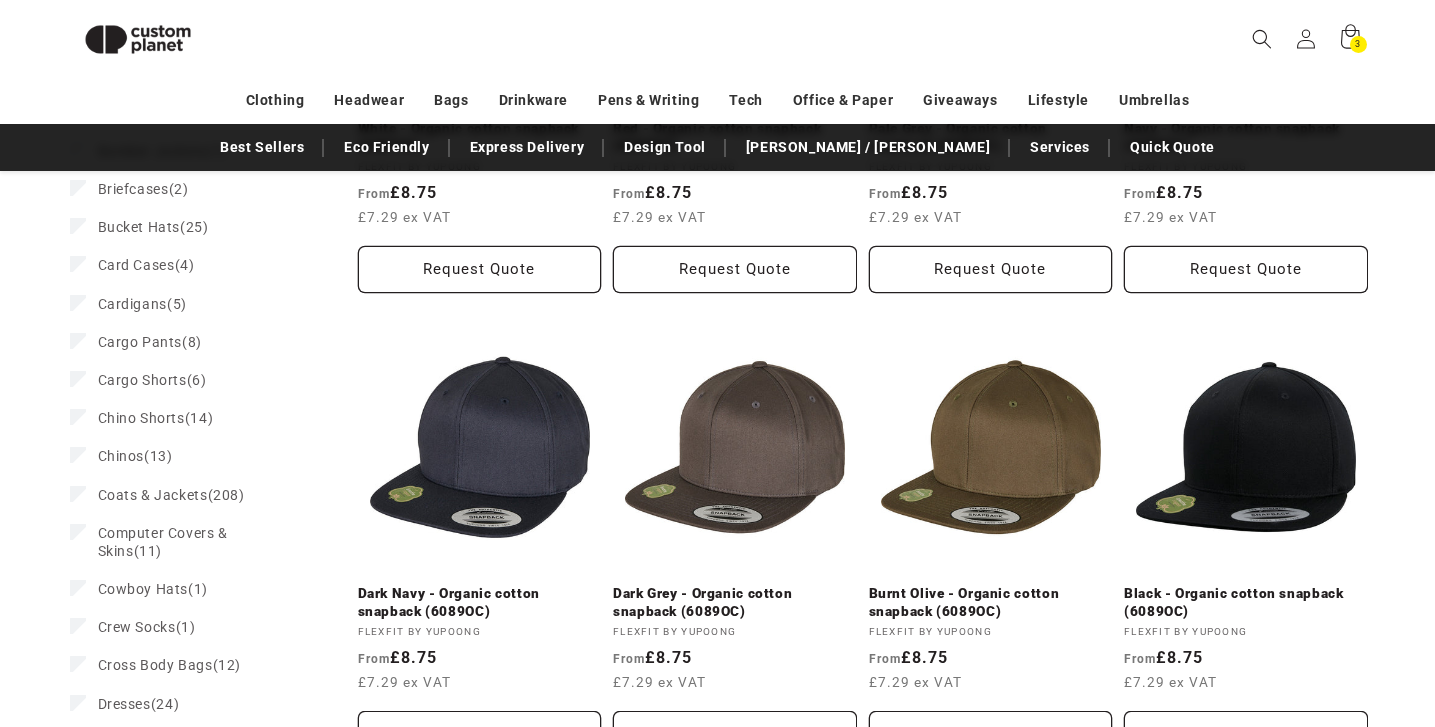 scroll, scrollTop: 1018, scrollLeft: 0, axis: vertical 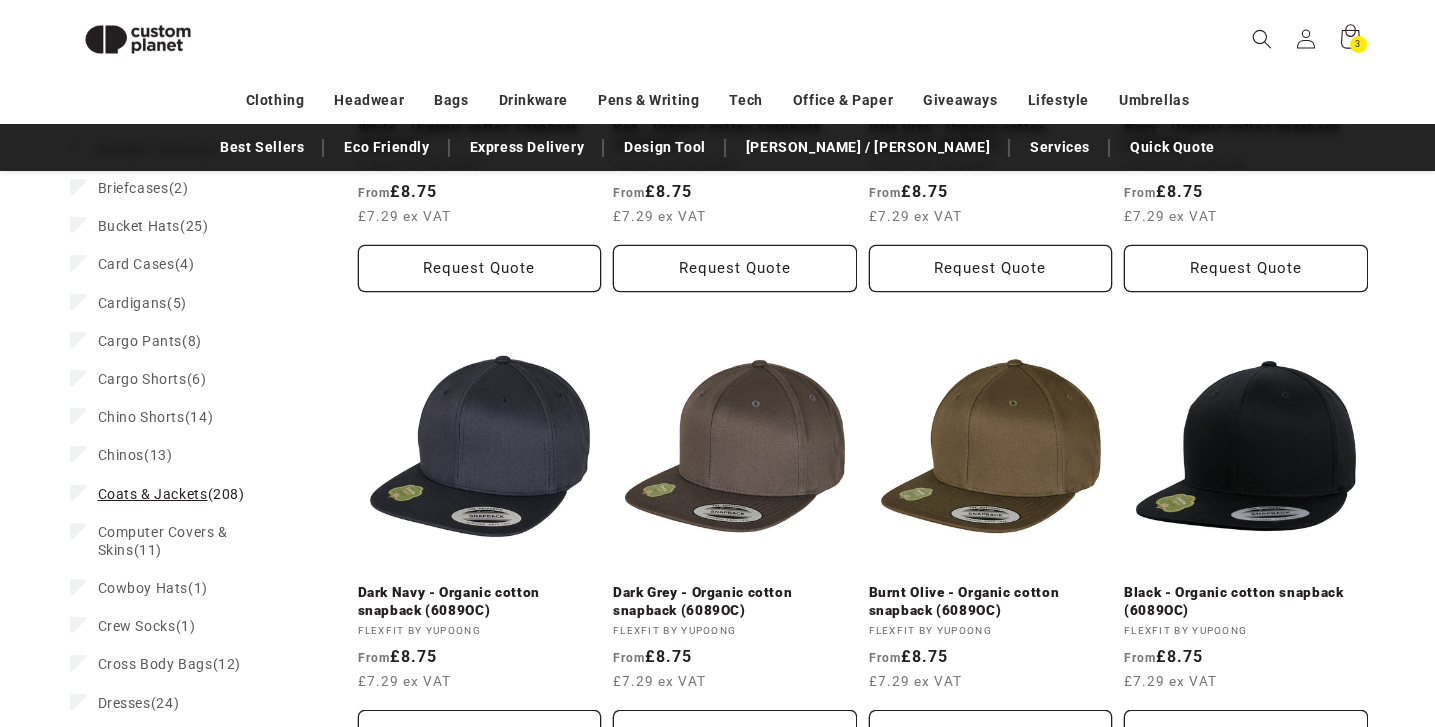 click on "Coats & Jackets  (208)
Coats & Jackets (208 products)" at bounding box center (192, 494) 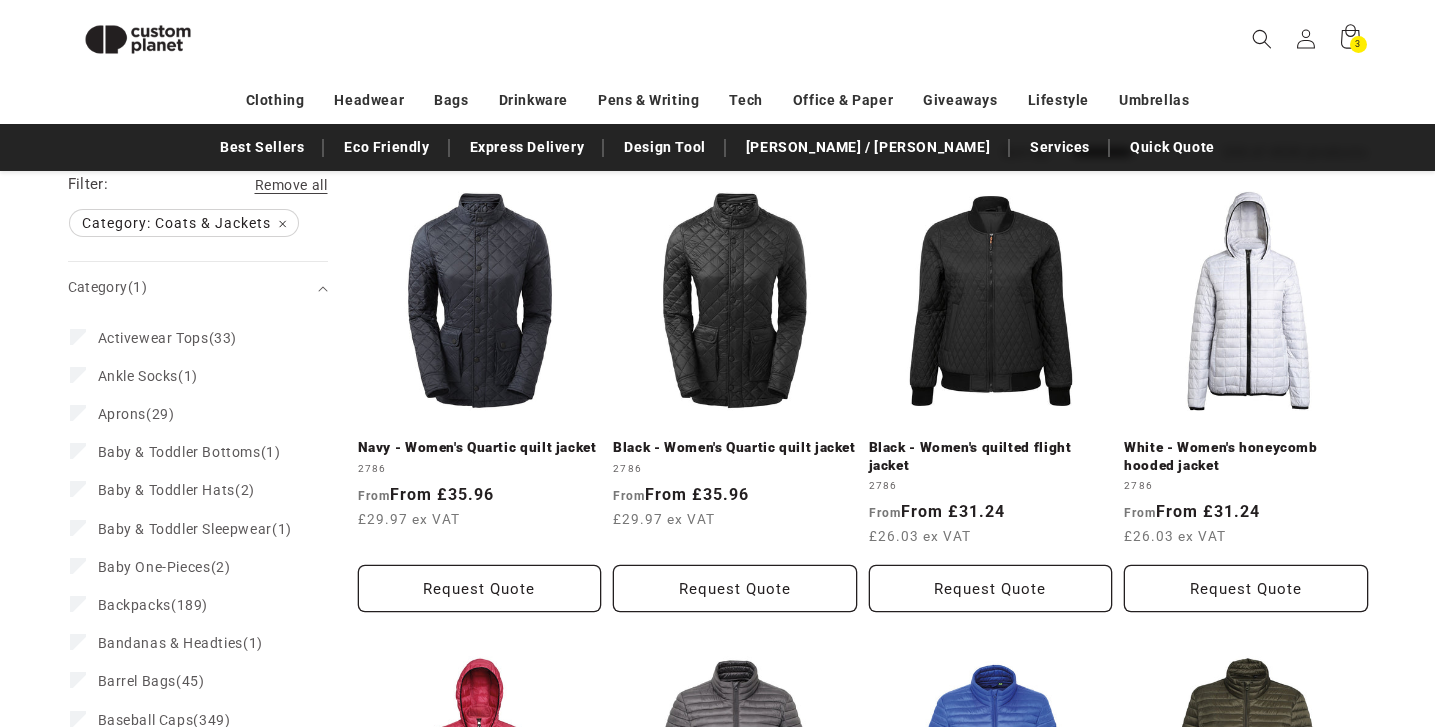 scroll, scrollTop: 0, scrollLeft: 0, axis: both 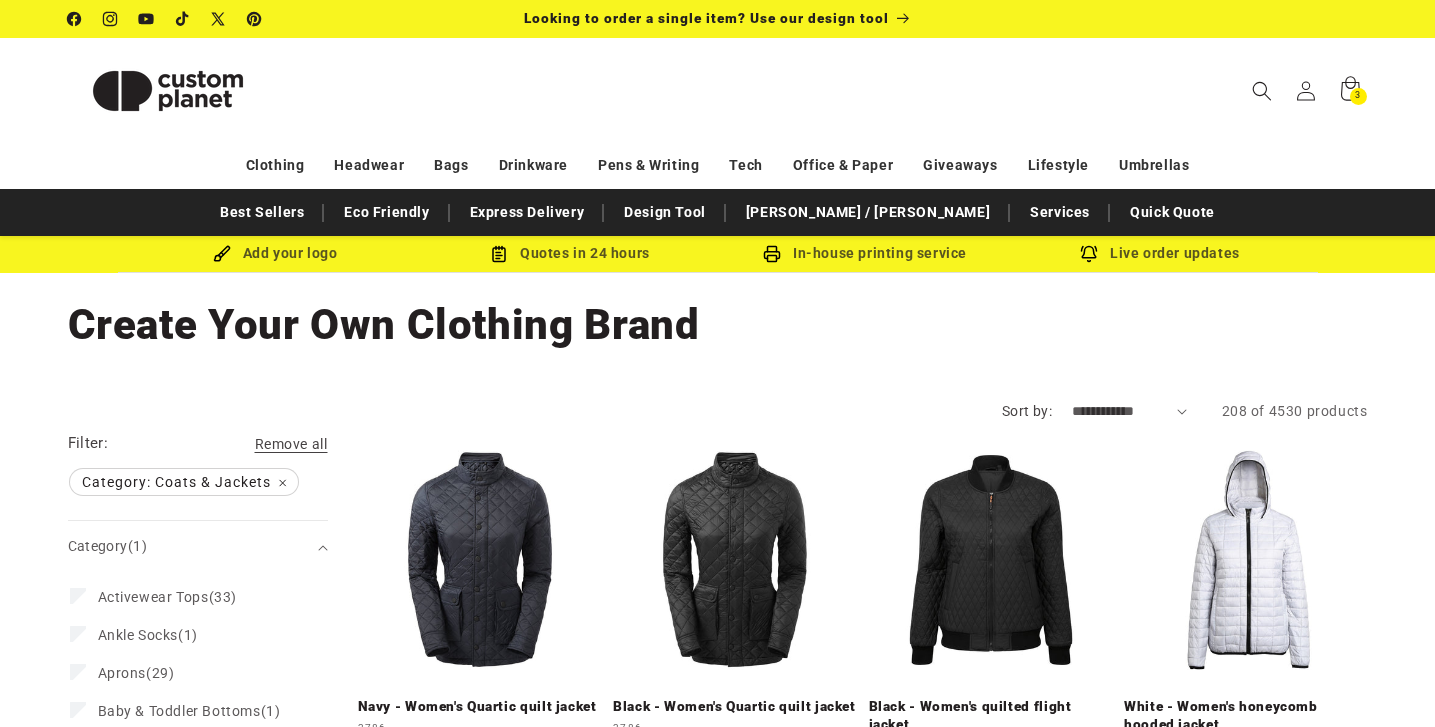 click on "**********" at bounding box center (1129, 411) 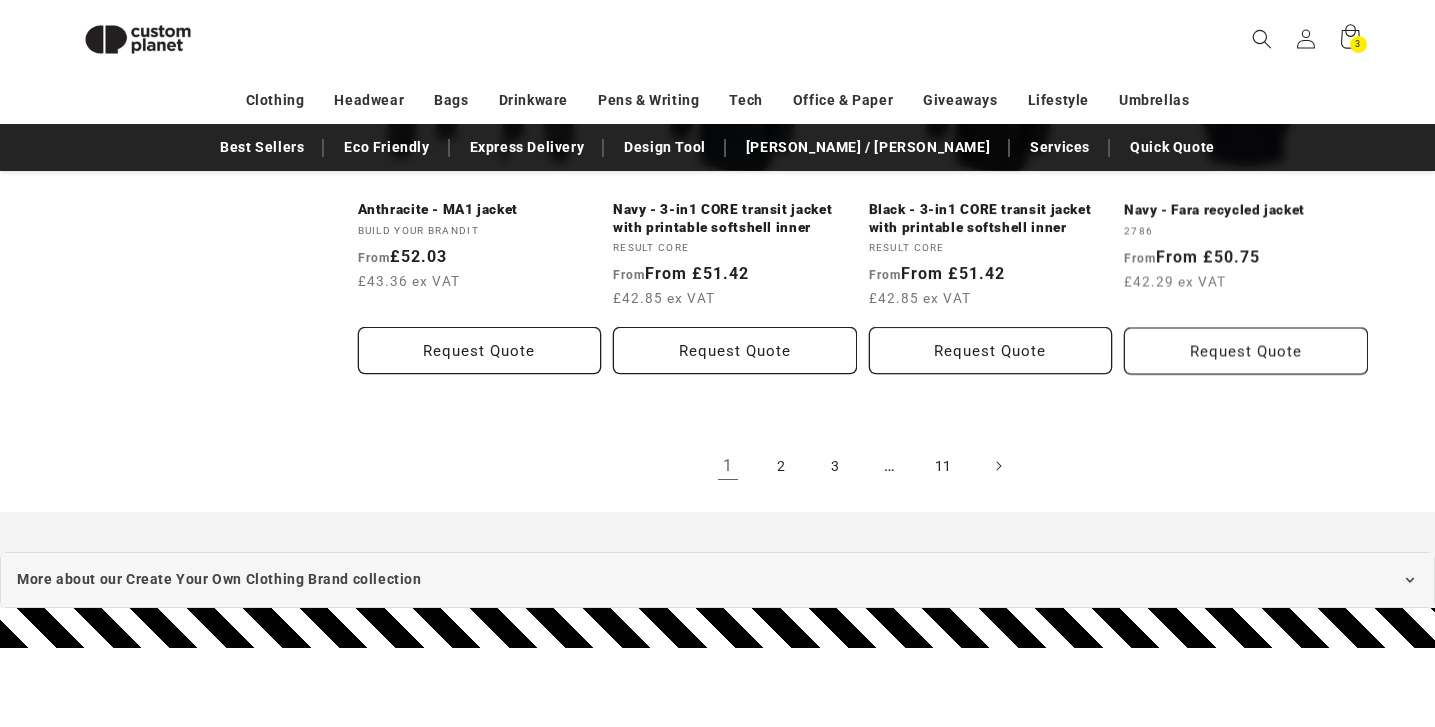 scroll, scrollTop: 2300, scrollLeft: 0, axis: vertical 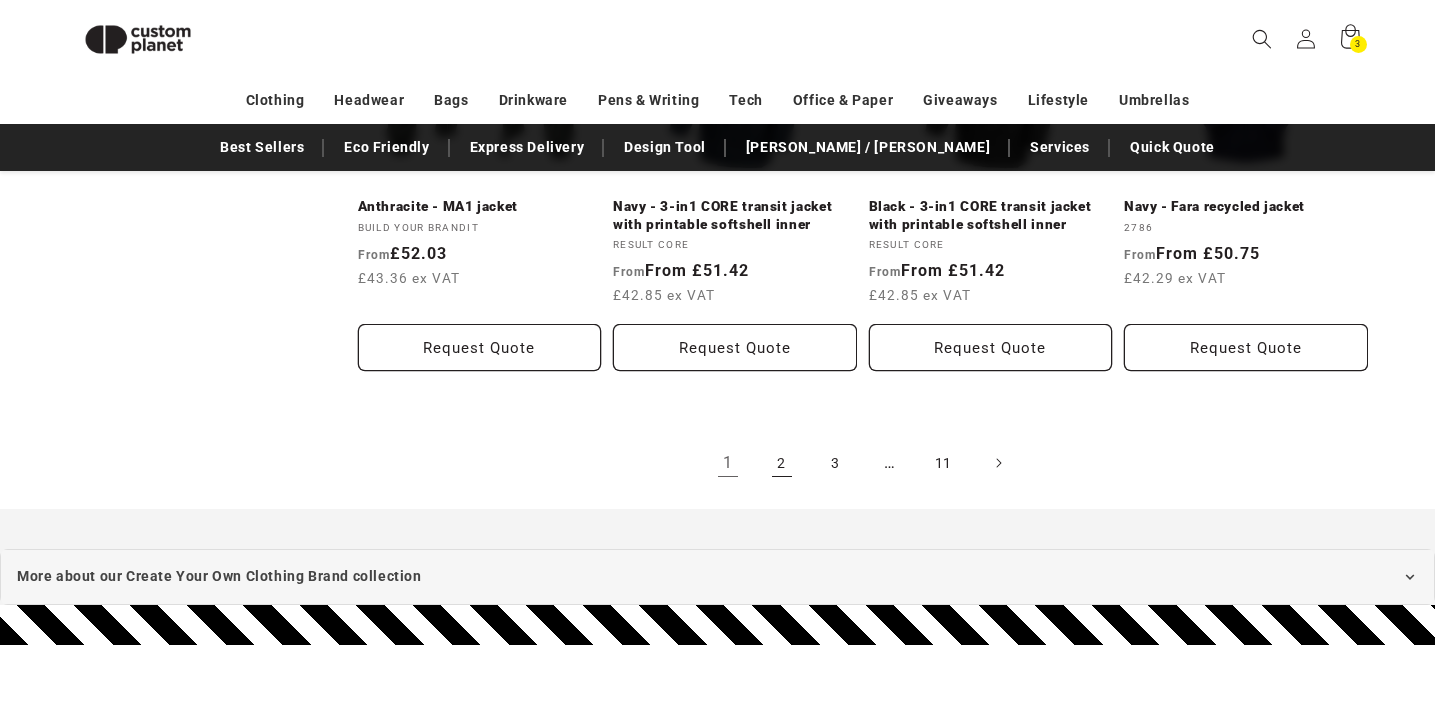 click on "2" at bounding box center [782, 463] 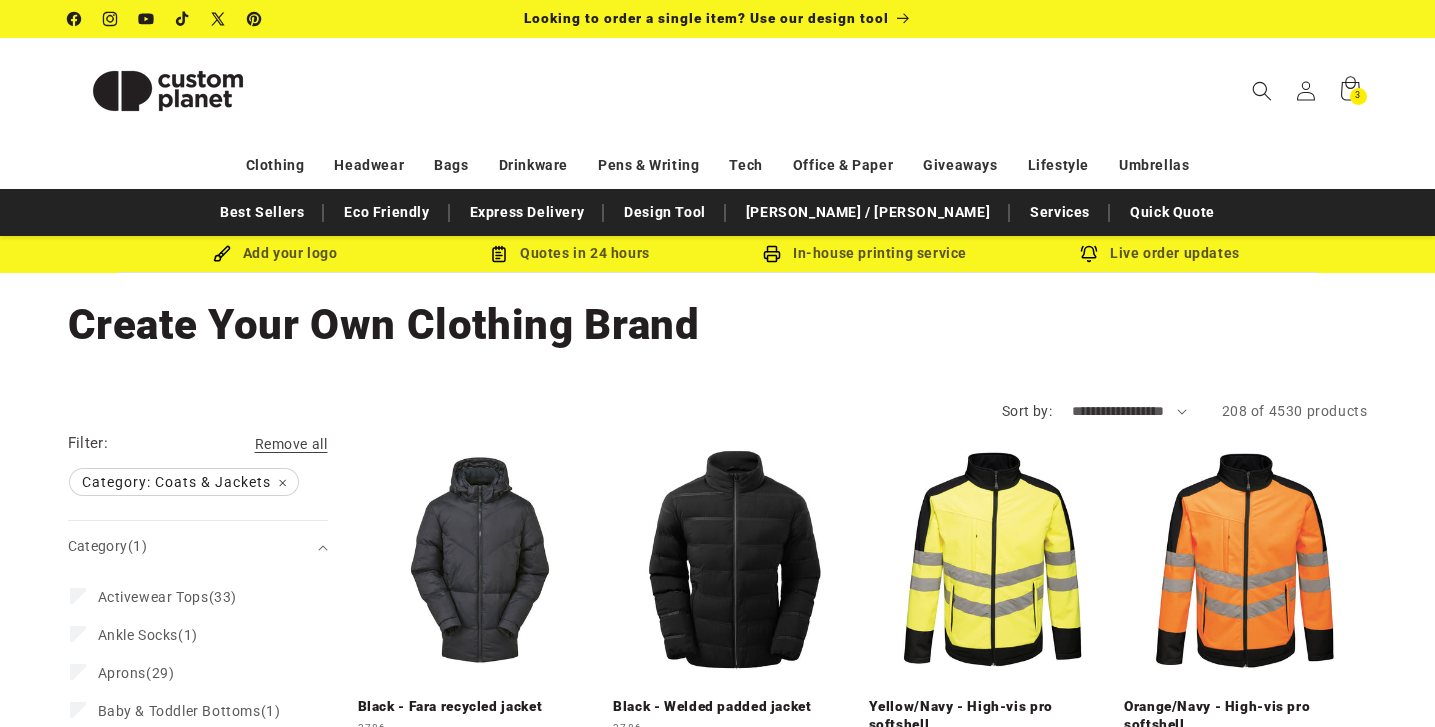 scroll, scrollTop: 0, scrollLeft: 0, axis: both 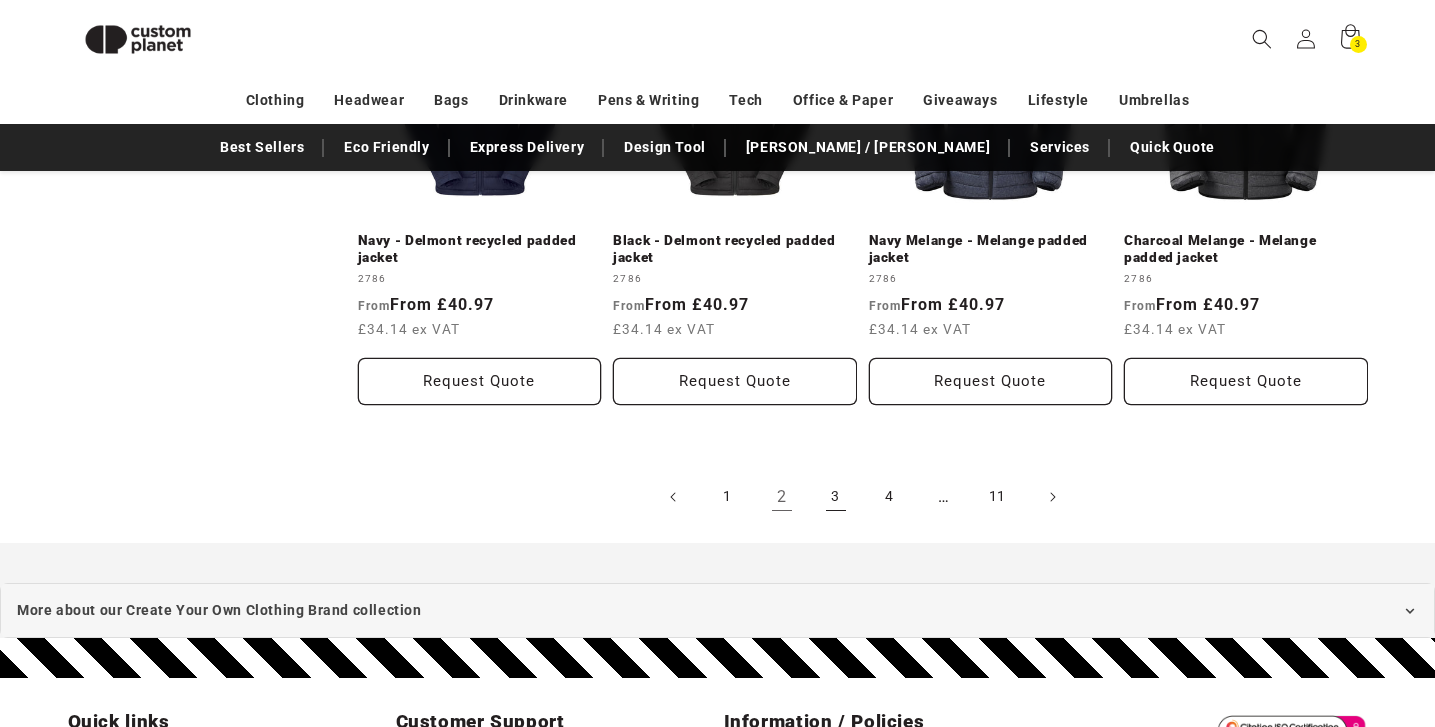 click on "3" at bounding box center (836, 497) 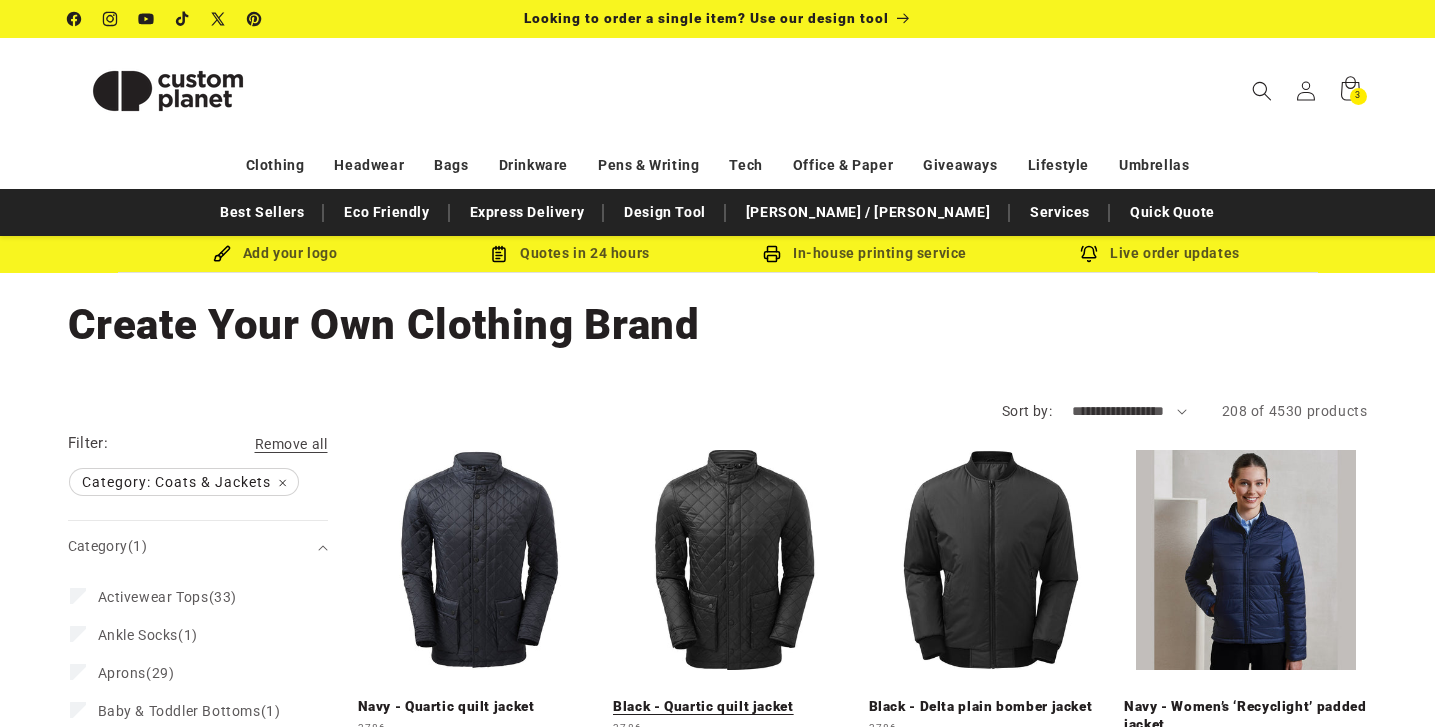 scroll, scrollTop: 0, scrollLeft: 0, axis: both 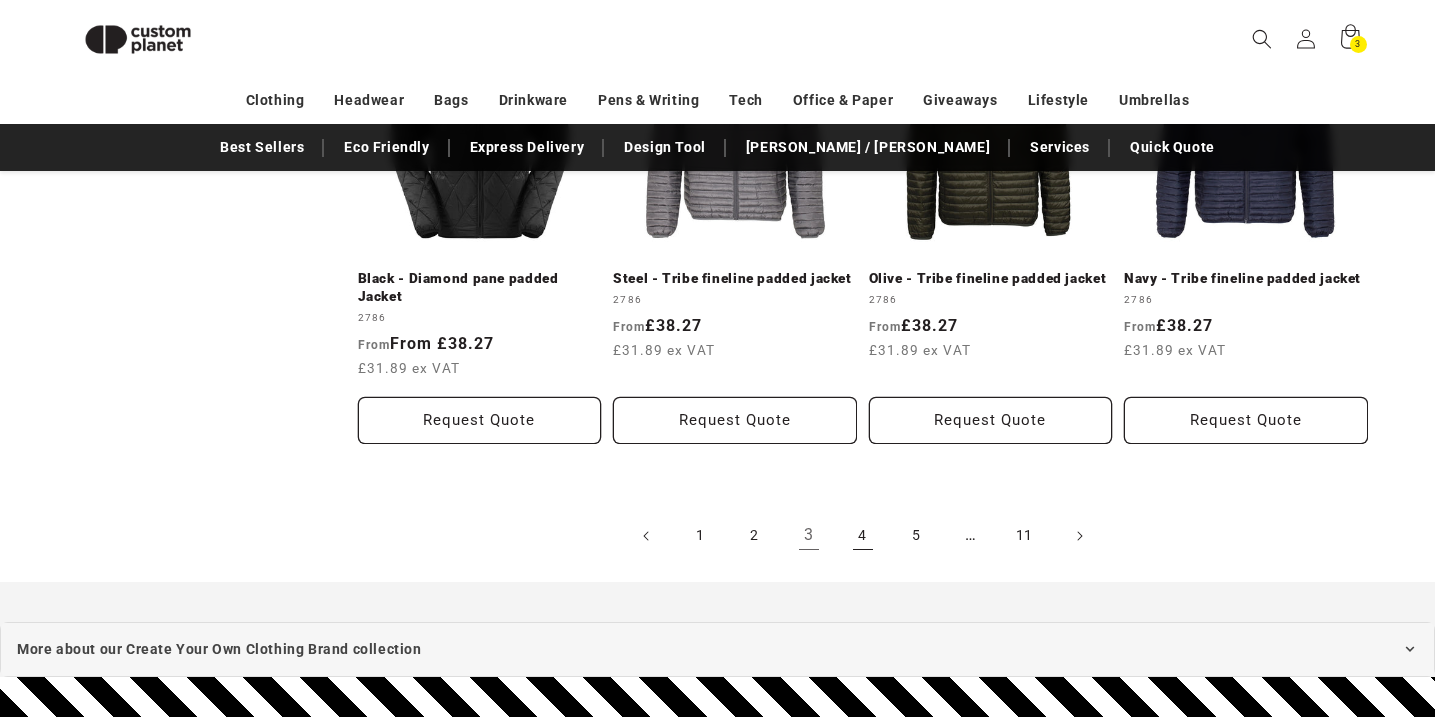 click on "4" at bounding box center [863, 536] 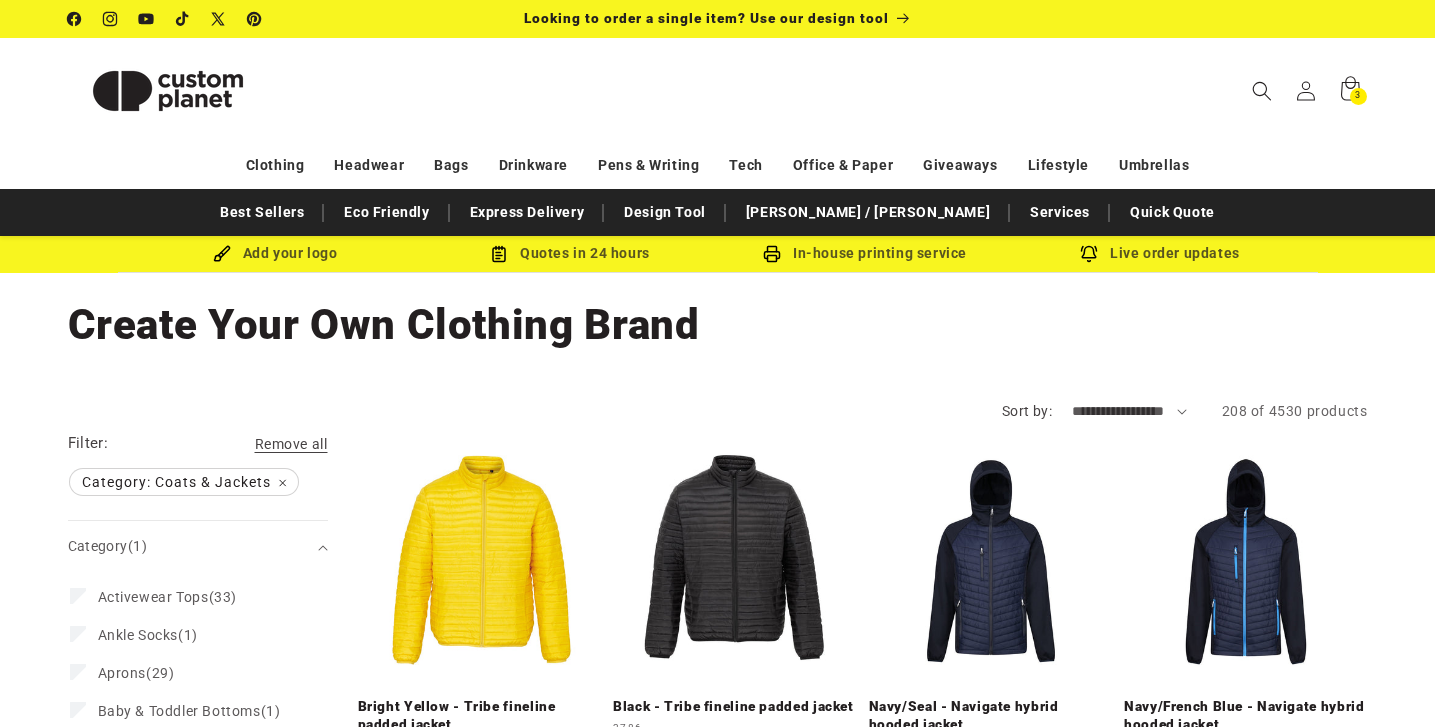 scroll, scrollTop: 0, scrollLeft: 0, axis: both 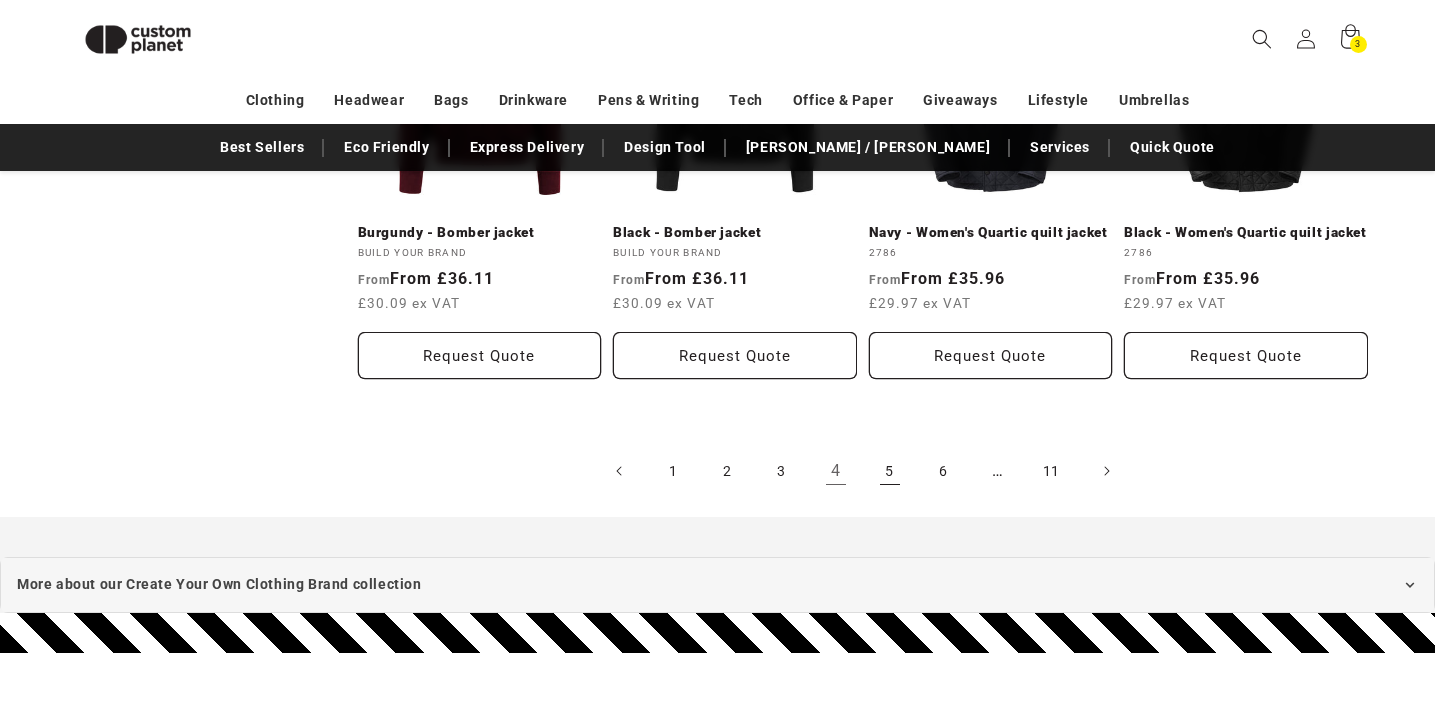 click on "5" at bounding box center (890, 471) 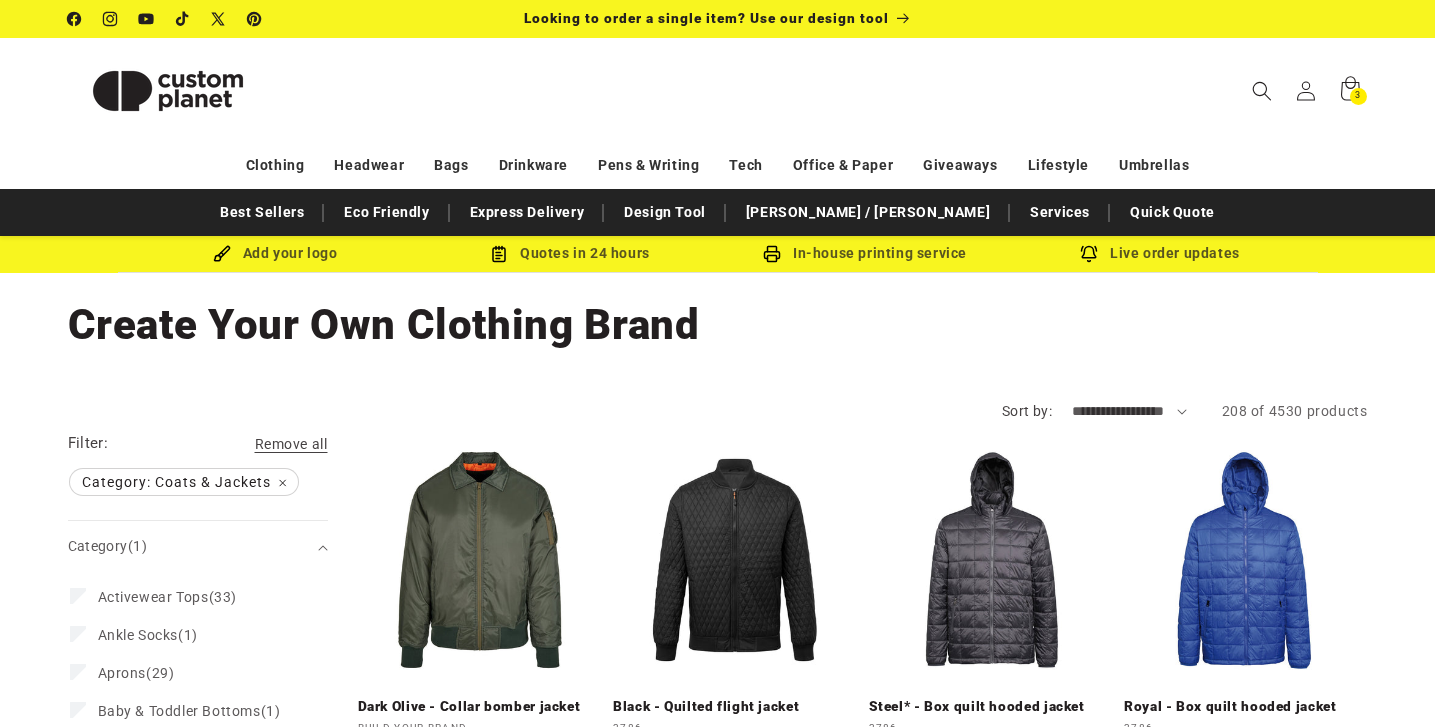 scroll, scrollTop: 0, scrollLeft: 0, axis: both 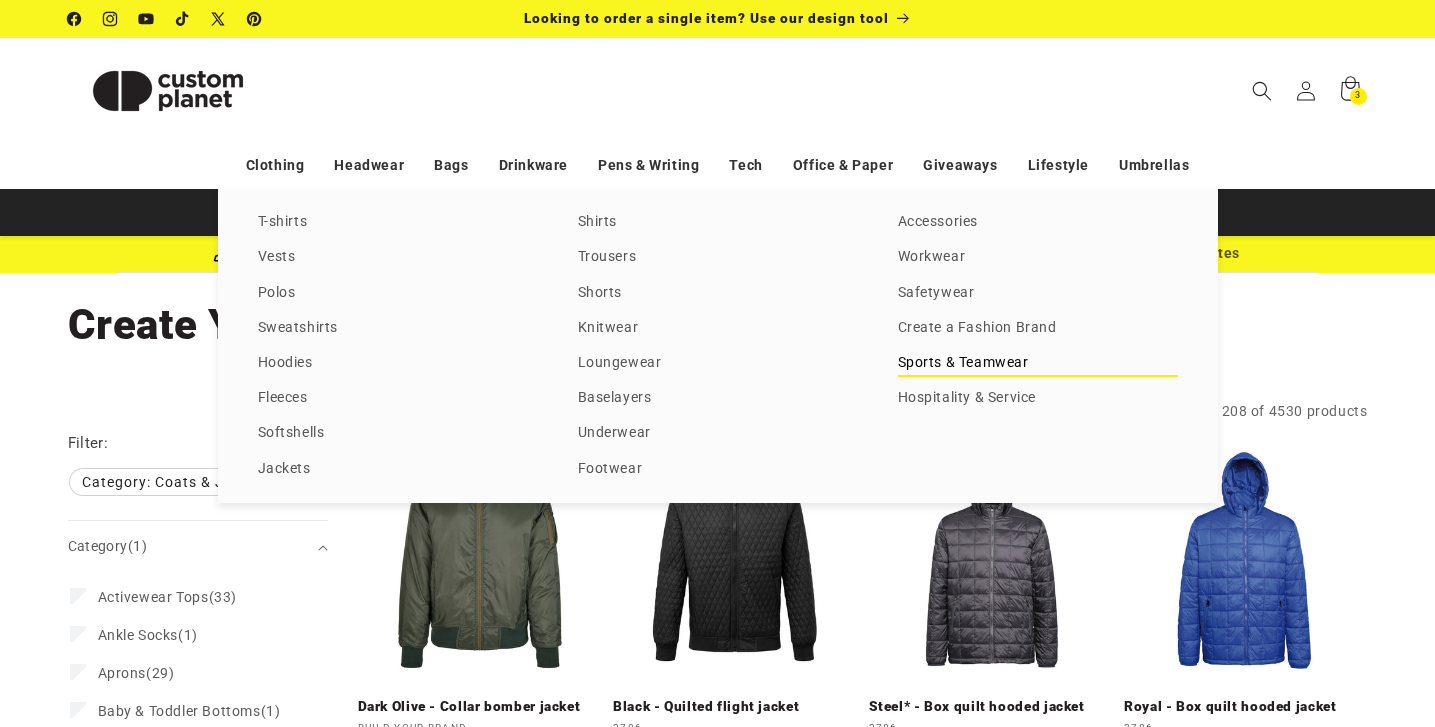 click on "Sports & Teamwear" at bounding box center [1038, 363] 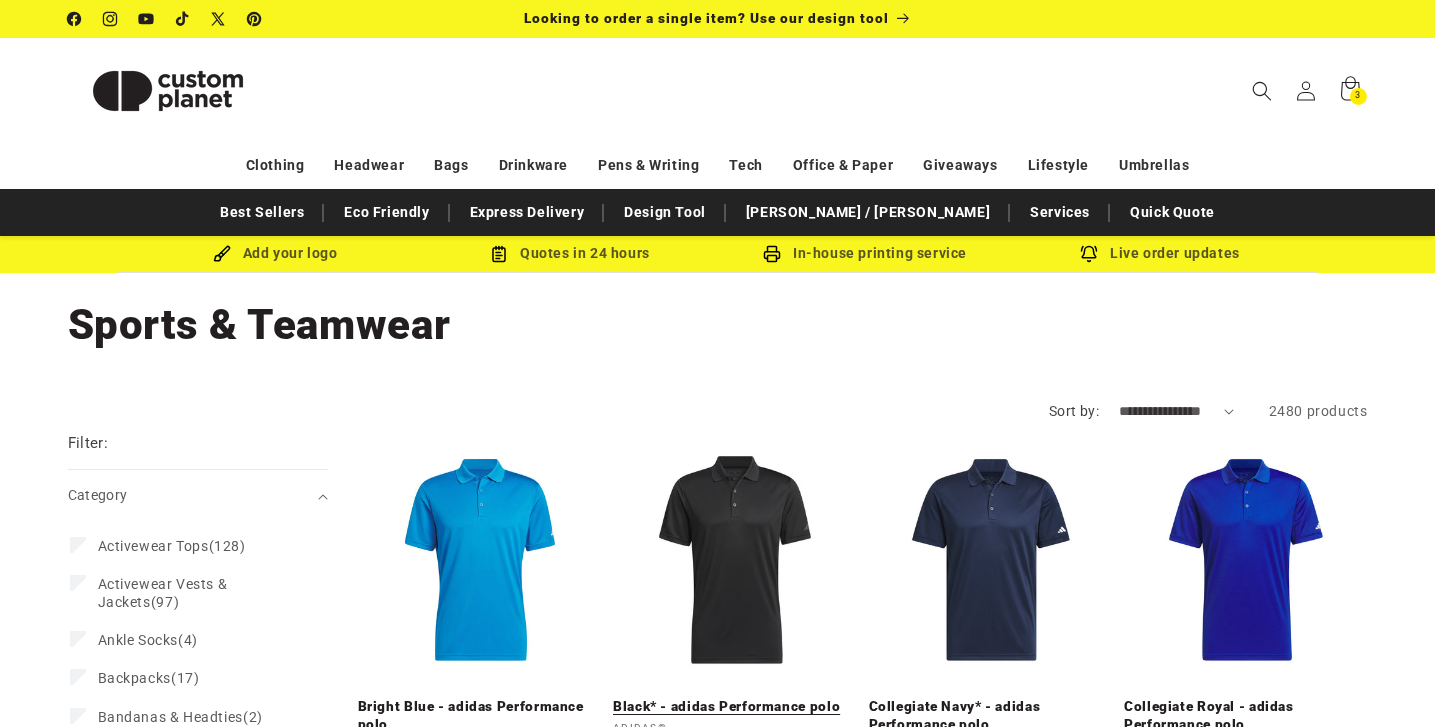 scroll, scrollTop: 0, scrollLeft: 0, axis: both 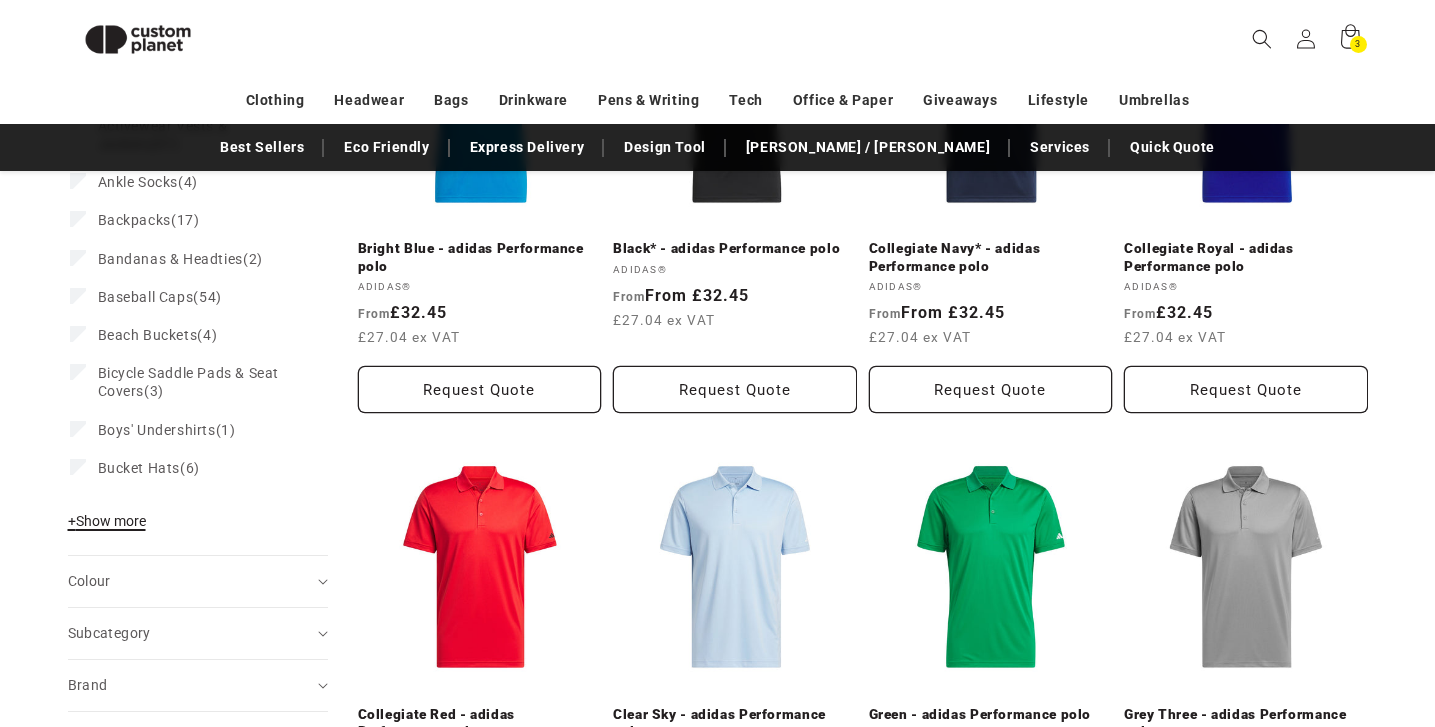 click on "+  Show more
-  Show less" at bounding box center [110, 526] 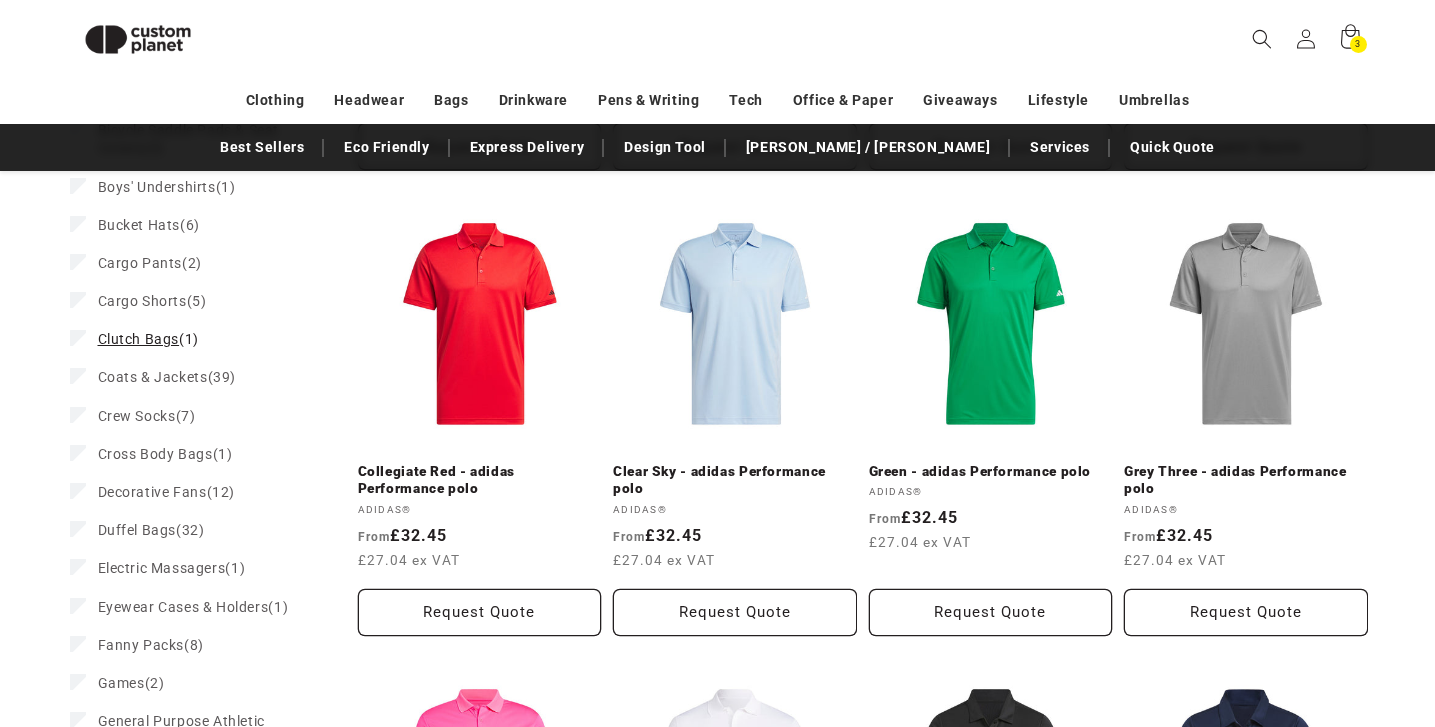 scroll, scrollTop: 670, scrollLeft: 0, axis: vertical 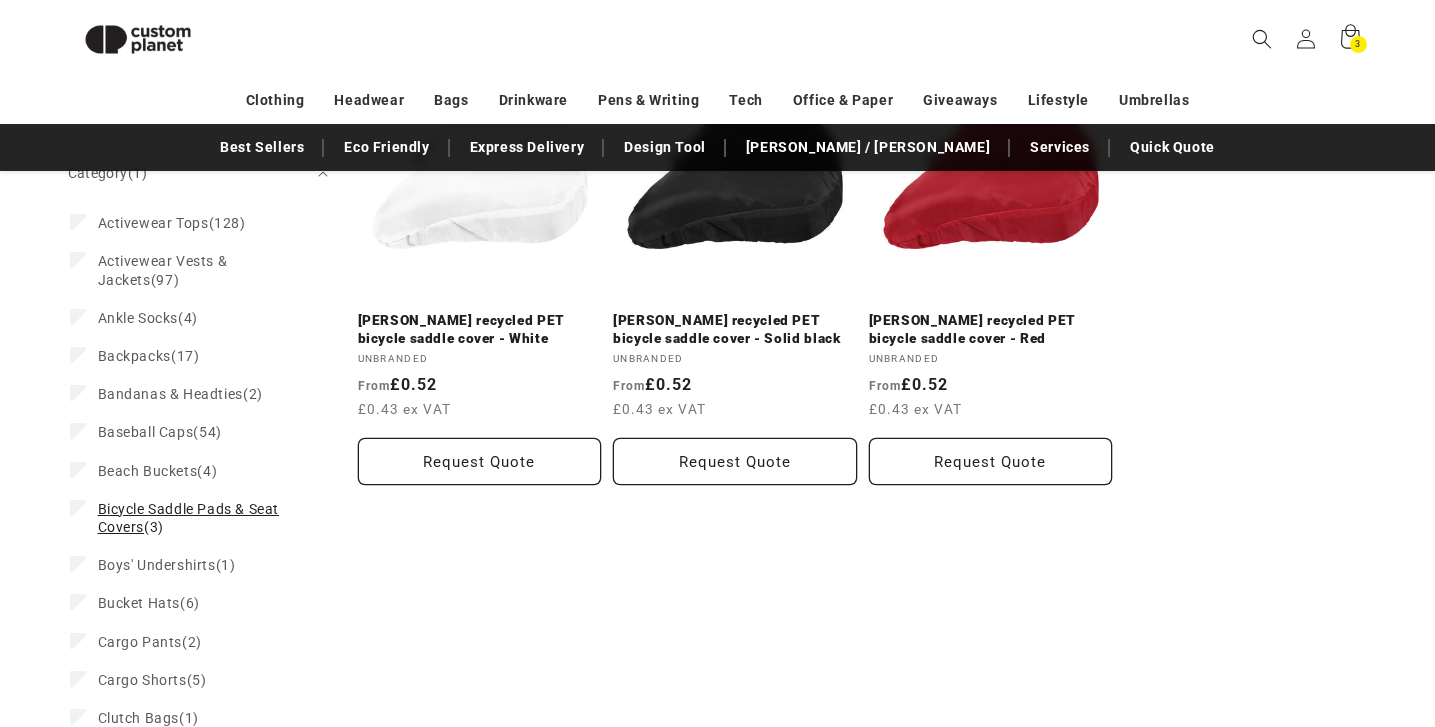 click on "Bicycle Saddle Pads & Seat Covers  (3)
Bicycle Saddle Pads & Seat Covers (3 products)" at bounding box center (192, 518) 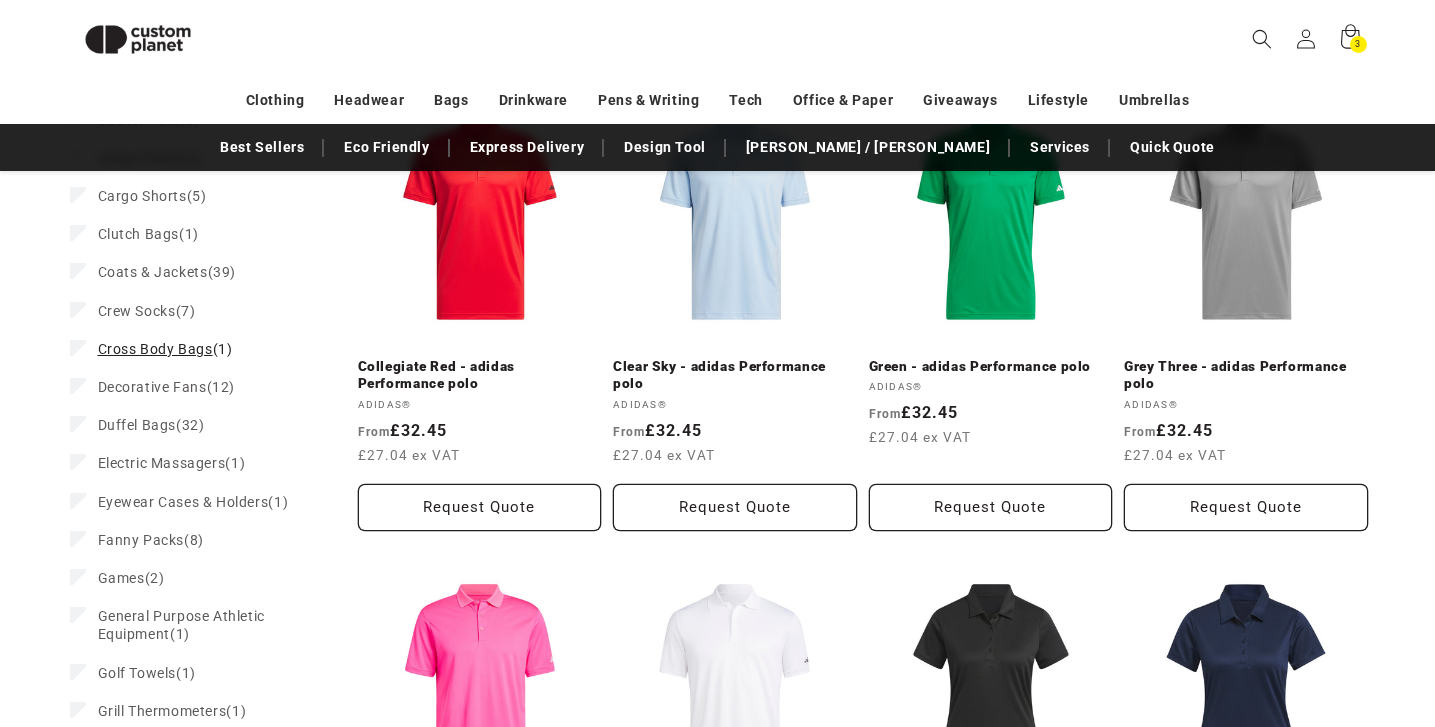 scroll, scrollTop: 780, scrollLeft: 0, axis: vertical 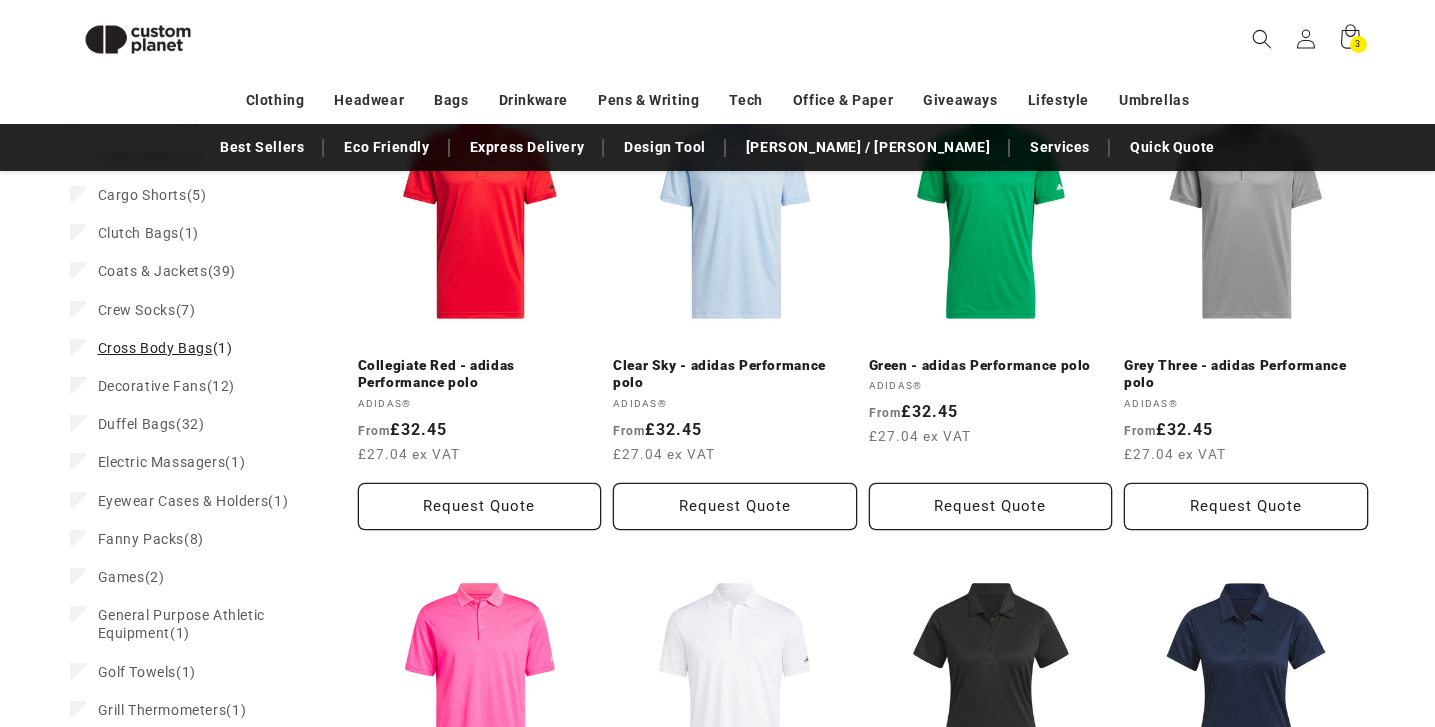 click on "Cross Body Bags  (1)
Cross Body Bags (1 product)" at bounding box center (192, 348) 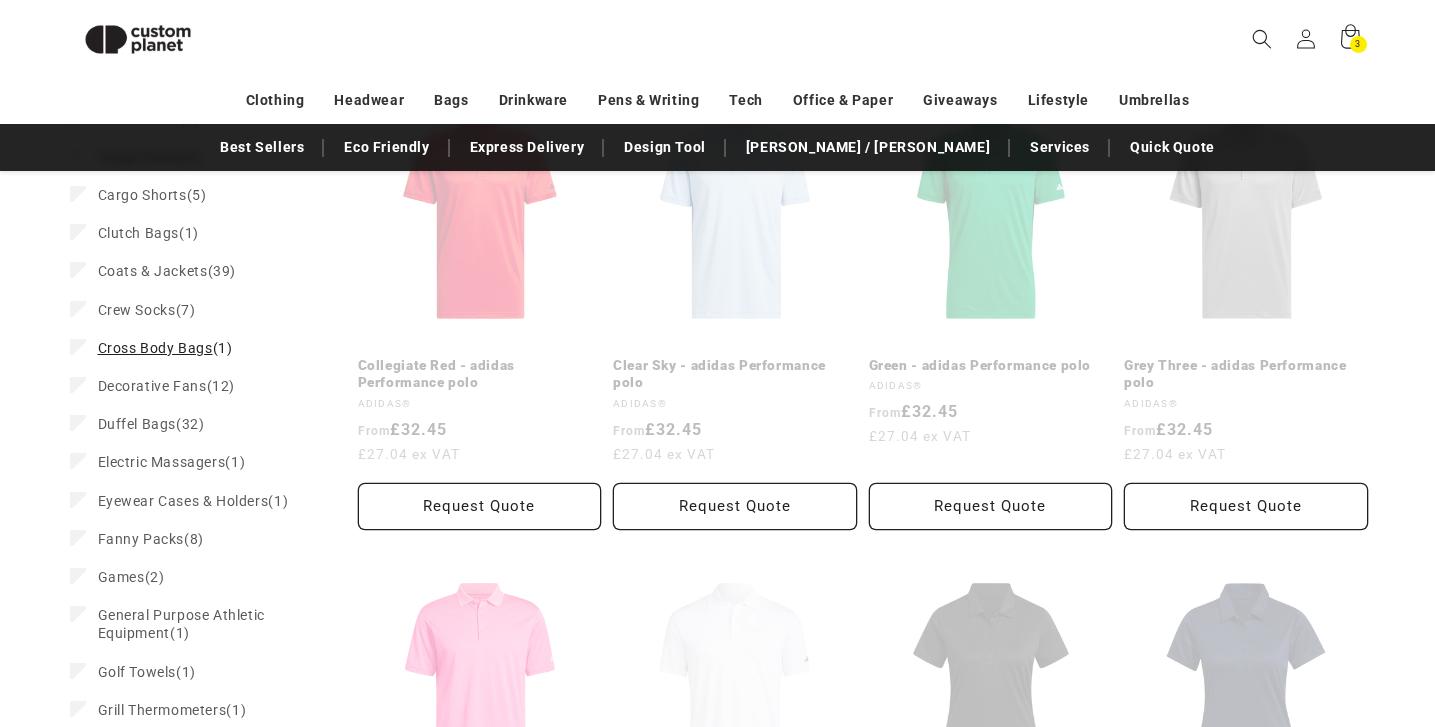 scroll, scrollTop: 156, scrollLeft: 0, axis: vertical 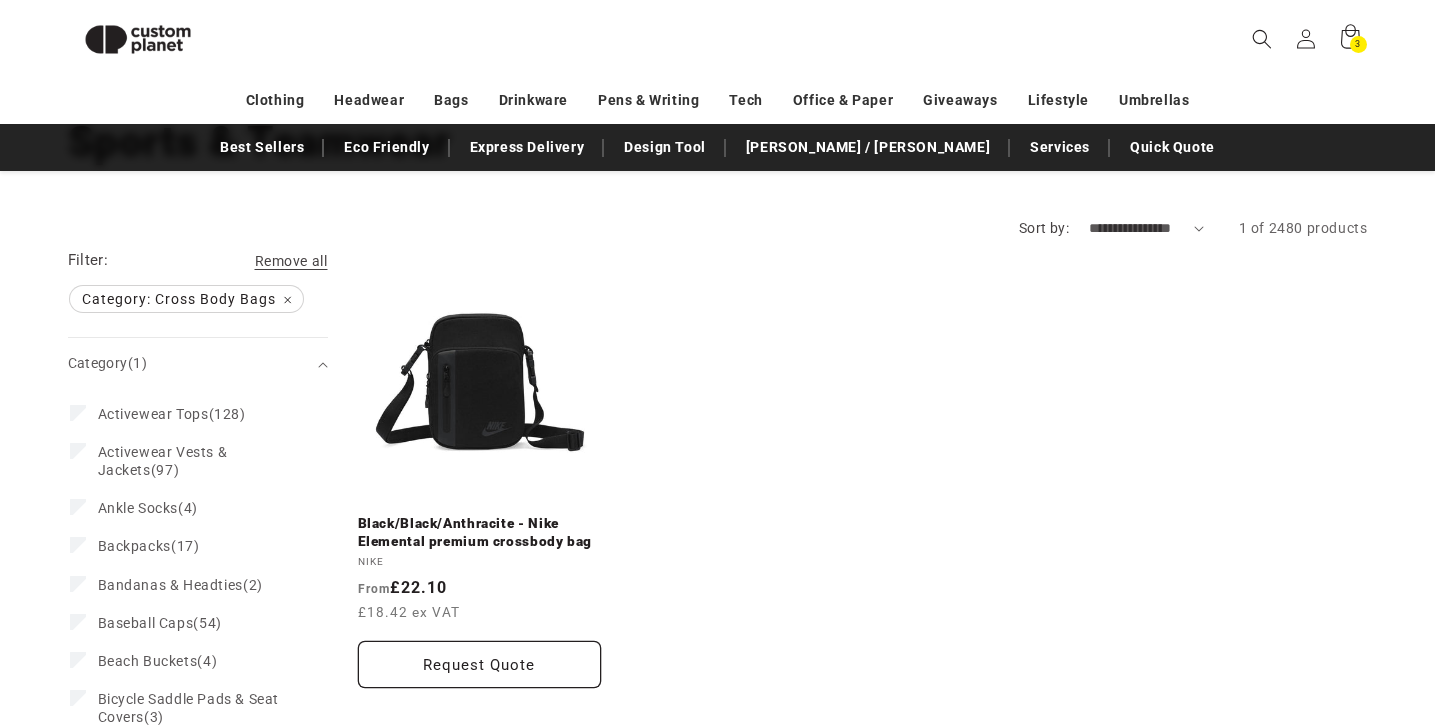 click on "Category
(1)" at bounding box center (189, 363) 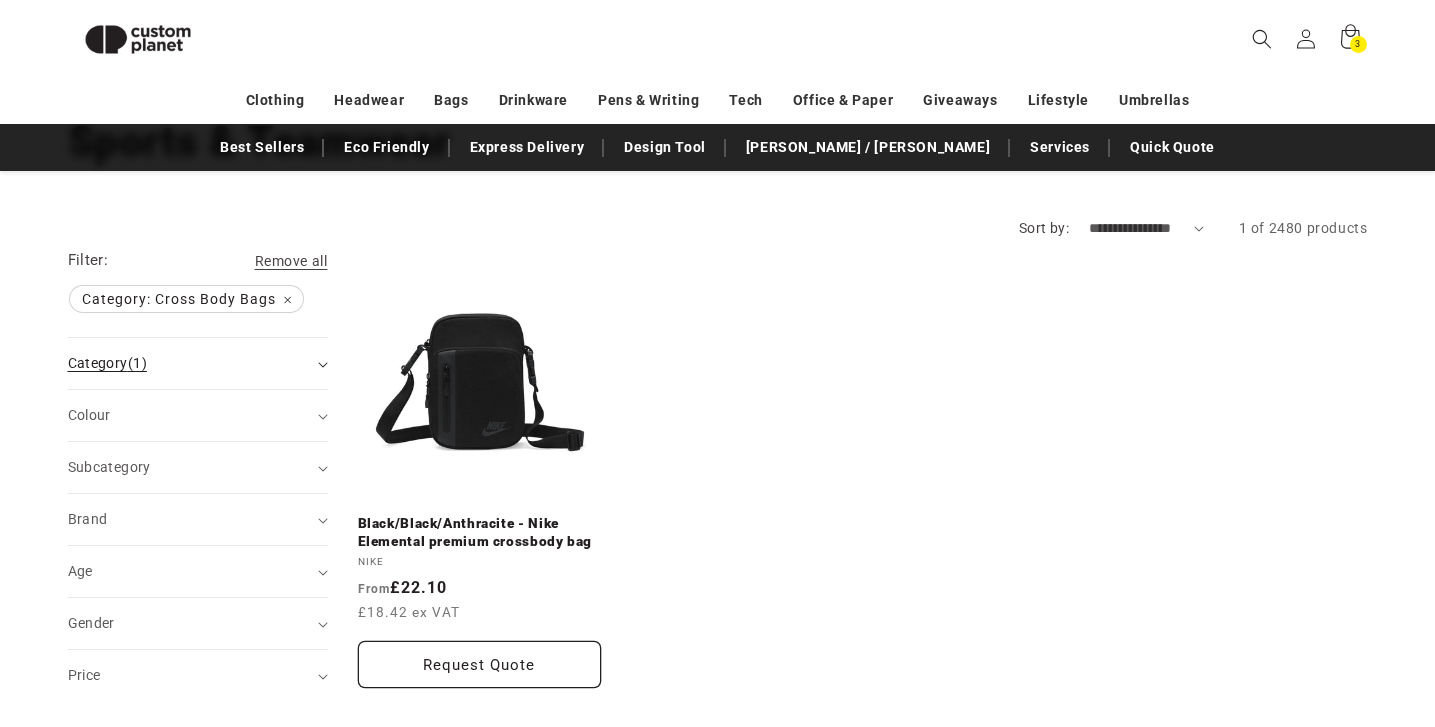 click on "Category
(1)" at bounding box center [198, 363] 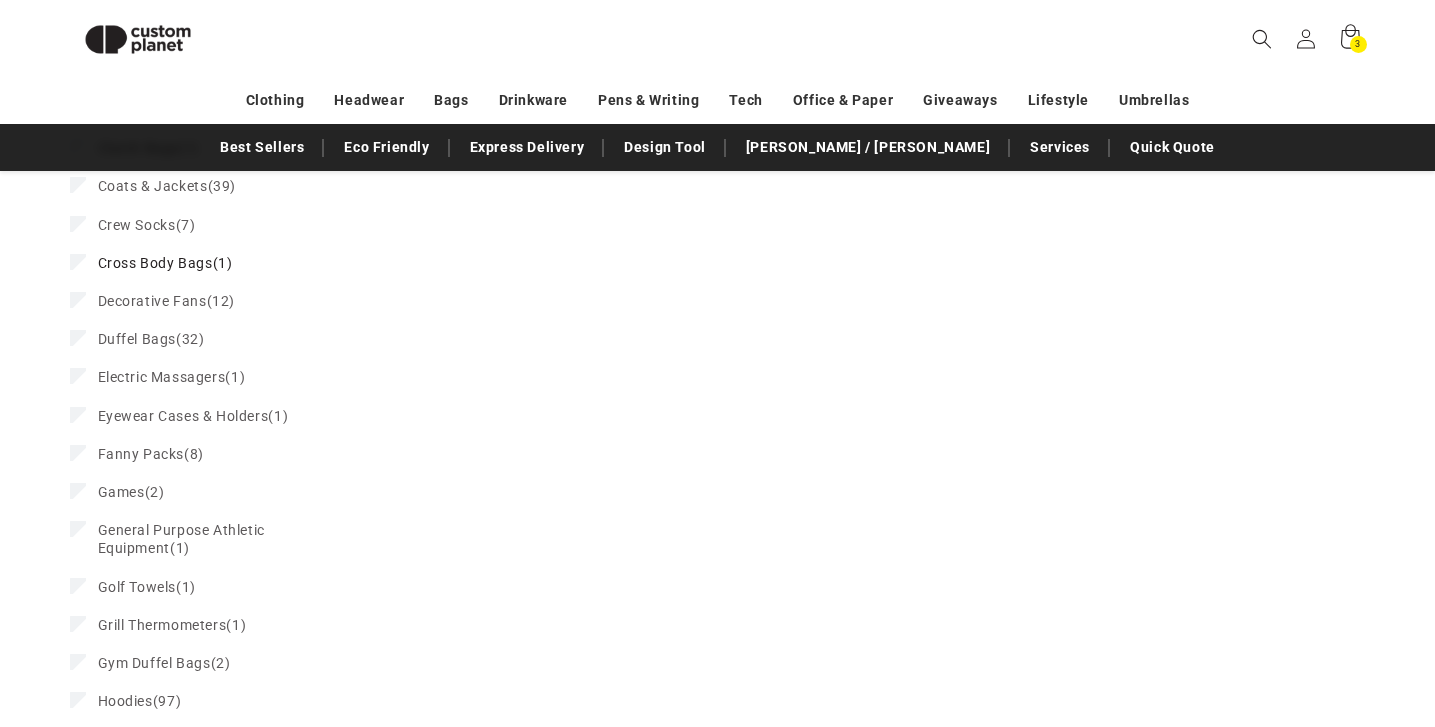 scroll, scrollTop: 251, scrollLeft: 0, axis: vertical 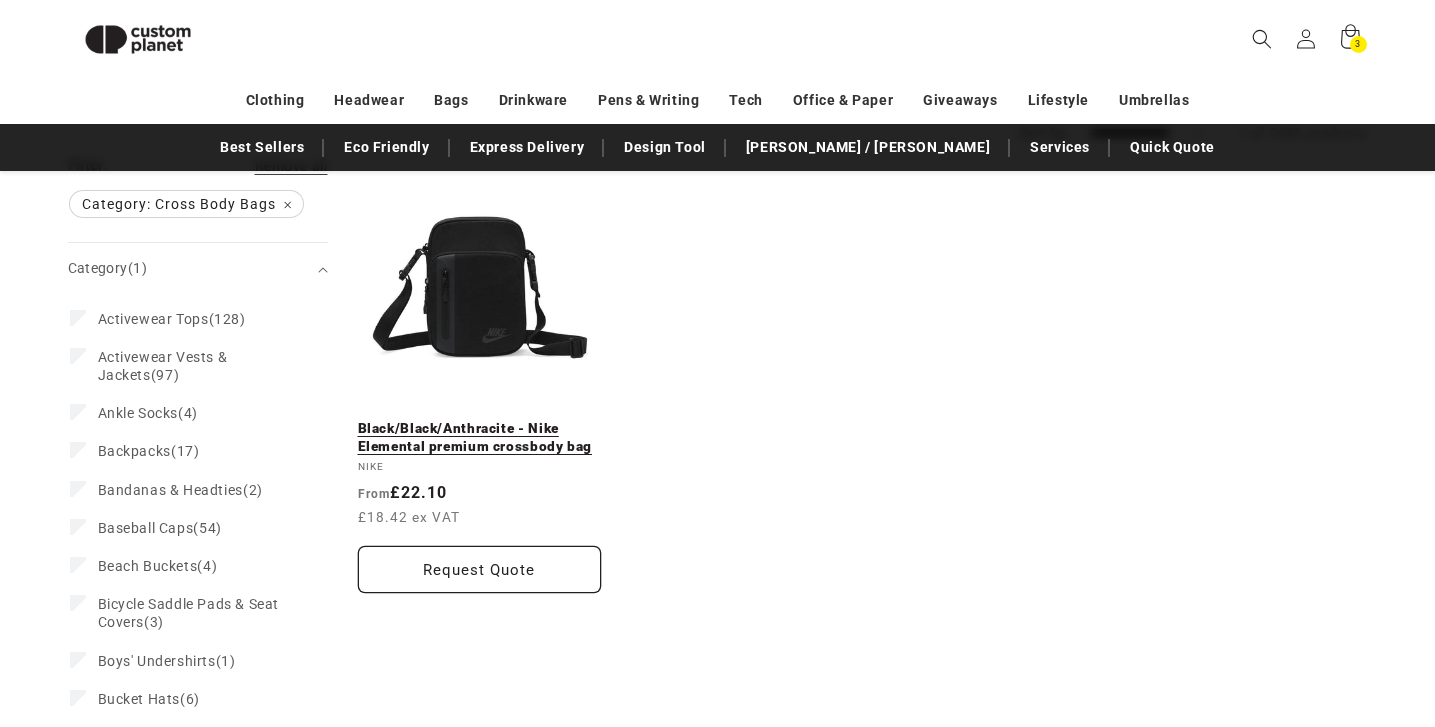click on "Black/Black/Anthracite - Nike Elemental premium crossbody bag" at bounding box center (480, 437) 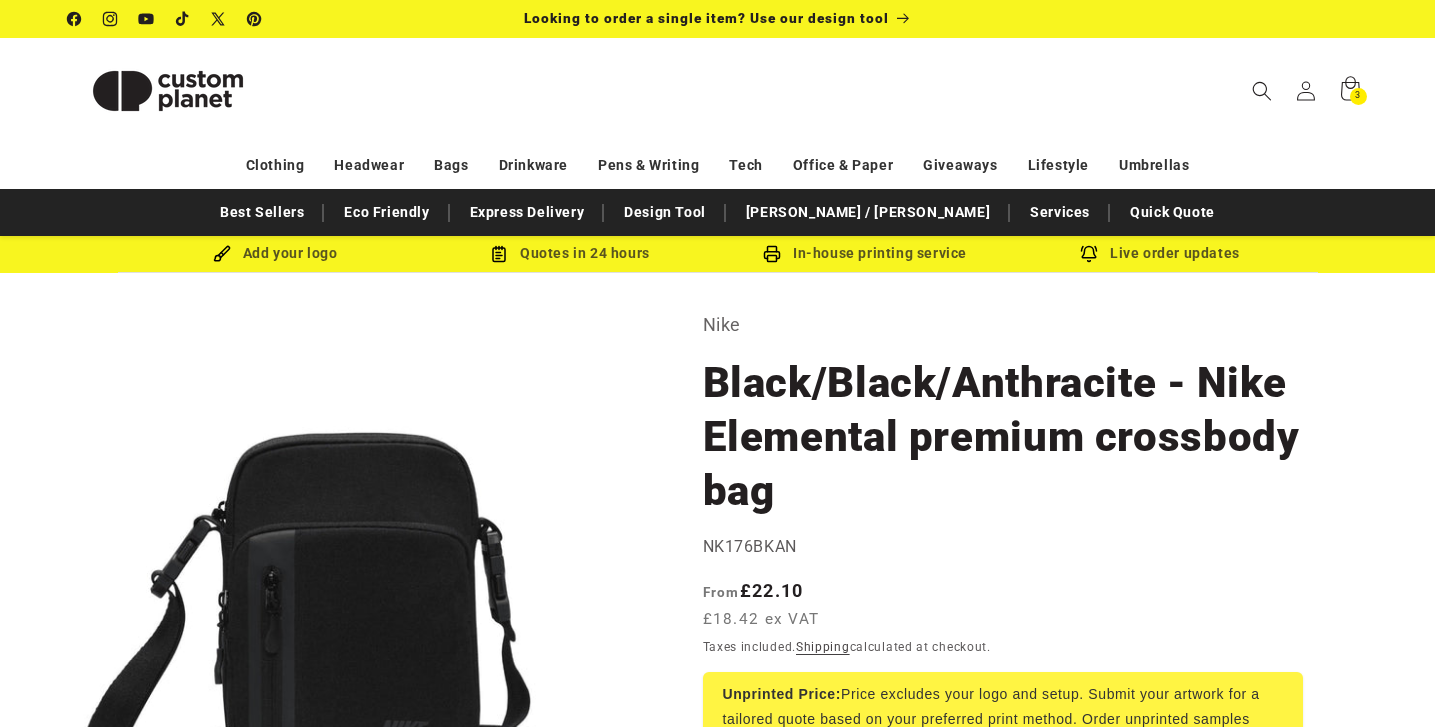 scroll, scrollTop: 0, scrollLeft: 0, axis: both 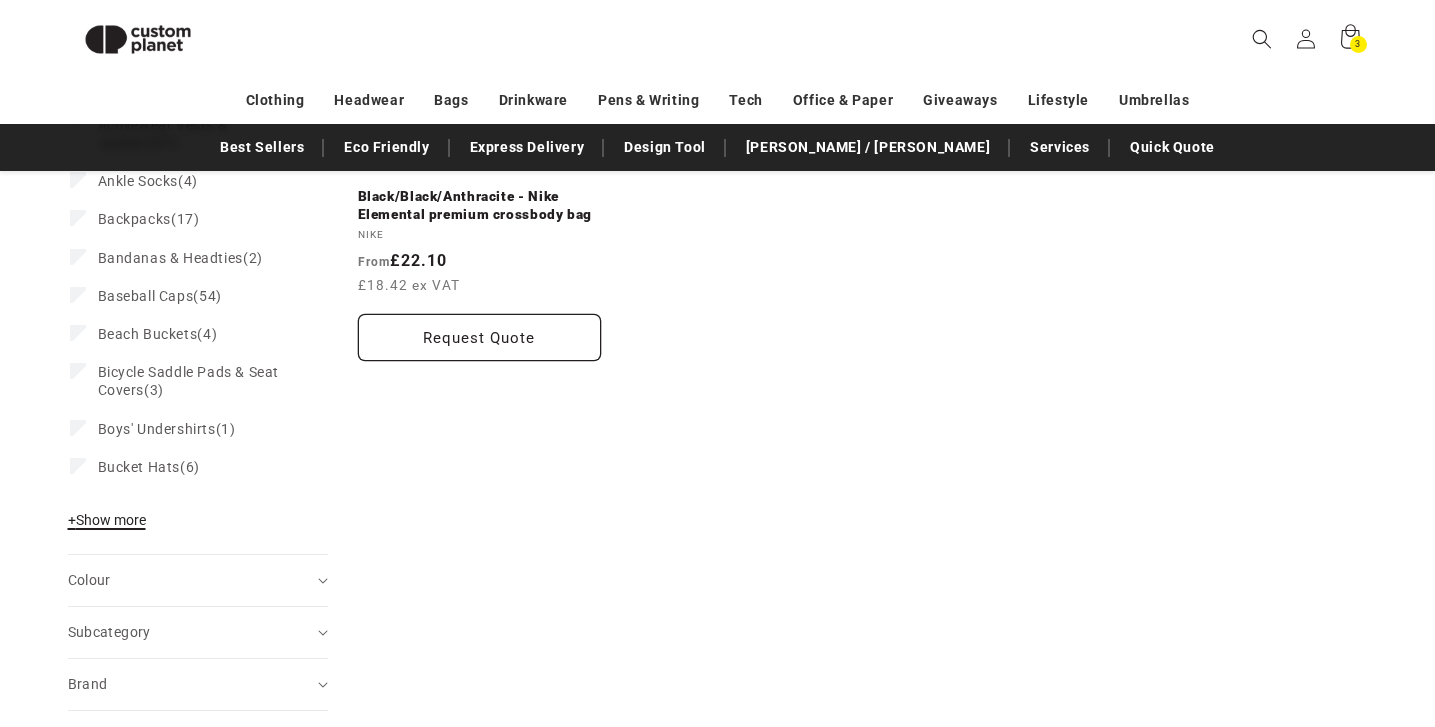 click on "+  Show more
-  Show less" at bounding box center (110, 525) 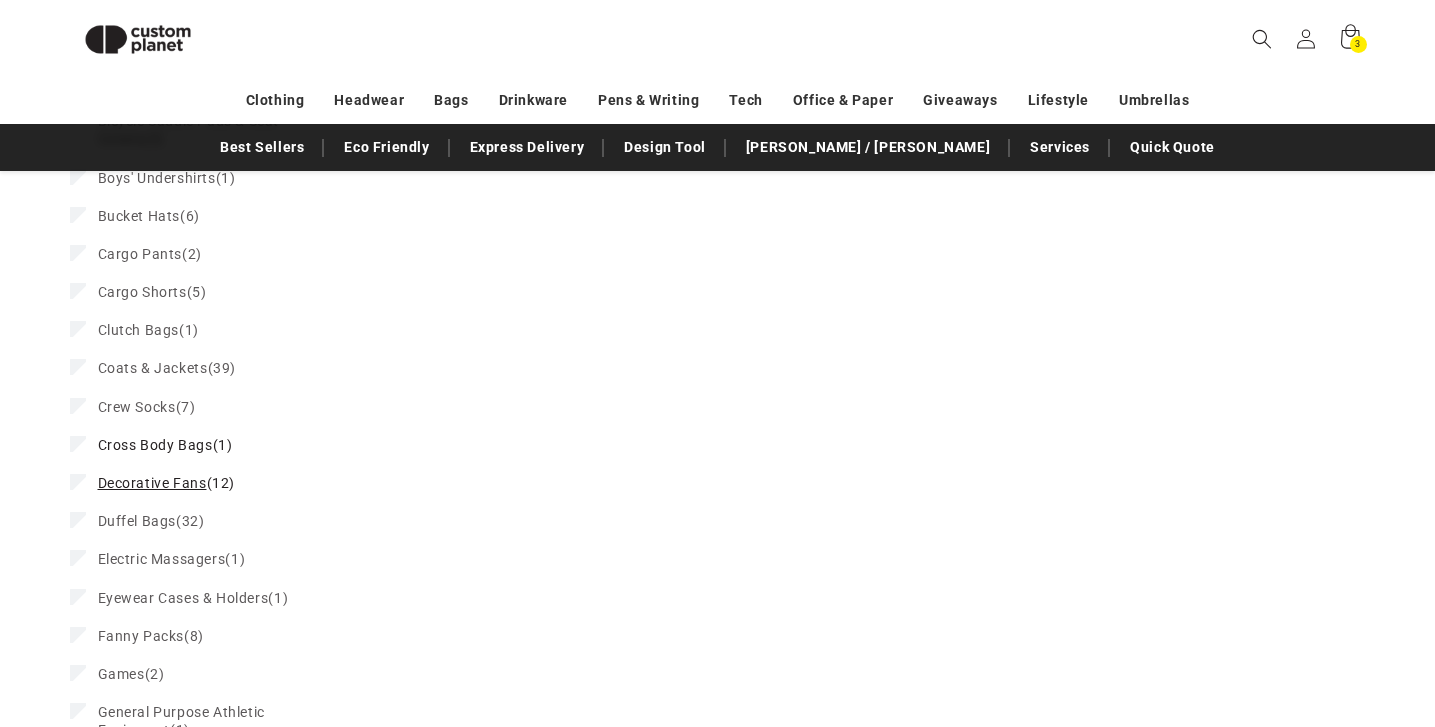 scroll, scrollTop: 737, scrollLeft: 0, axis: vertical 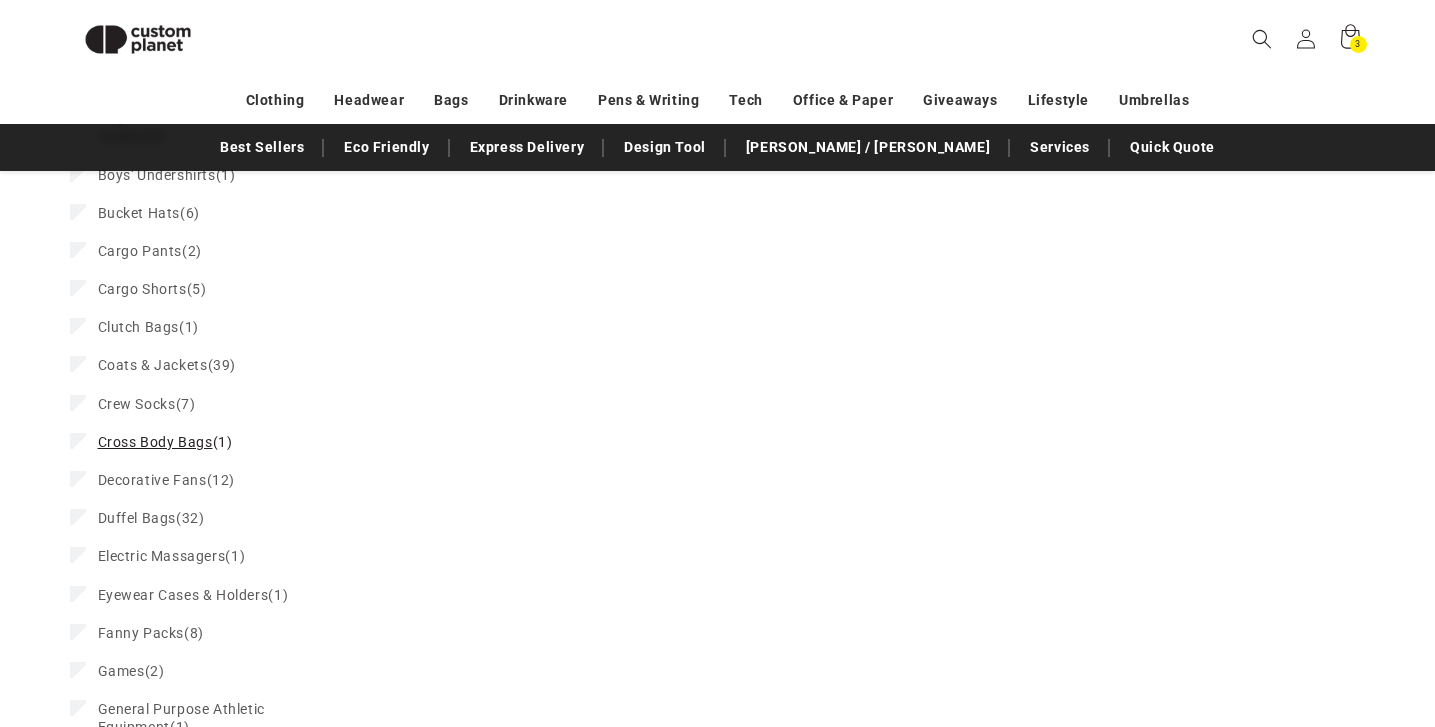 click 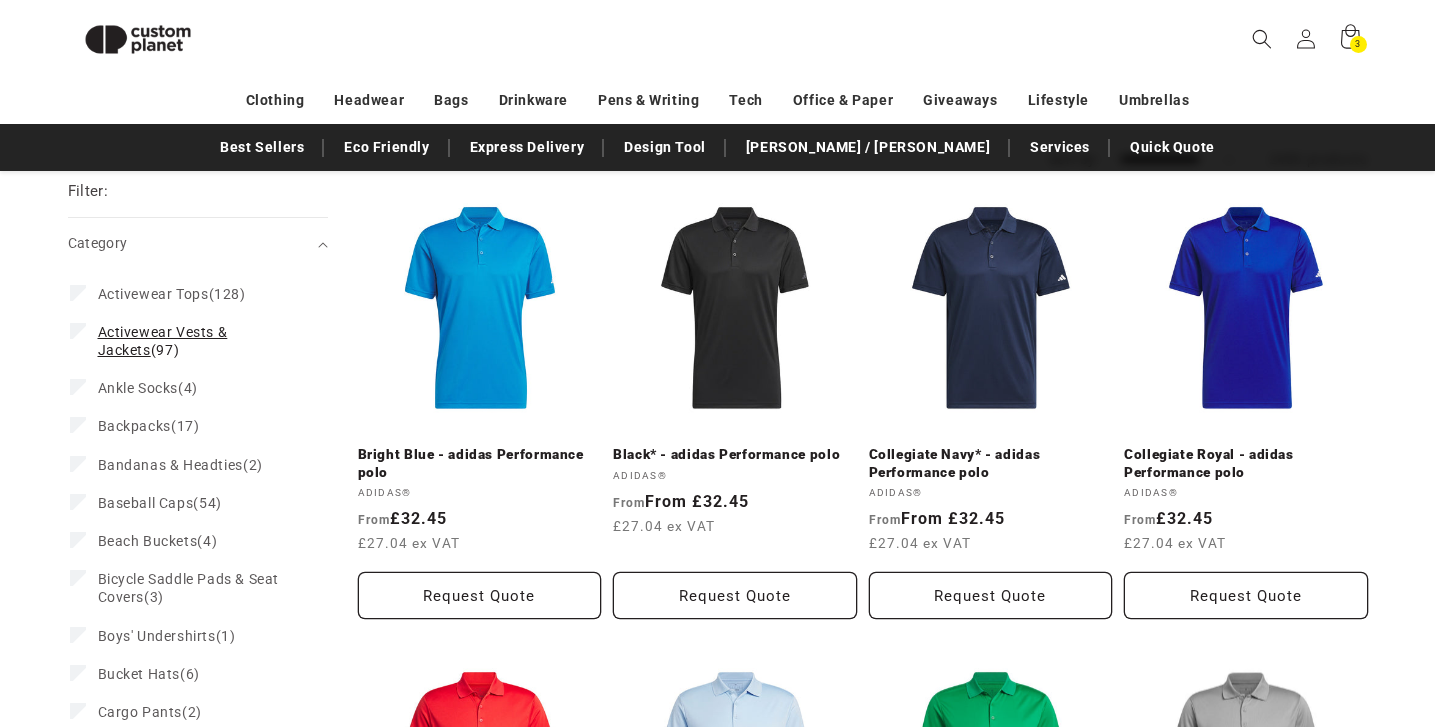 scroll, scrollTop: 153, scrollLeft: 0, axis: vertical 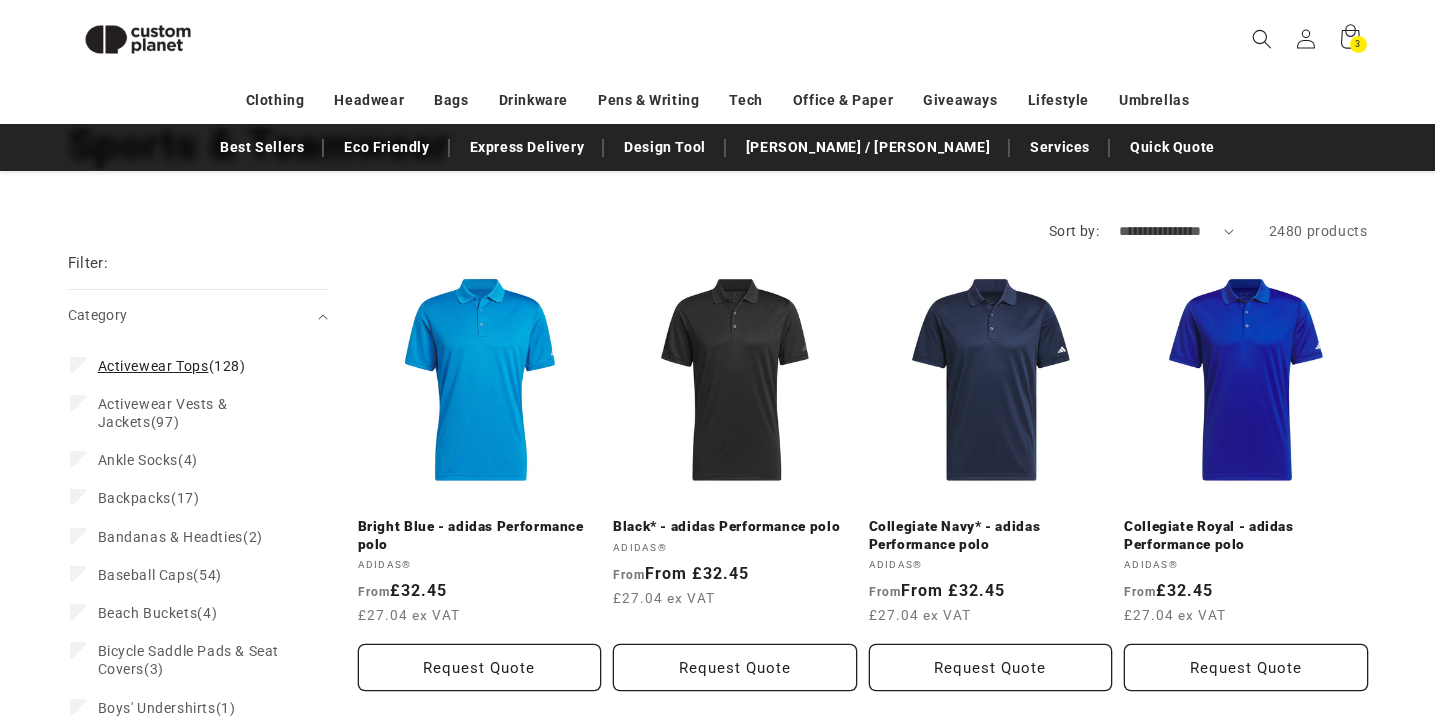 click on "Activewear Tops  (128)
Activewear Tops (128 products)" at bounding box center [192, 366] 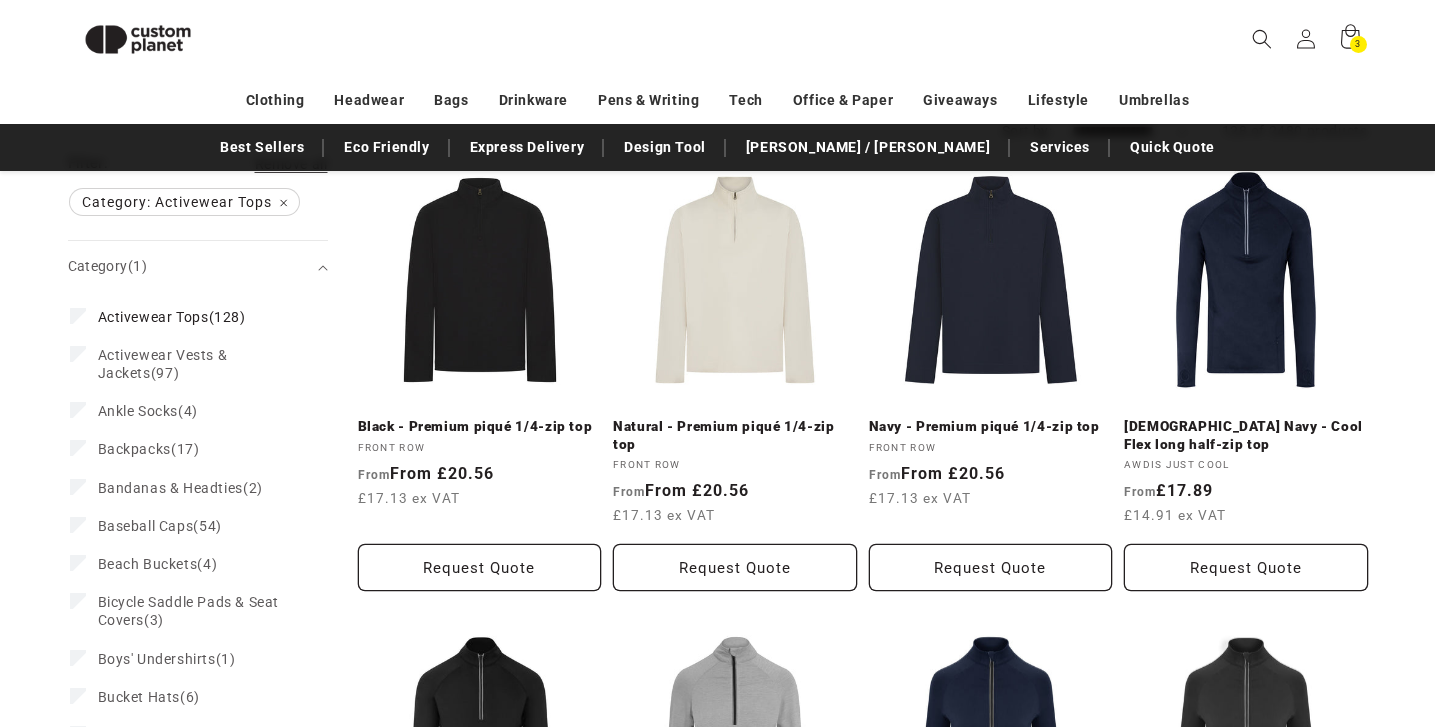 scroll, scrollTop: 0, scrollLeft: 0, axis: both 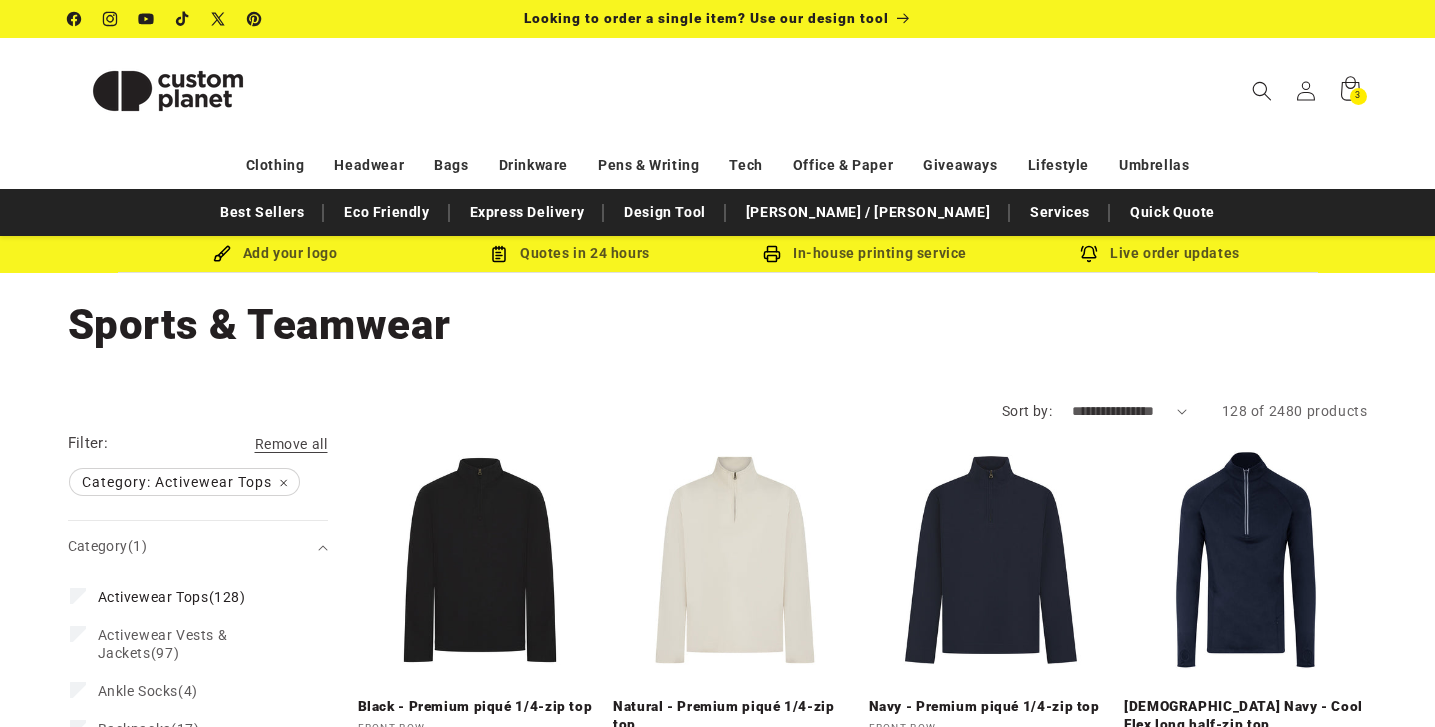 click on "**********" at bounding box center [1129, 411] 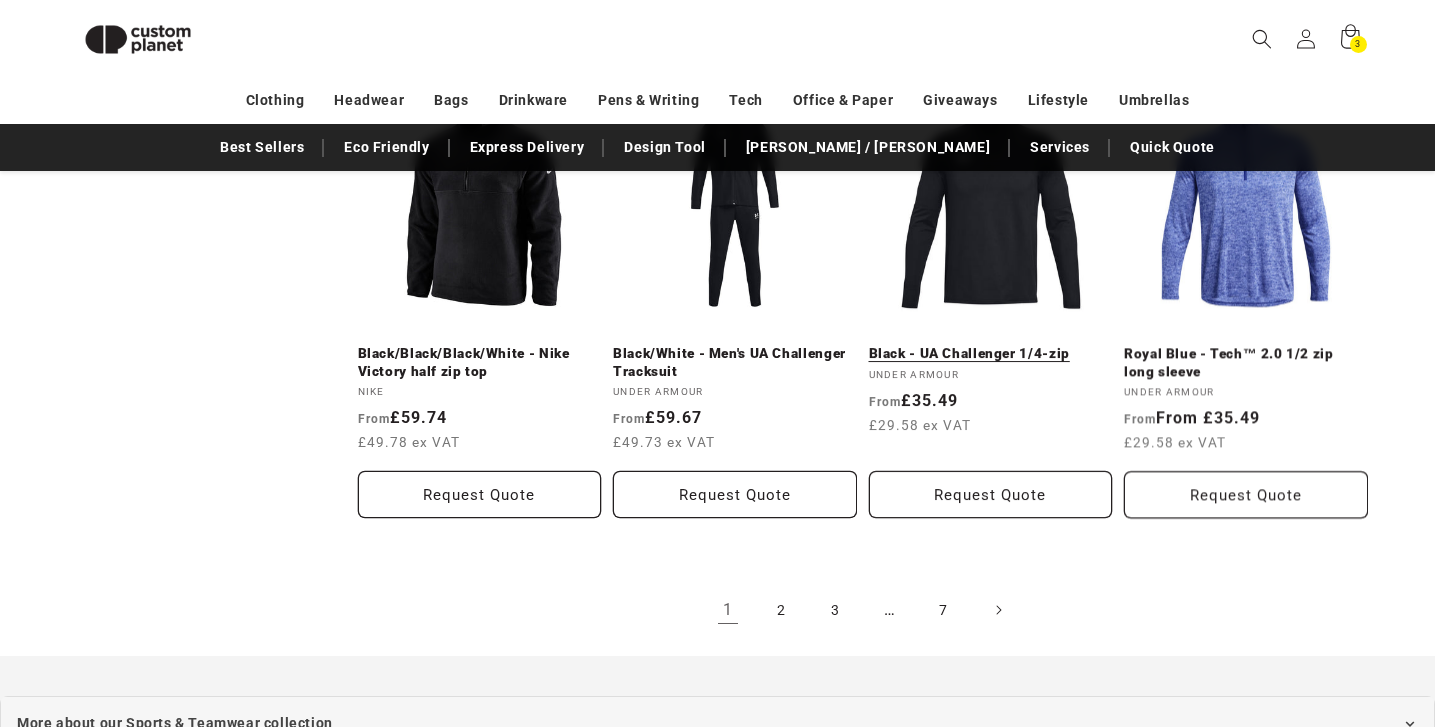 scroll, scrollTop: 2252, scrollLeft: 0, axis: vertical 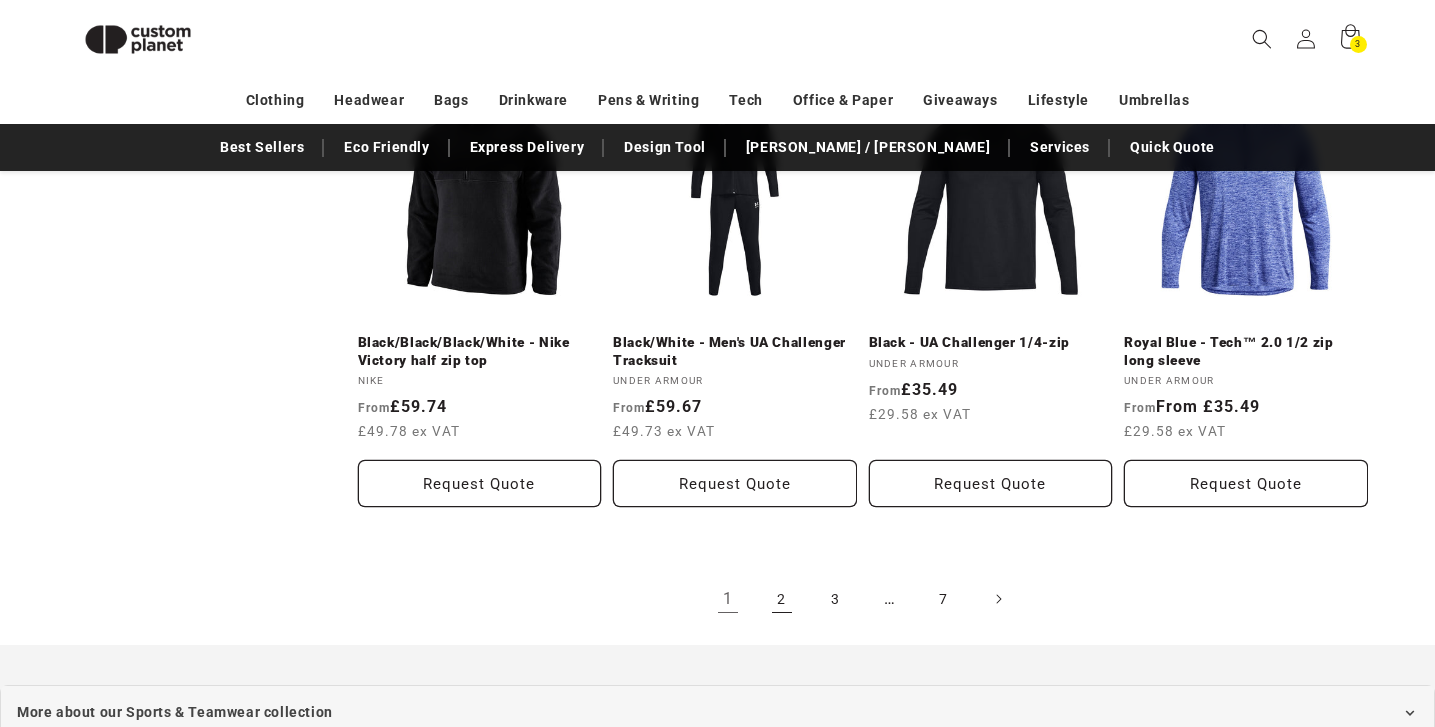 click on "2" at bounding box center [782, 599] 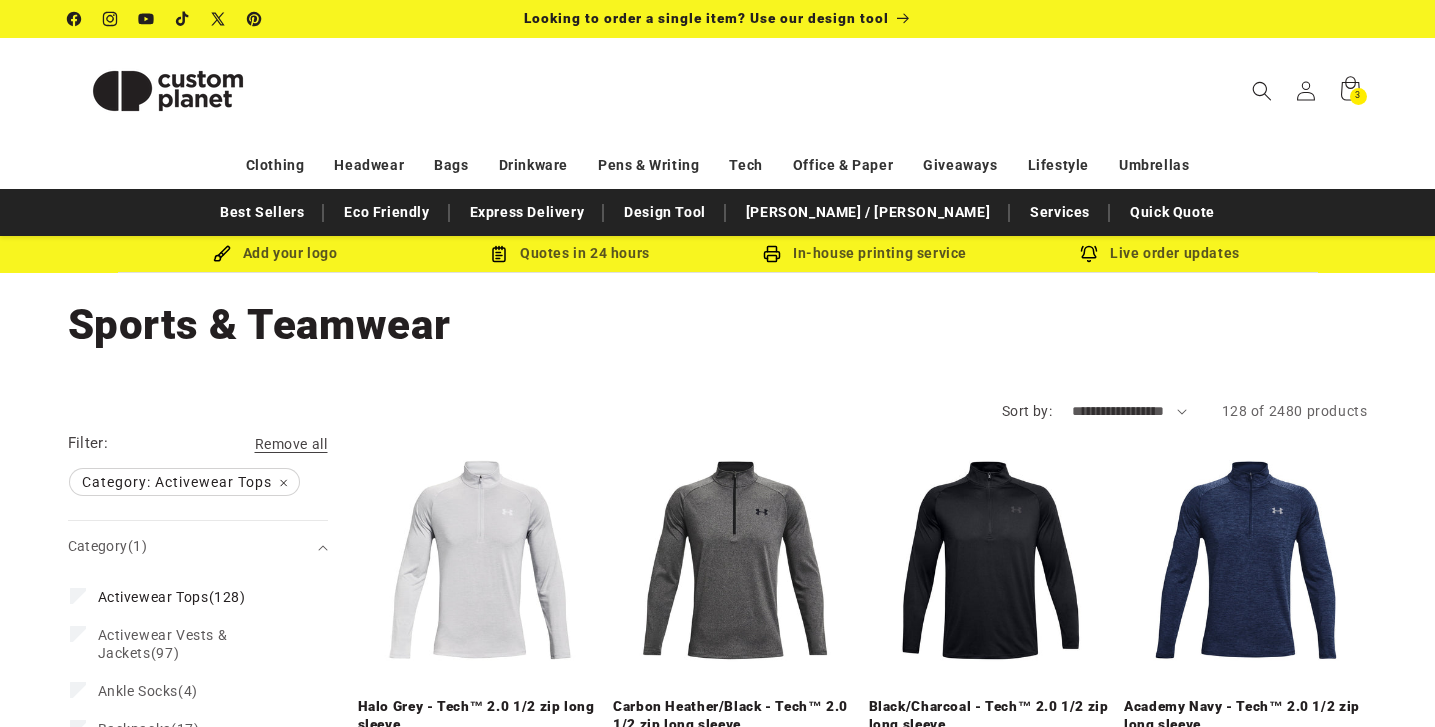 scroll, scrollTop: 0, scrollLeft: 0, axis: both 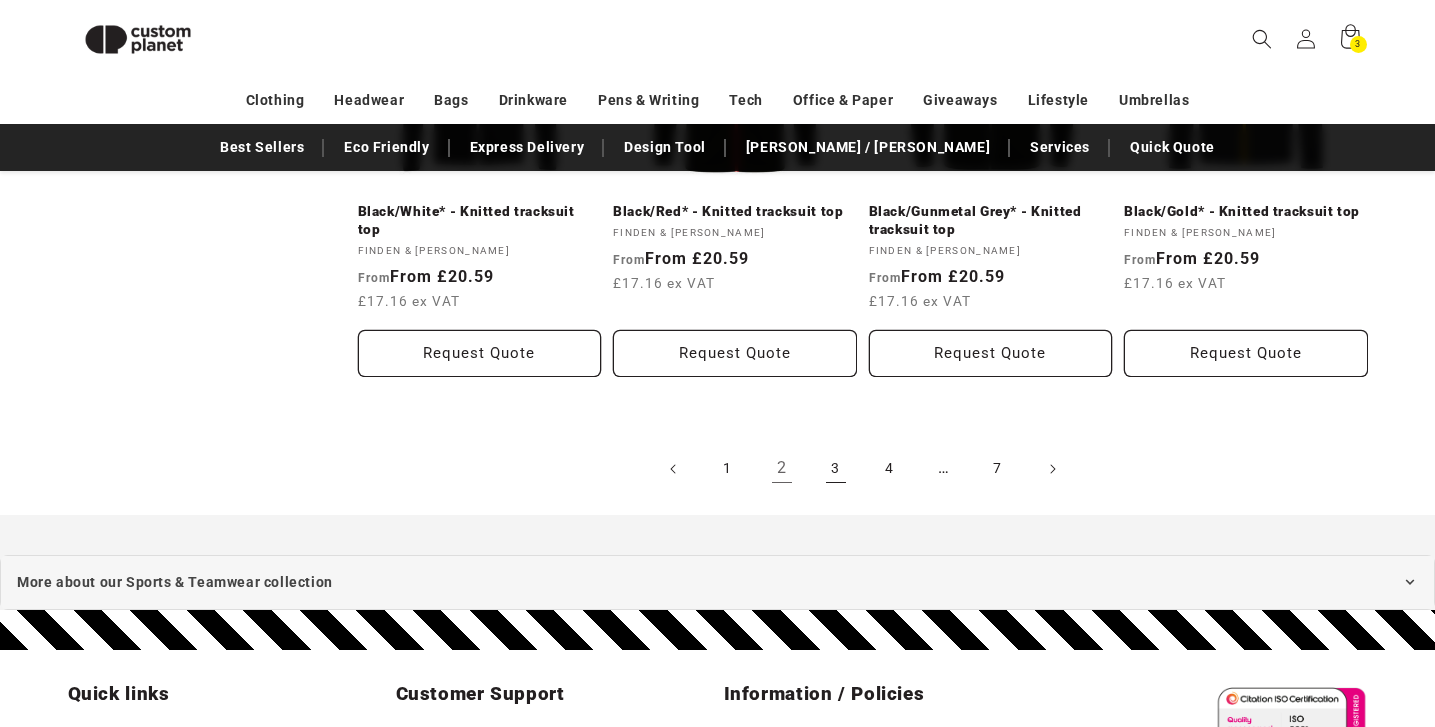 click on "3" at bounding box center [836, 469] 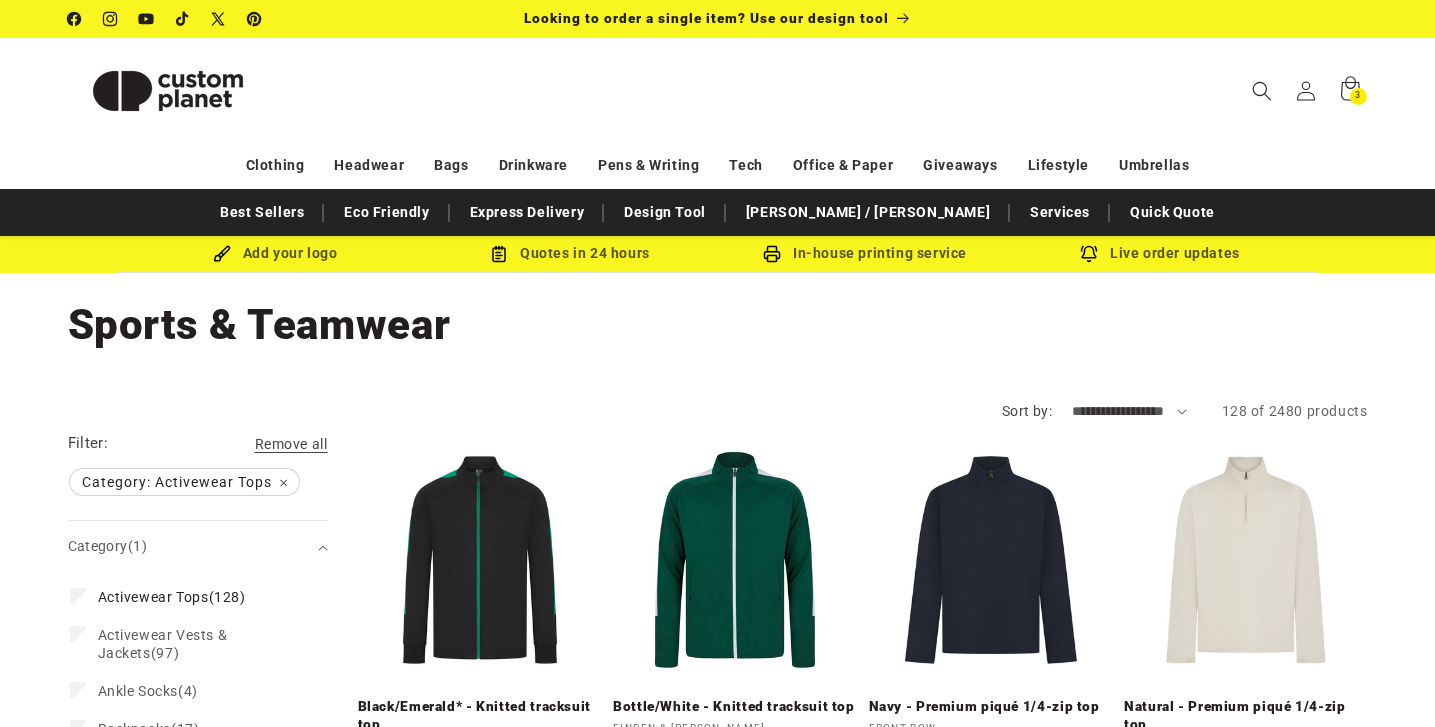 scroll, scrollTop: 0, scrollLeft: 0, axis: both 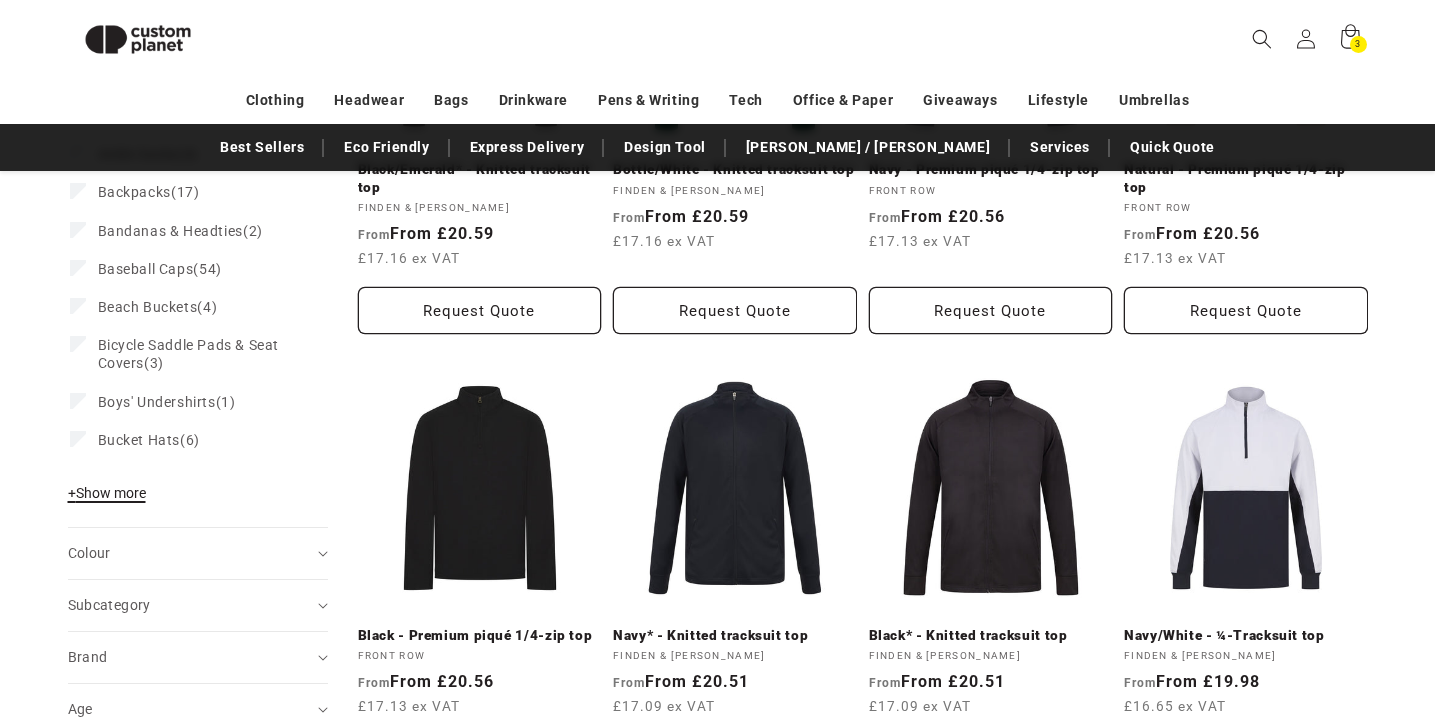 click on "+  Show more" at bounding box center [107, 493] 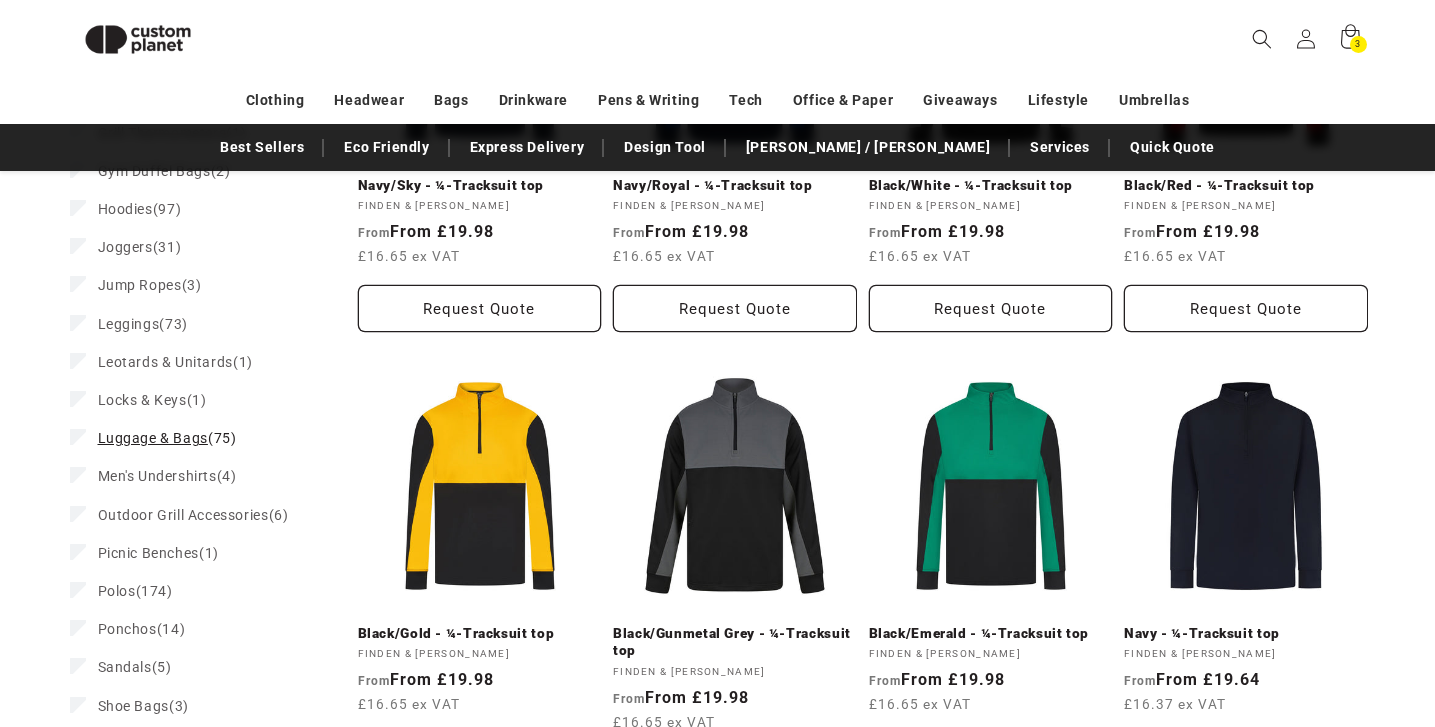 scroll, scrollTop: 1411, scrollLeft: 0, axis: vertical 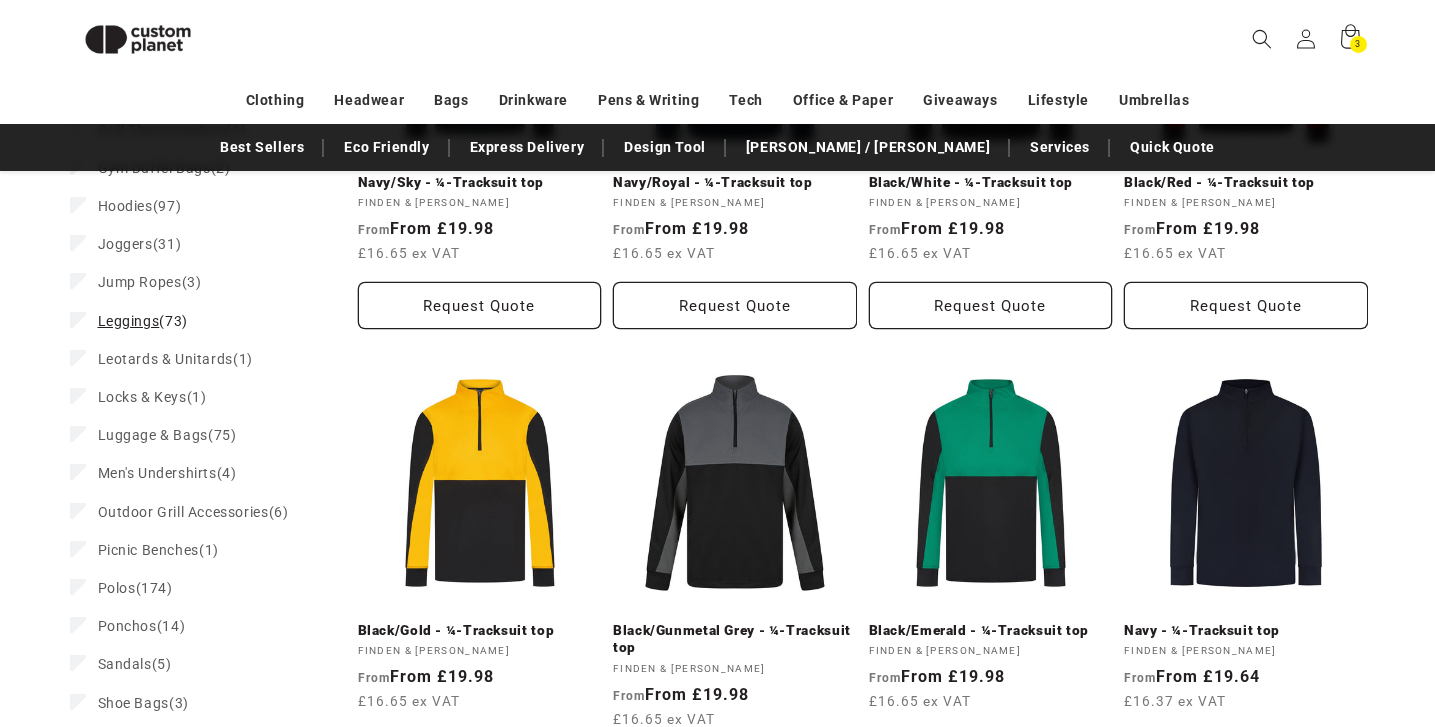 click on "Leggings  (73)
Leggings (73 products)" at bounding box center [192, 321] 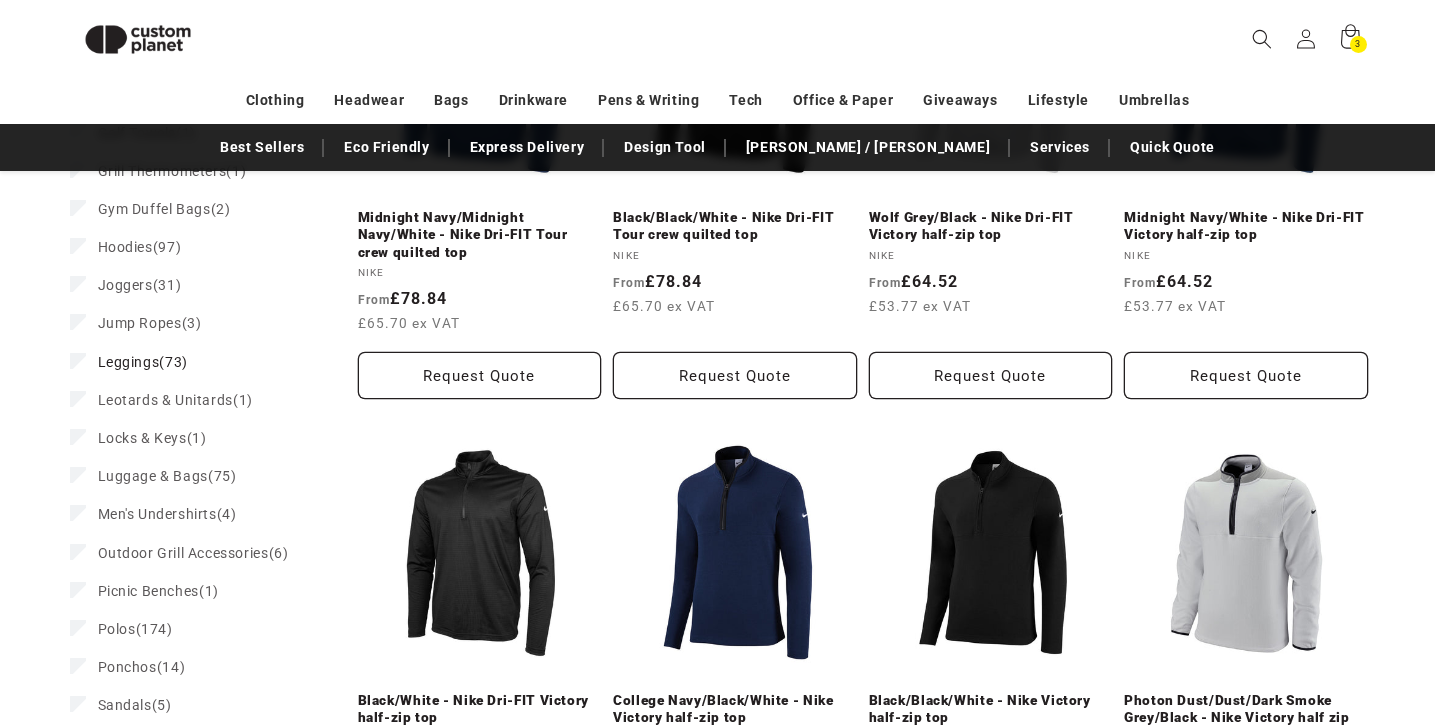 scroll, scrollTop: 197, scrollLeft: 0, axis: vertical 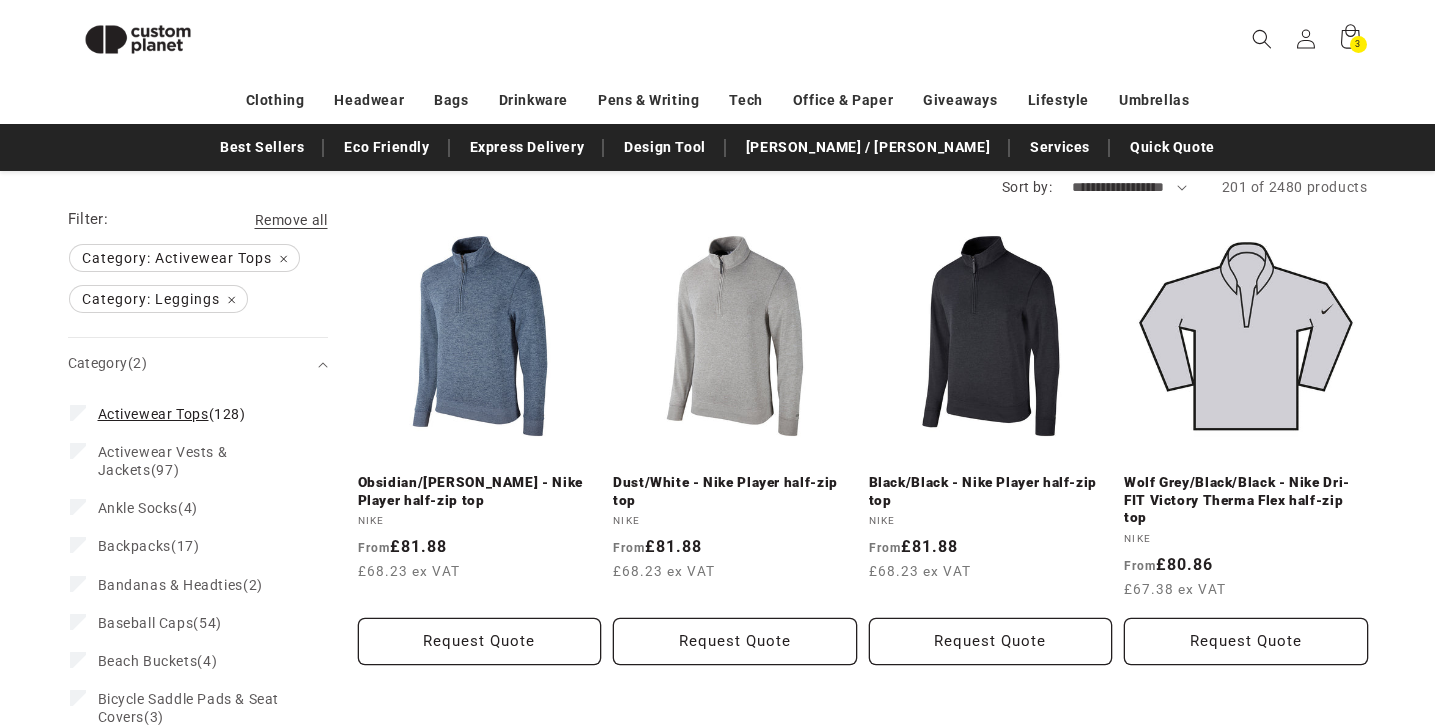 click on "Activewear Tops  (128)
Activewear Tops (128 products)" at bounding box center (192, 414) 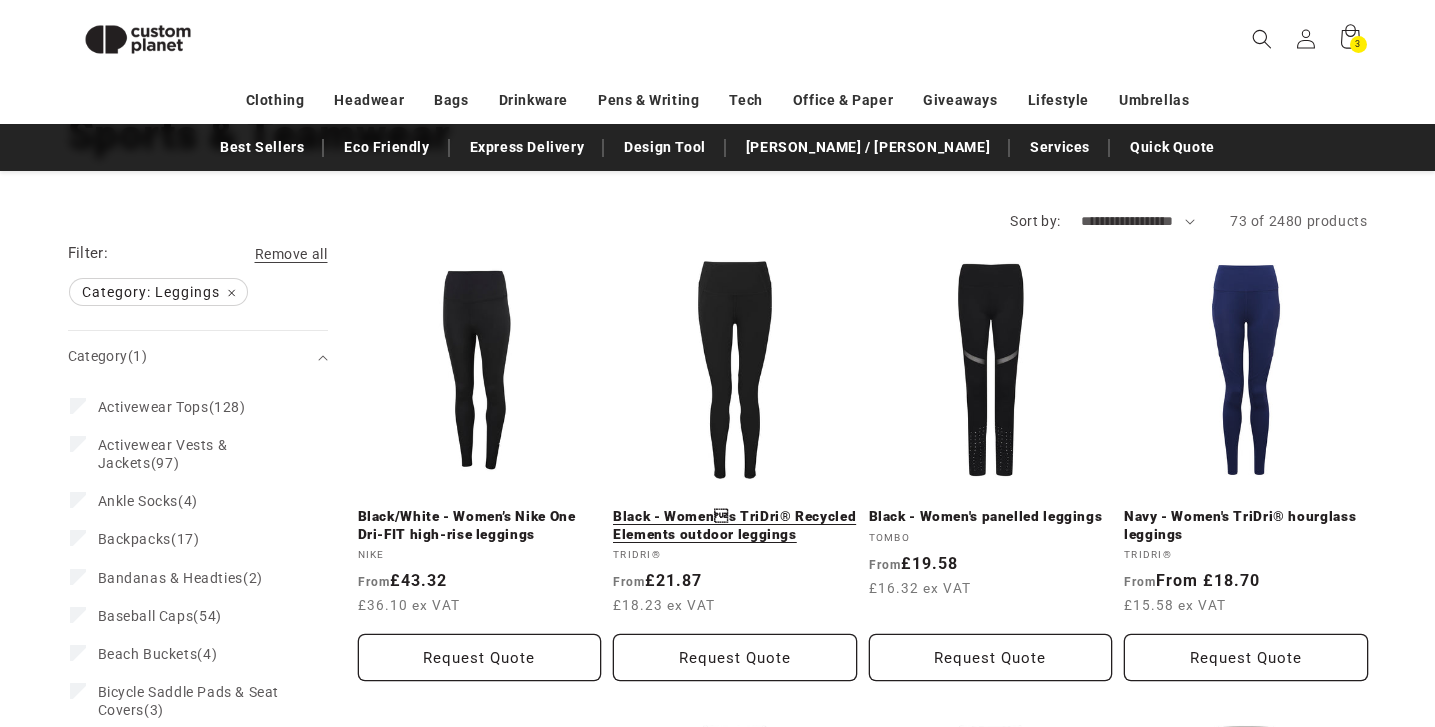 scroll, scrollTop: 0, scrollLeft: 0, axis: both 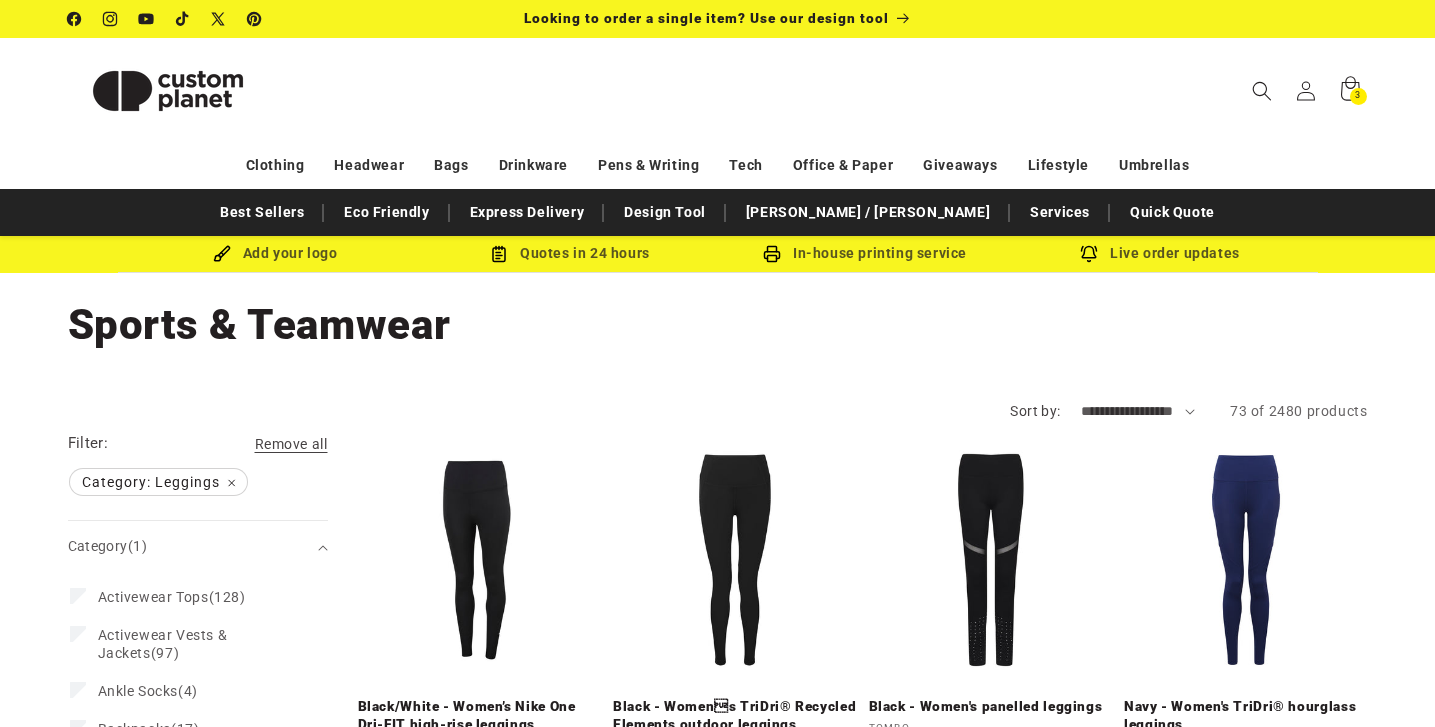 click on "**********" at bounding box center (1138, 411) 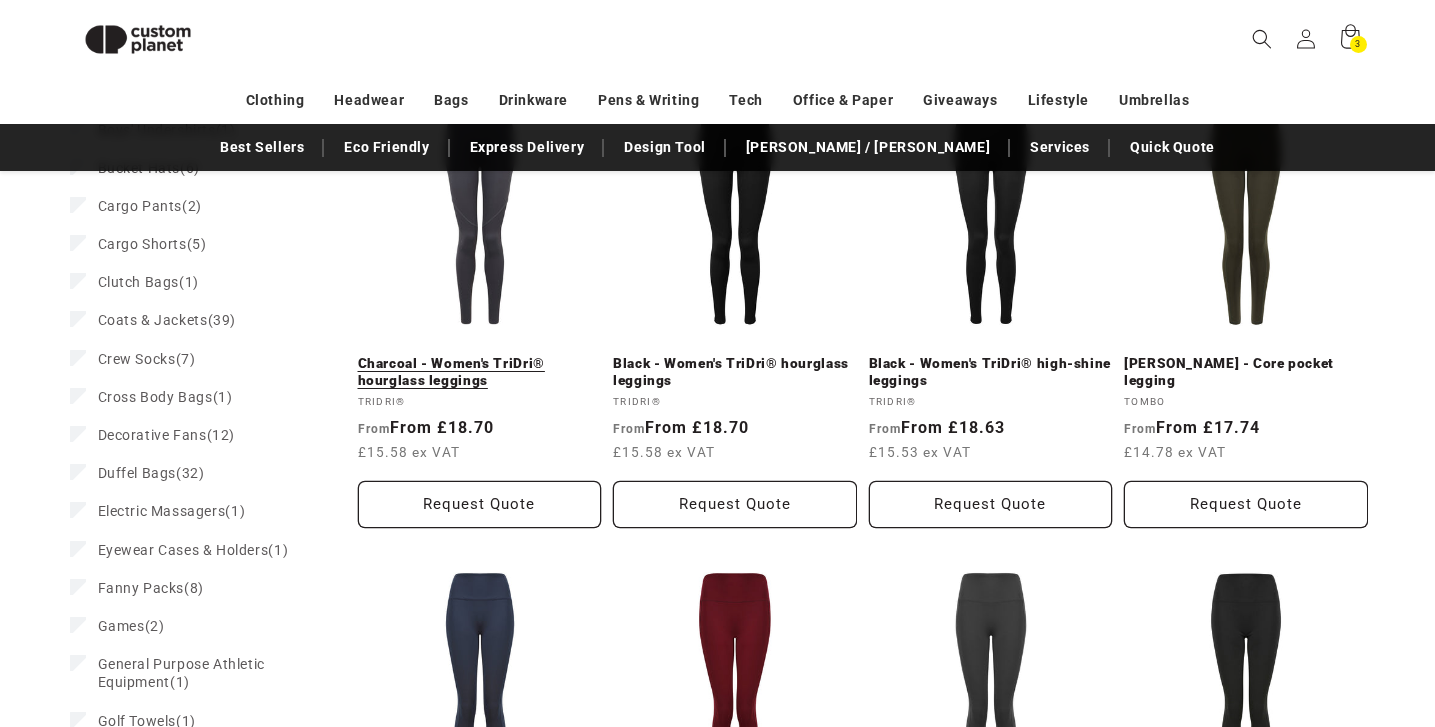 scroll, scrollTop: 676, scrollLeft: 0, axis: vertical 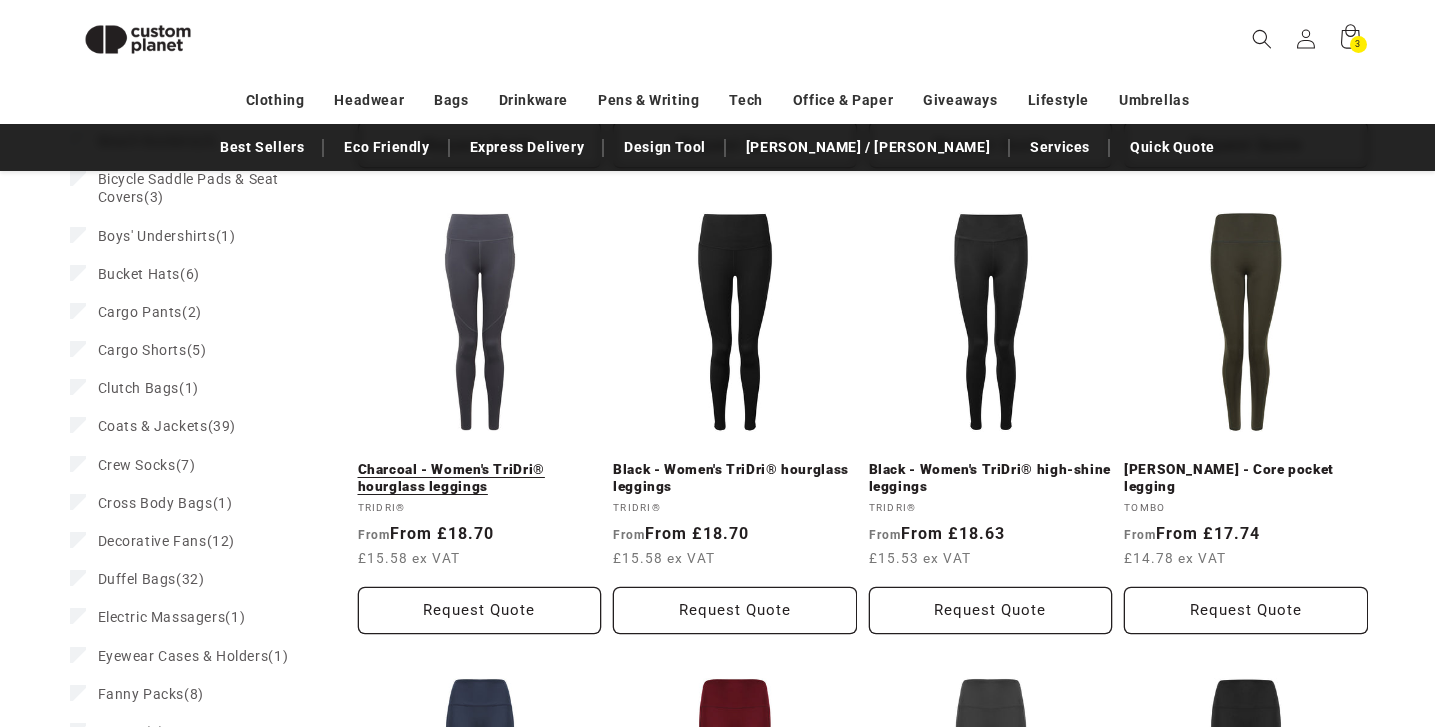 click on "Charcoal - Women's TriDri® hourglass leggings" at bounding box center [480, 478] 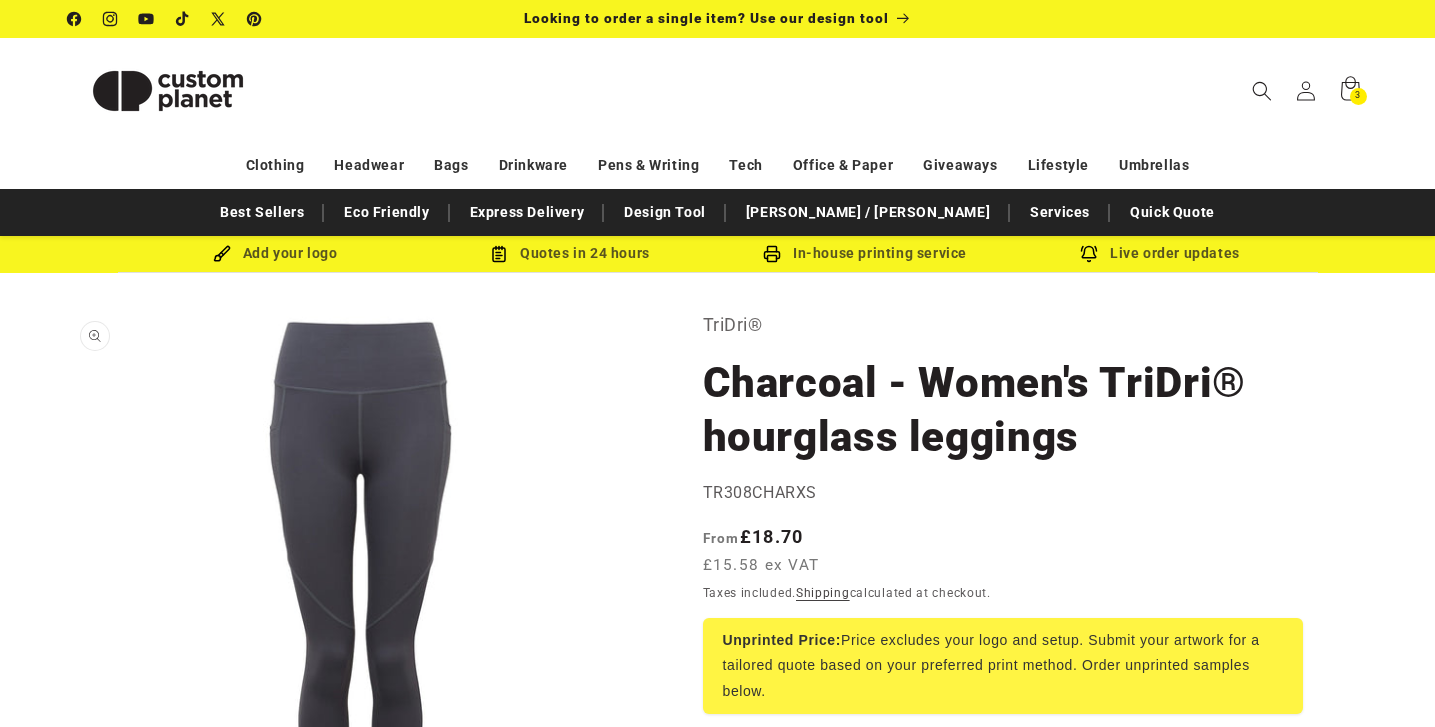 scroll, scrollTop: 0, scrollLeft: 0, axis: both 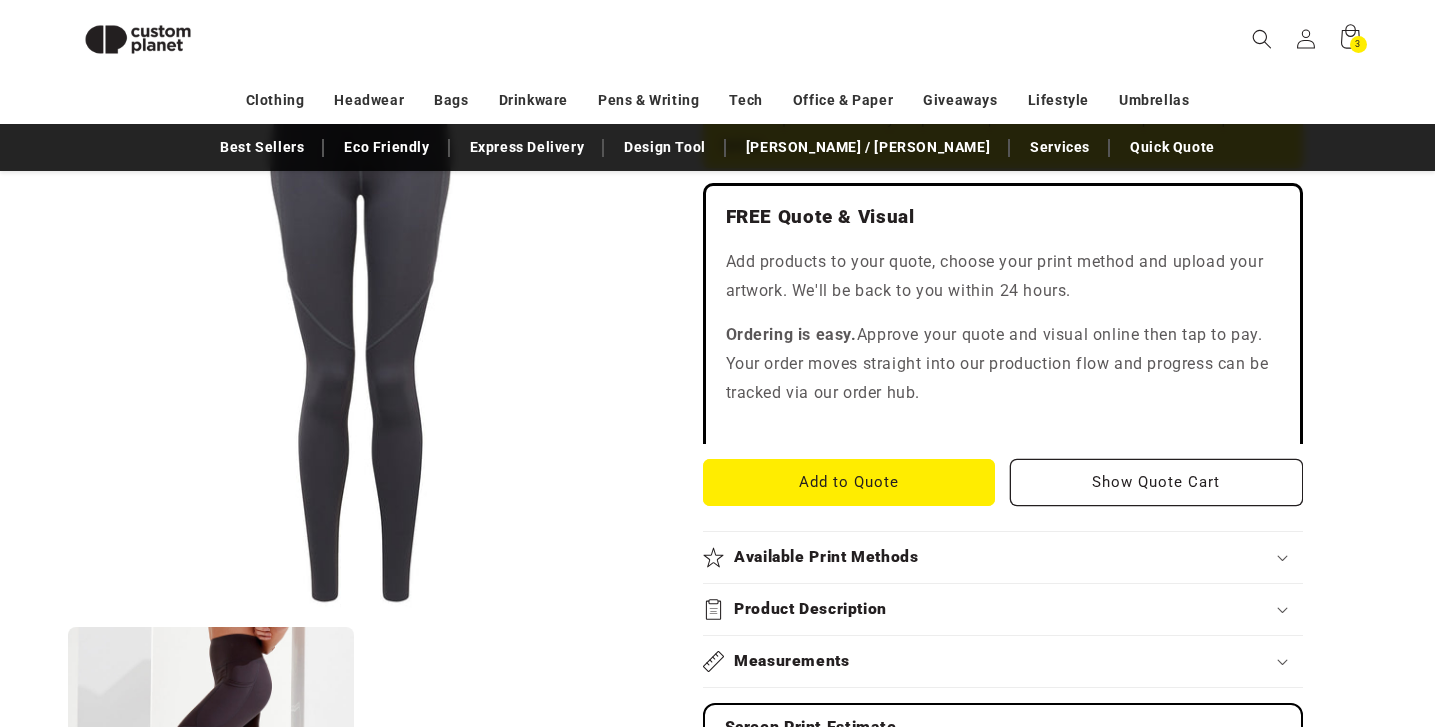 click on "Open media 2 in modal" at bounding box center (68, 971) 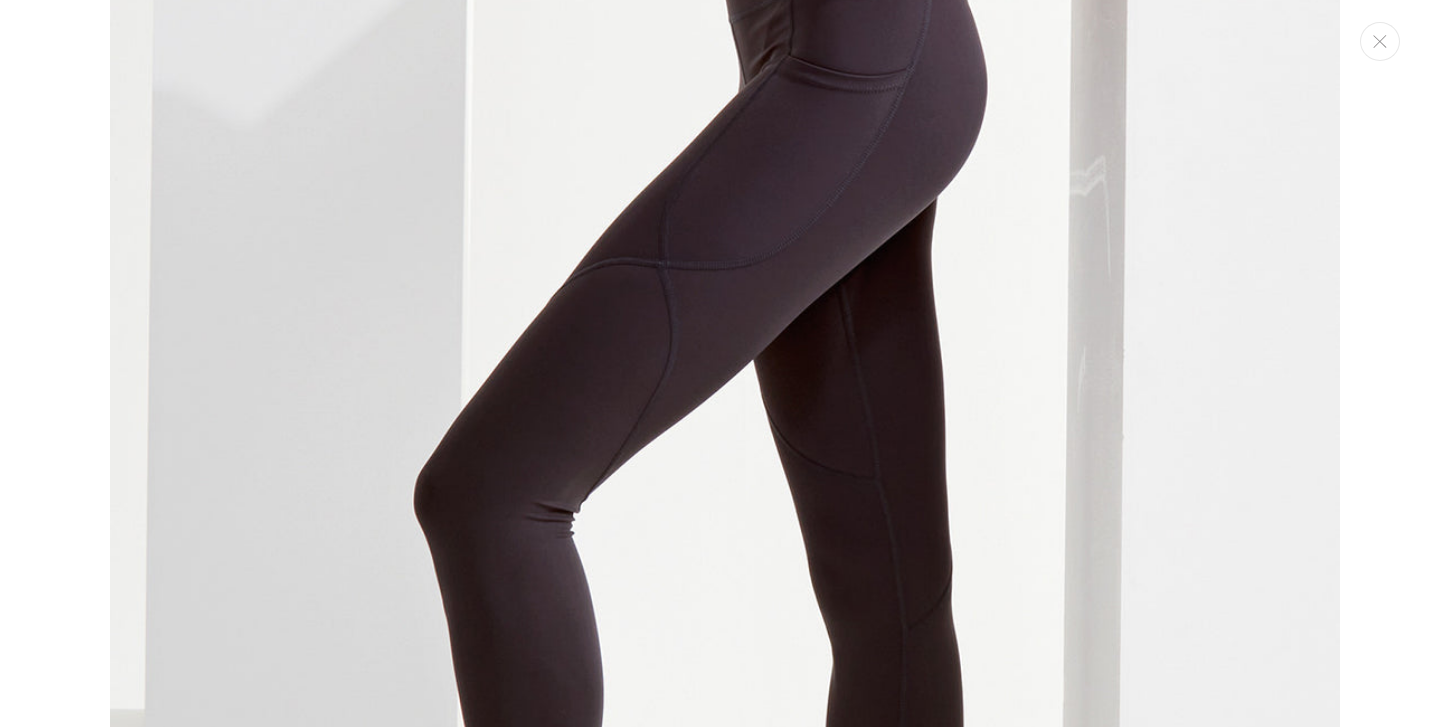 scroll, scrollTop: 1439, scrollLeft: 0, axis: vertical 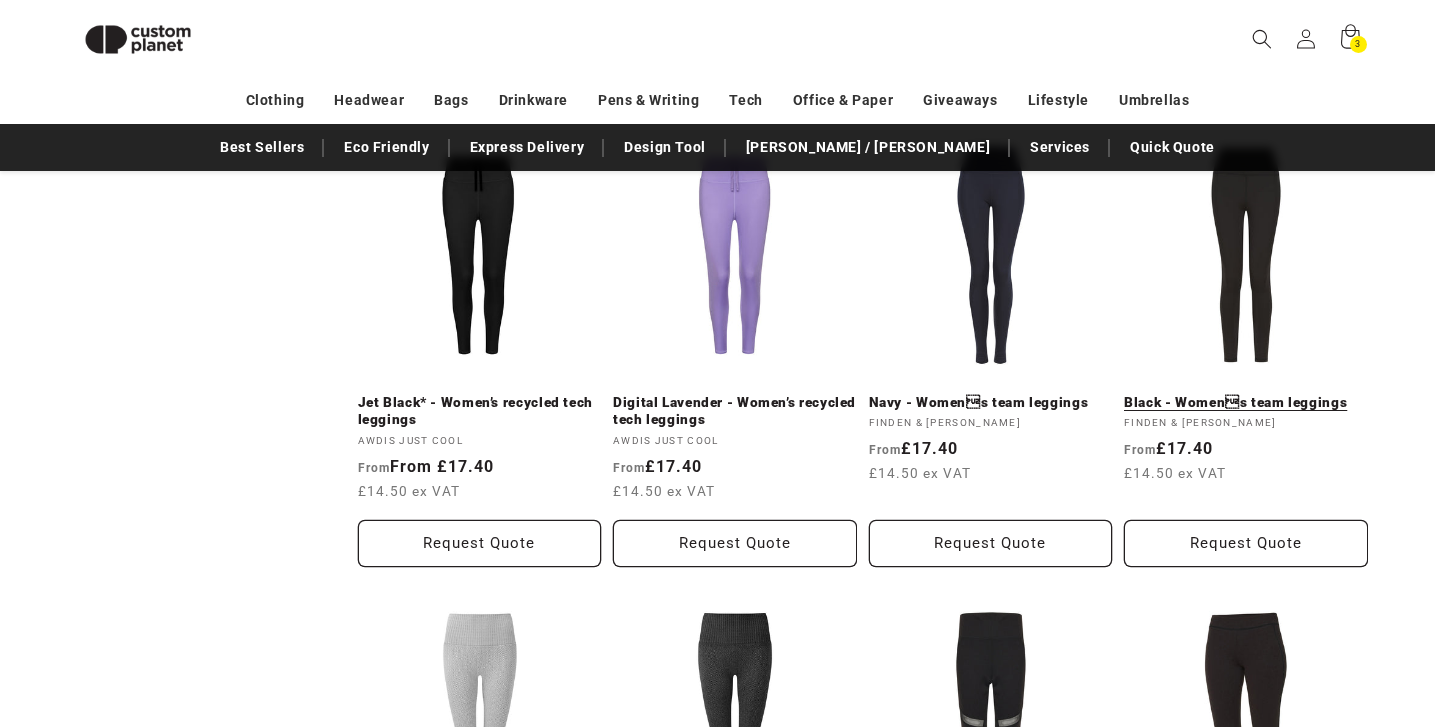 click on "Black - Womens team leggings" at bounding box center (1246, 403) 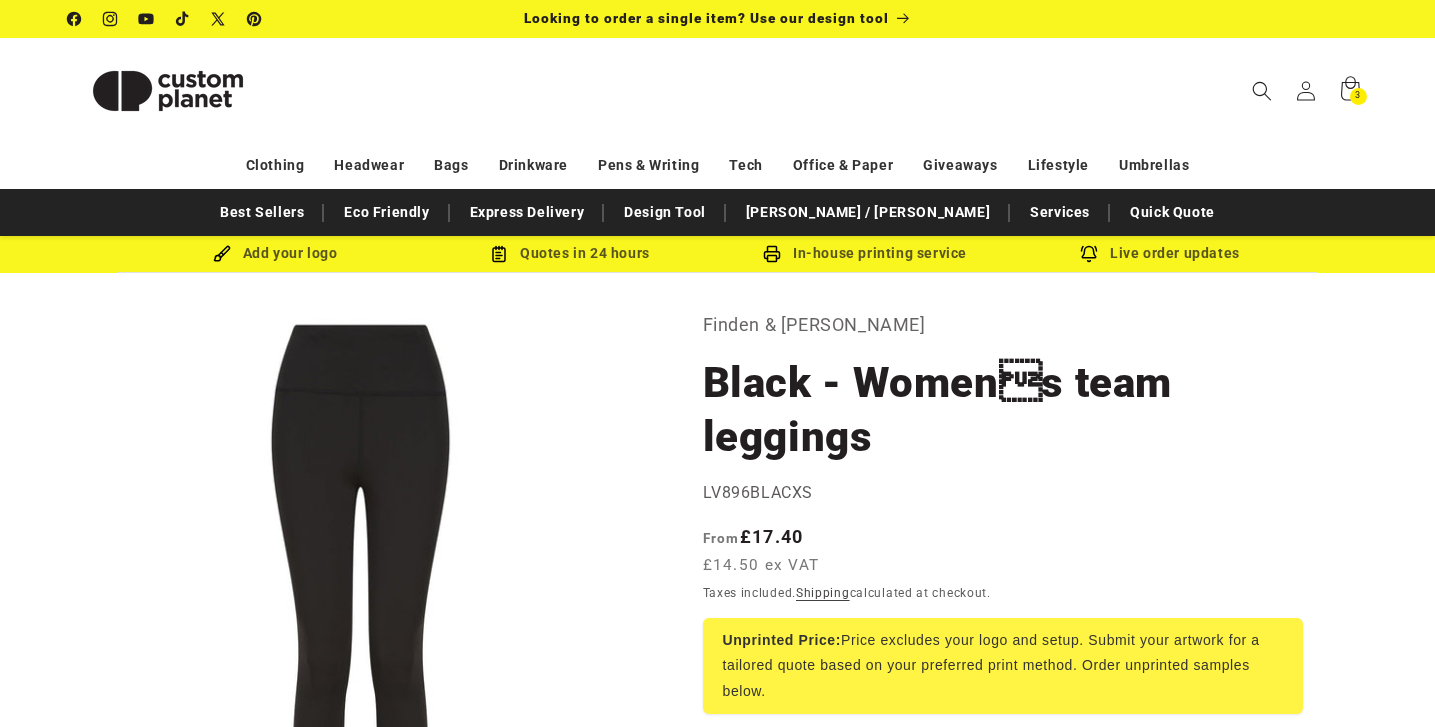 scroll, scrollTop: 0, scrollLeft: 0, axis: both 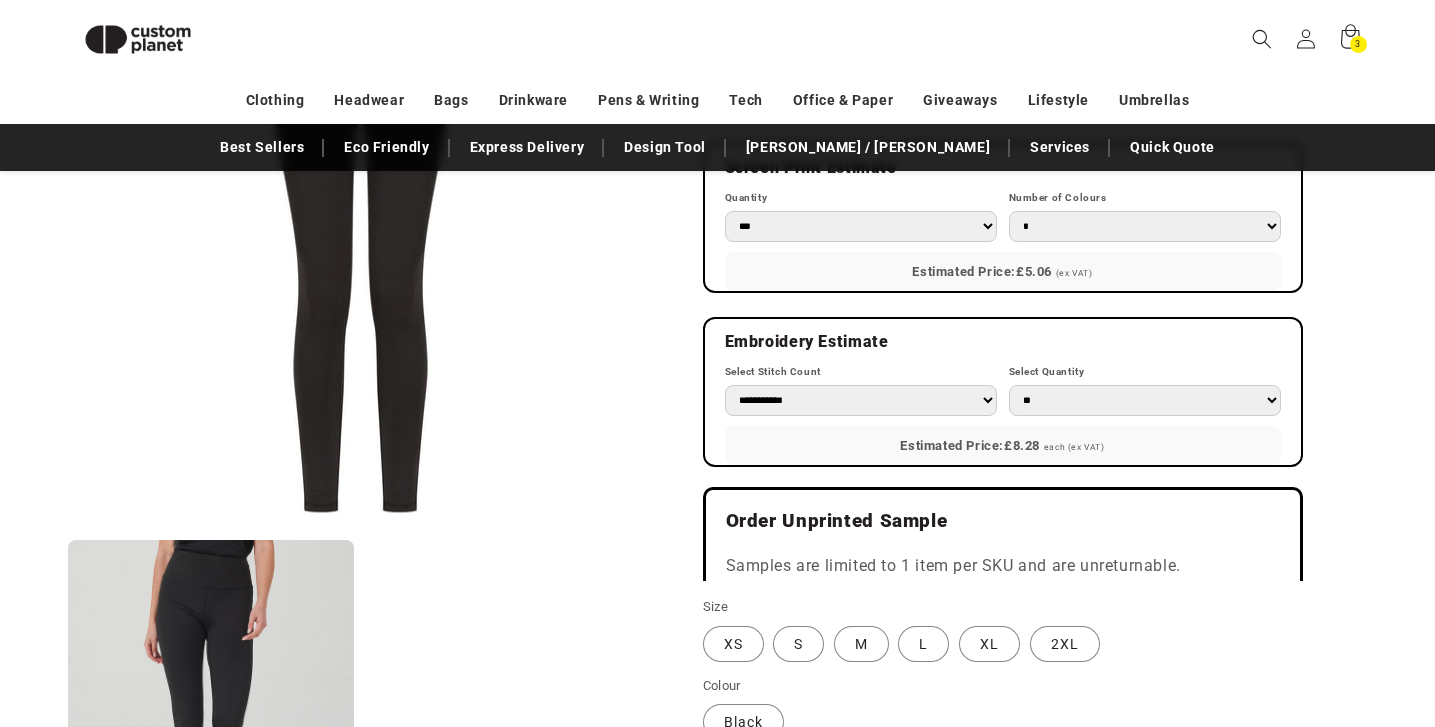 click on "Open media 1 in modal" at bounding box center (68, 527) 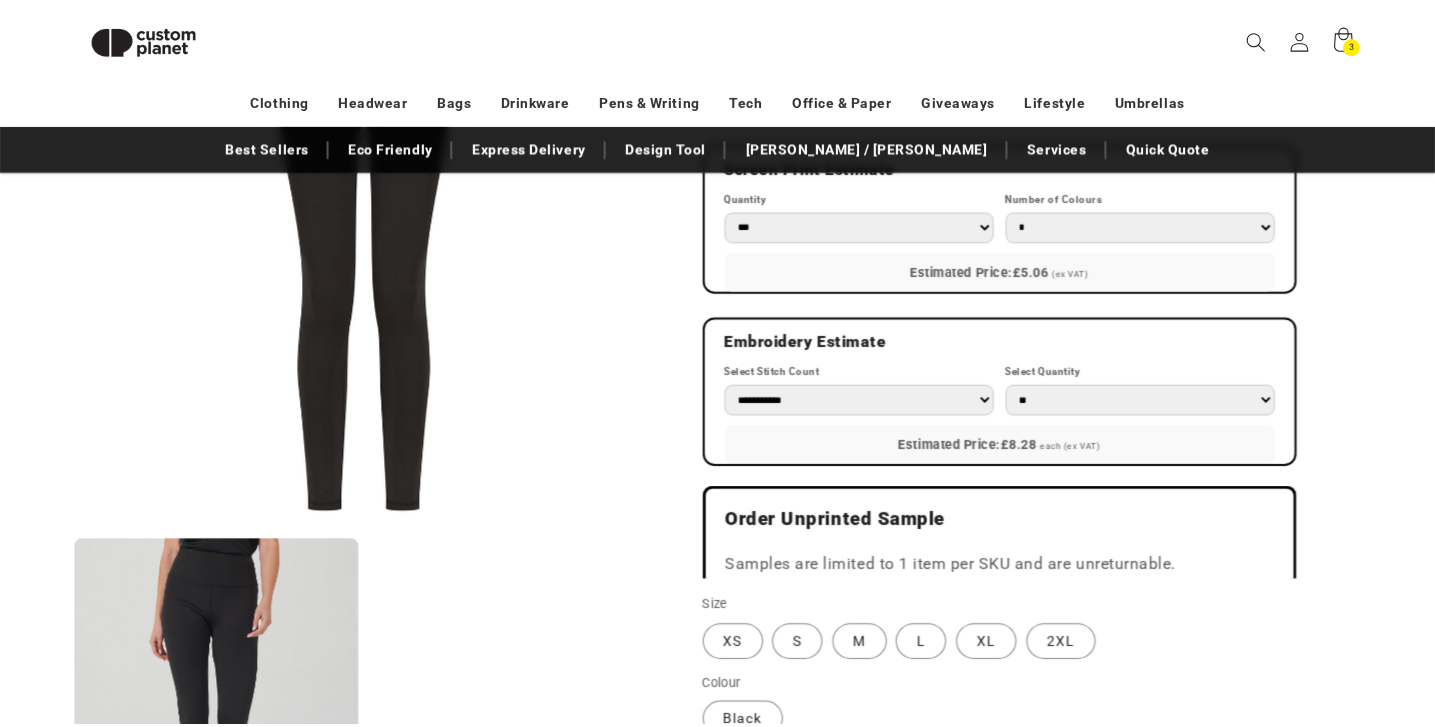 scroll, scrollTop: 20, scrollLeft: 0, axis: vertical 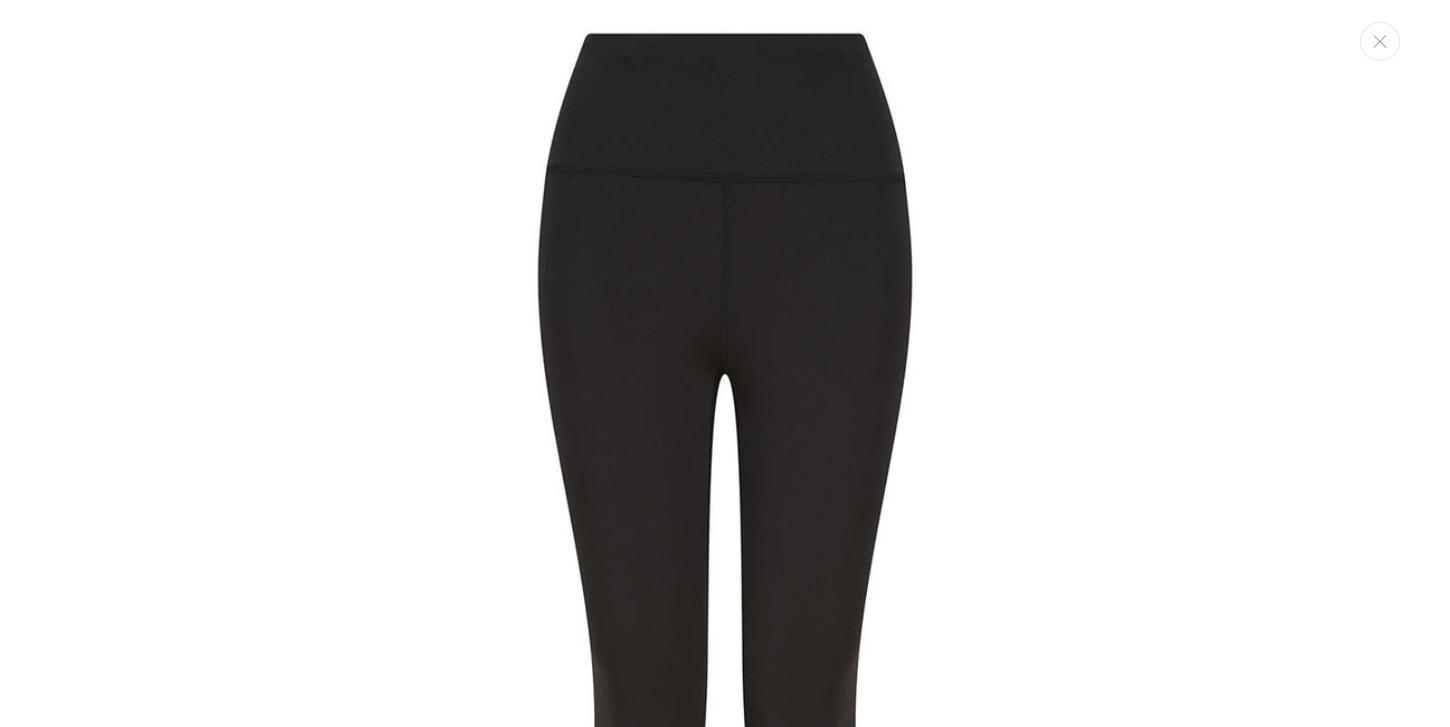click at bounding box center [725, 615] 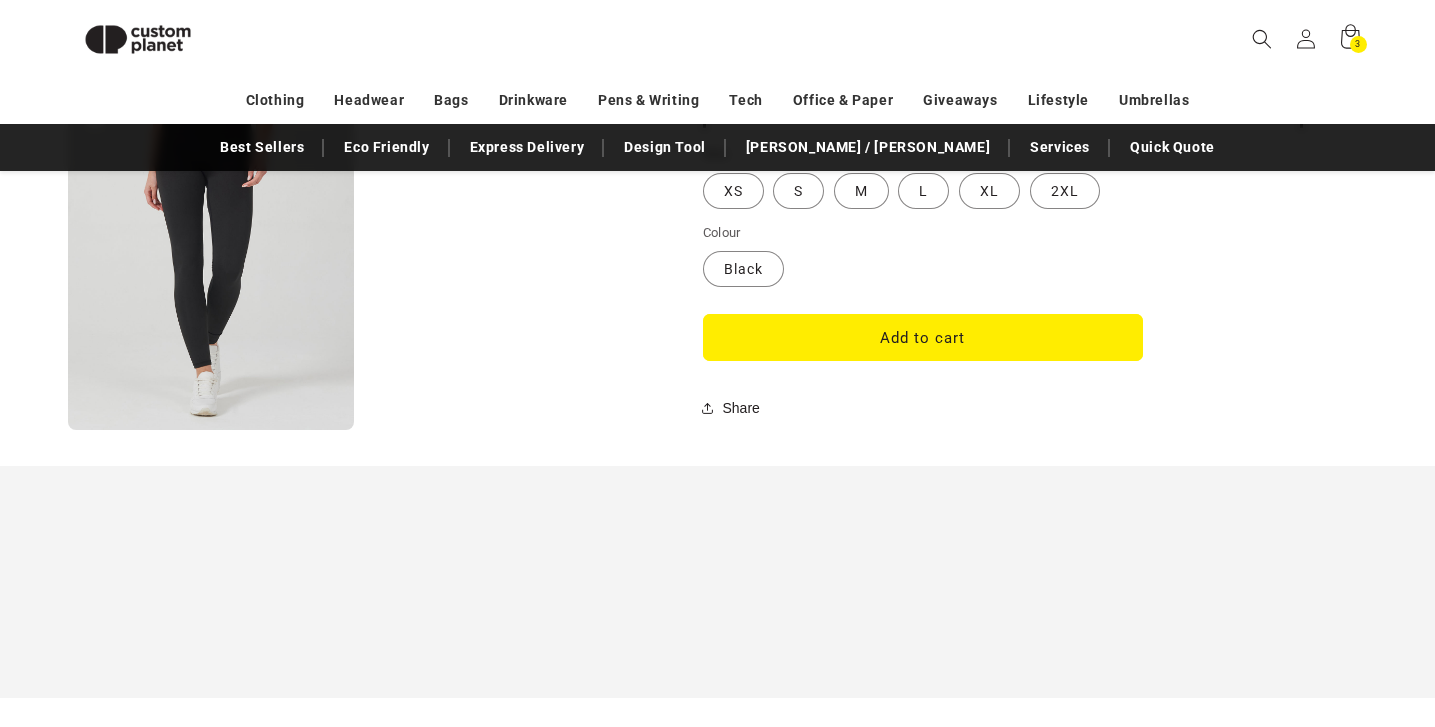 scroll, scrollTop: 1536, scrollLeft: 0, axis: vertical 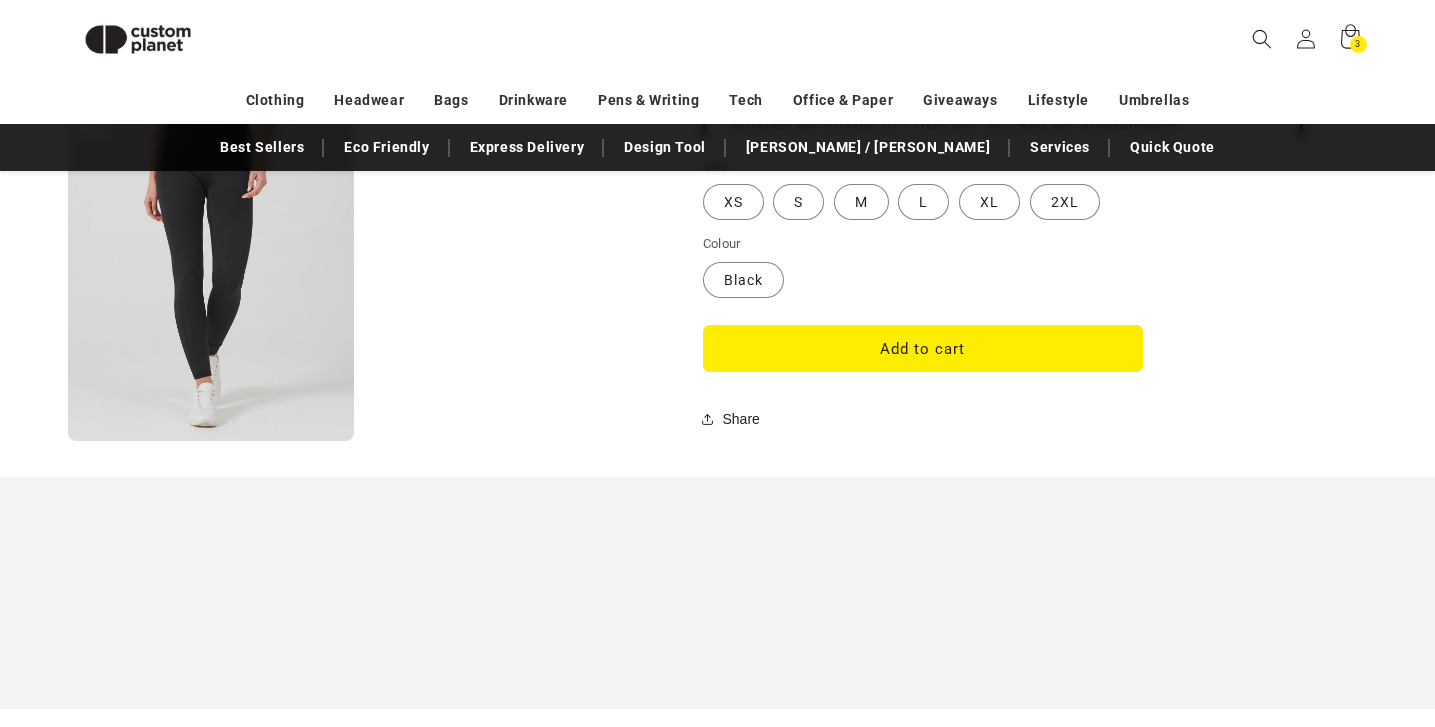 click on "Open media 2 in modal" at bounding box center (68, 441) 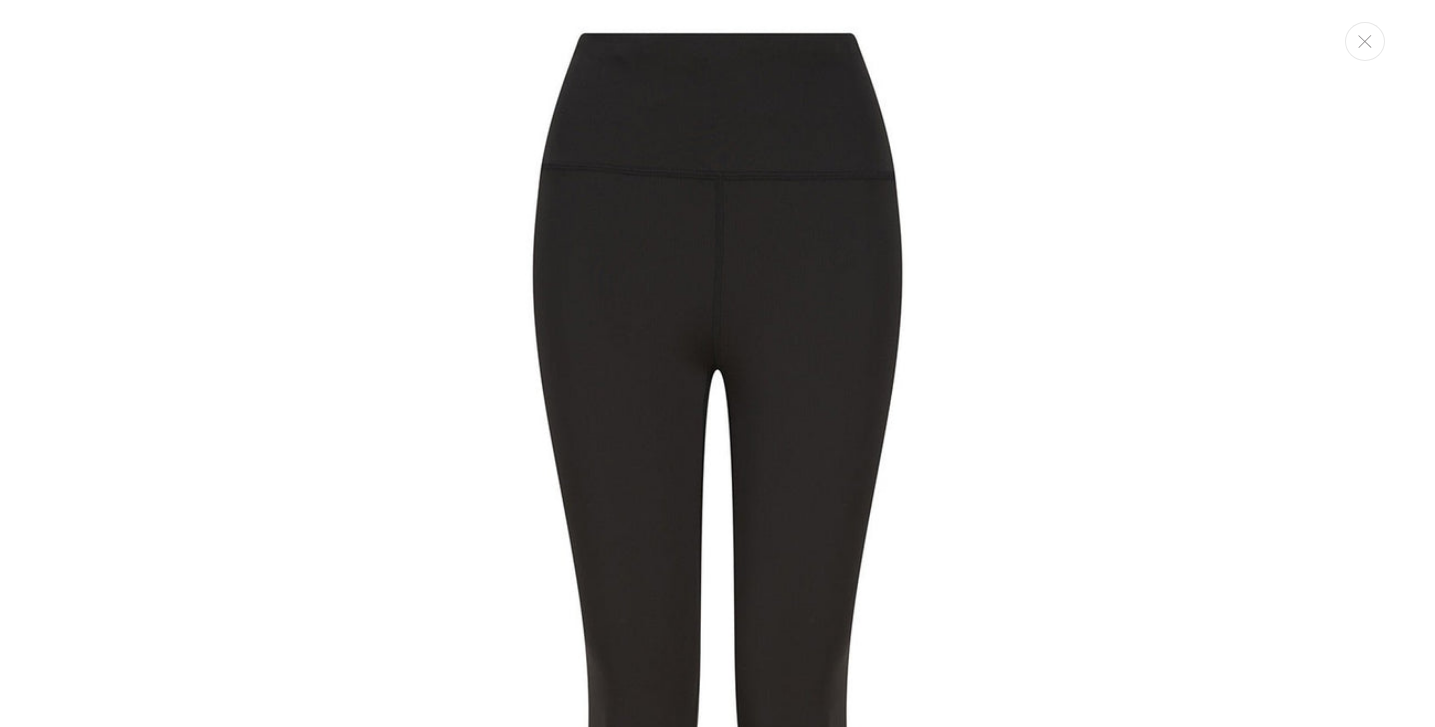 scroll, scrollTop: 1250, scrollLeft: 0, axis: vertical 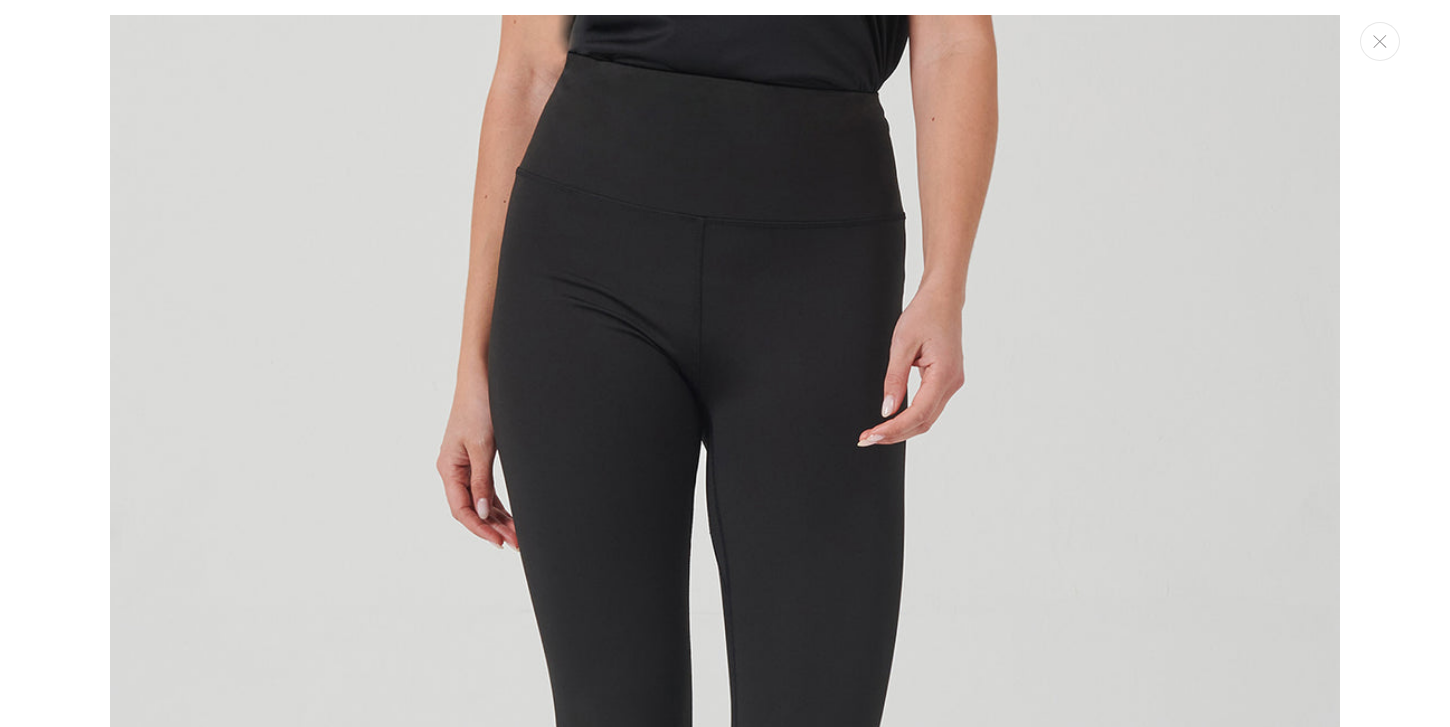 click at bounding box center (725, 753) 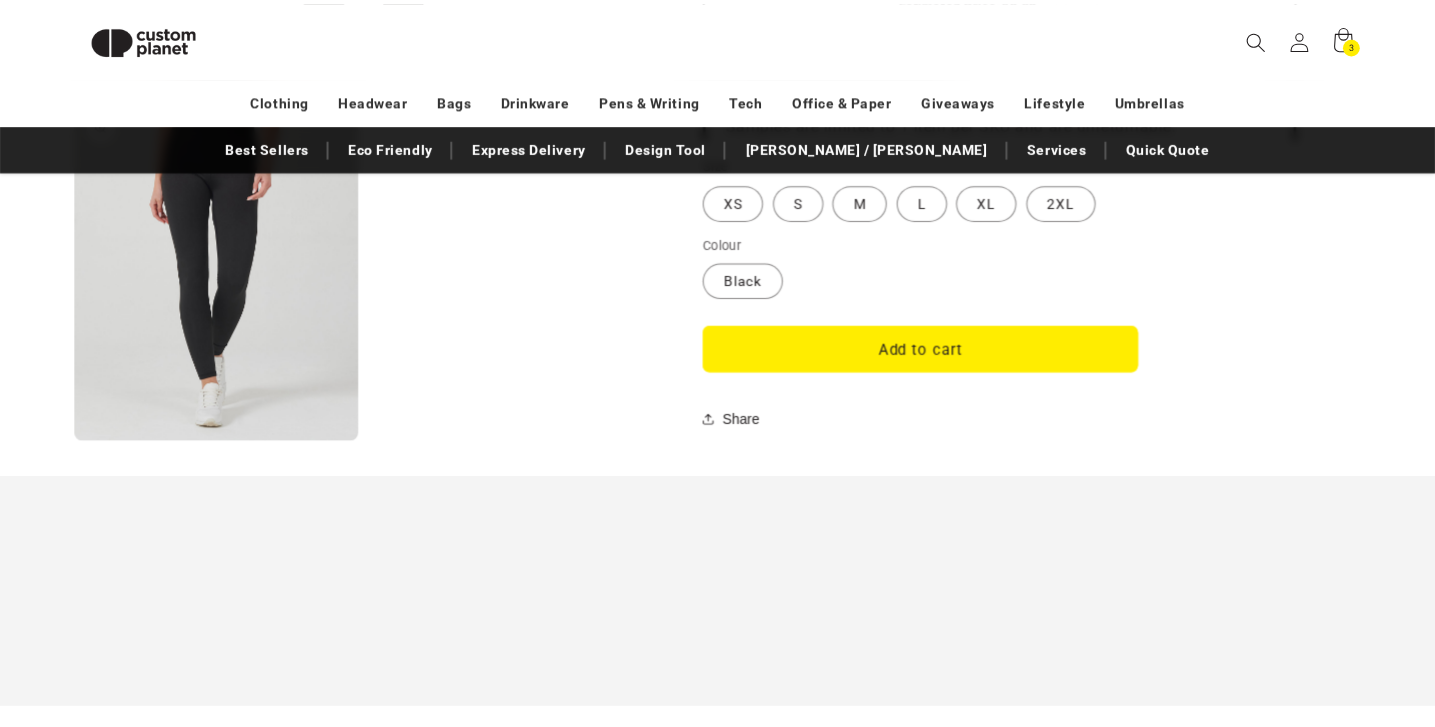 scroll, scrollTop: 1235, scrollLeft: 0, axis: vertical 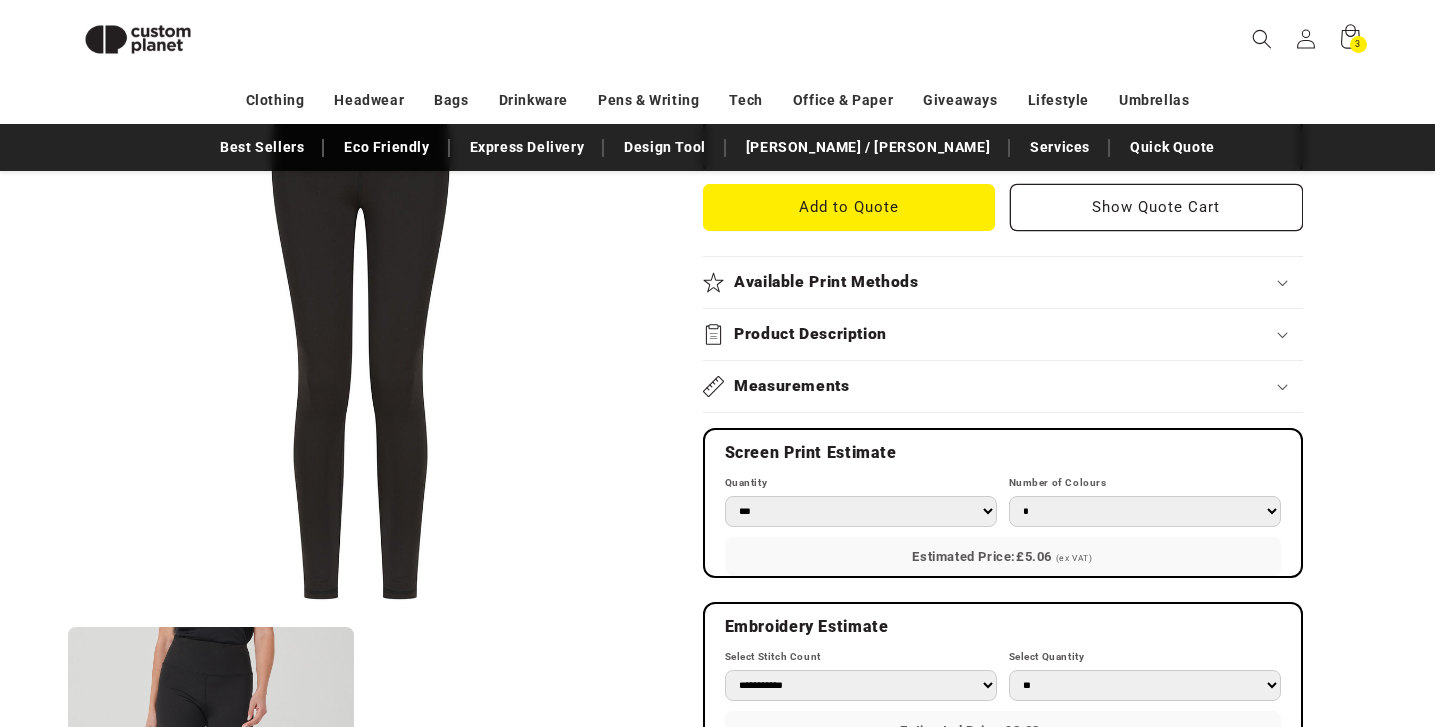 click on "Product Description" at bounding box center (810, 334) 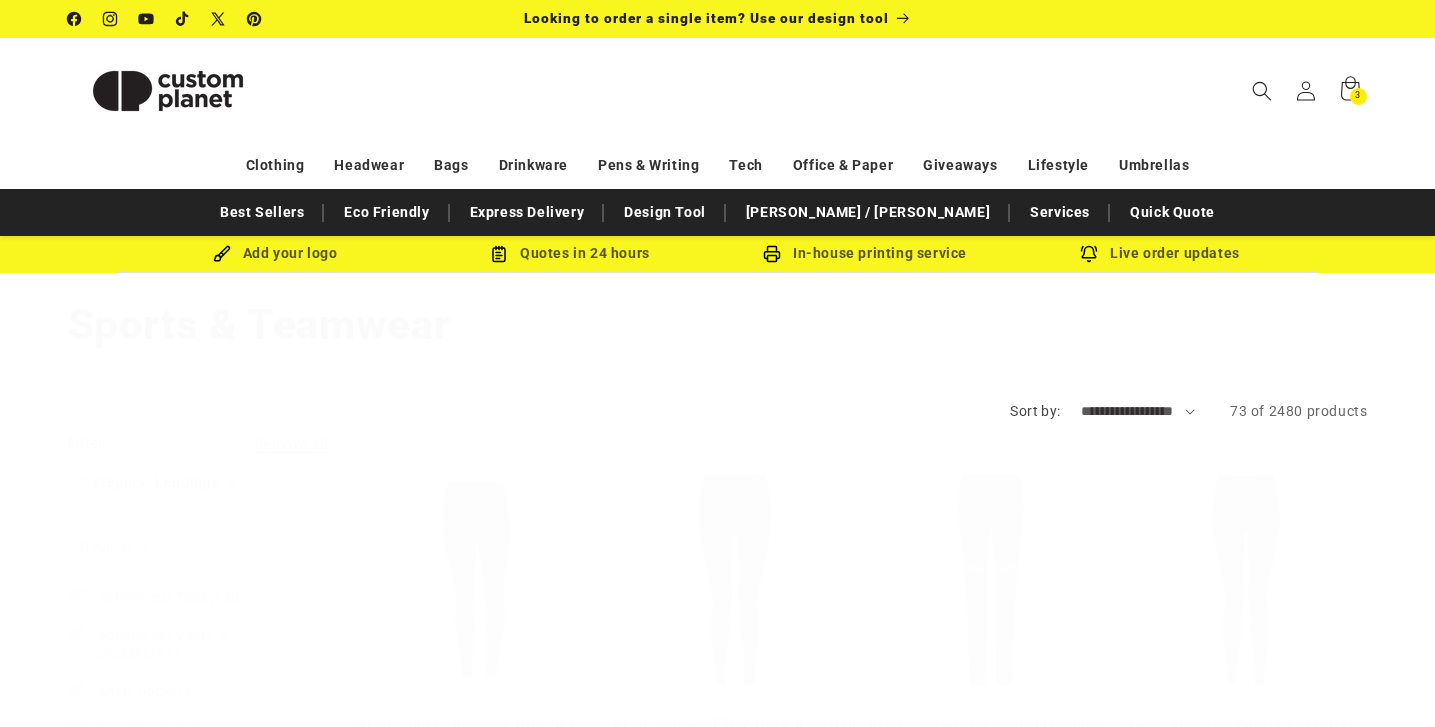 scroll, scrollTop: 1701, scrollLeft: 0, axis: vertical 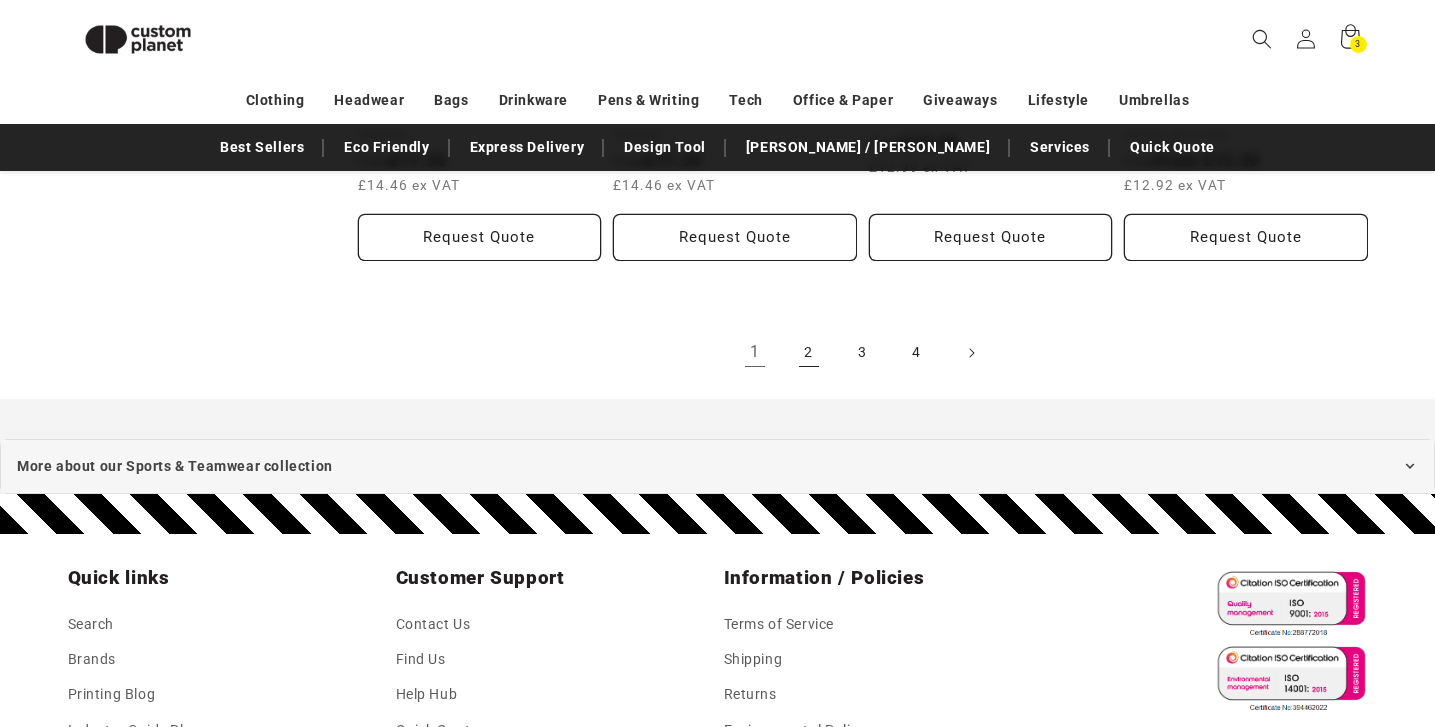 click on "2" at bounding box center (809, 353) 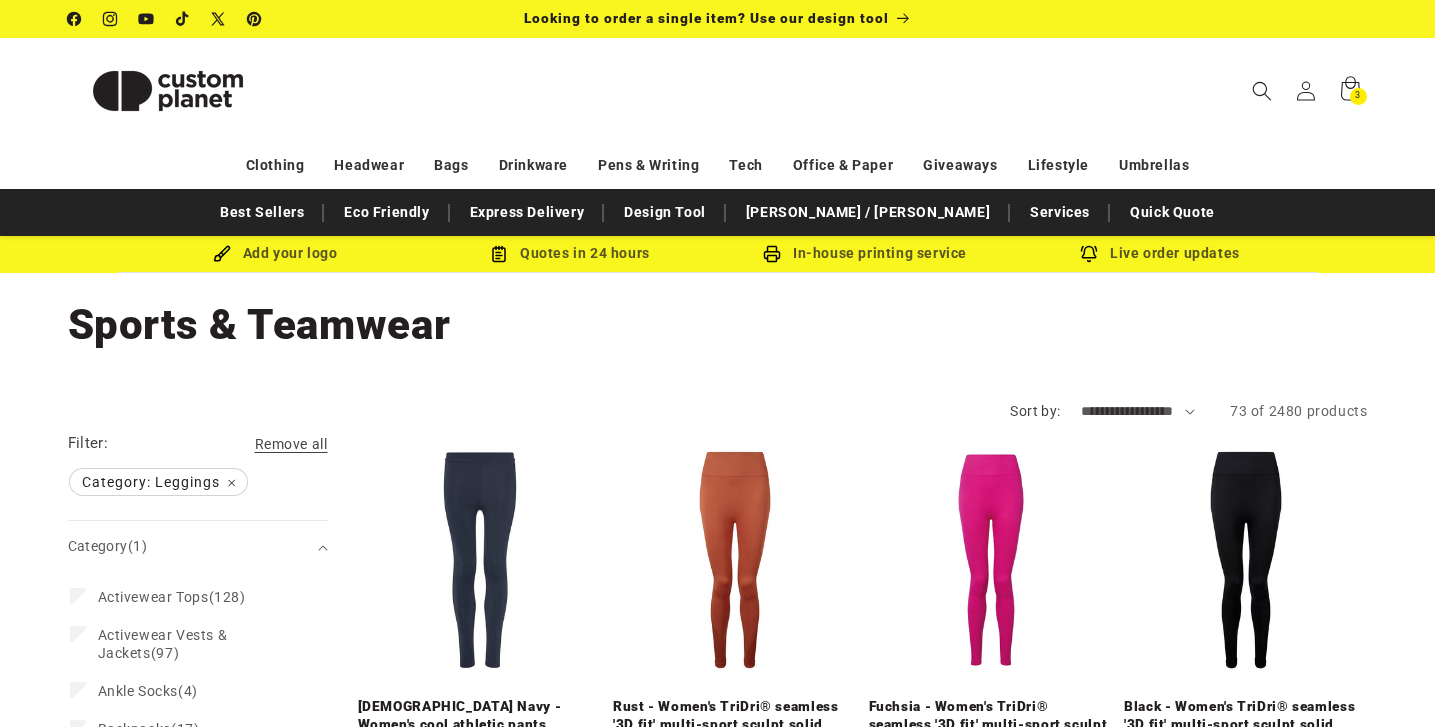 scroll, scrollTop: 0, scrollLeft: 0, axis: both 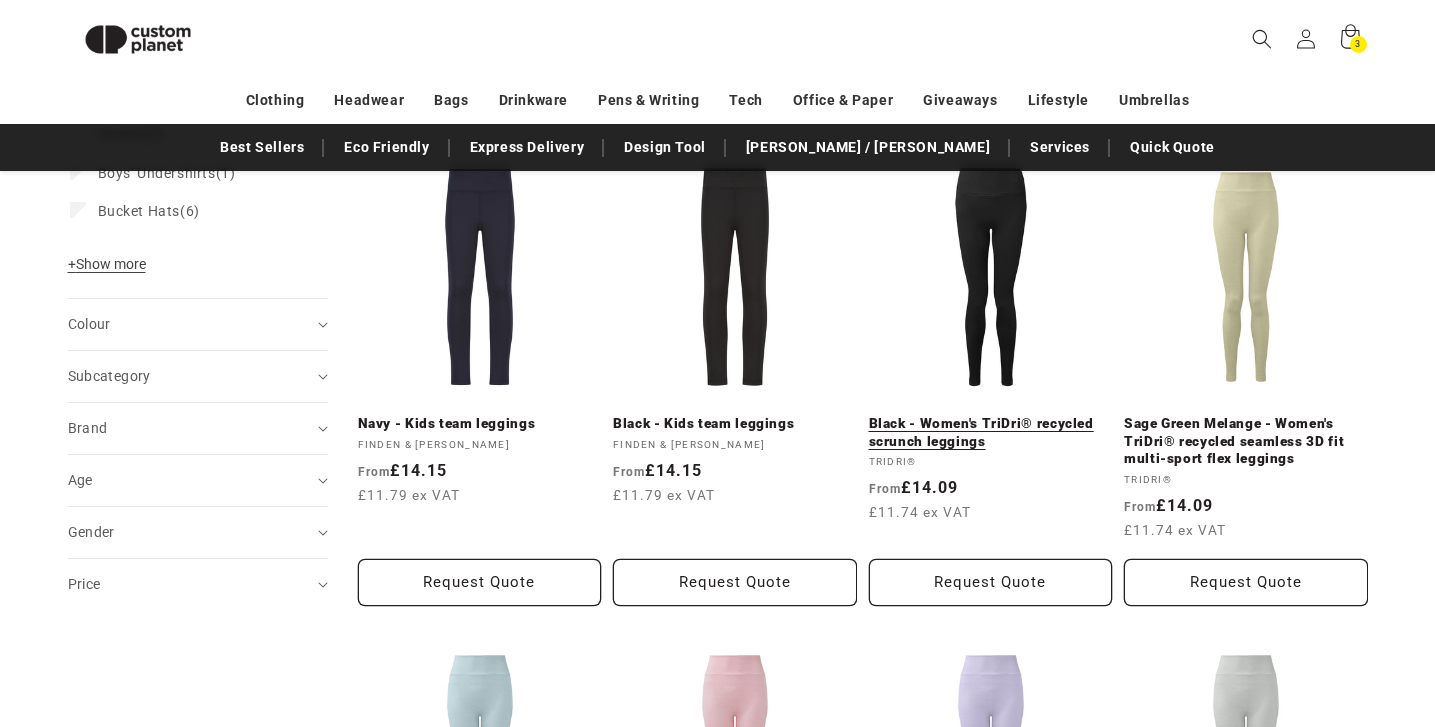 click on "Black - Women's TriDri® recycled scrunch leggings" at bounding box center (991, 432) 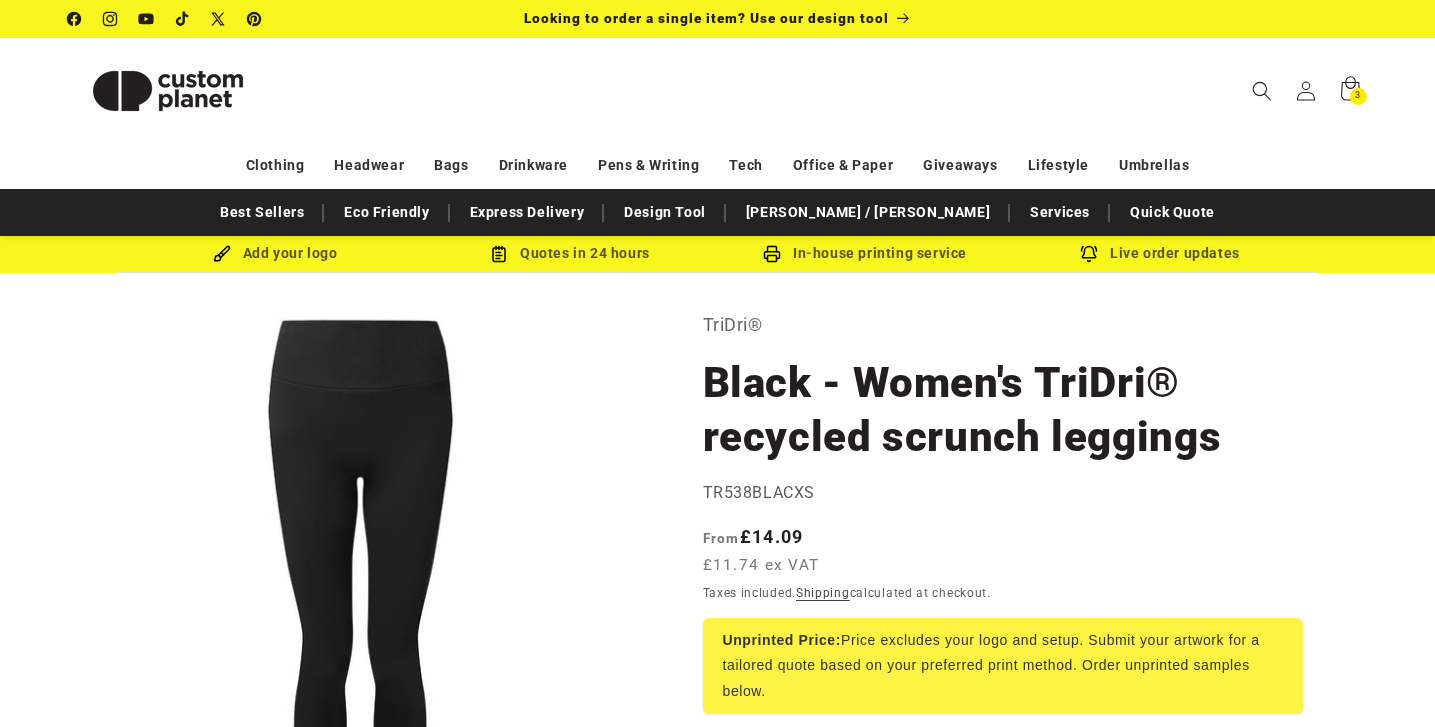 scroll, scrollTop: 0, scrollLeft: 0, axis: both 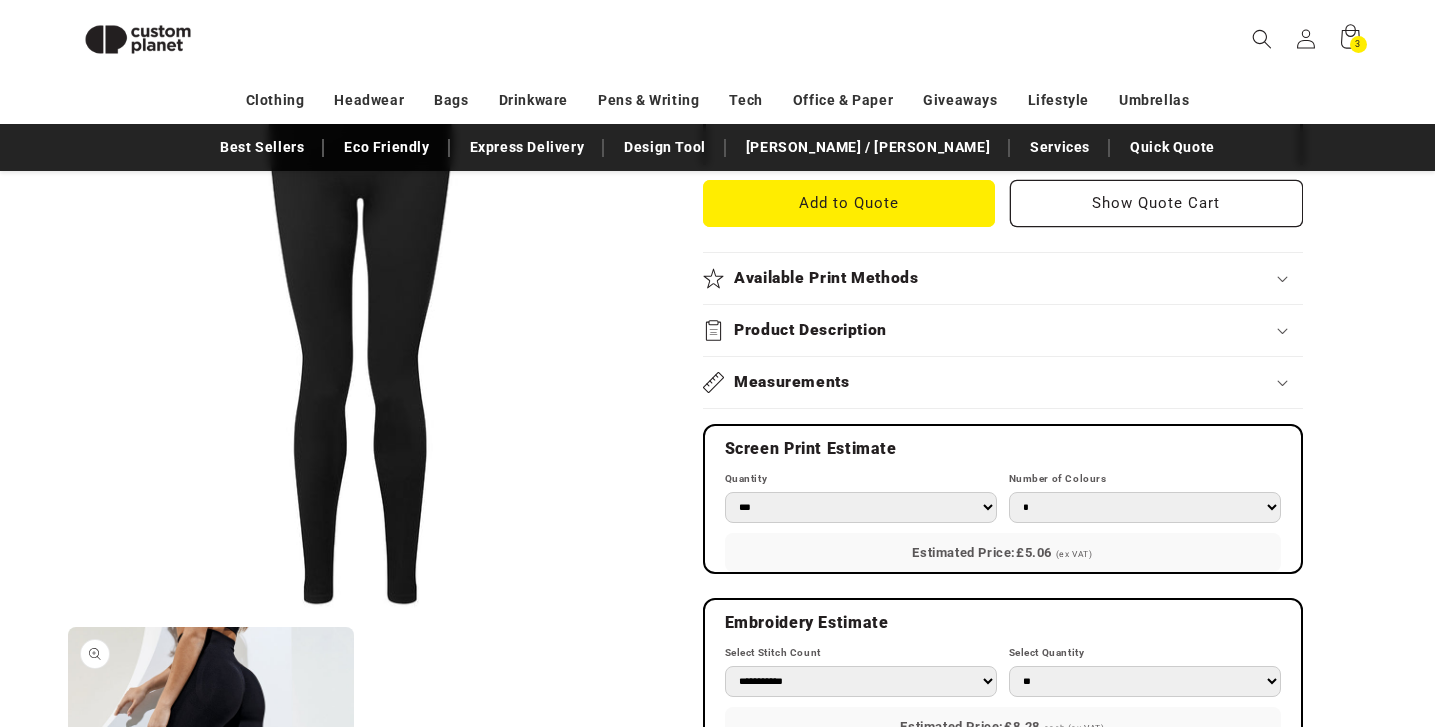 click on "Open media 2 in modal" at bounding box center [68, 971] 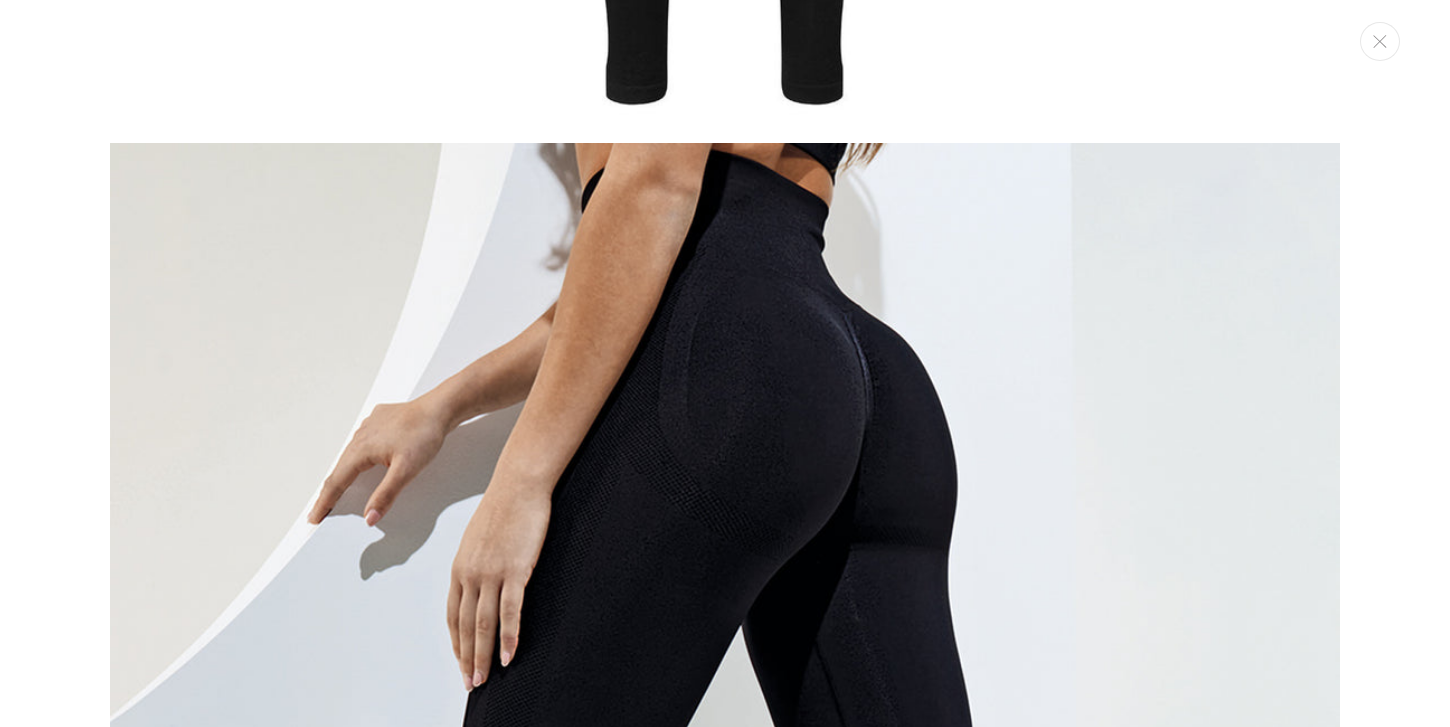 scroll, scrollTop: 1103, scrollLeft: 0, axis: vertical 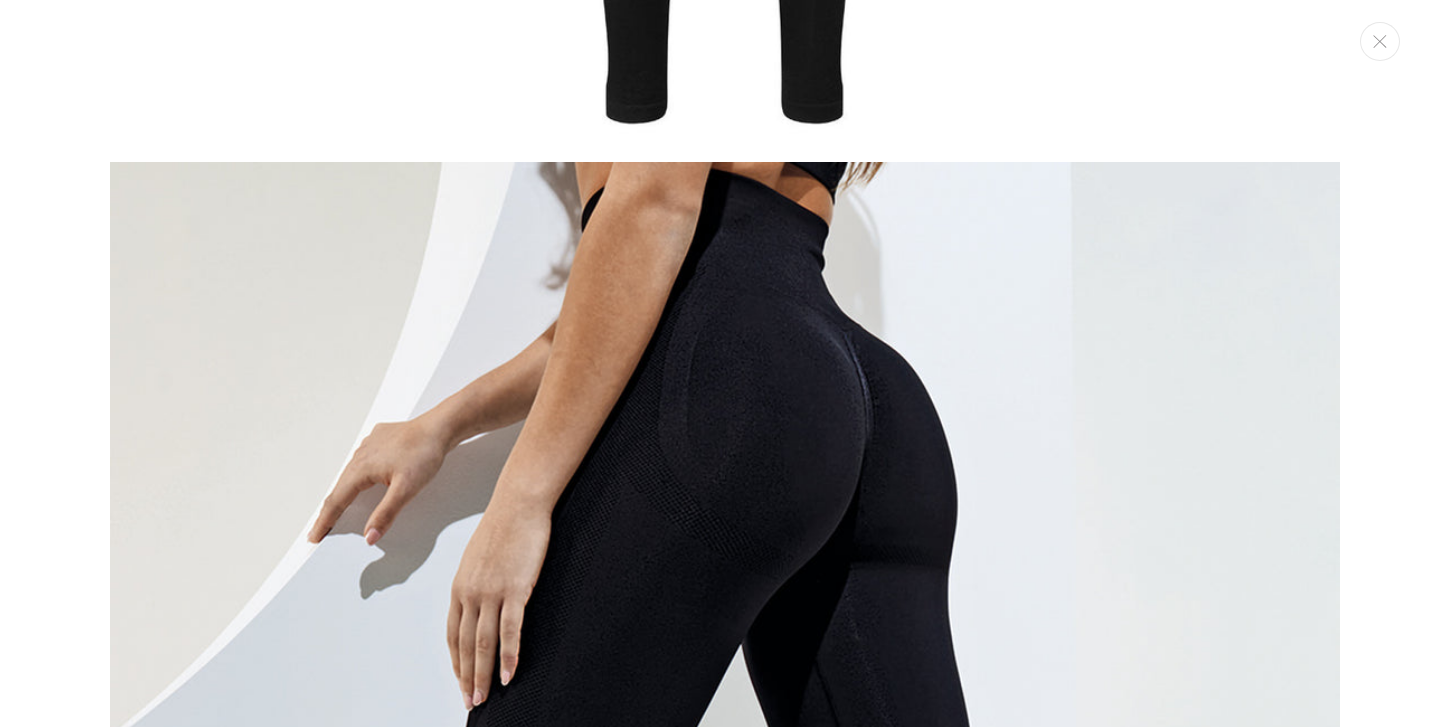 click at bounding box center [725, 900] 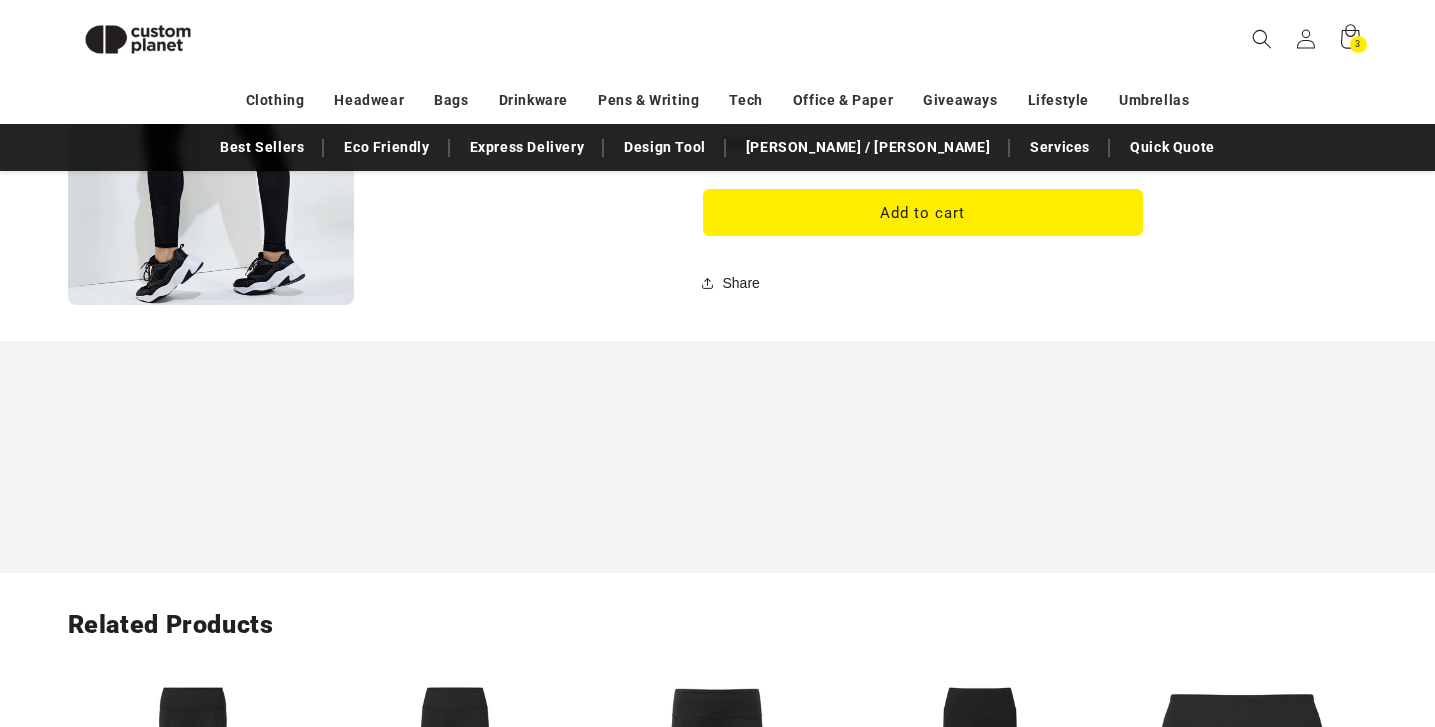 scroll, scrollTop: 1000, scrollLeft: 0, axis: vertical 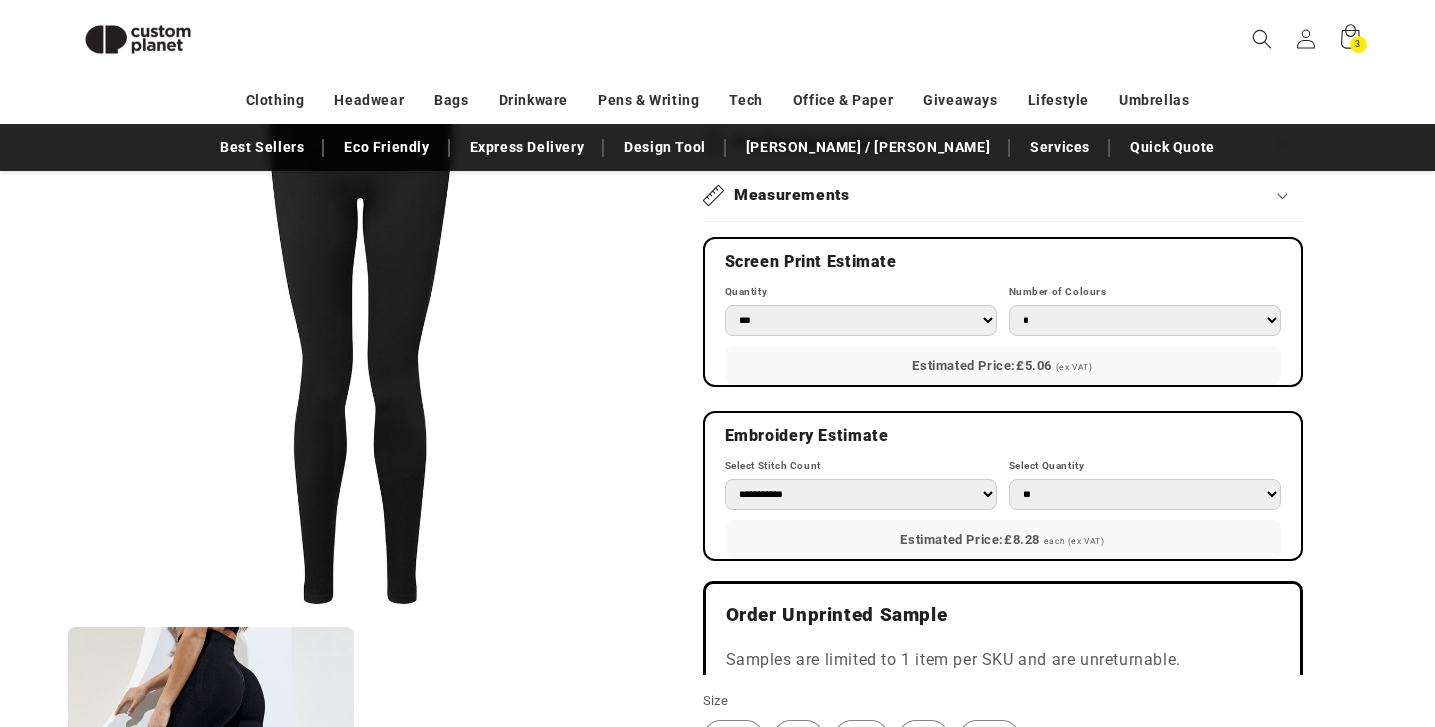 click on "Open media 1 in modal" at bounding box center (68, 615) 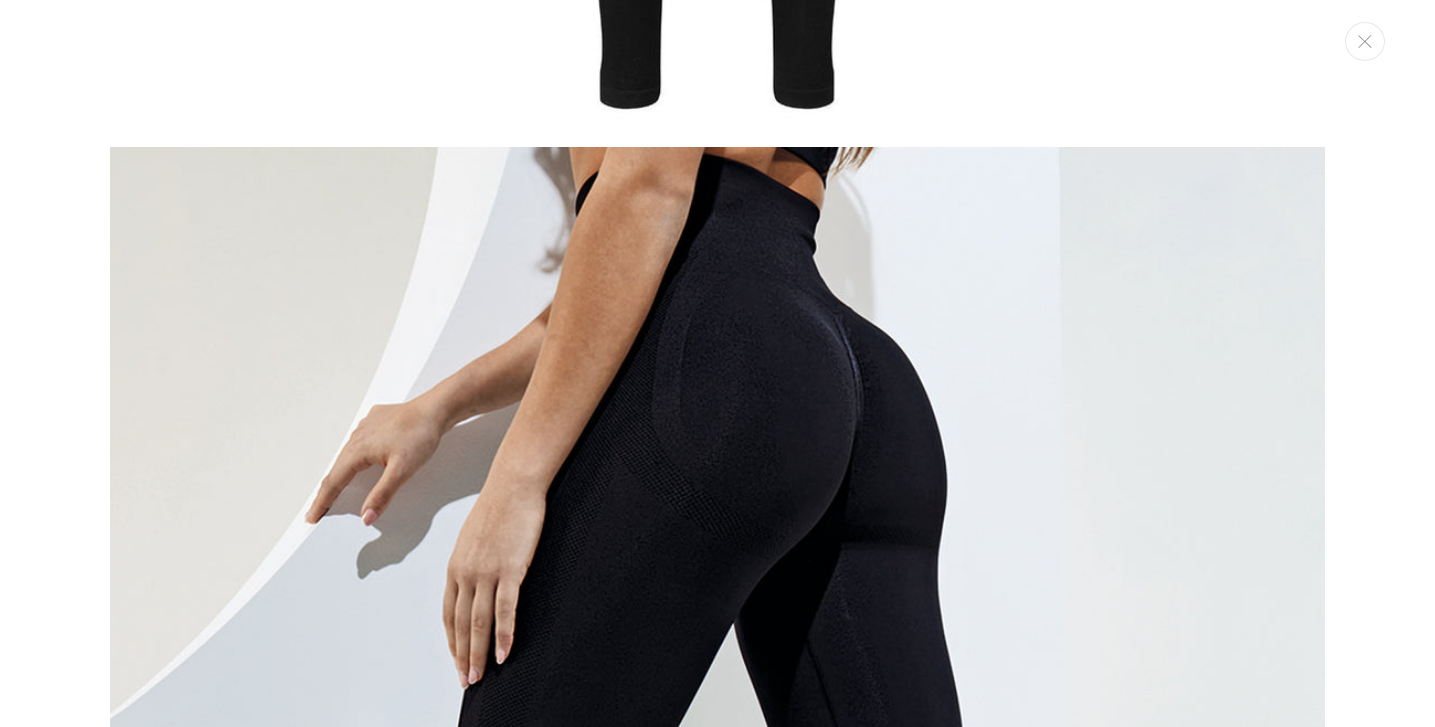scroll, scrollTop: 20, scrollLeft: 0, axis: vertical 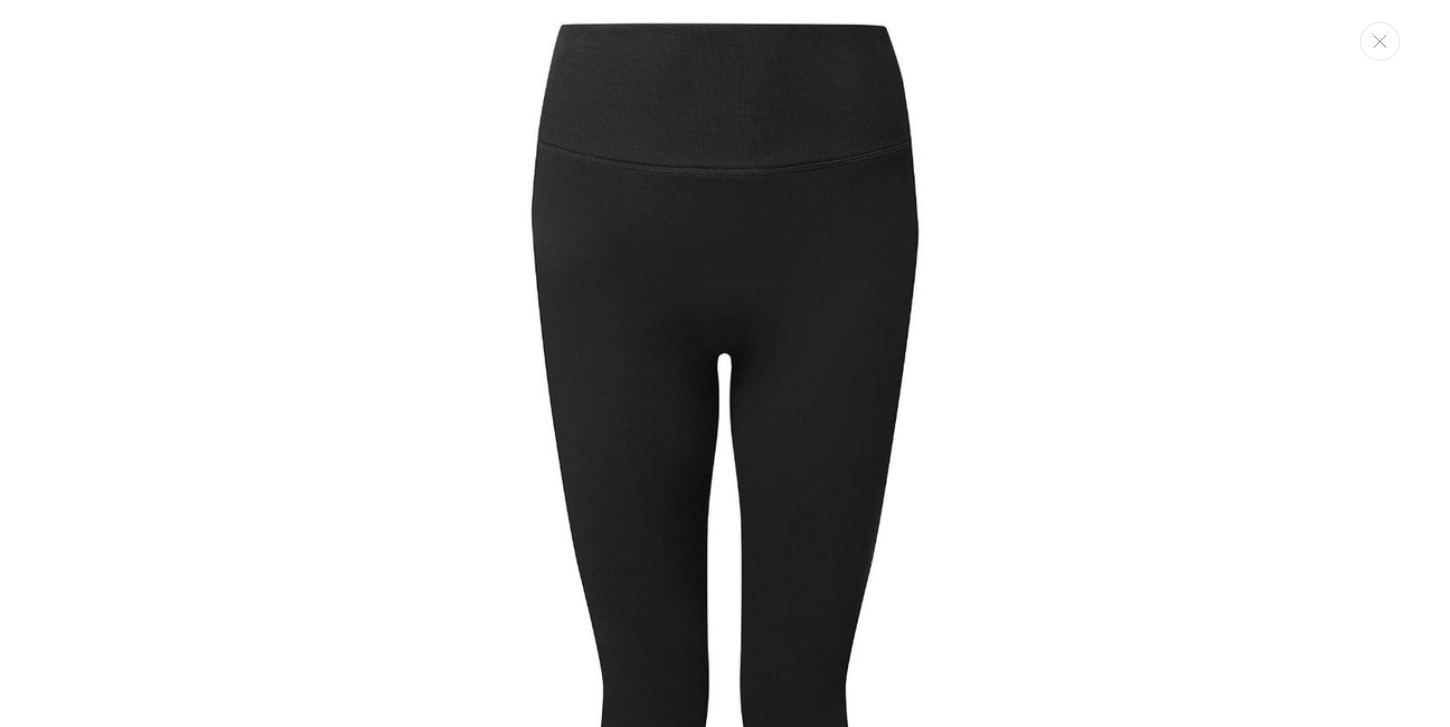 click at bounding box center (725, 615) 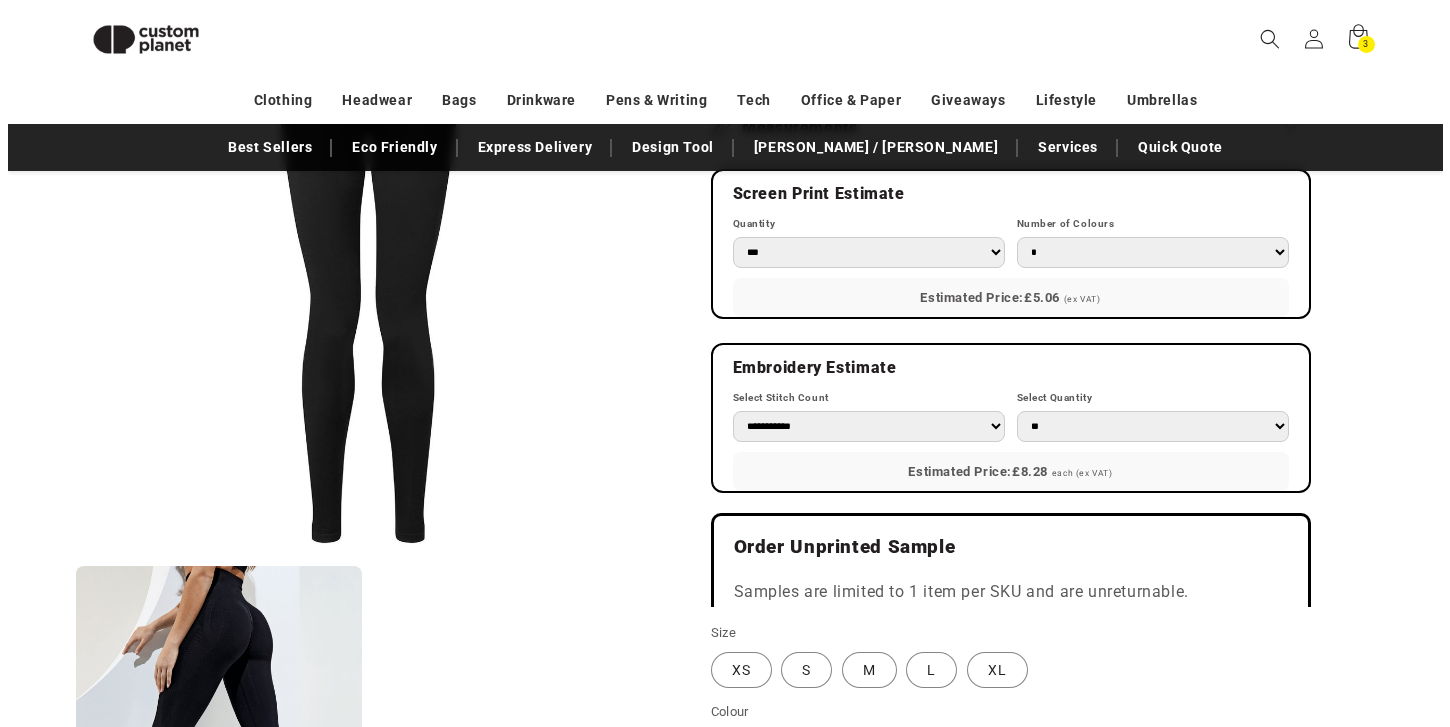 scroll, scrollTop: 1204, scrollLeft: 0, axis: vertical 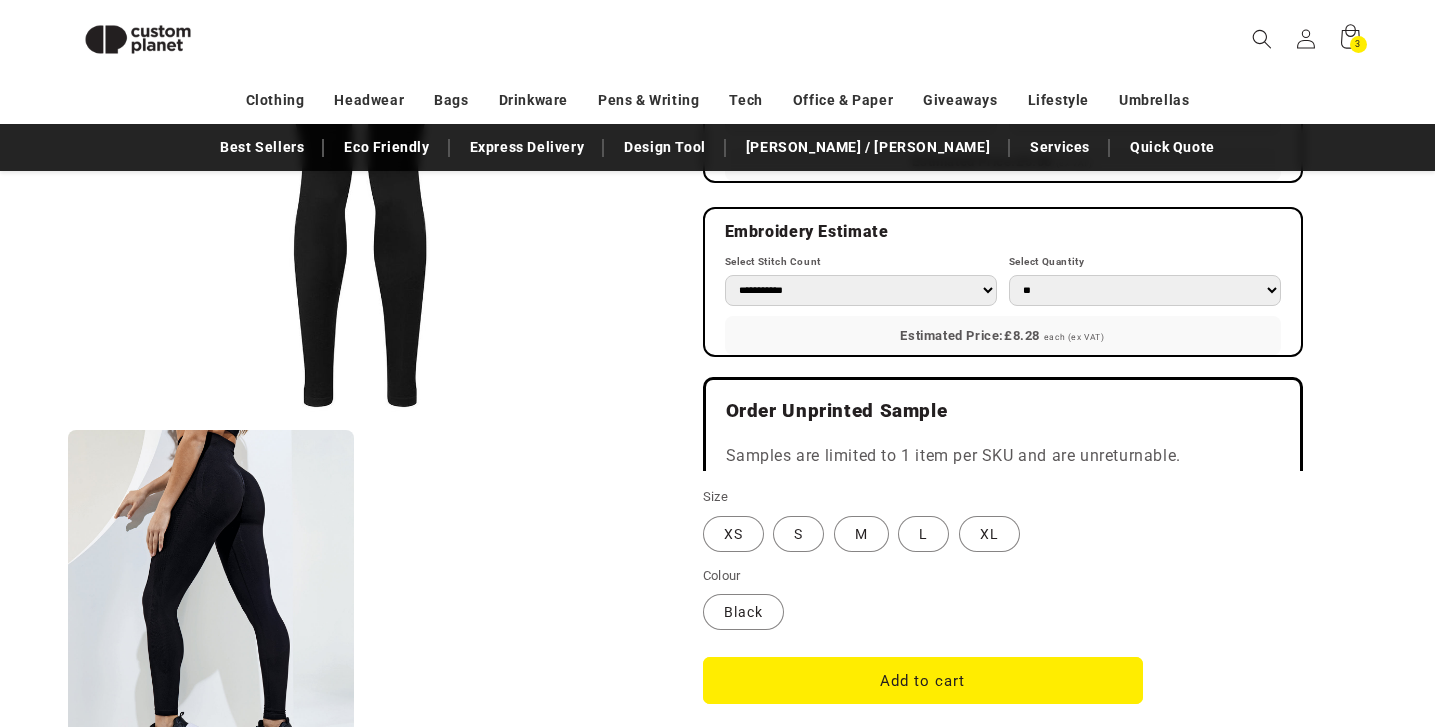 click on "Open media 2 in modal" at bounding box center [68, 773] 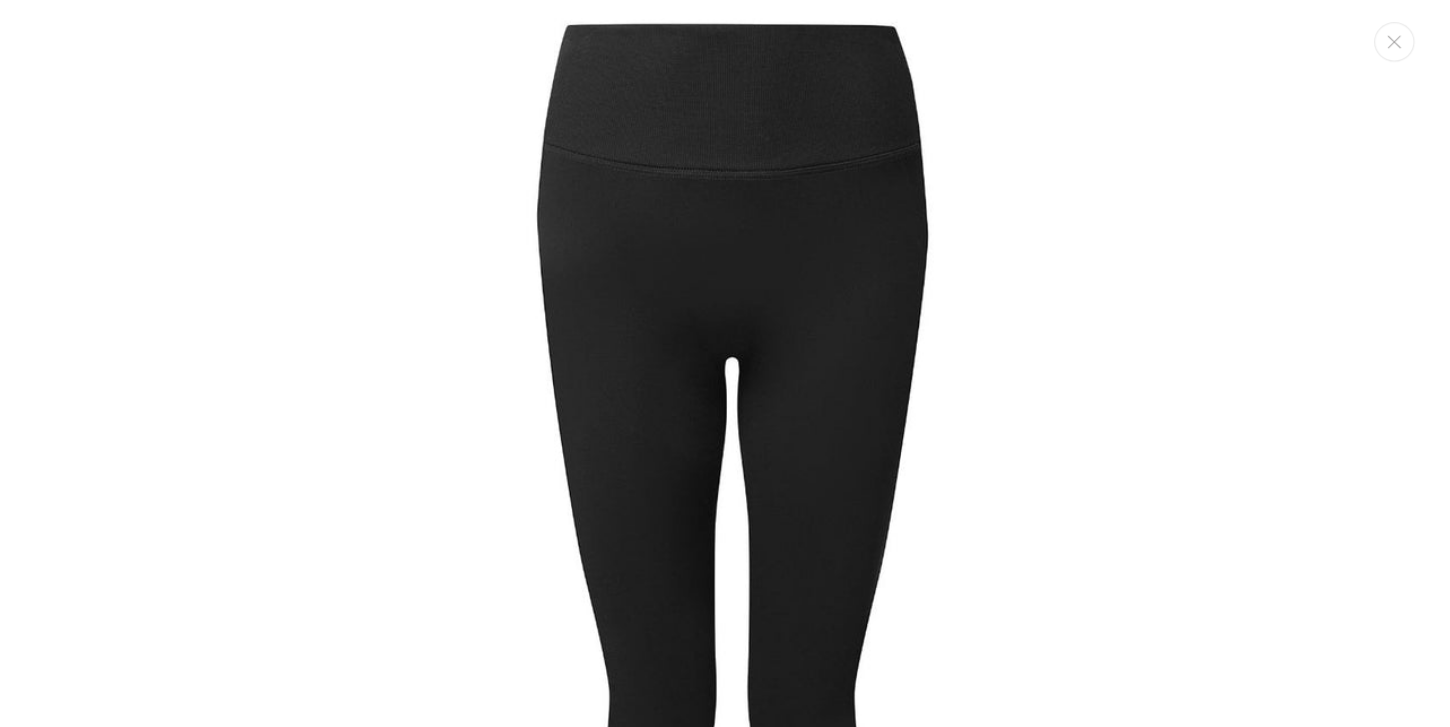 scroll, scrollTop: 1250, scrollLeft: 0, axis: vertical 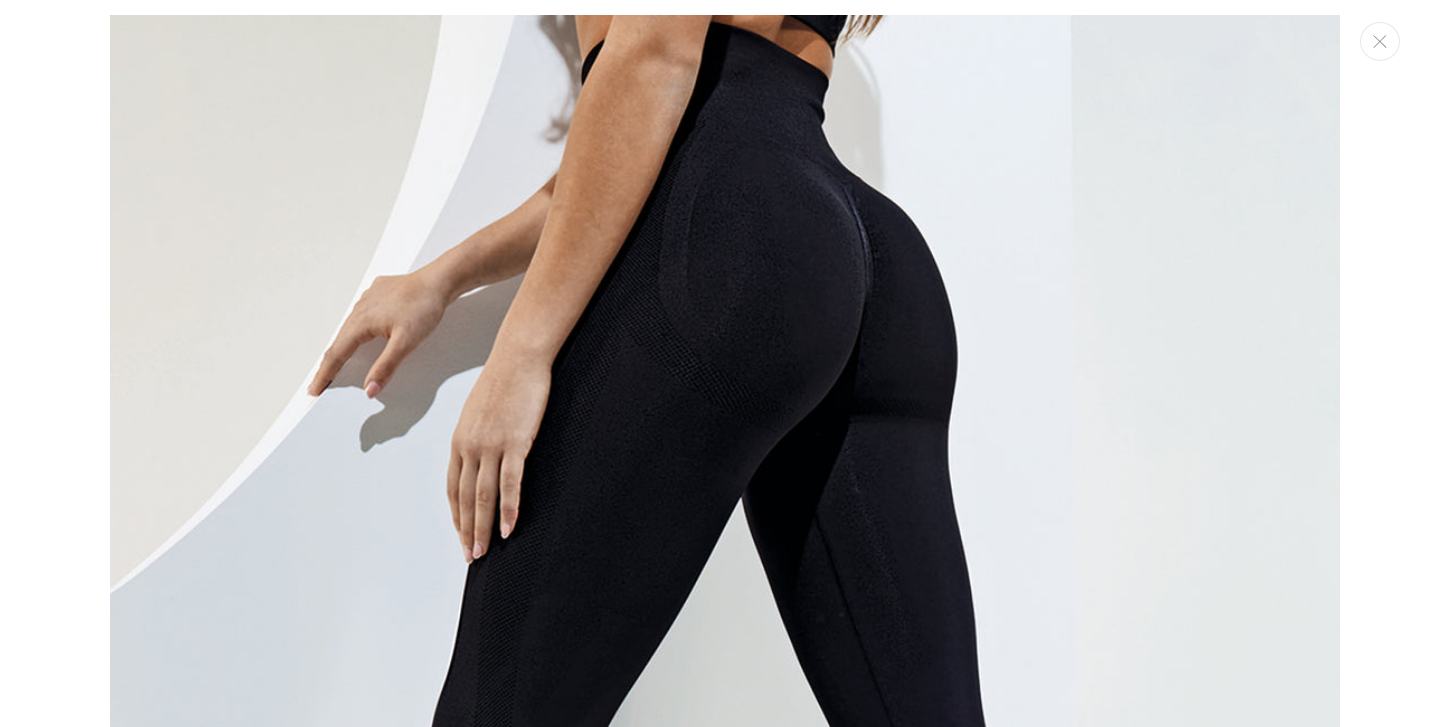 click at bounding box center (725, 363) 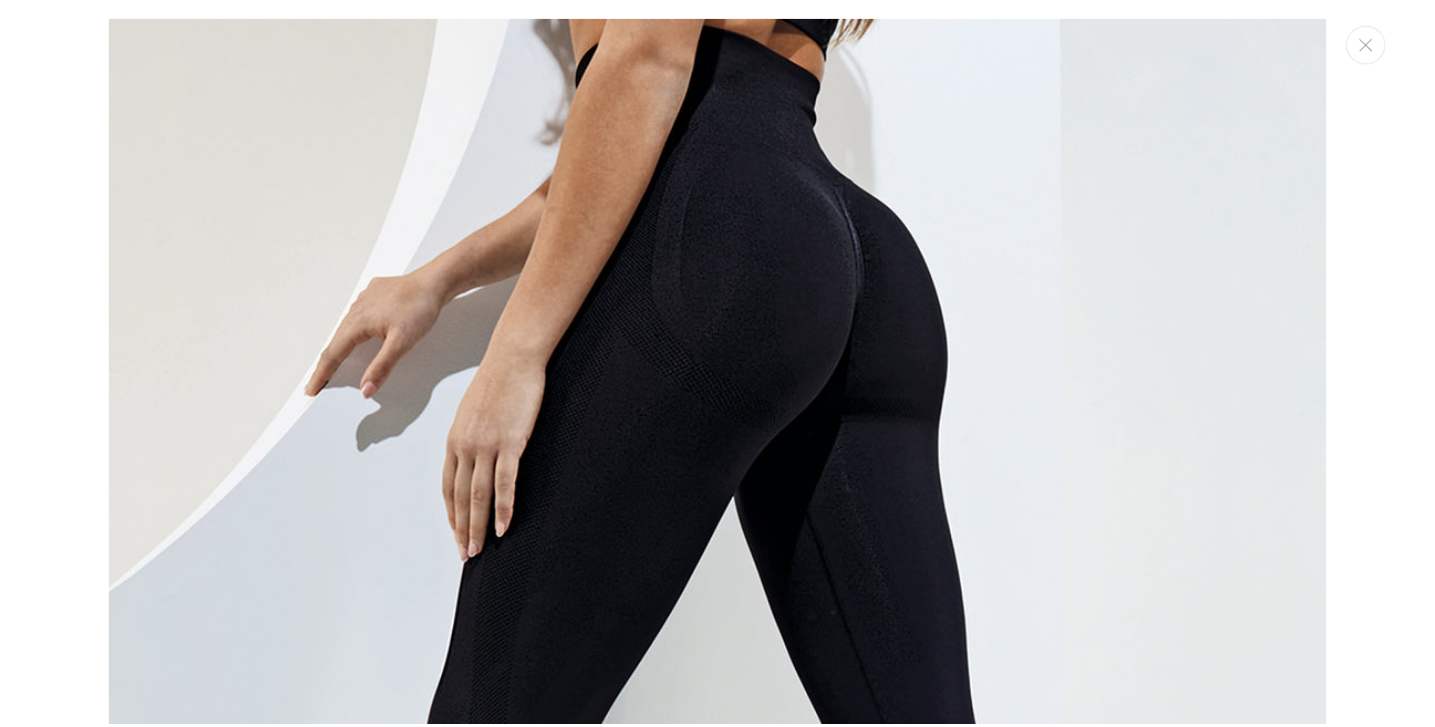 scroll, scrollTop: 1614, scrollLeft: 0, axis: vertical 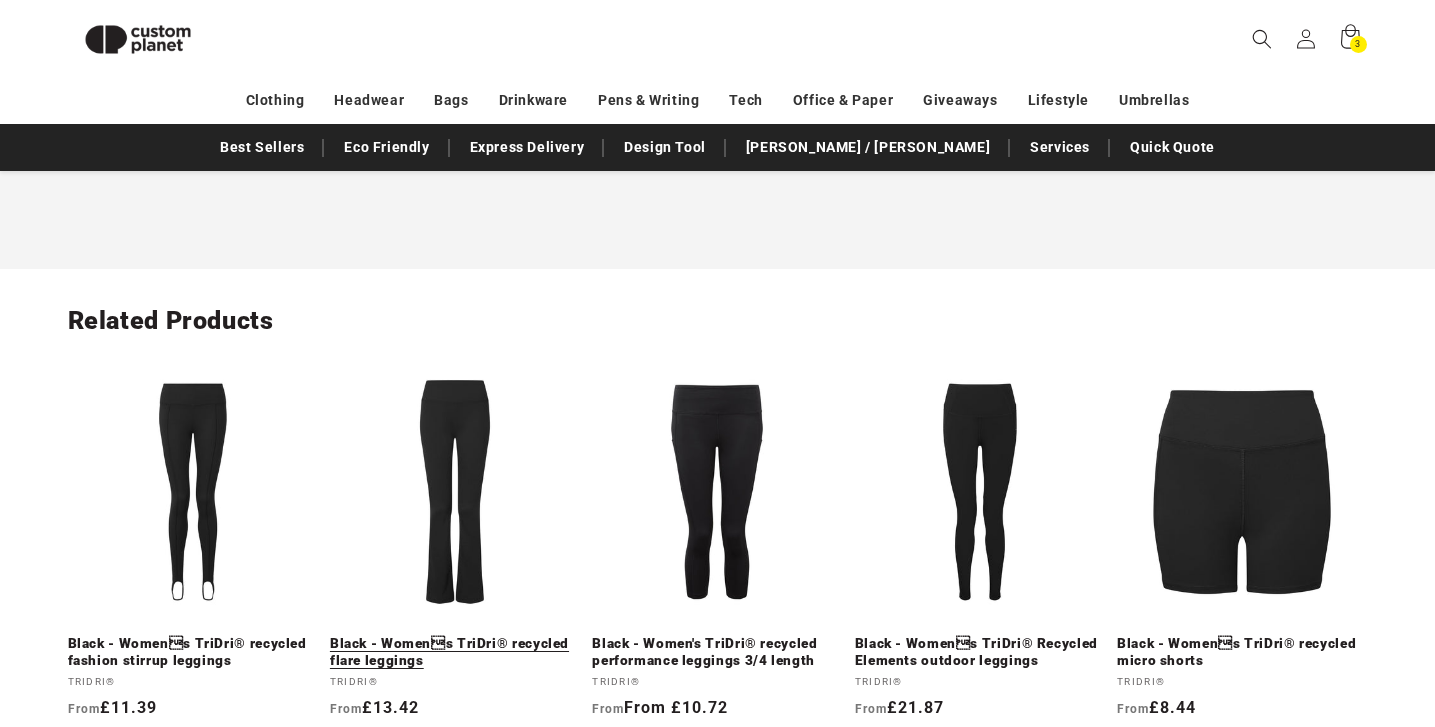 click on "Black - Womens TriDri® recycled flare leggings" at bounding box center (455, 652) 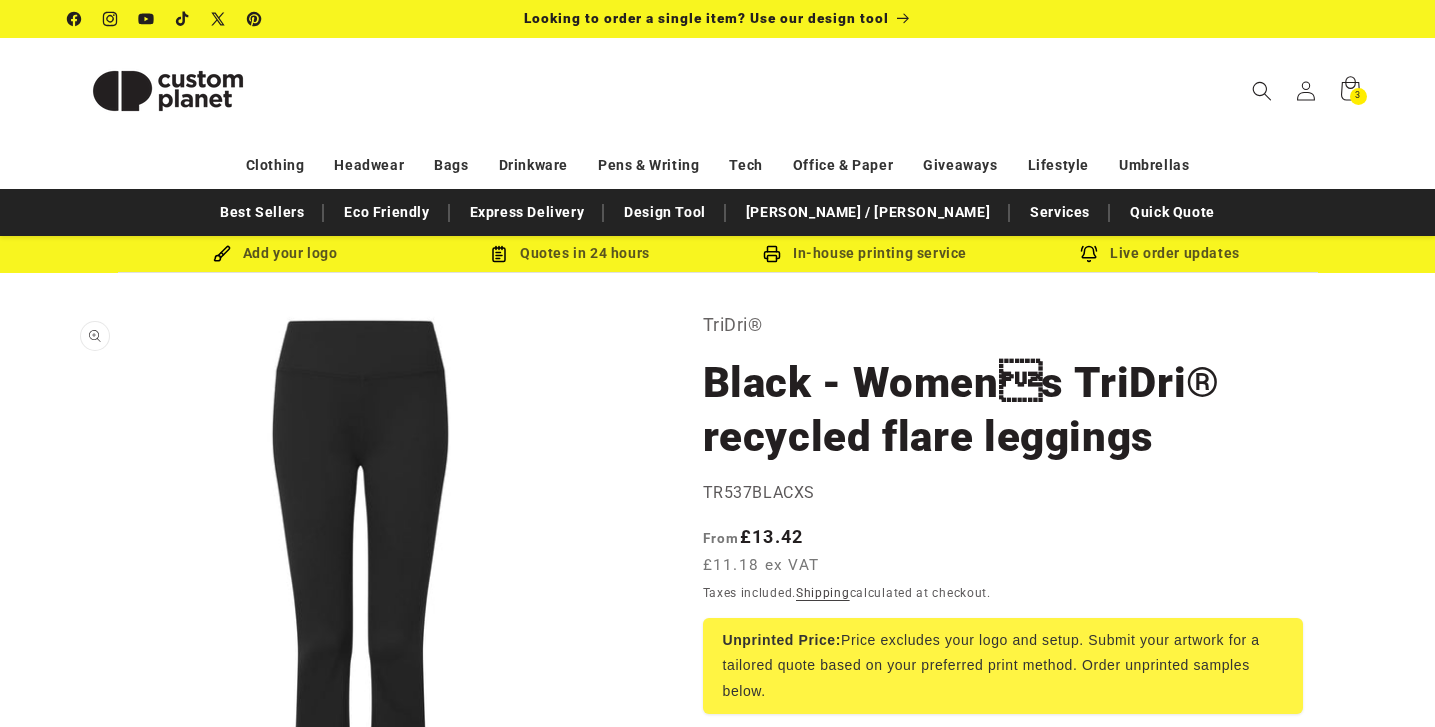 scroll, scrollTop: 0, scrollLeft: 0, axis: both 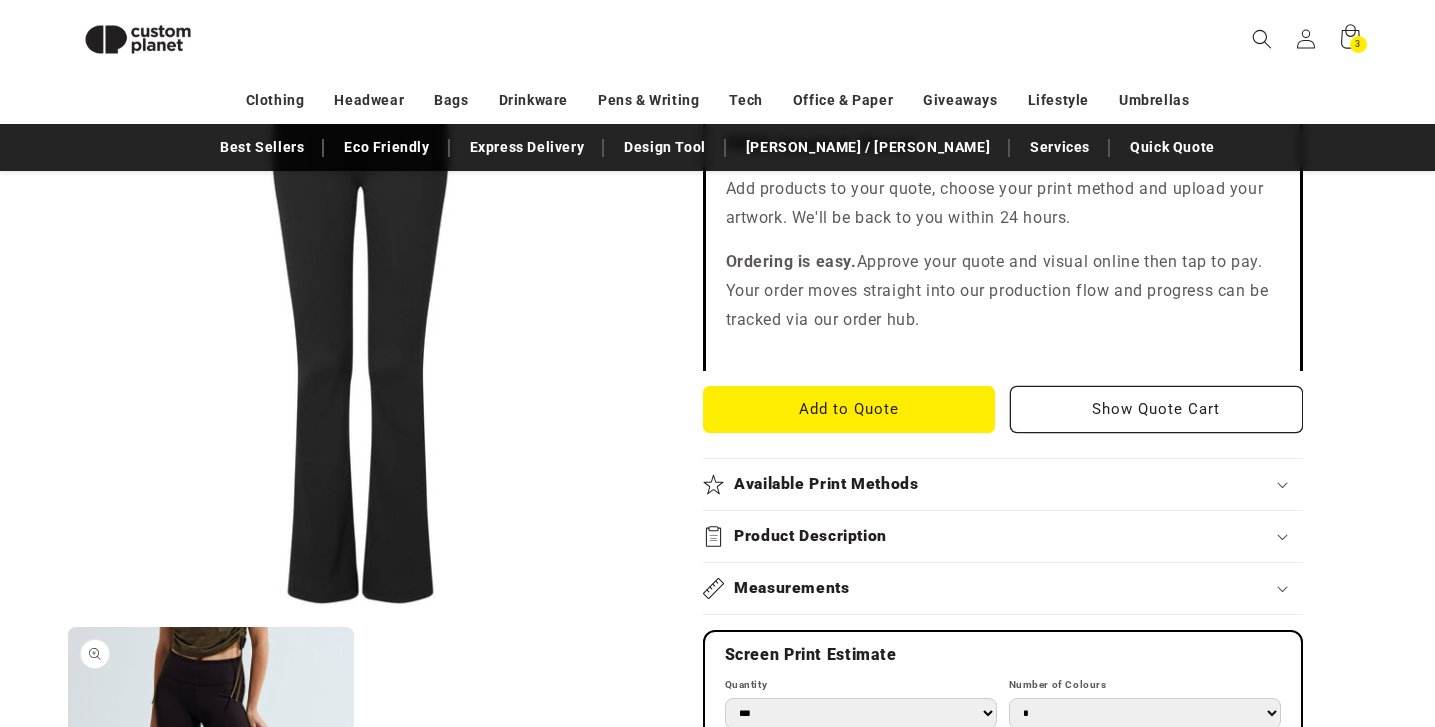 click on "Open media 2 in modal" at bounding box center (68, 971) 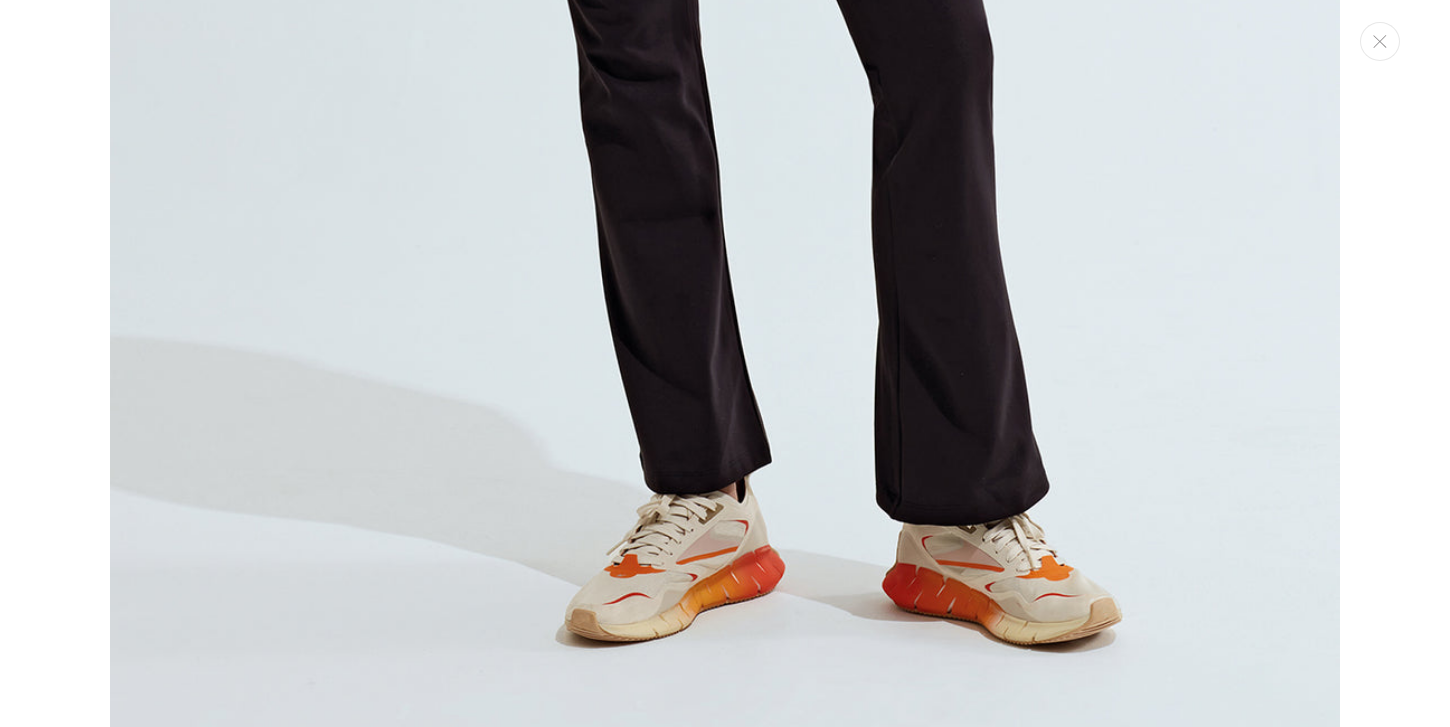 scroll, scrollTop: 1996, scrollLeft: 0, axis: vertical 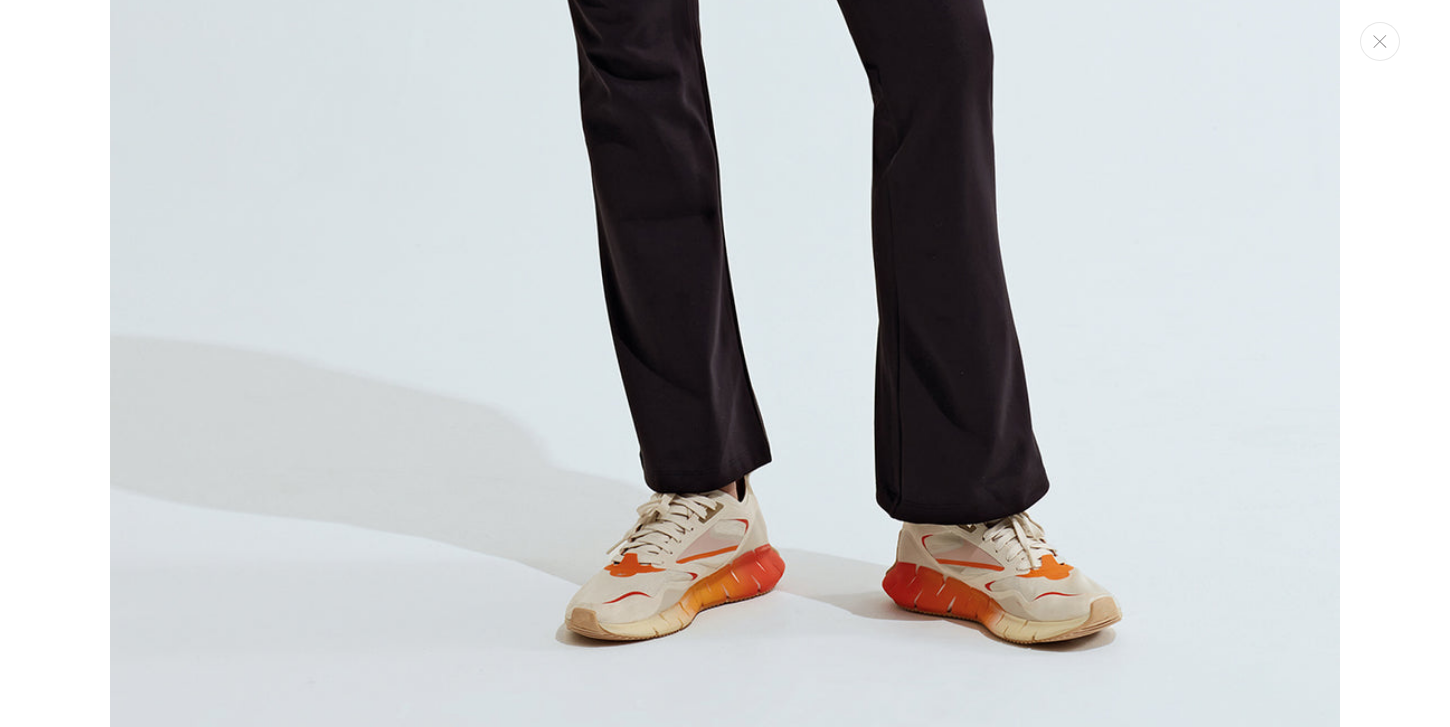 click at bounding box center [725, 7] 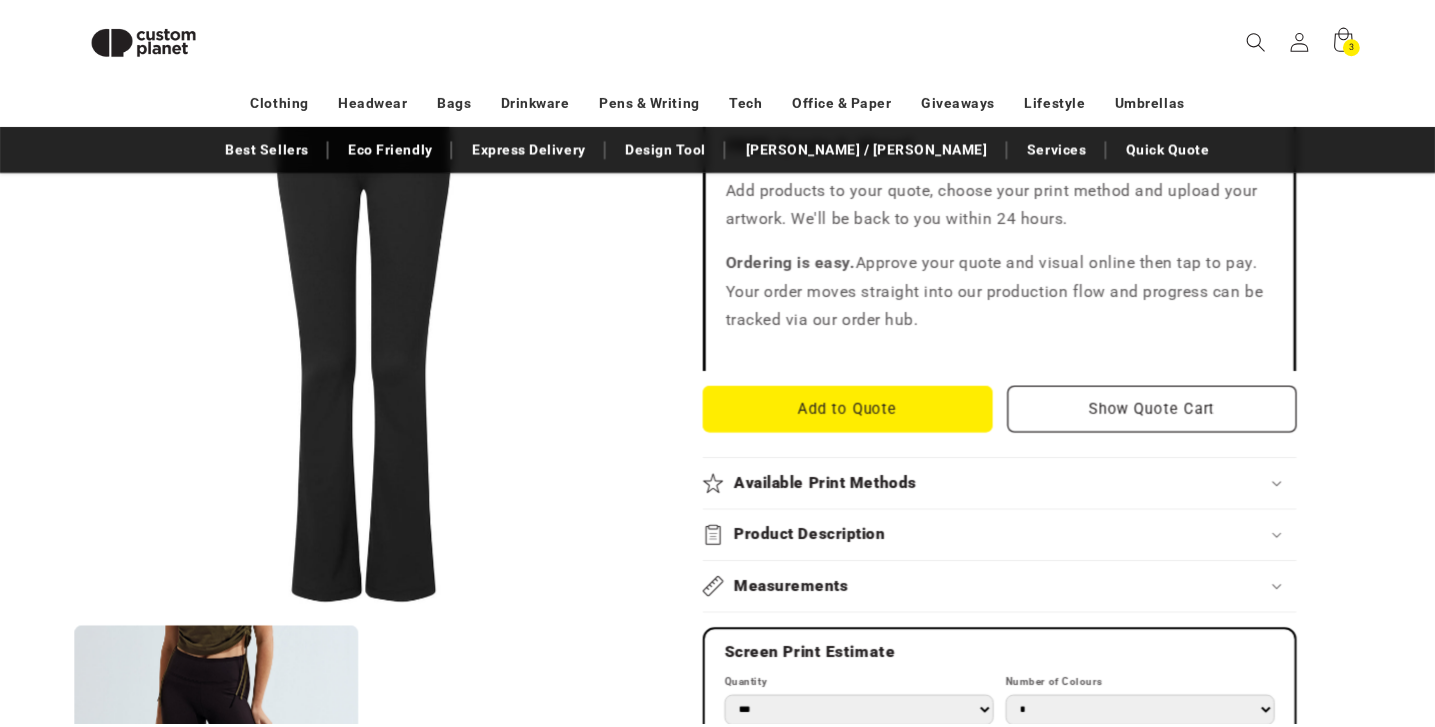 scroll, scrollTop: 1215, scrollLeft: 0, axis: vertical 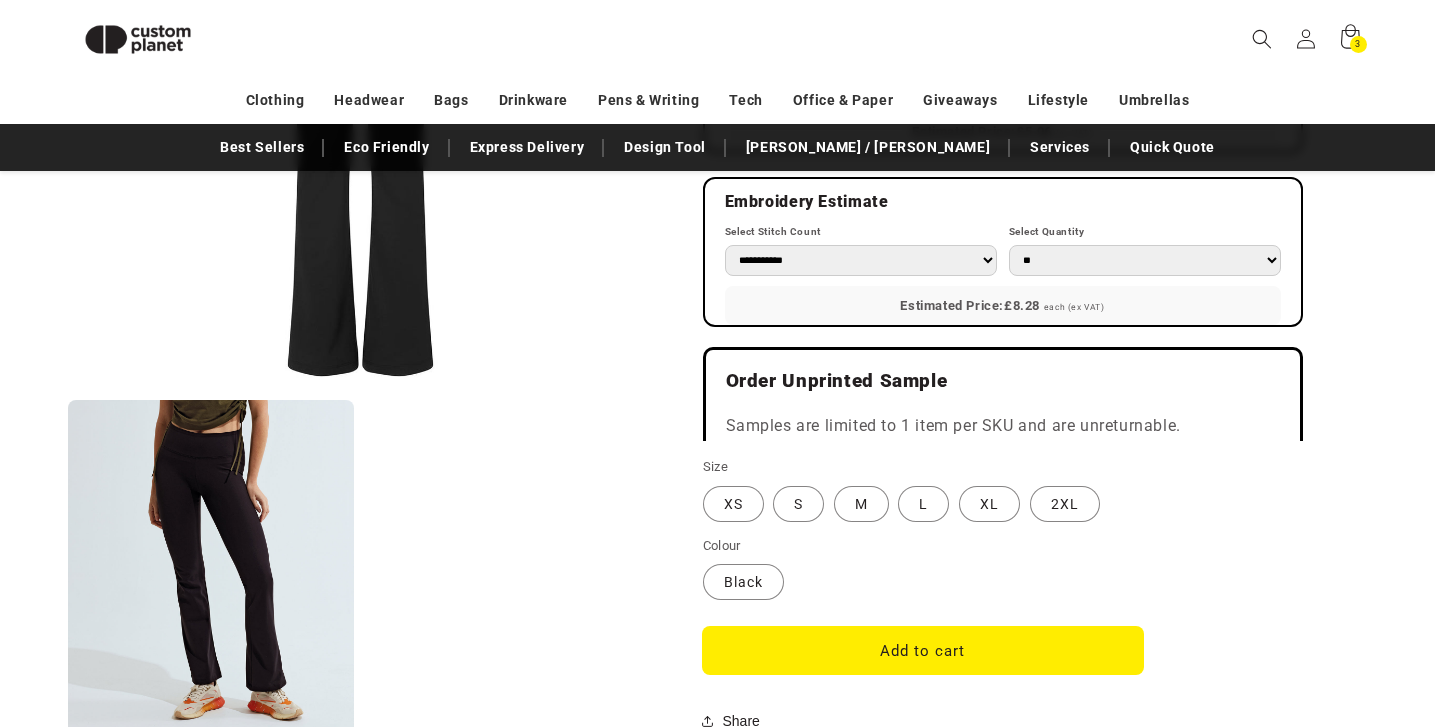 click on "Add to cart" at bounding box center [923, 650] 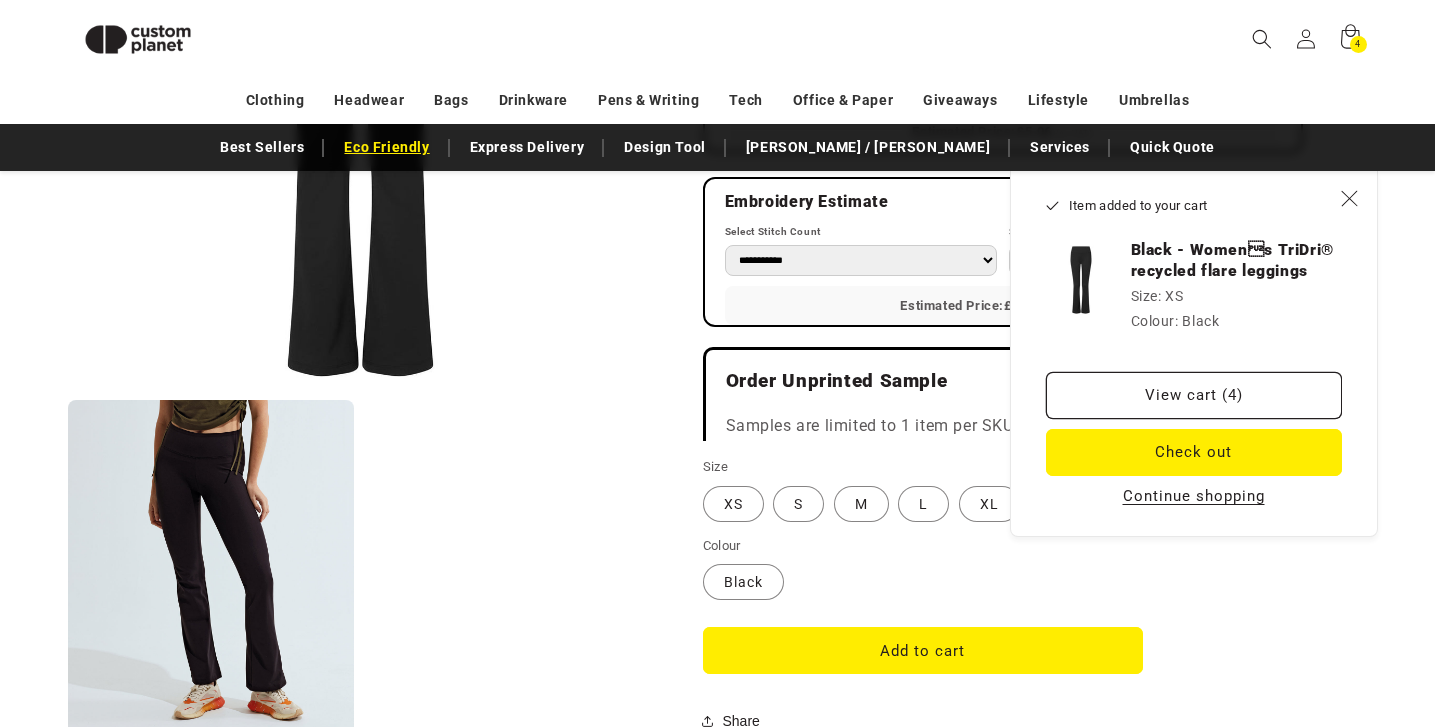 click on "Eco Friendly" at bounding box center (386, 147) 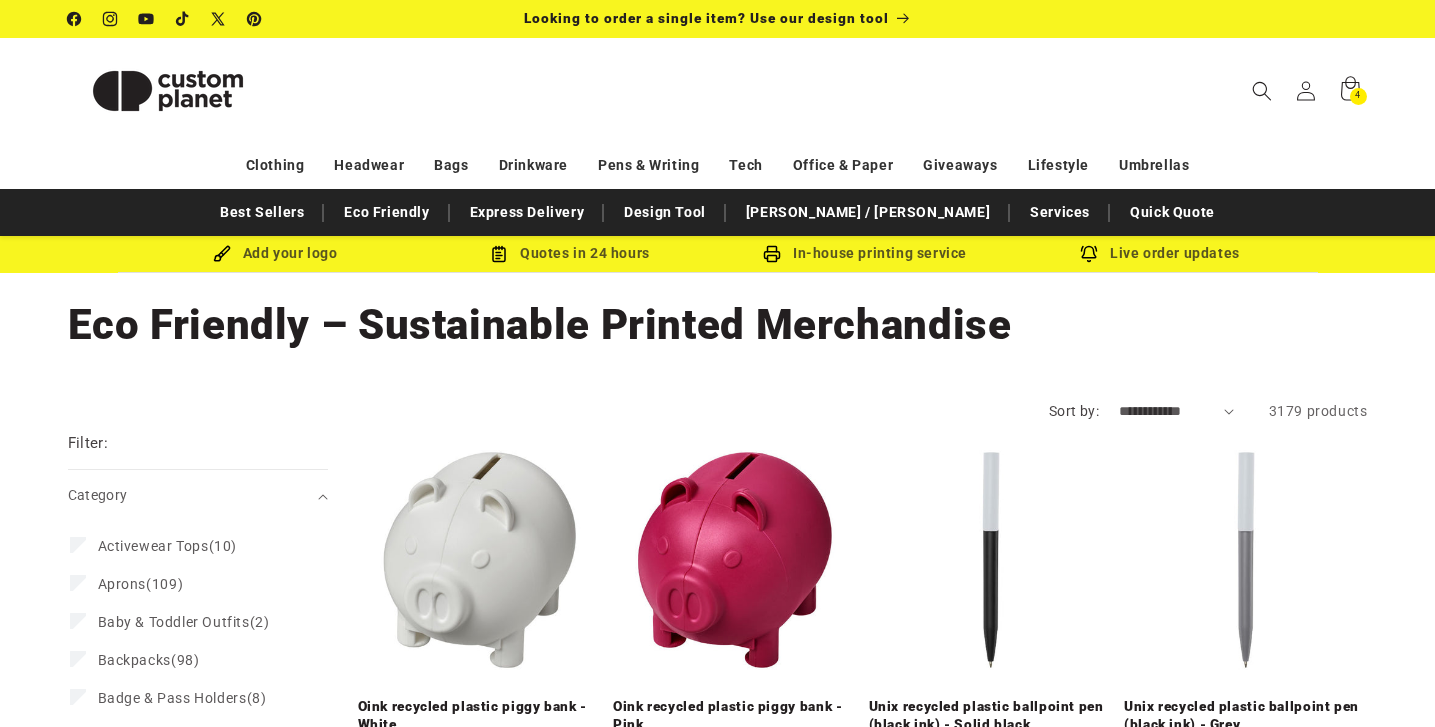 scroll, scrollTop: 0, scrollLeft: 0, axis: both 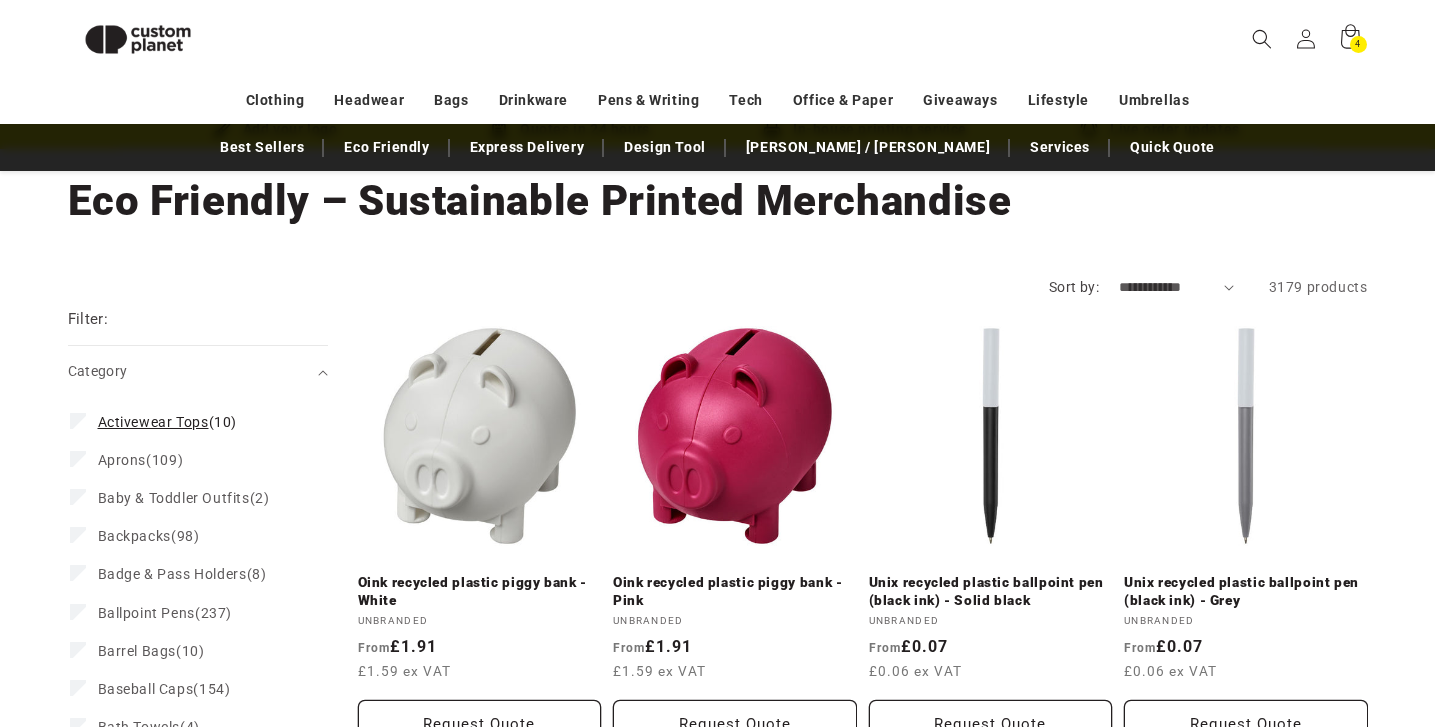 click on "Activewear Tops" at bounding box center (153, 422) 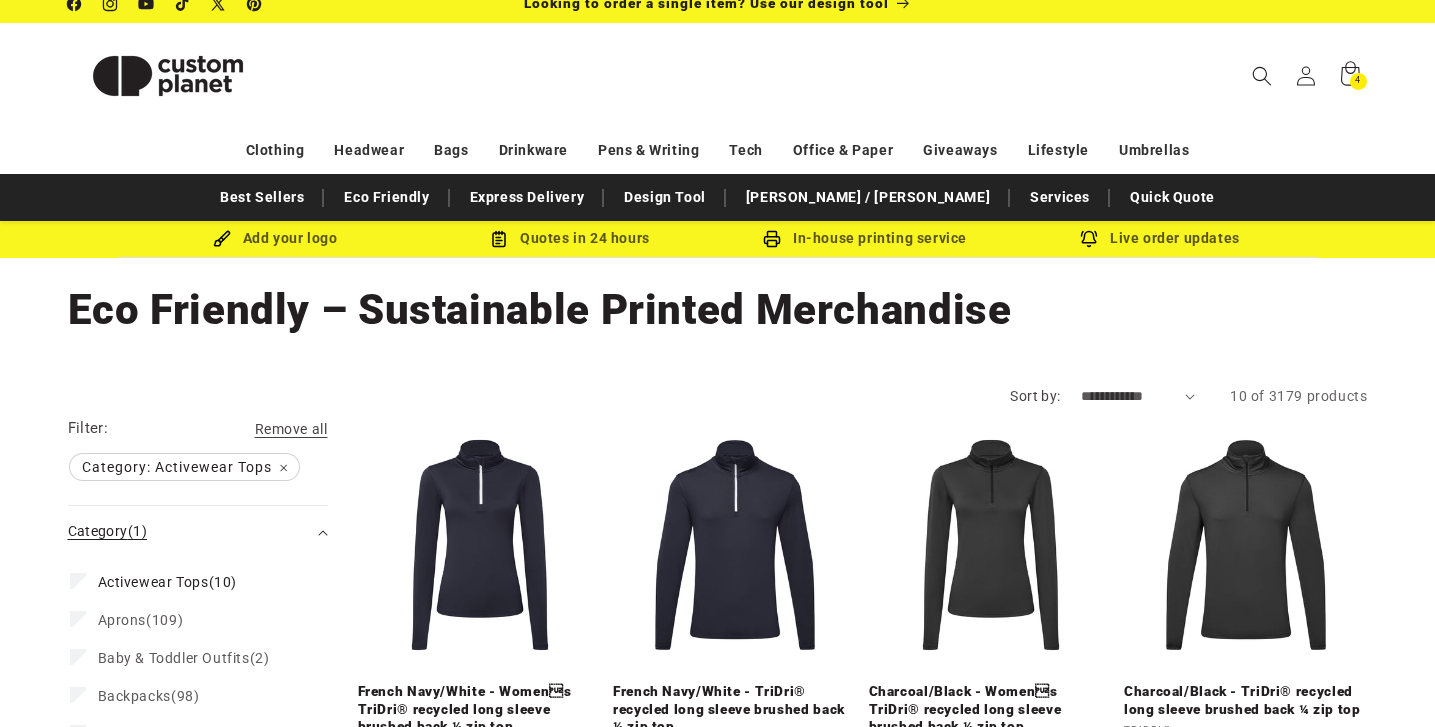 scroll, scrollTop: 16, scrollLeft: 0, axis: vertical 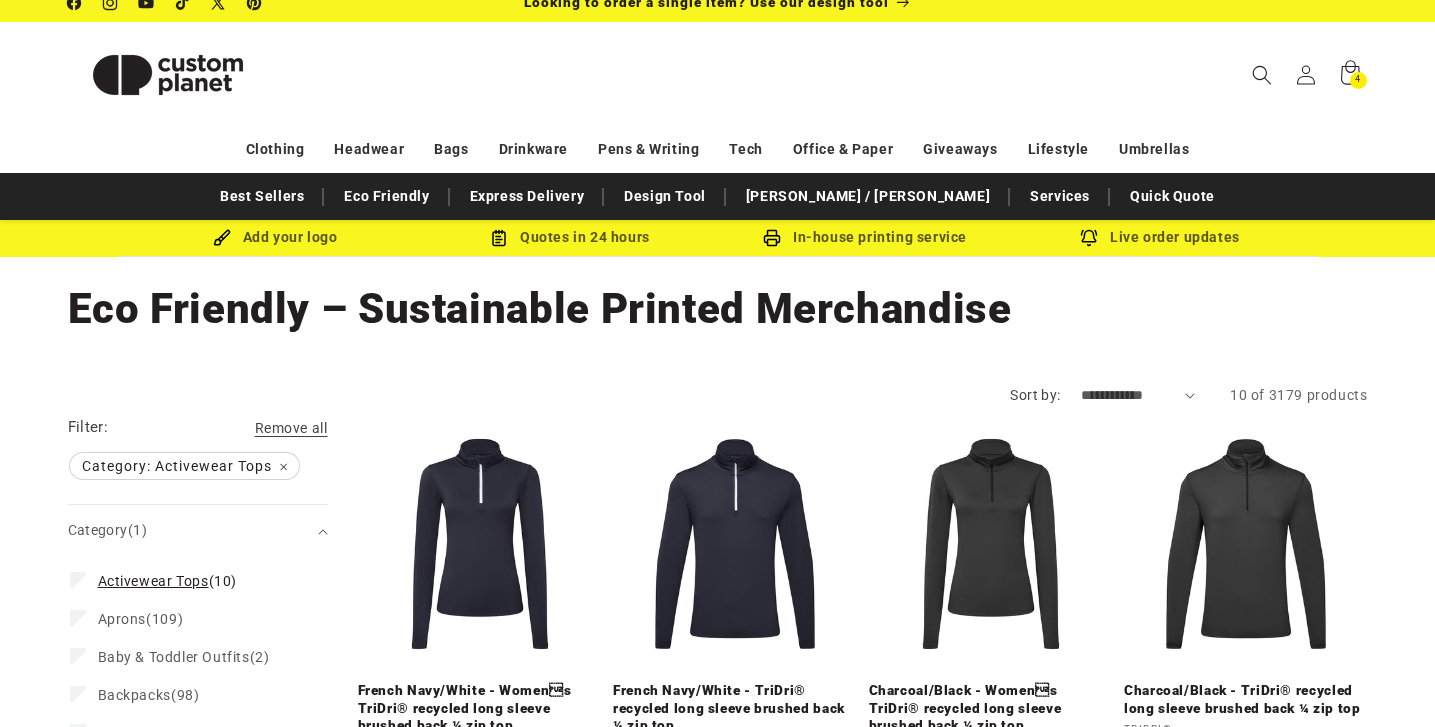 click 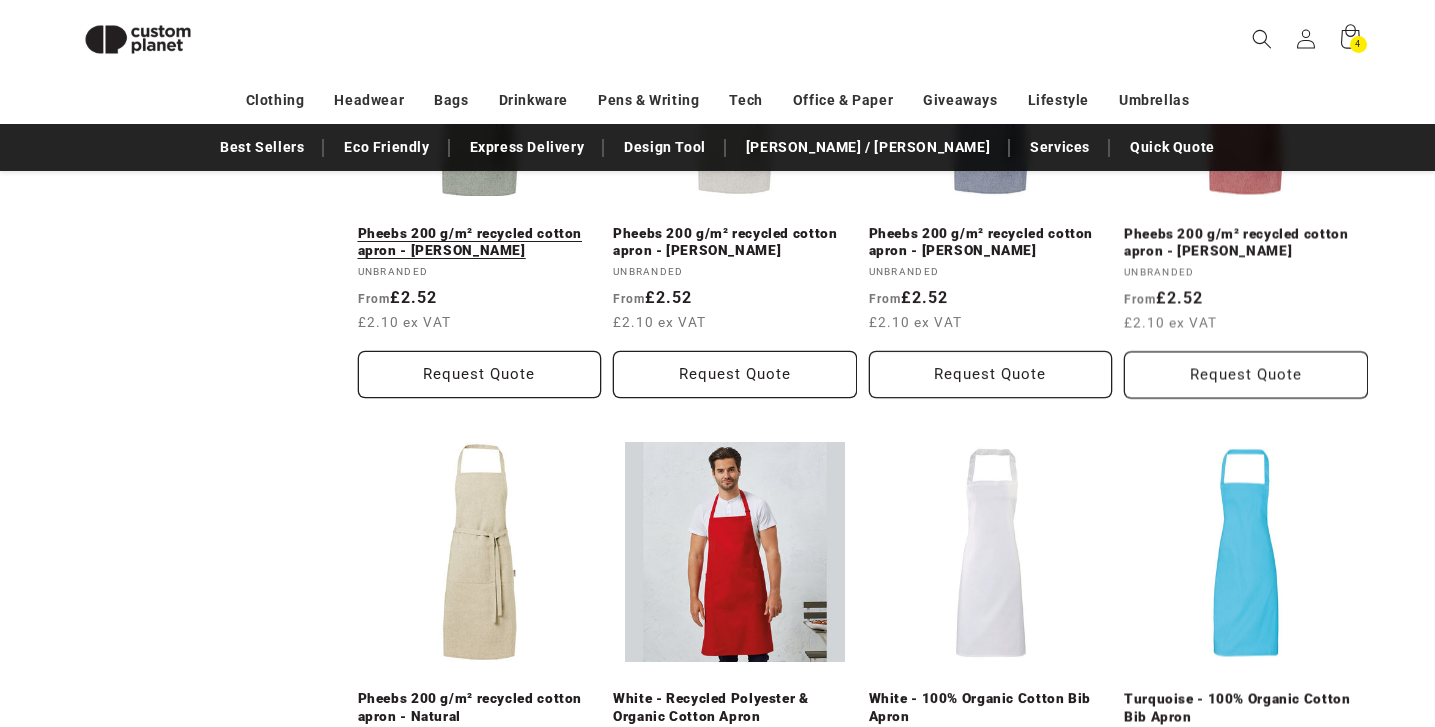 scroll, scrollTop: 1675, scrollLeft: 0, axis: vertical 